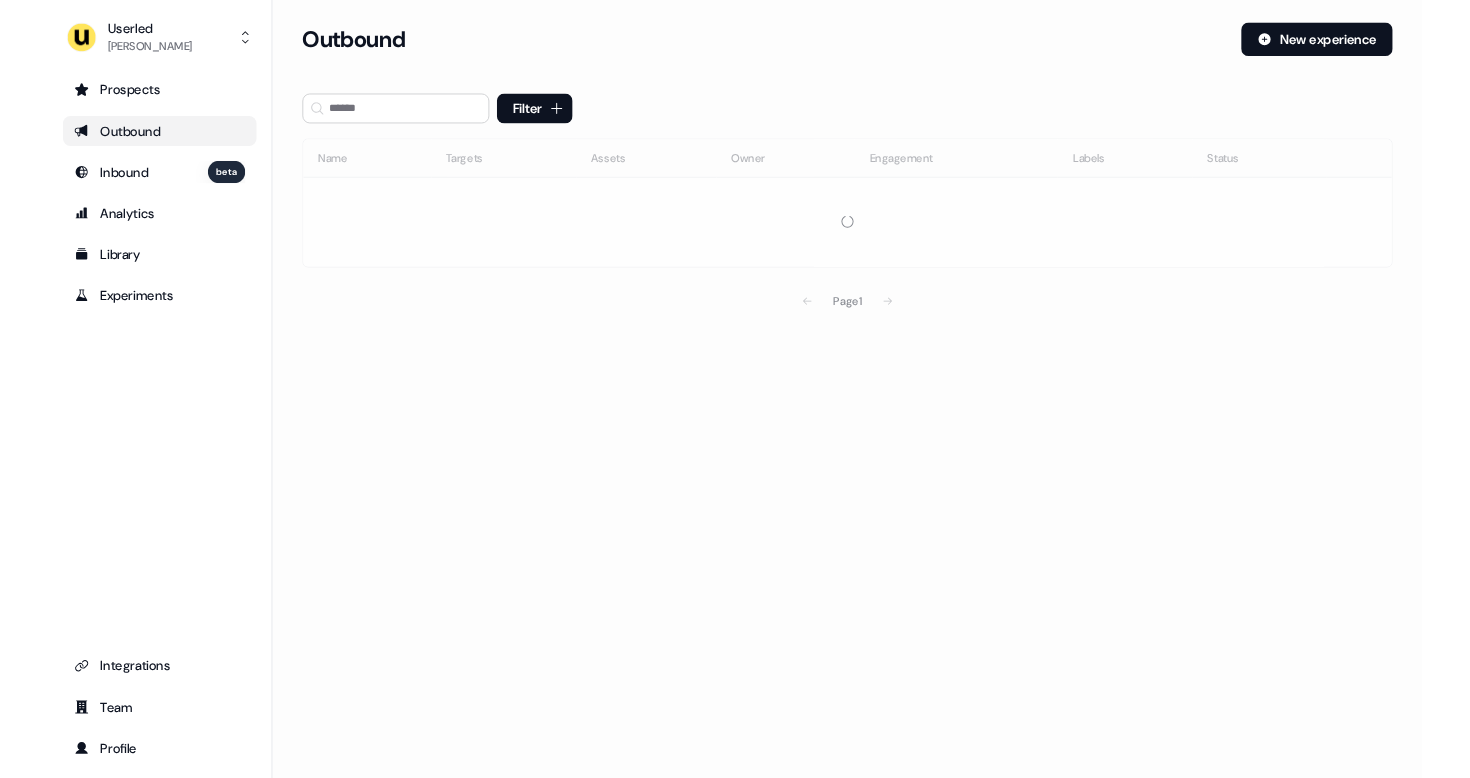 scroll, scrollTop: 0, scrollLeft: 0, axis: both 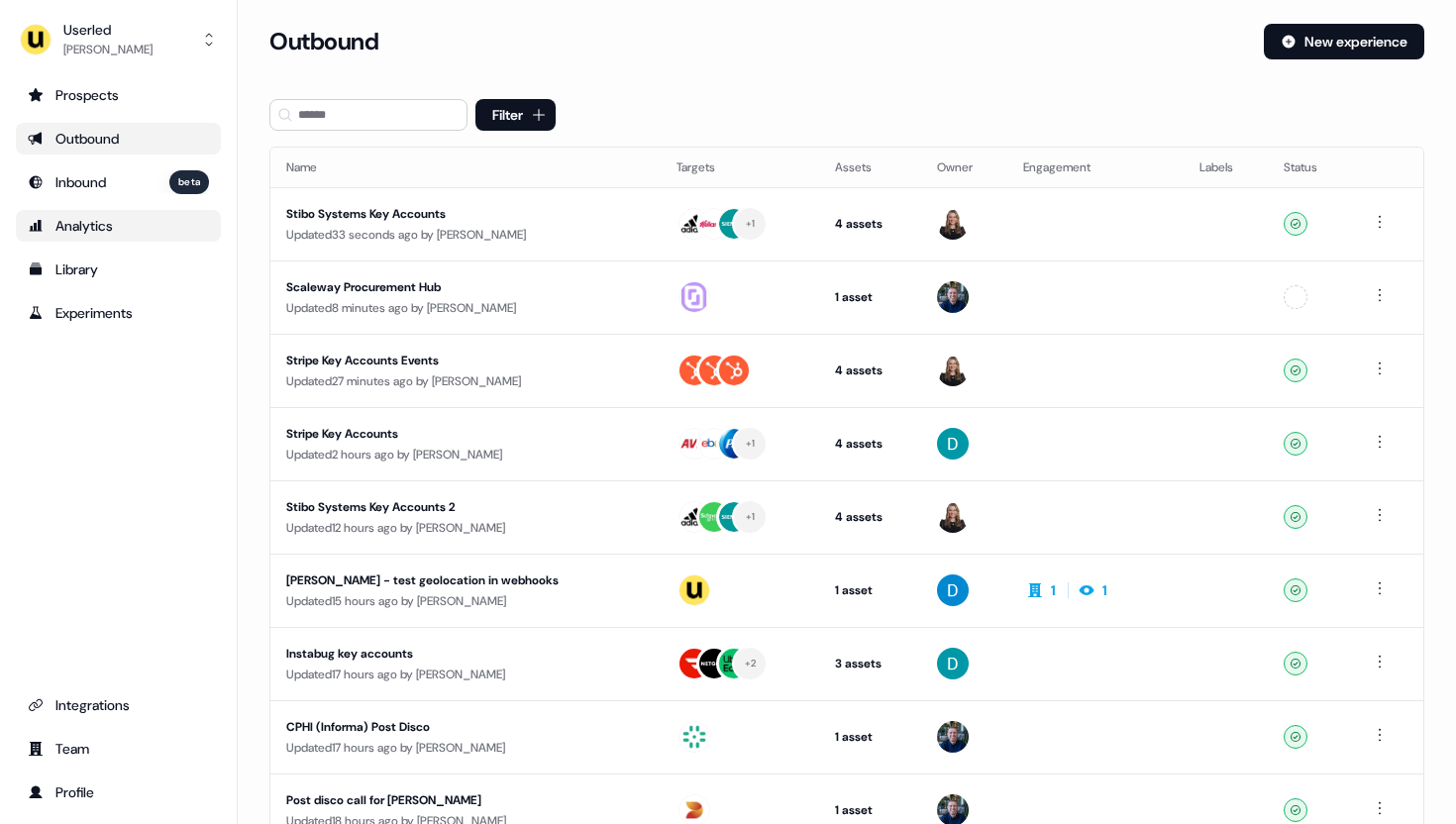 click on "Analytics" at bounding box center (118, 226) 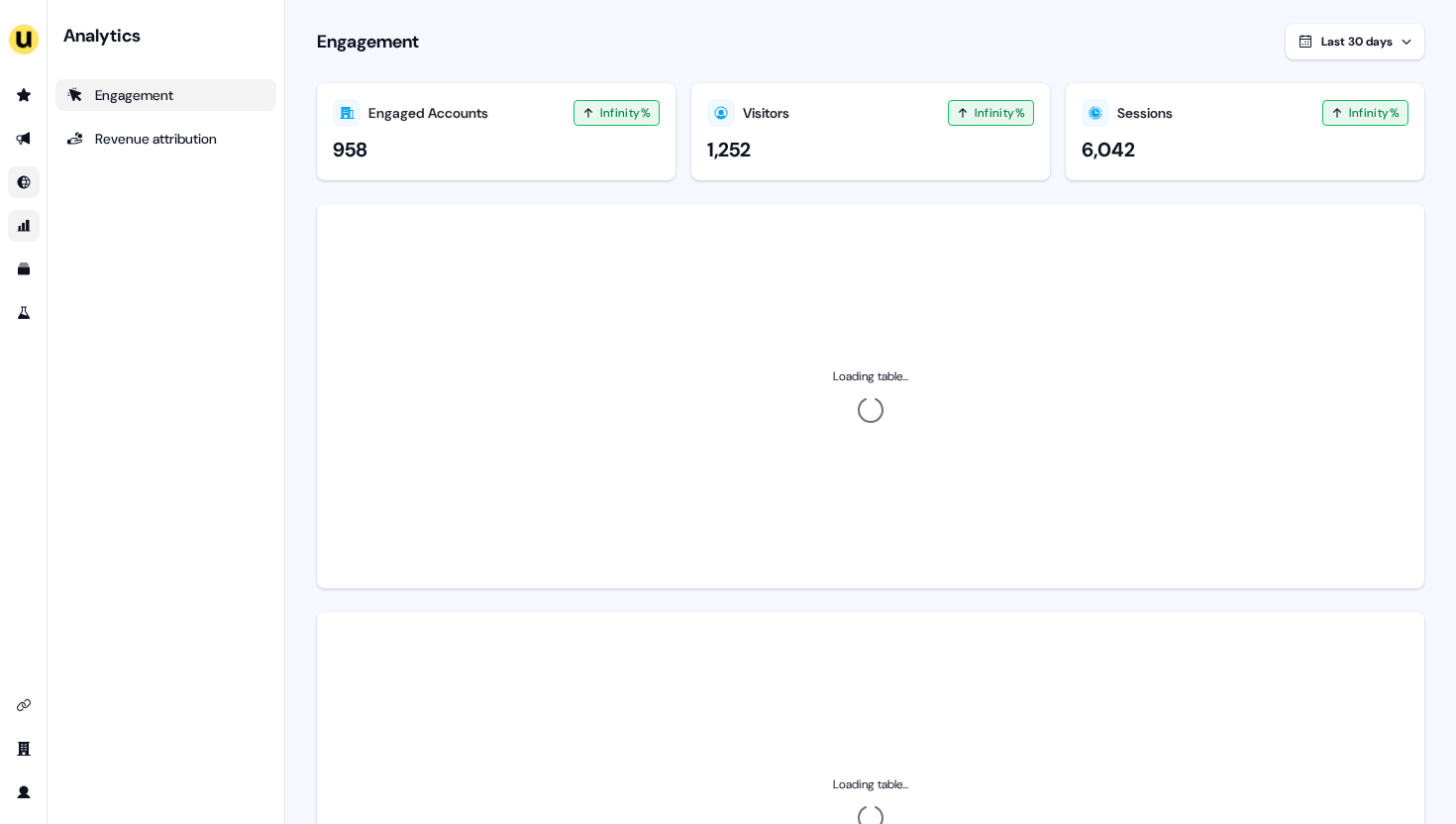 click at bounding box center (24, 182) 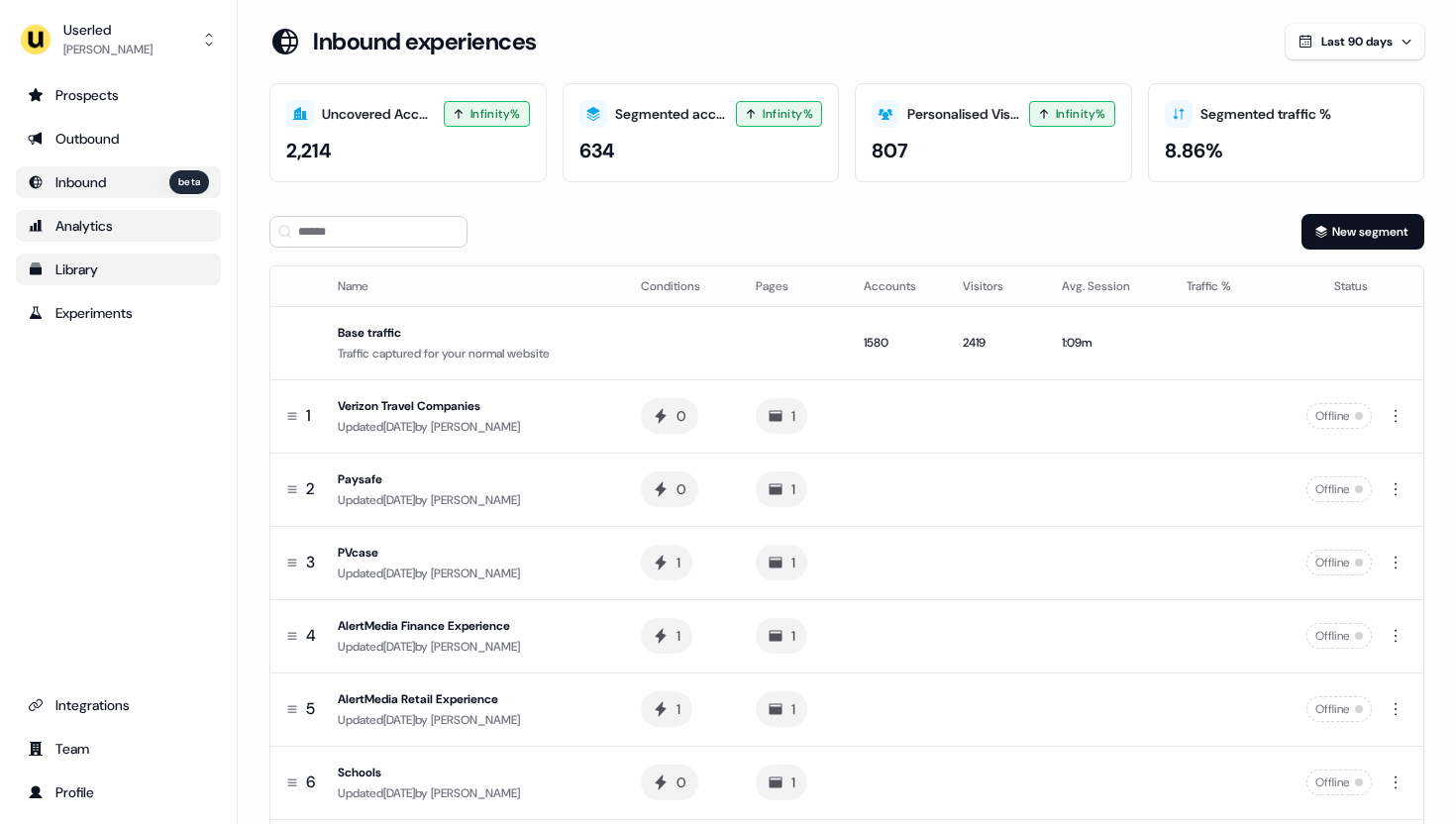 click on "Library" at bounding box center [118, 269] 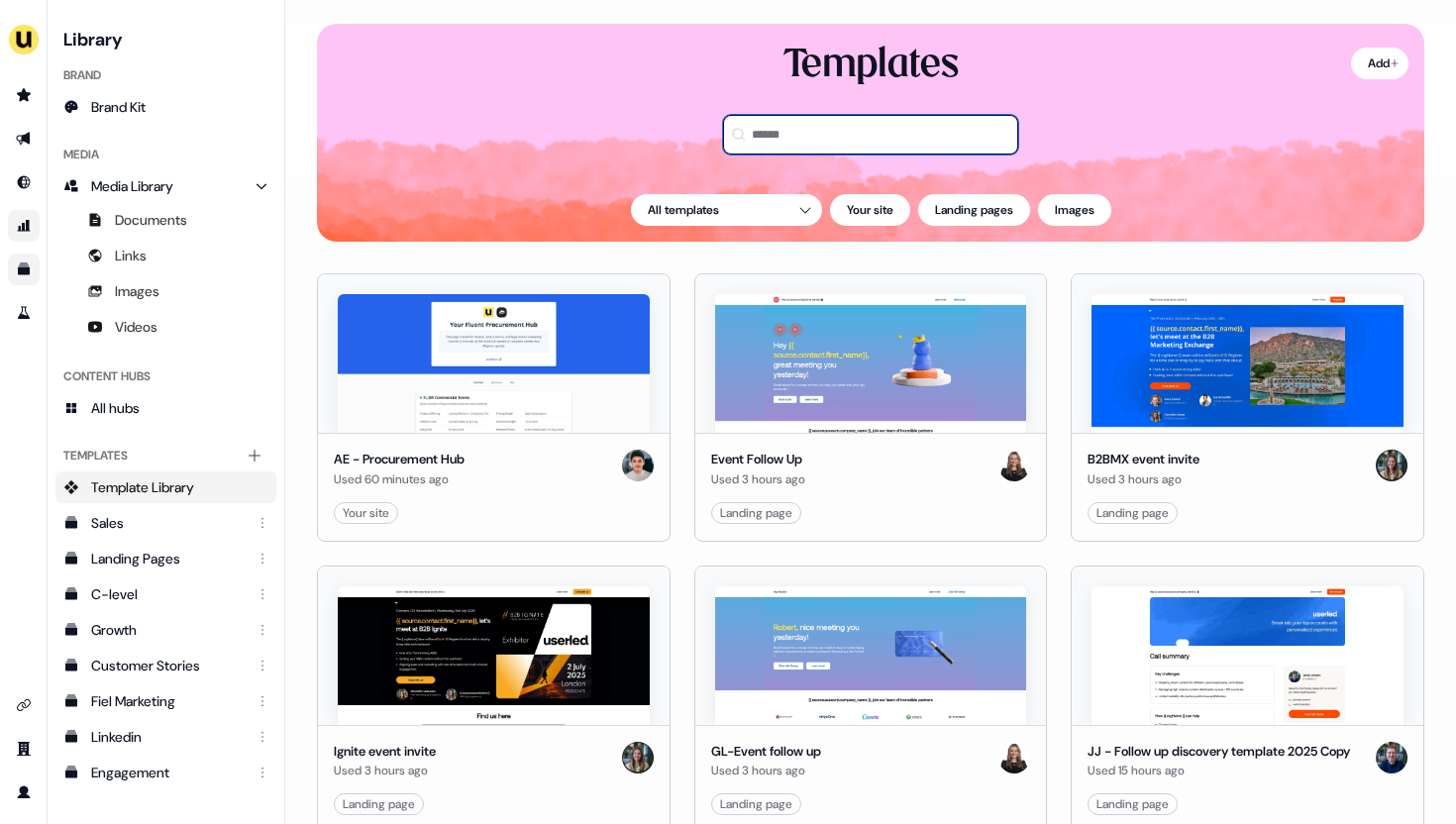 click at bounding box center [871, 135] 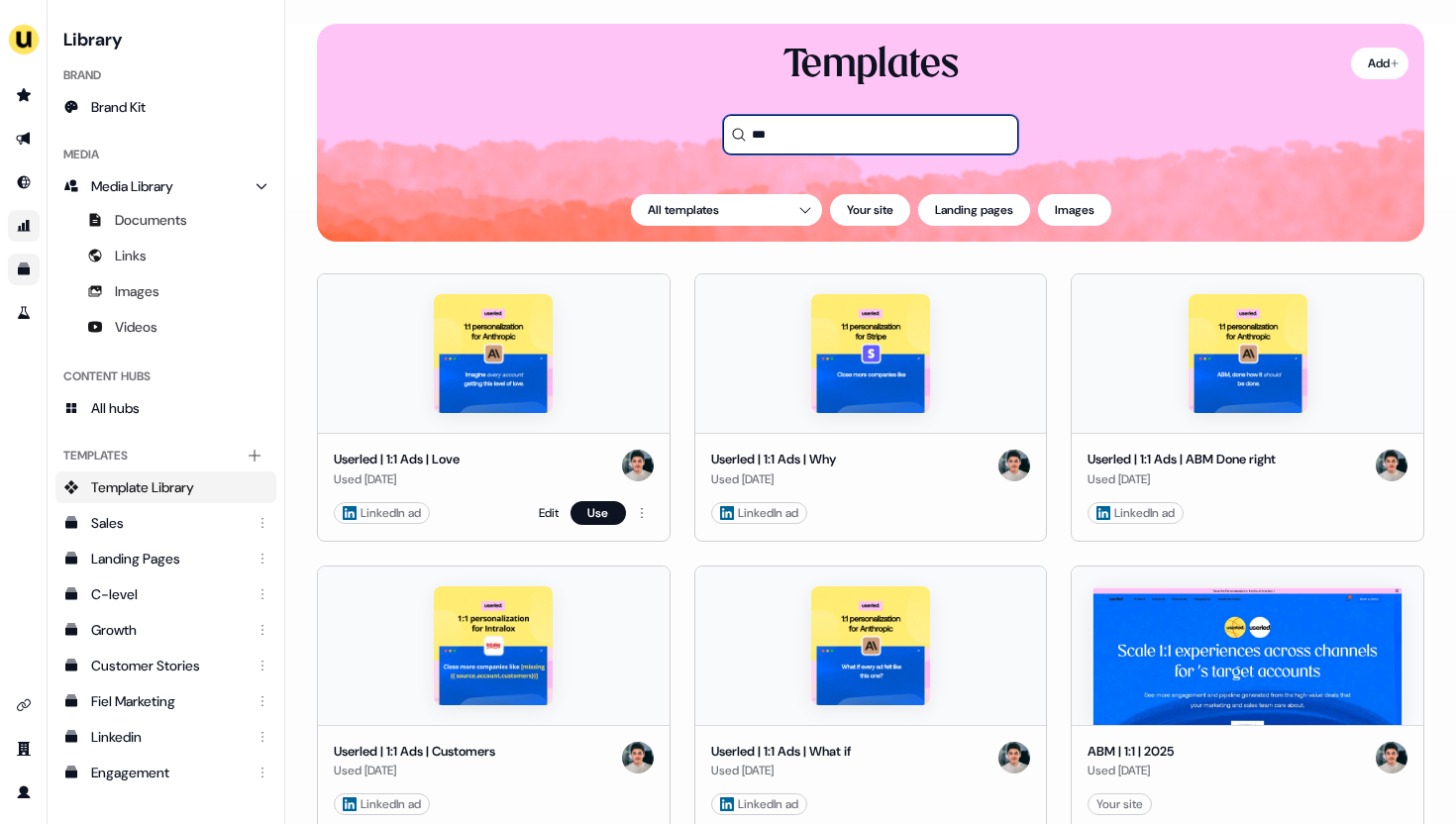 type on "***" 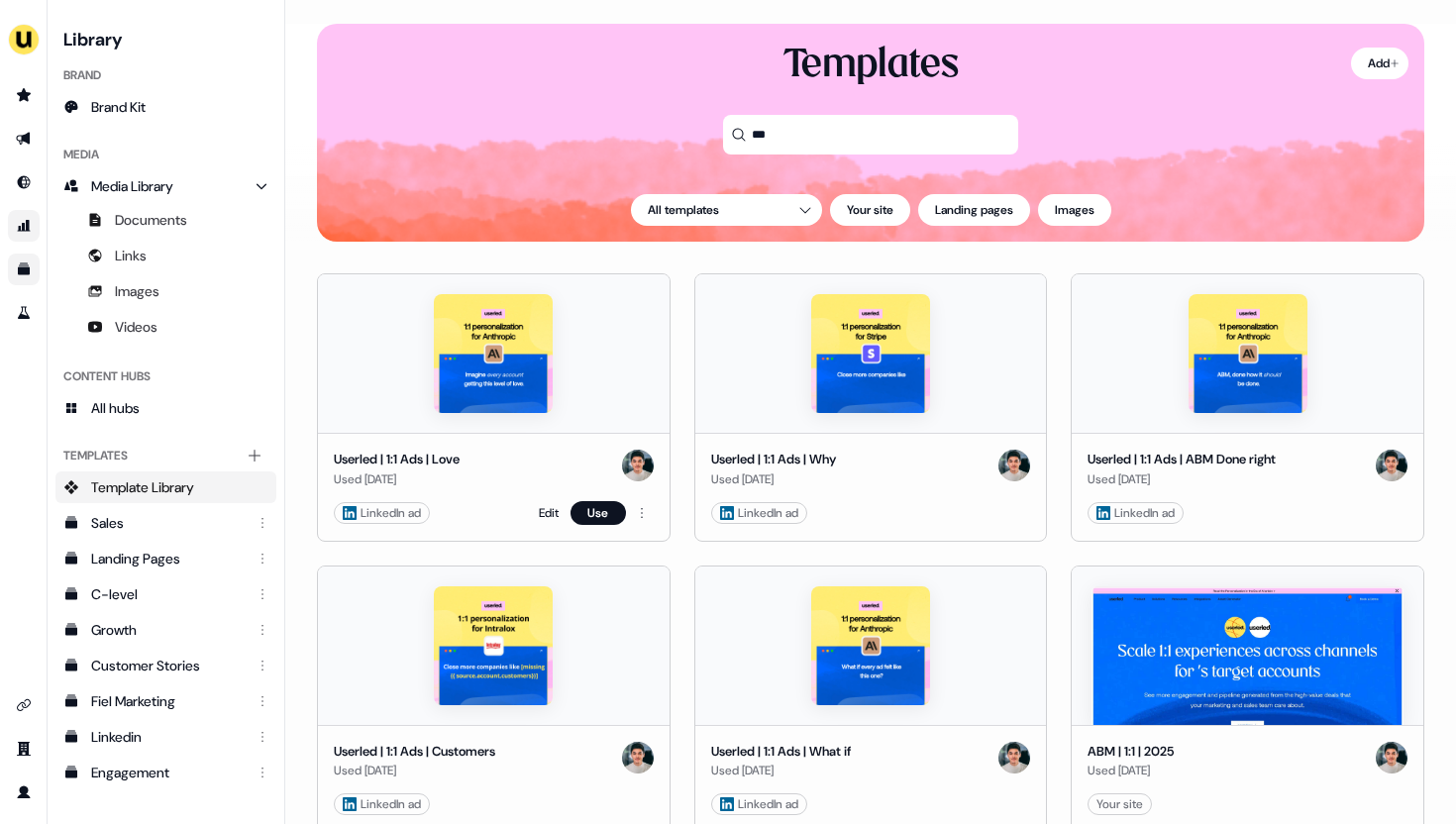click at bounding box center (493, 354) 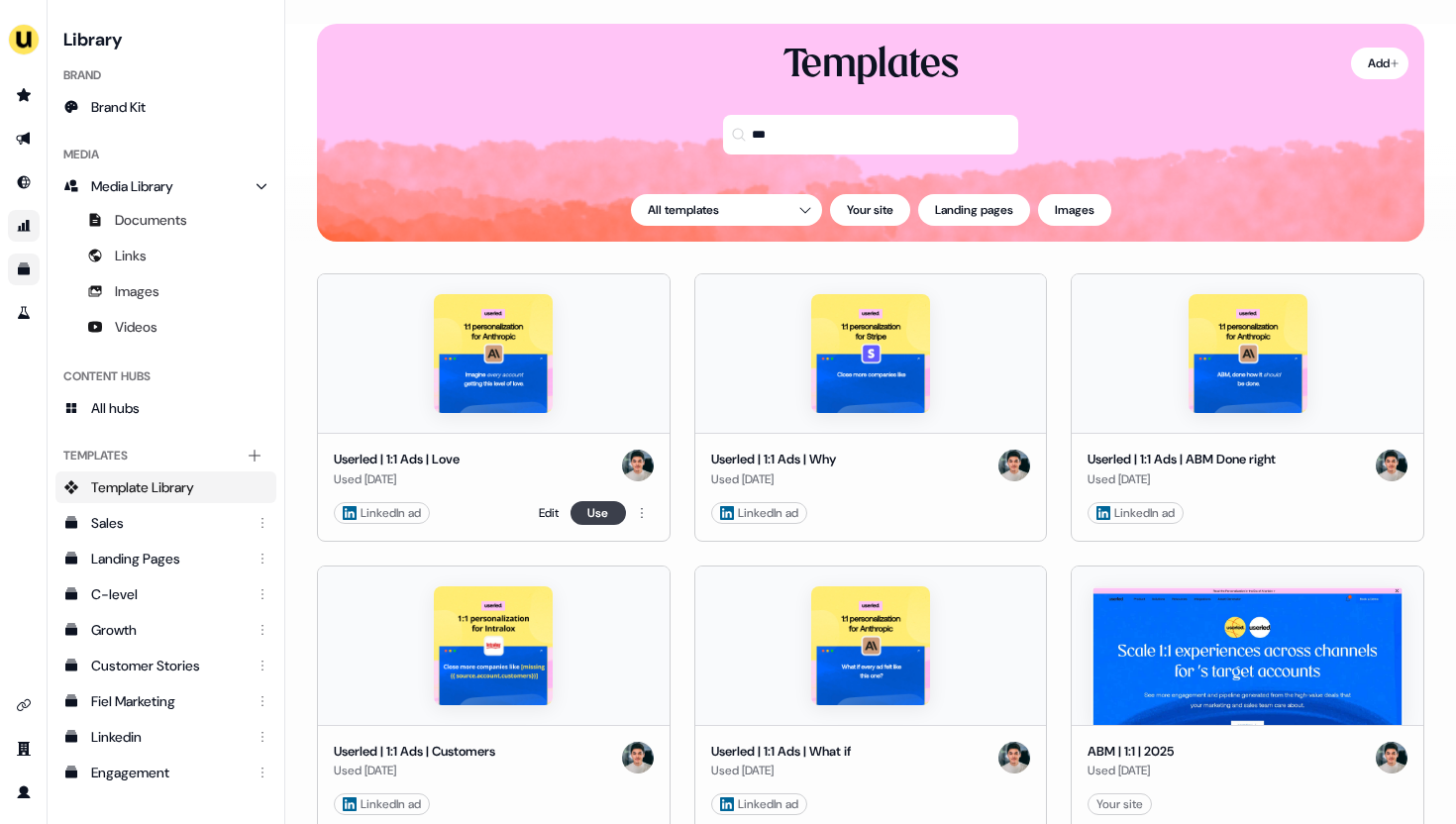 click on "Use" at bounding box center [598, 513] 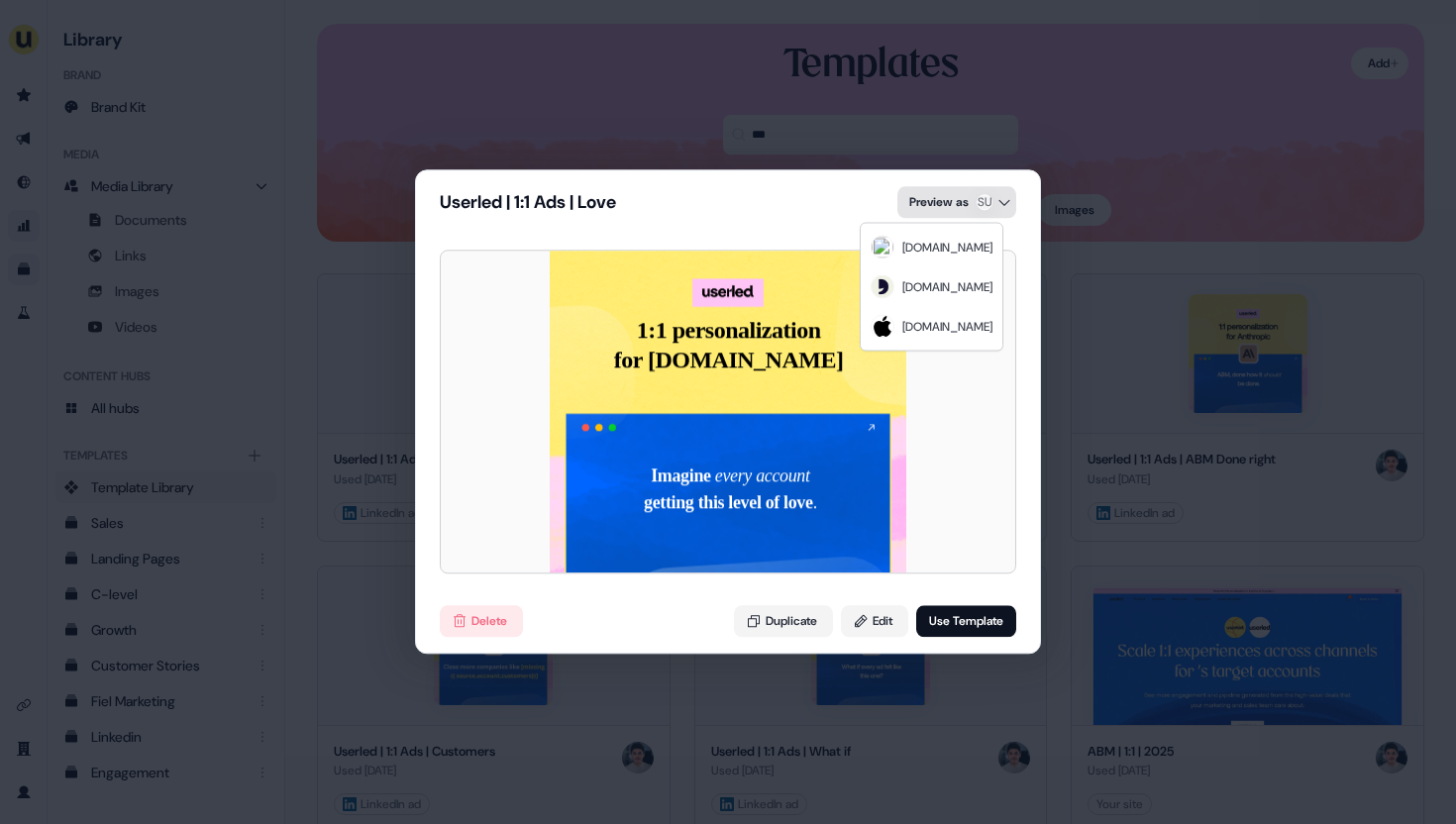 click on "Userled | 1:1 Ads | Love Preview as SU 1:1 personalization  for Sunspot.vi Imagine   every account   getting this level of love . Delete Duplicate Edit Use Template" at bounding box center (728, 412) 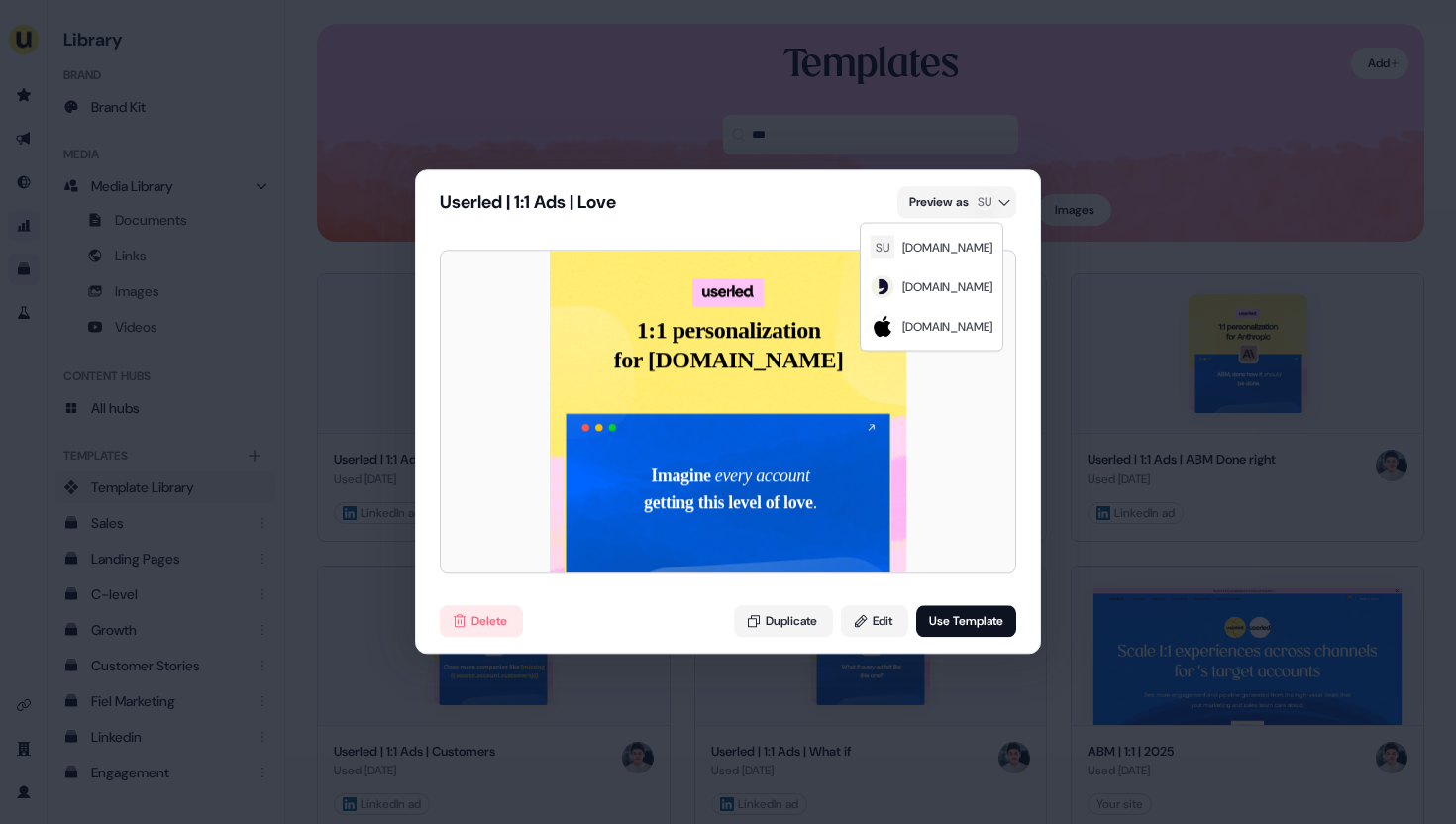 click on "Userled | 1:1 Ads | Love Preview as SU 1:1 personalization  for Sunspot.vi Imagine   every account   getting this level of love . Delete Duplicate Edit Use Template" at bounding box center (728, 412) 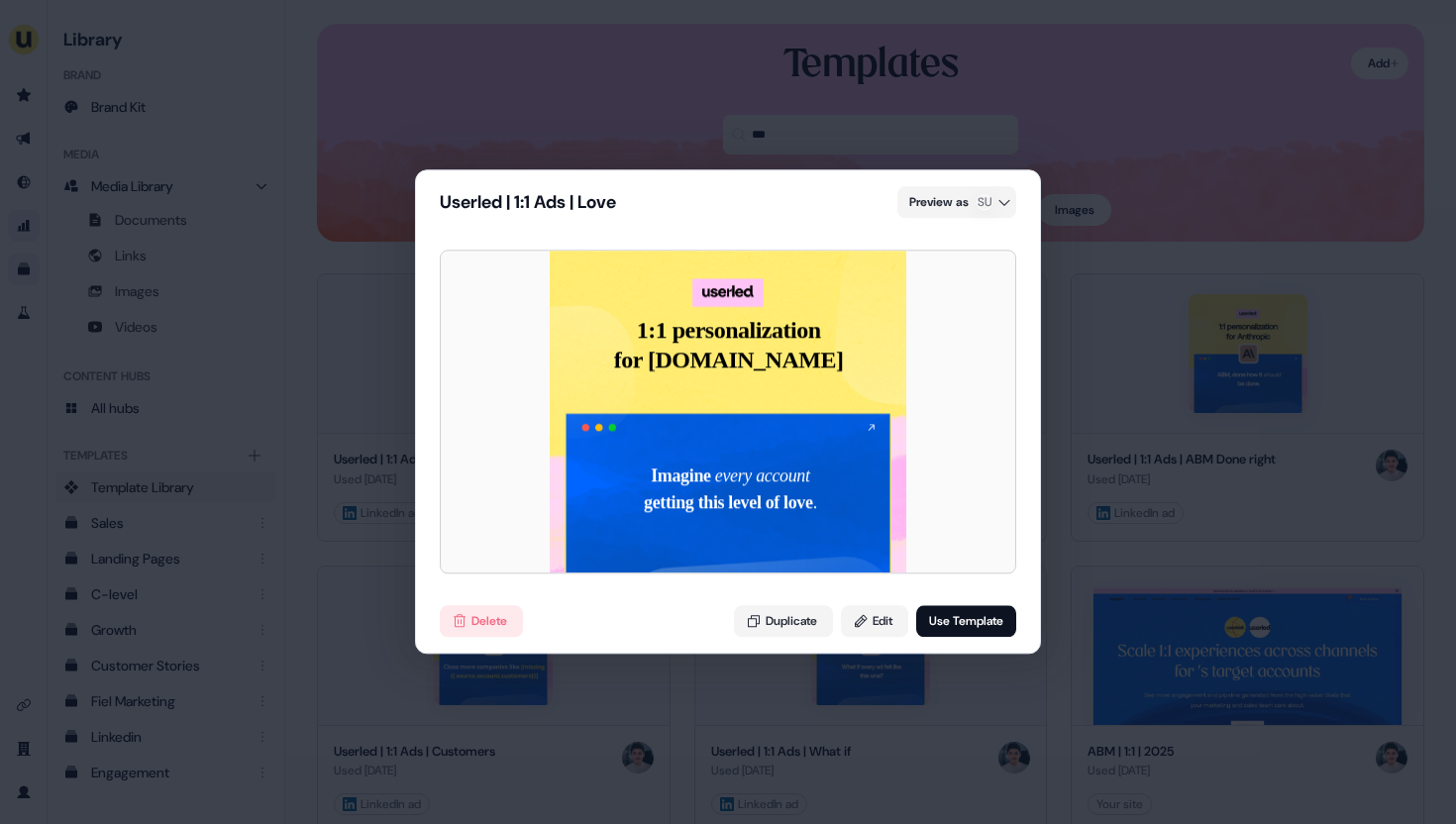 click on "Userled | 1:1 Ads | Love Preview as SU 1:1 personalization  for Sunspot.vi Imagine   every account   getting this level of love . Delete Duplicate Edit Use Template" at bounding box center [728, 412] 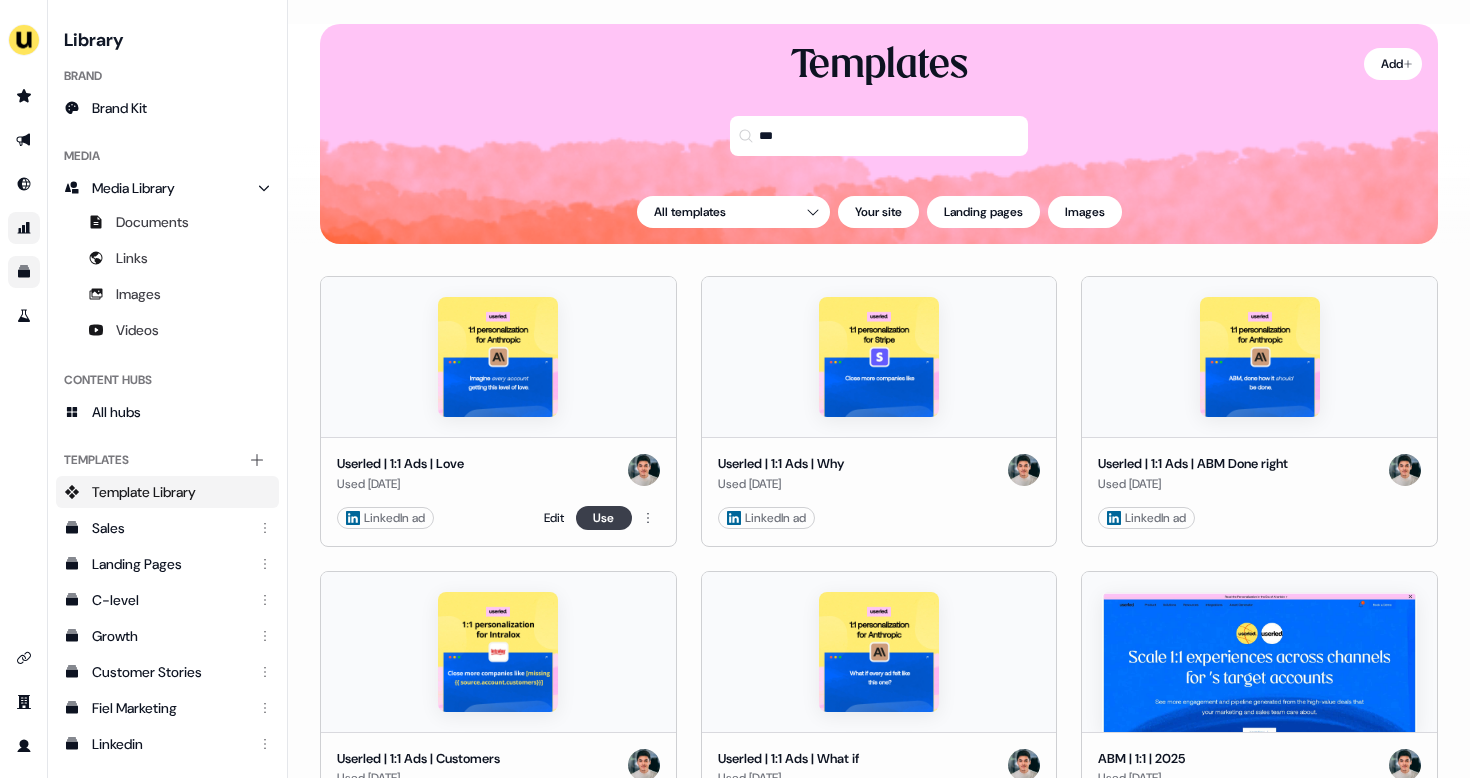 click on "Use" at bounding box center [604, 518] 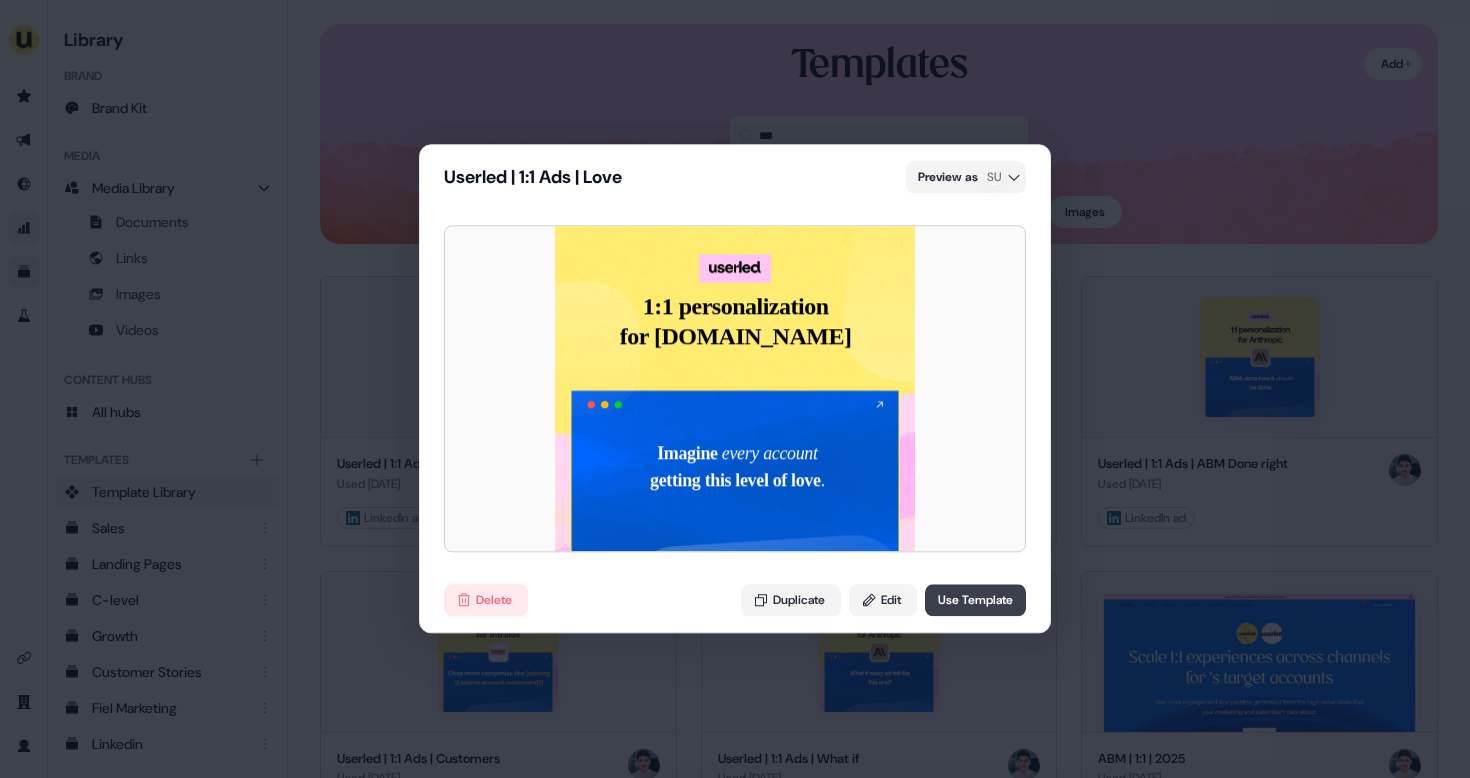 click on "Use Template" at bounding box center [975, 601] 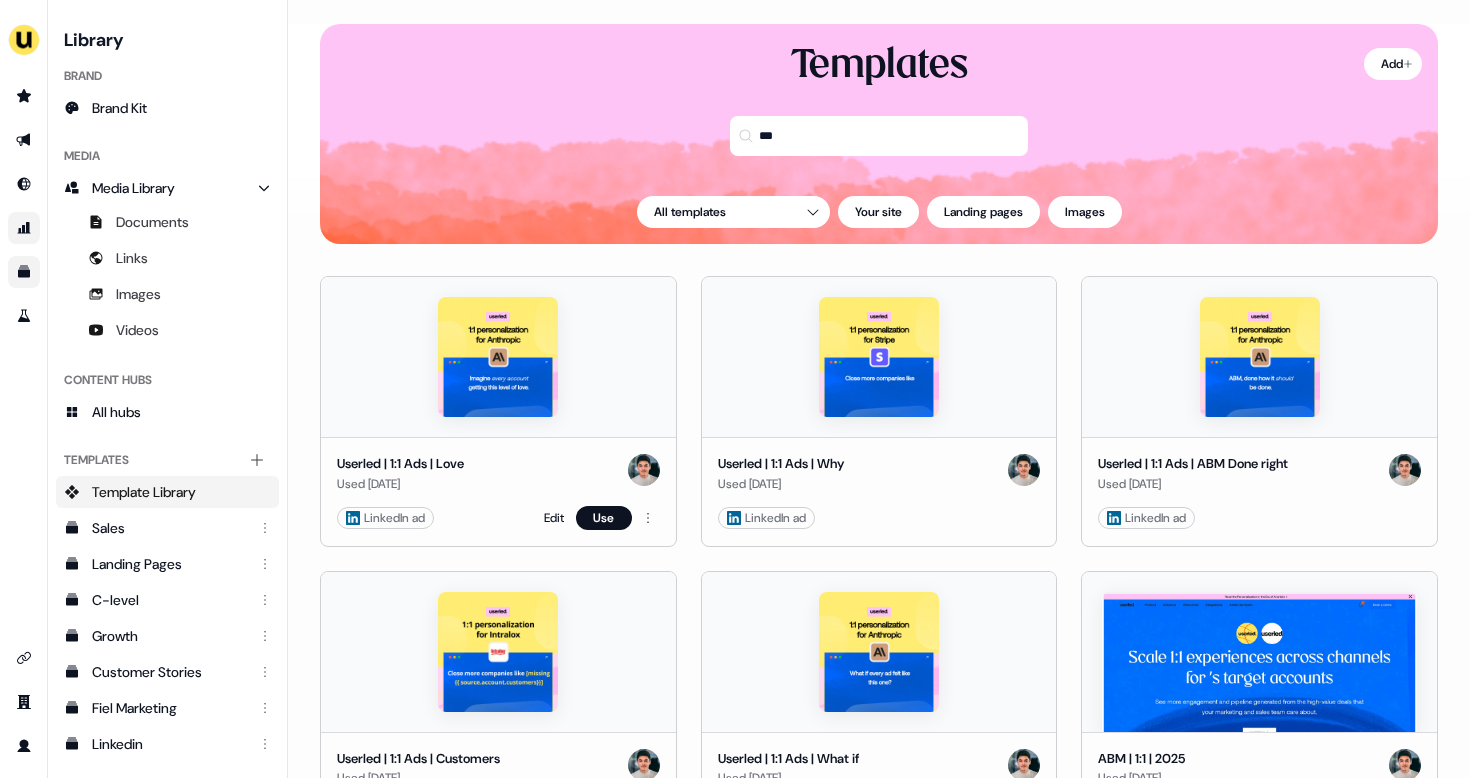 click at bounding box center (498, 357) 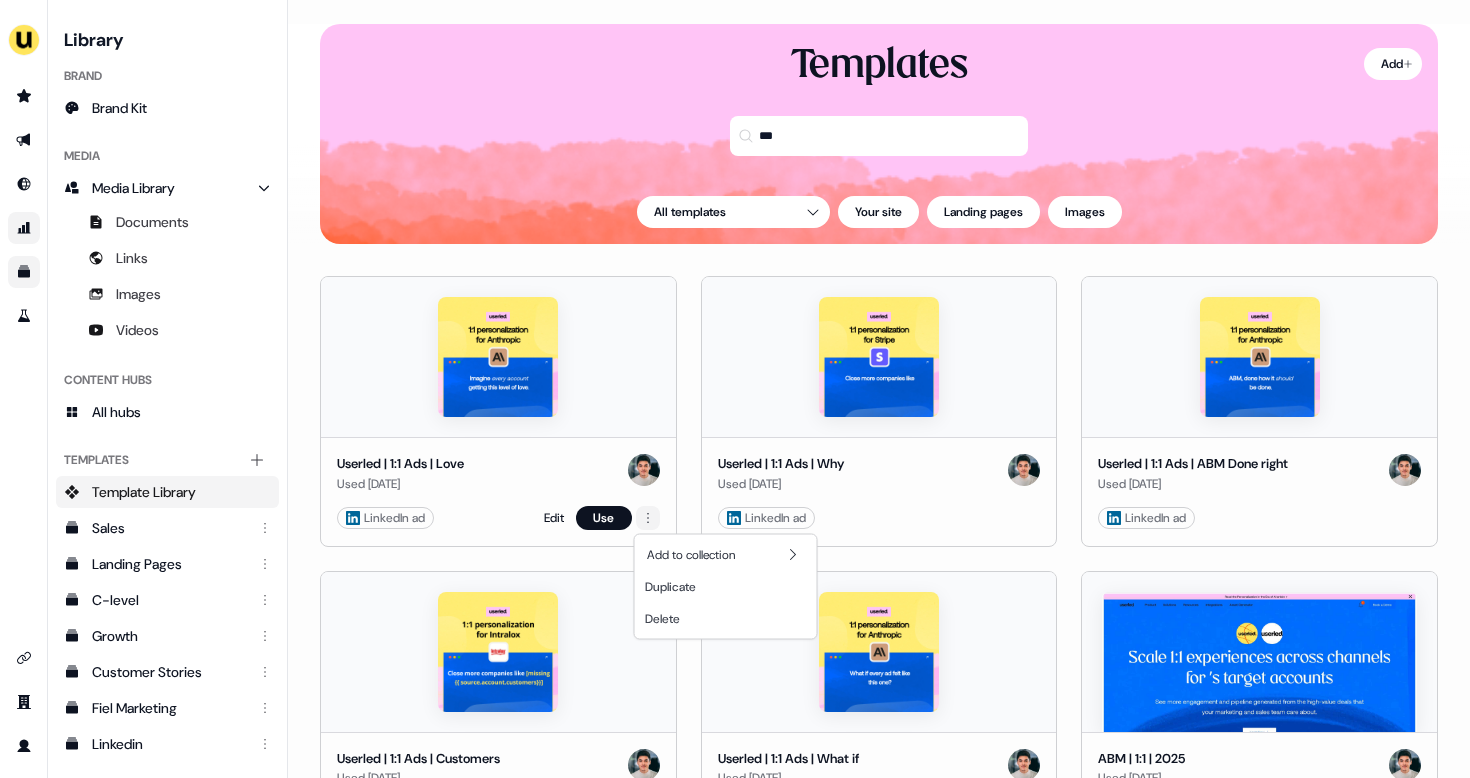 click on "For the best experience switch devices to a bigger screen. Go to Userled.io Library Brand Brand Kit Media Media Library Documents Links Images Videos Content Hubs All hubs Templates   Add collection Template Library Sales Landing Pages C-level Growth Customer Stories Fiel Marketing Linkedin Engagement Conversion Persona Gong Videos Francais Customer Success Sales Templates  ROI Templates Competitor Comparisons Outreach Templates Proposal Templates Capability Templates C-Suite Value Templates CS samples Loading... Add Templates *** All   templates Your site Landing pages Images Userled | 1:1 Ads | Love Used 7 days ago   LinkedIn ad Edit Use Userled | 1:1 Ads | Why Used 7 days ago   LinkedIn ad Edit Use Userled | 1:1 Ads | ABM Done right Used 7 days ago   LinkedIn ad Edit Use Userled | 1:1 Ads | Customers Used 7 days ago   LinkedIn ad Edit Use Userled | 1:1 Ads | What if Used 7 days ago   LinkedIn ad Edit Use ABM | 1:1 | 2025 Used 7 days ago Your site Edit Use LinkedIn 1:1 Ads Sales Template (APPROVED) Use" at bounding box center [735, 389] 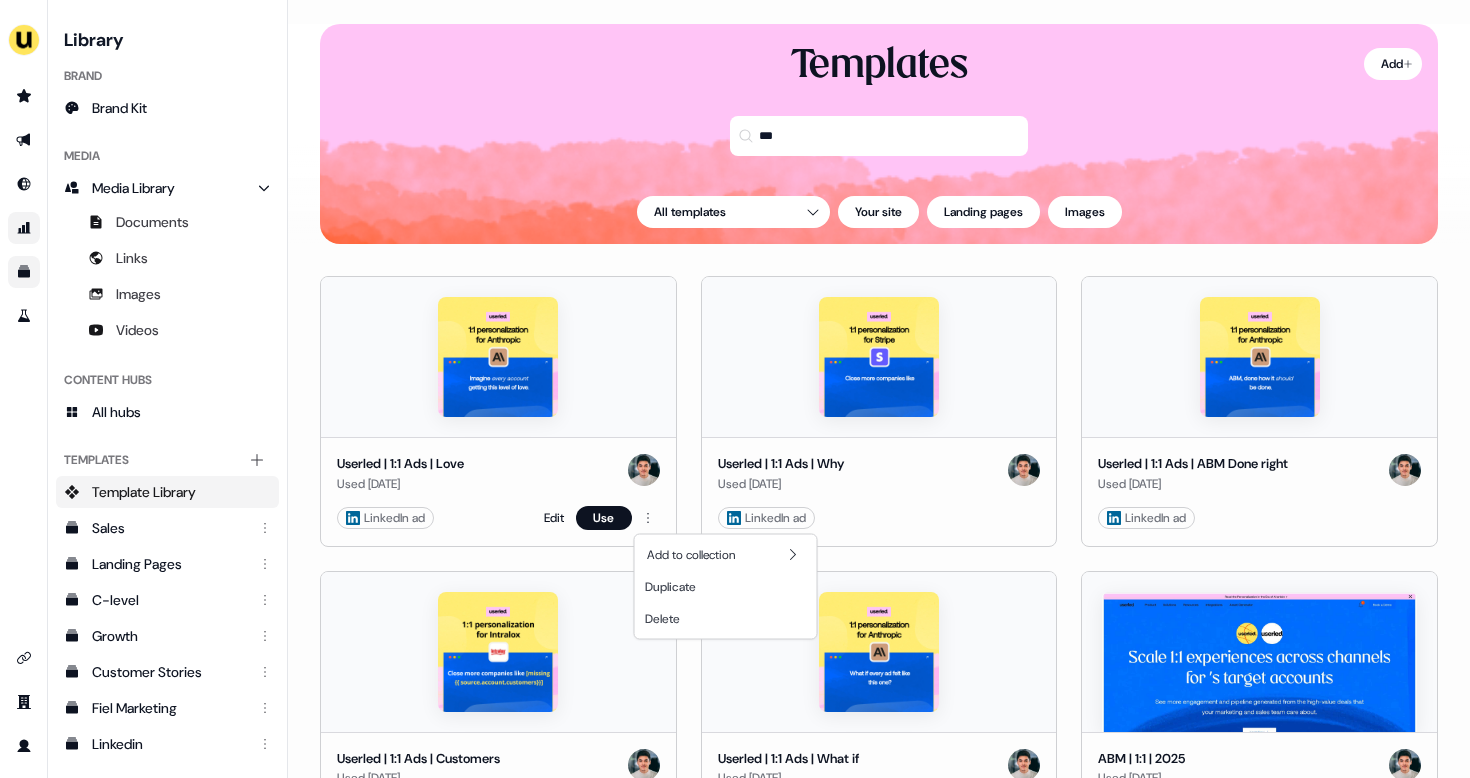 click on "For the best experience switch devices to a bigger screen. Go to Userled.io Library Brand Brand Kit Media Media Library Documents Links Images Videos Content Hubs All hubs Templates   Add collection Template Library Sales Landing Pages C-level Growth Customer Stories Fiel Marketing Linkedin Engagement Conversion Persona Gong Videos Francais Customer Success Sales Templates  ROI Templates Competitor Comparisons Outreach Templates Proposal Templates Capability Templates C-Suite Value Templates CS samples Loading... Add Templates *** All   templates Your site Landing pages Images Userled | 1:1 Ads | Love Used 7 days ago   LinkedIn ad Edit Use Userled | 1:1 Ads | Why Used 7 days ago   LinkedIn ad Edit Use Userled | 1:1 Ads | ABM Done right Used 7 days ago   LinkedIn ad Edit Use Userled | 1:1 Ads | Customers Used 7 days ago   LinkedIn ad Edit Use Userled | 1:1 Ads | What if Used 7 days ago   LinkedIn ad Edit Use ABM | 1:1 | 2025 Used 7 days ago Your site Edit Use LinkedIn 1:1 Ads Sales Template (APPROVED) Use" at bounding box center (735, 389) 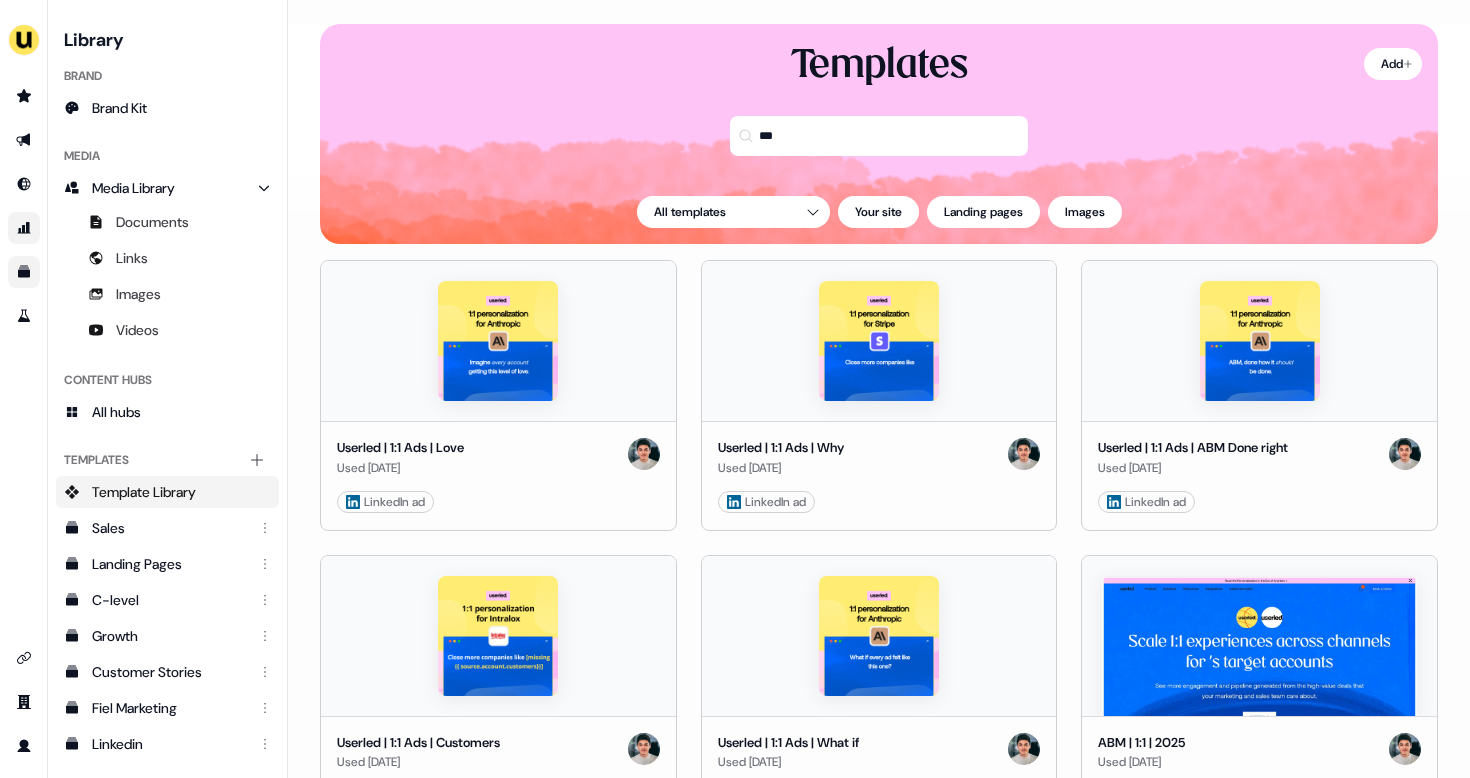 scroll, scrollTop: 0, scrollLeft: 0, axis: both 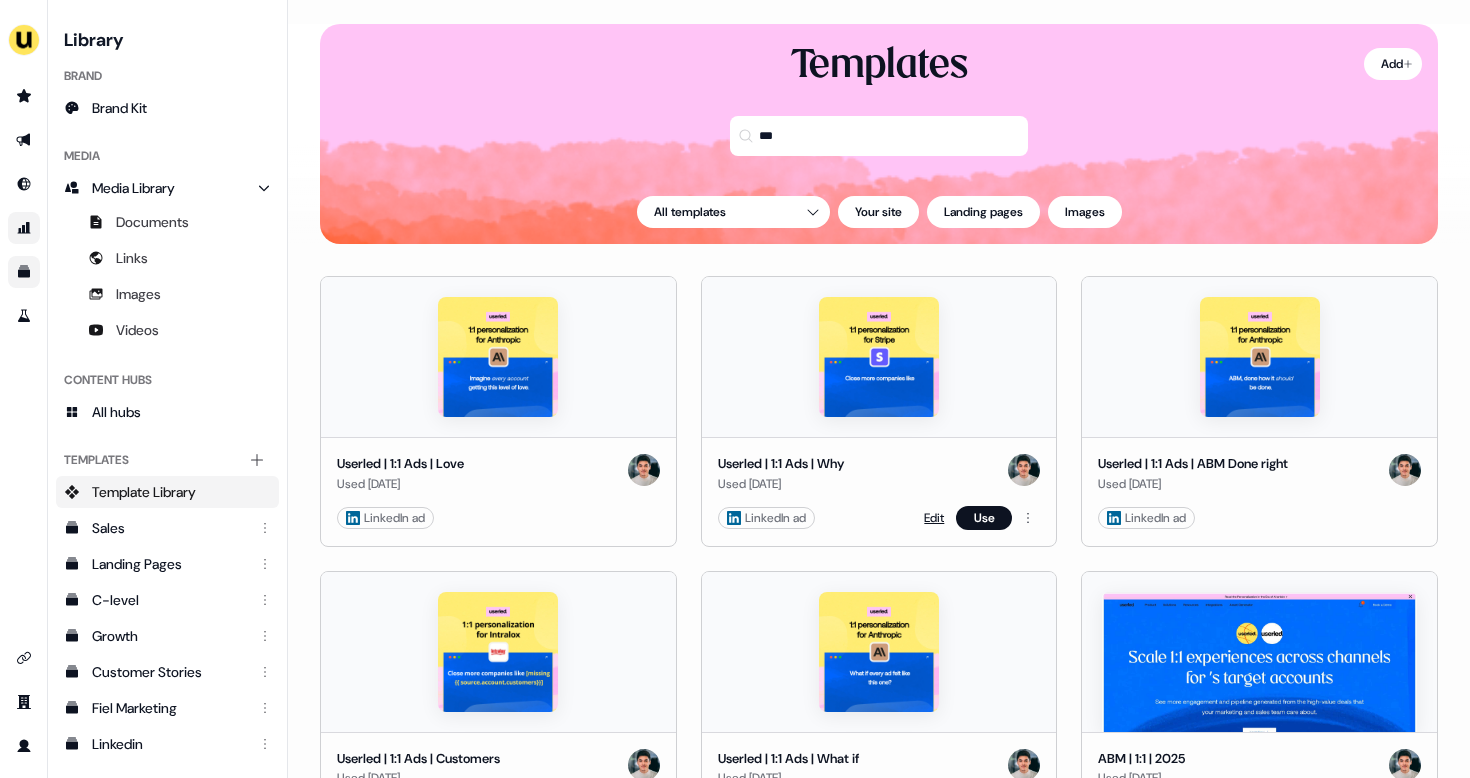 click on "Edit" at bounding box center (934, 518) 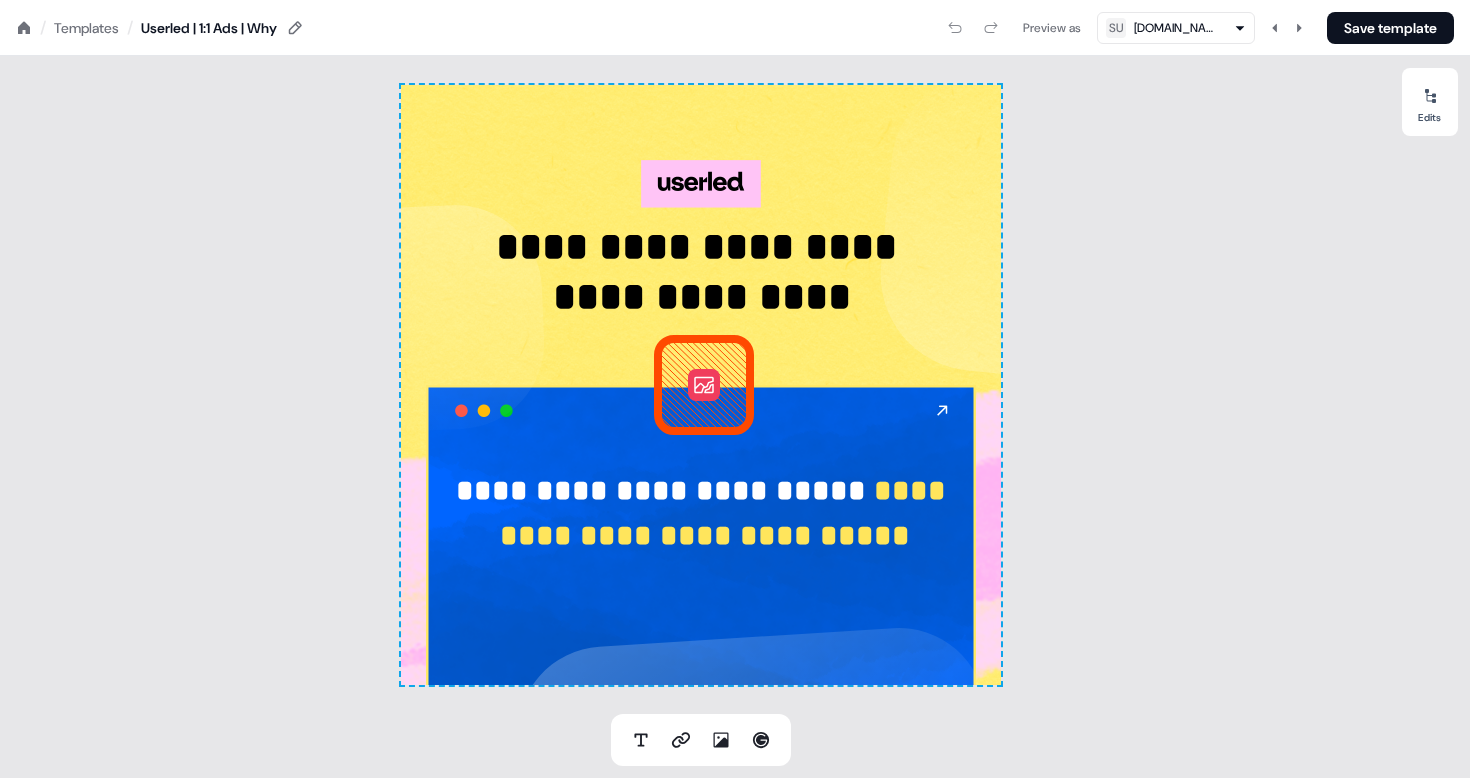 click on "Templates" at bounding box center [86, 28] 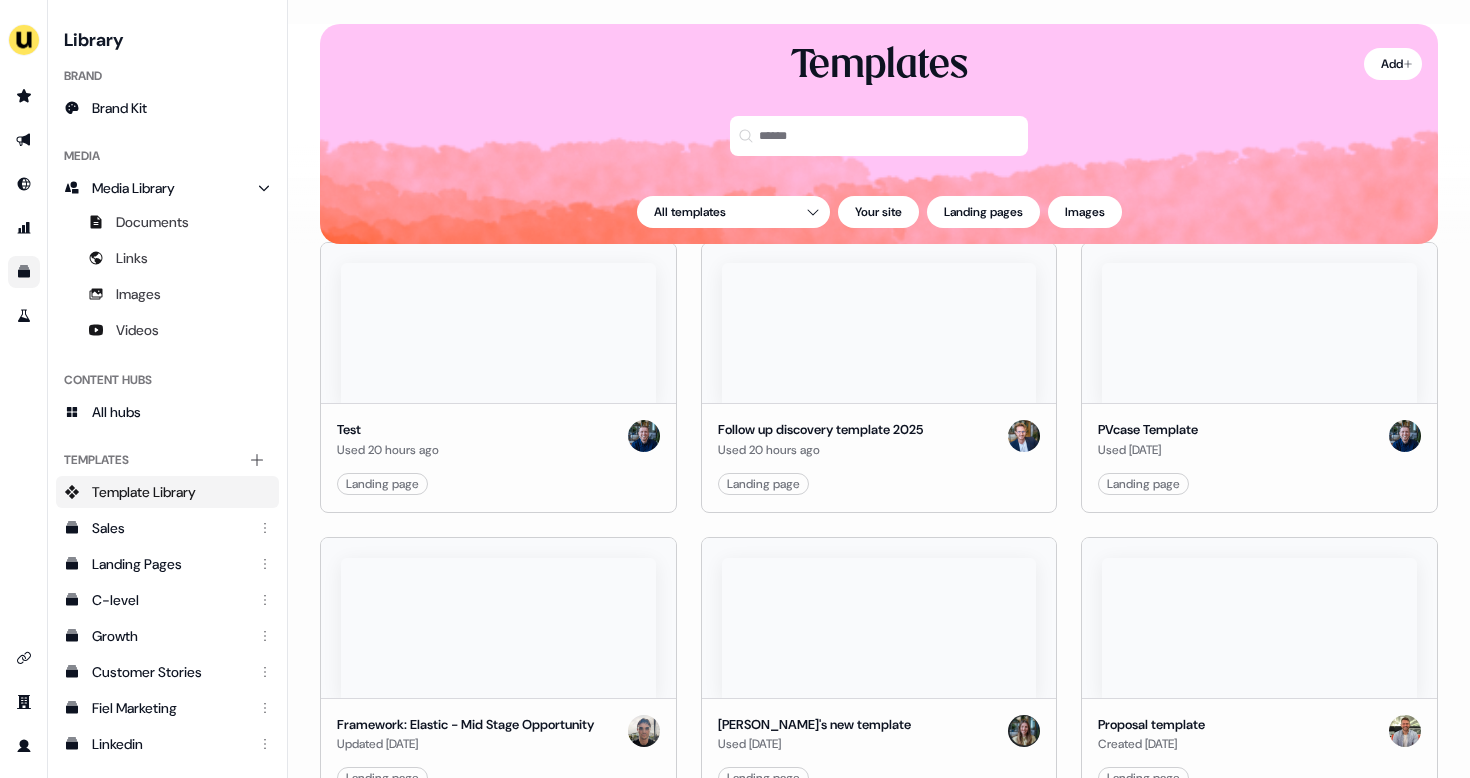scroll, scrollTop: 0, scrollLeft: 0, axis: both 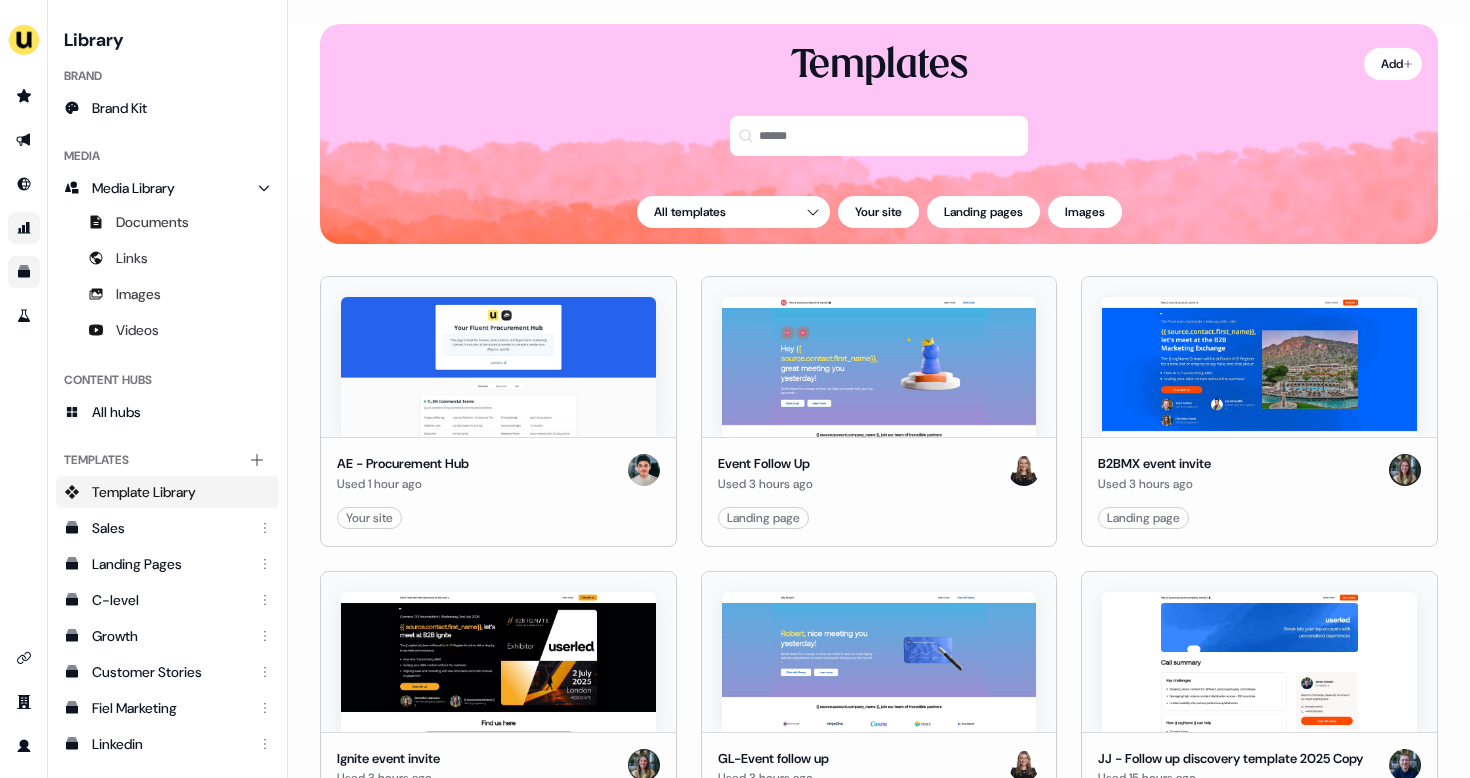 click at bounding box center [24, 228] 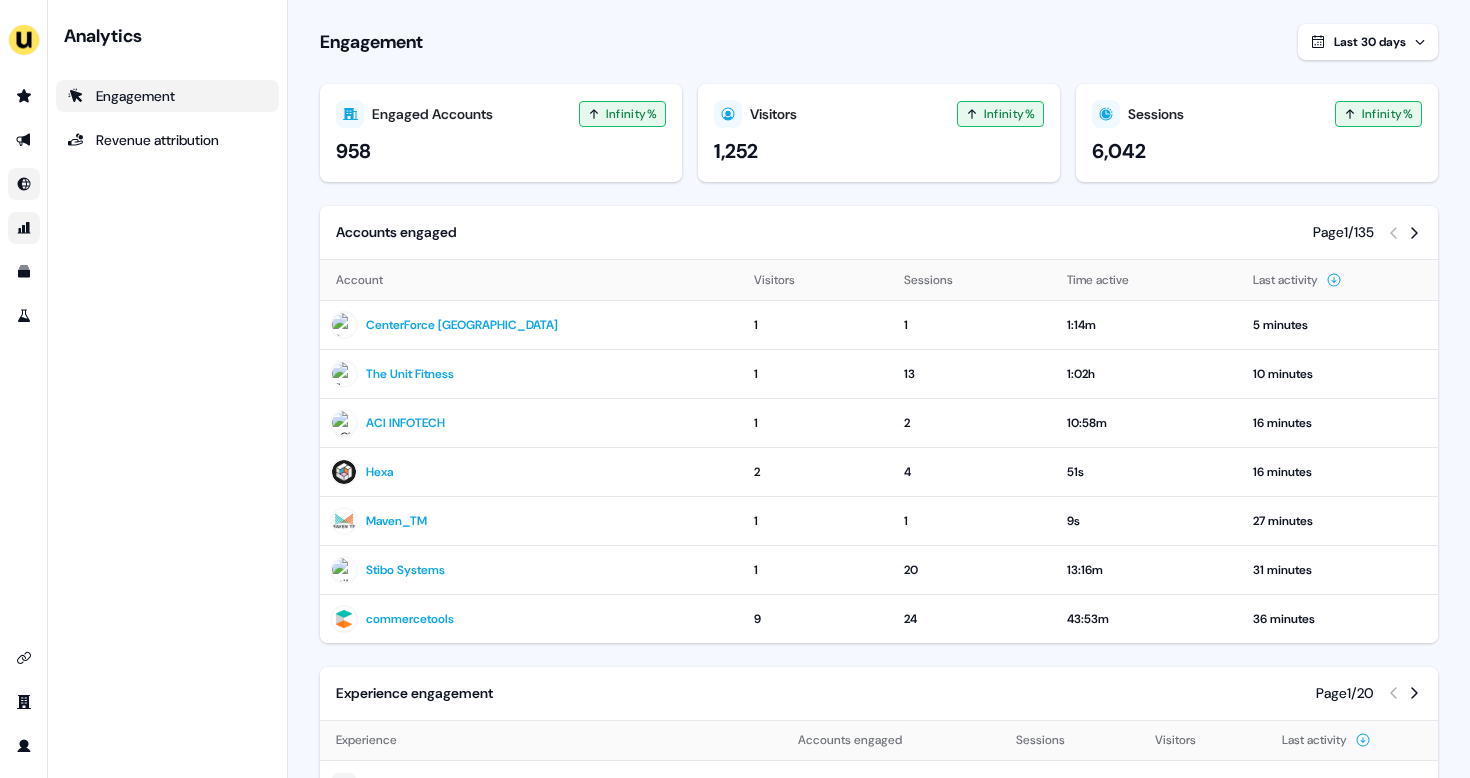 click at bounding box center (24, 184) 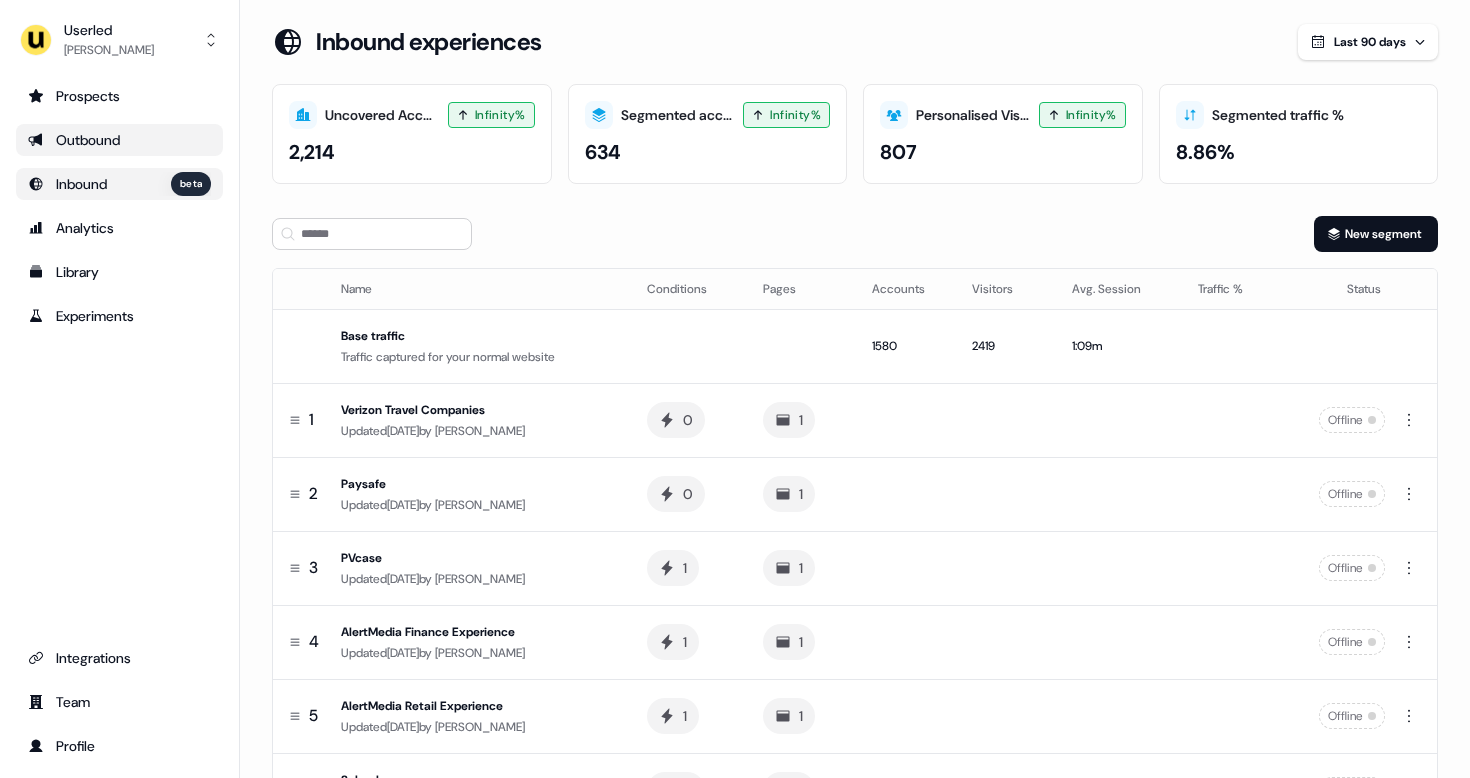 click on "Outbound" at bounding box center (119, 140) 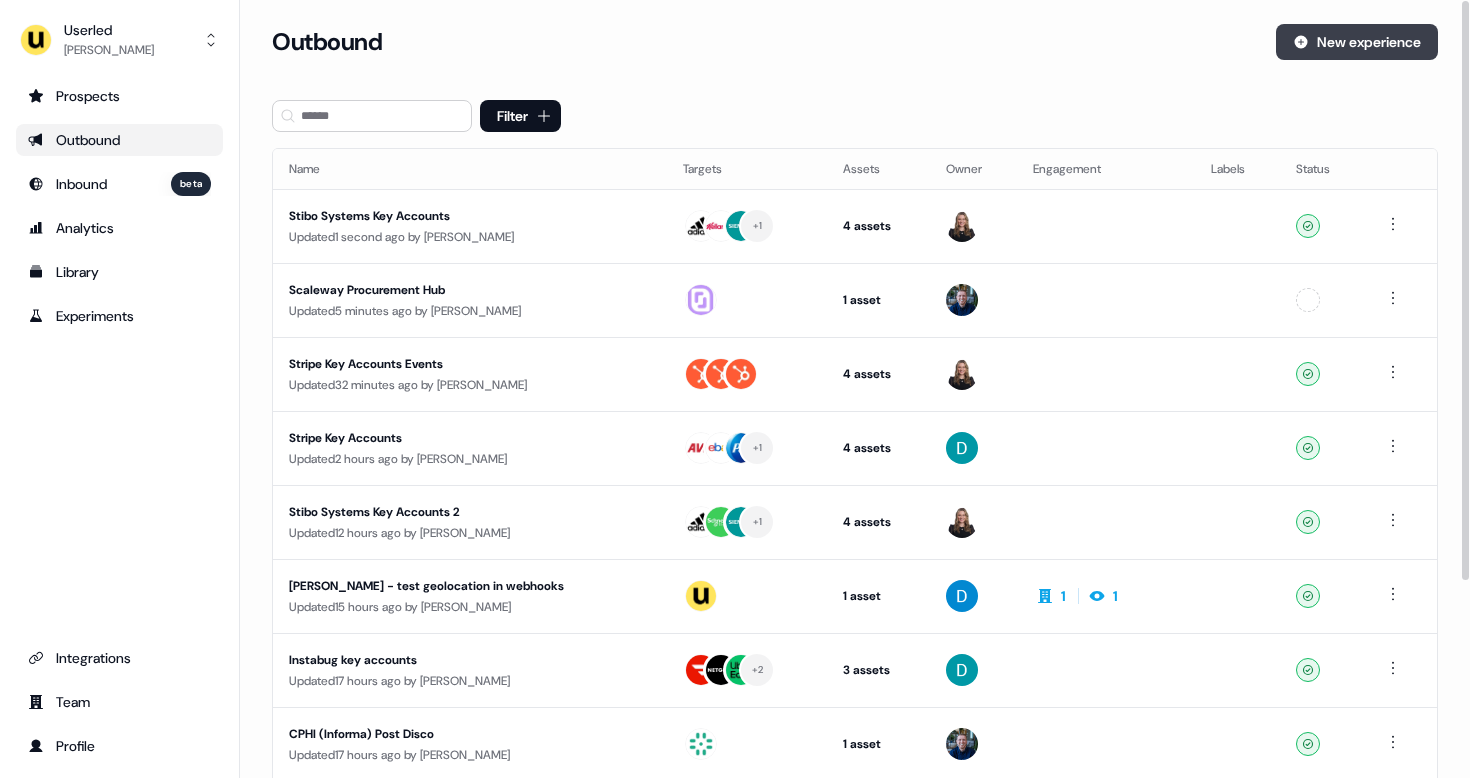 click on "New experience" at bounding box center [1357, 42] 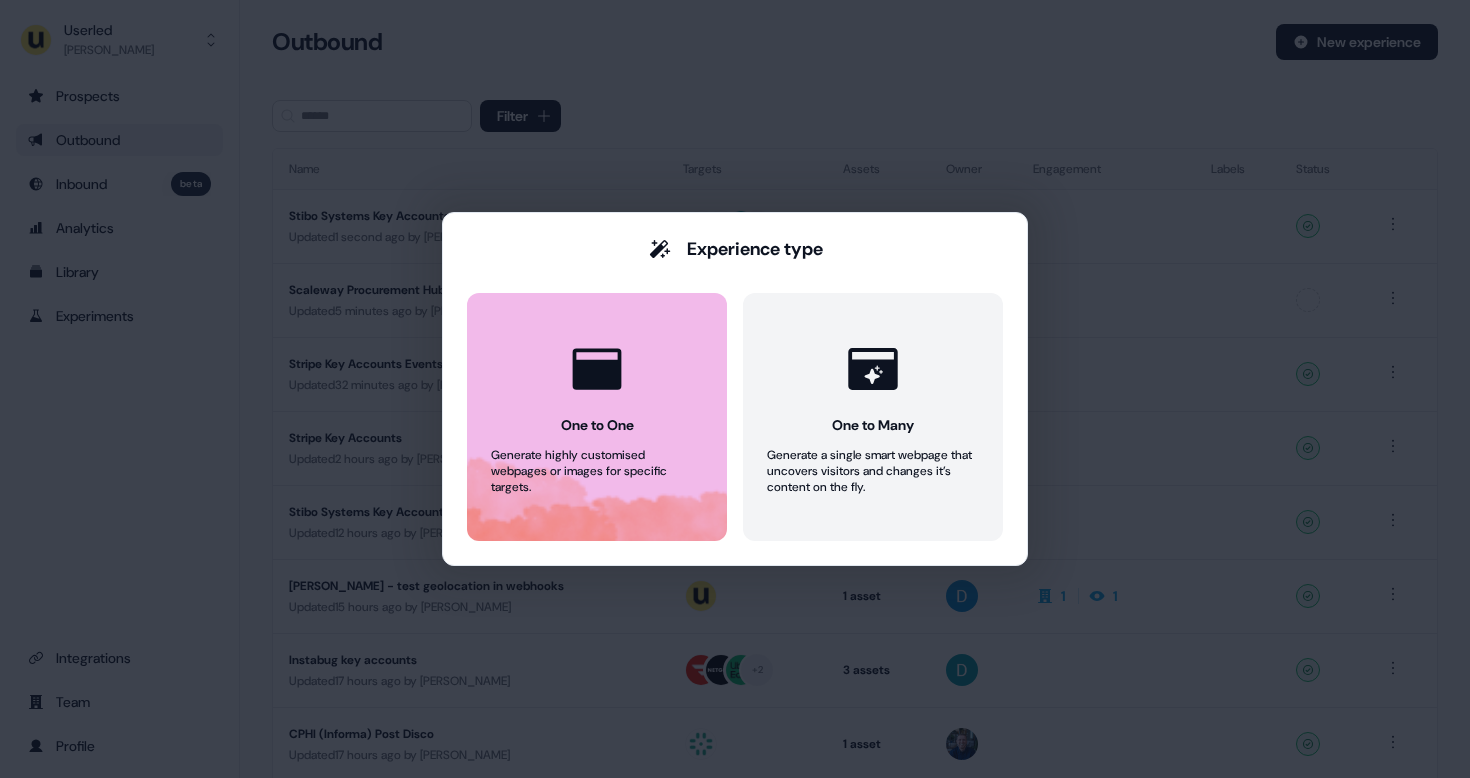 click on "One to One Generate highly customised webpages or images for specific targets." at bounding box center (597, 417) 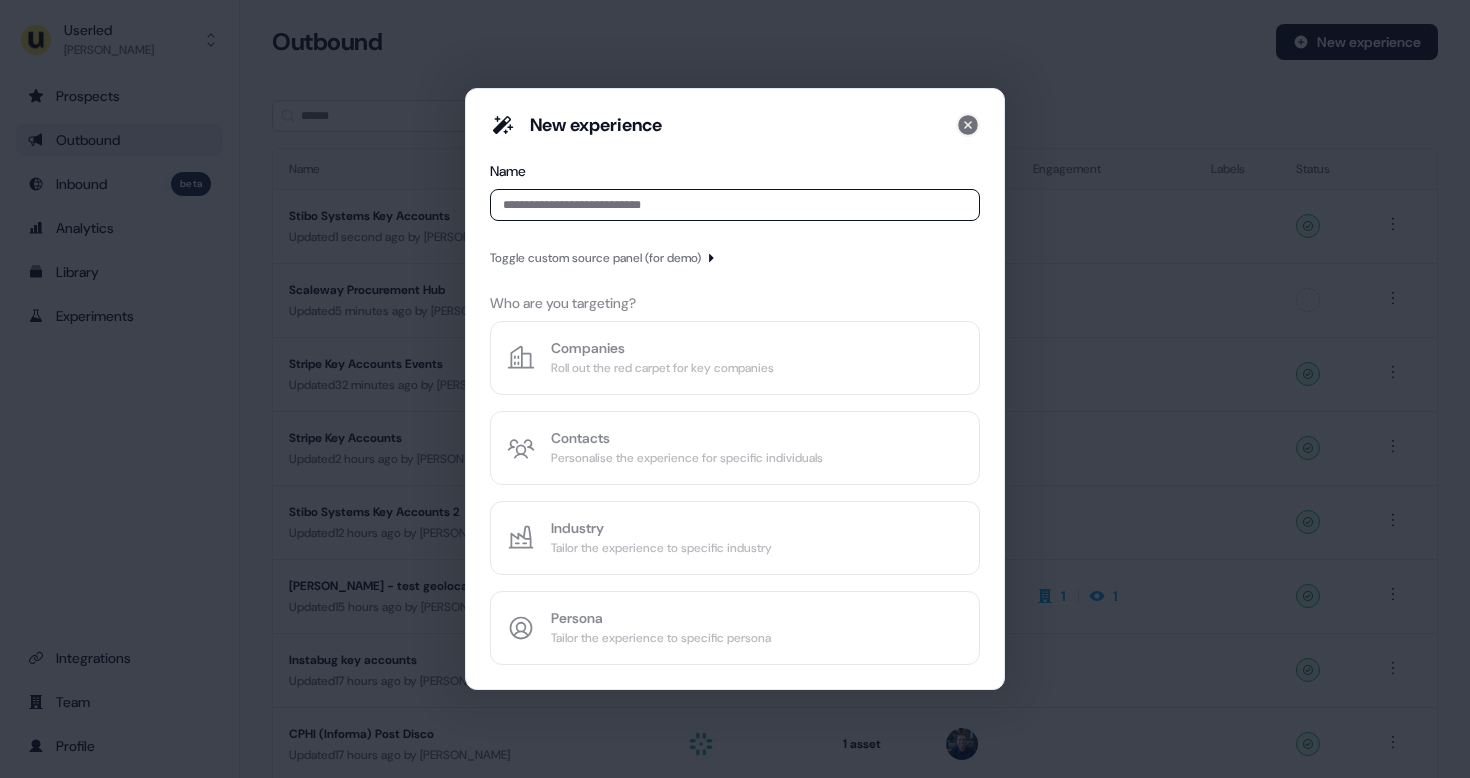 click 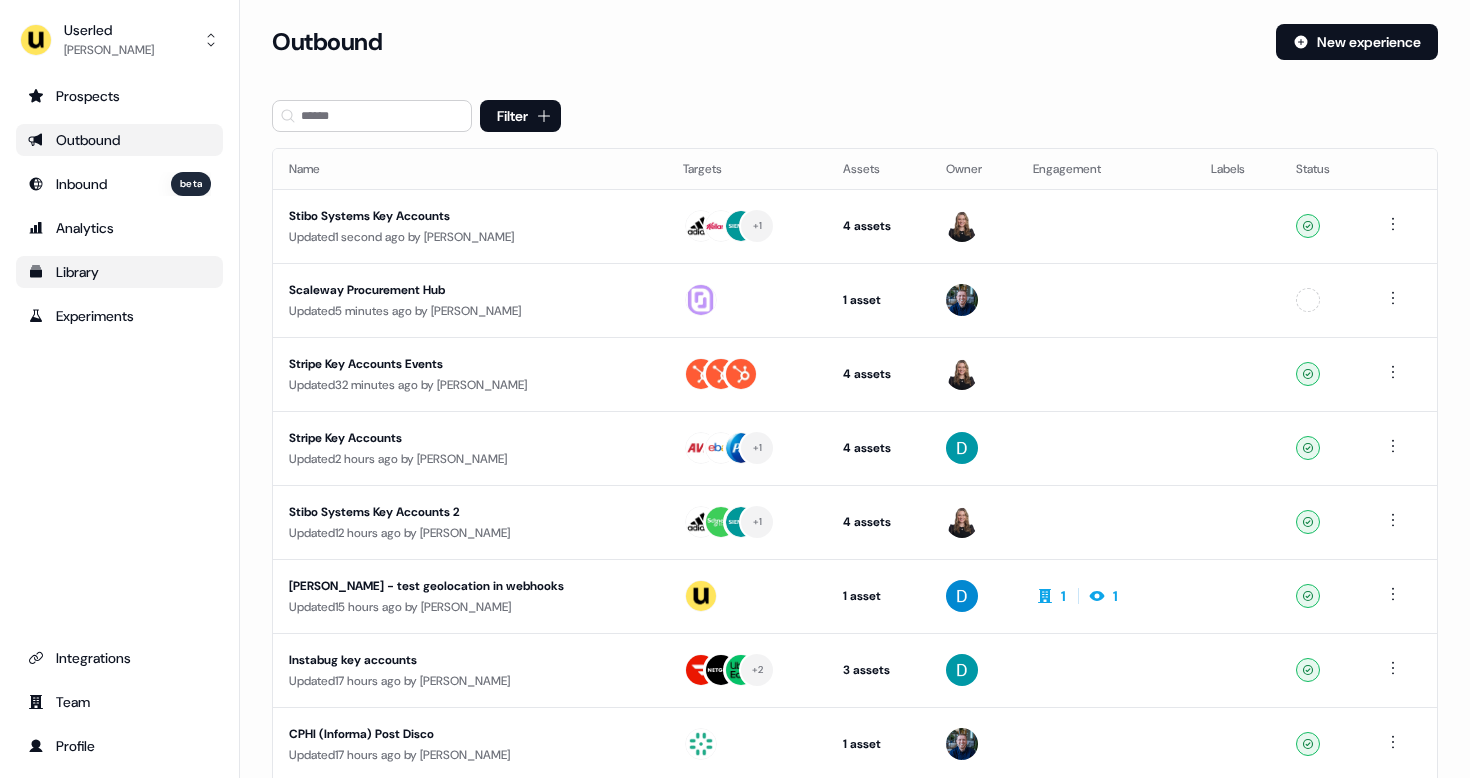 click on "Library" at bounding box center [119, 272] 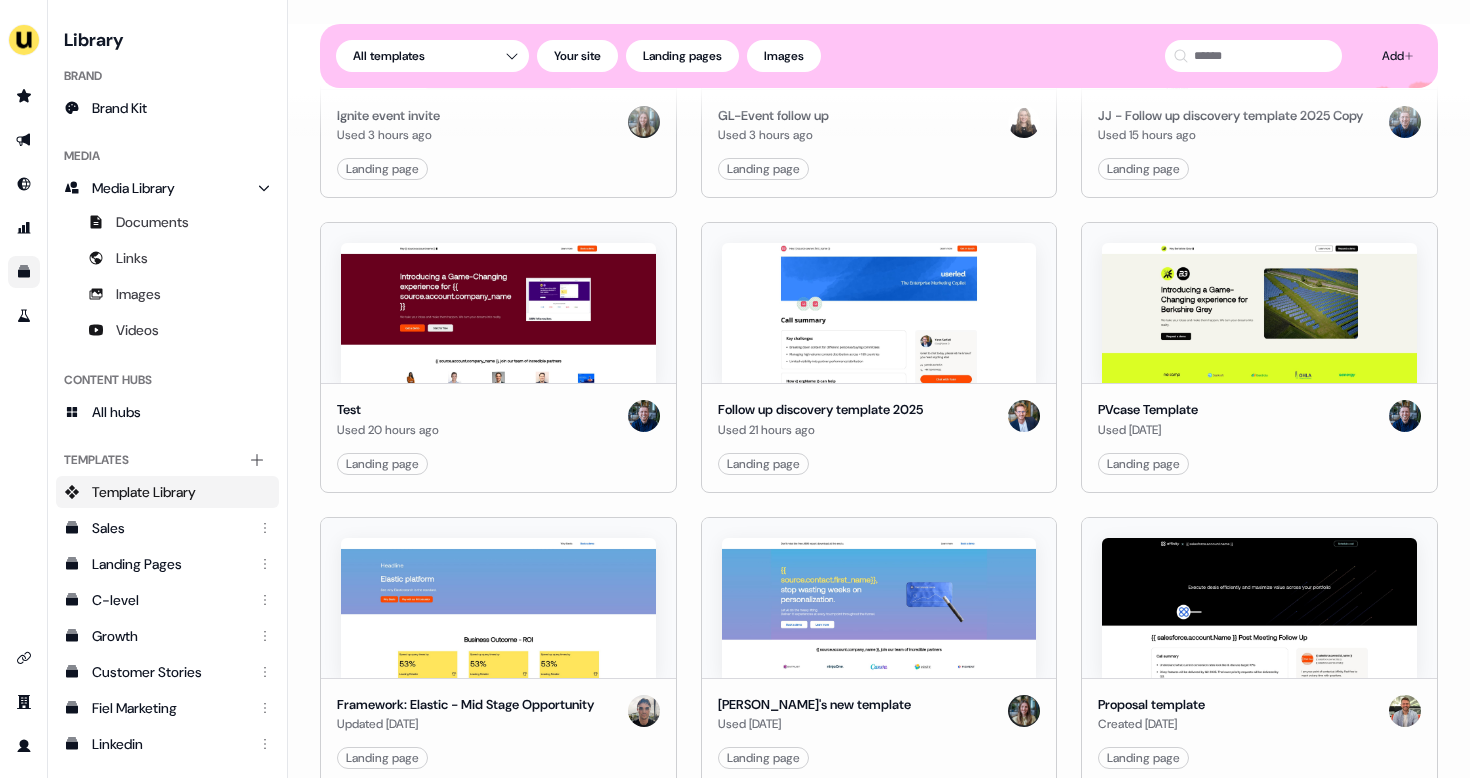 scroll, scrollTop: 711, scrollLeft: 0, axis: vertical 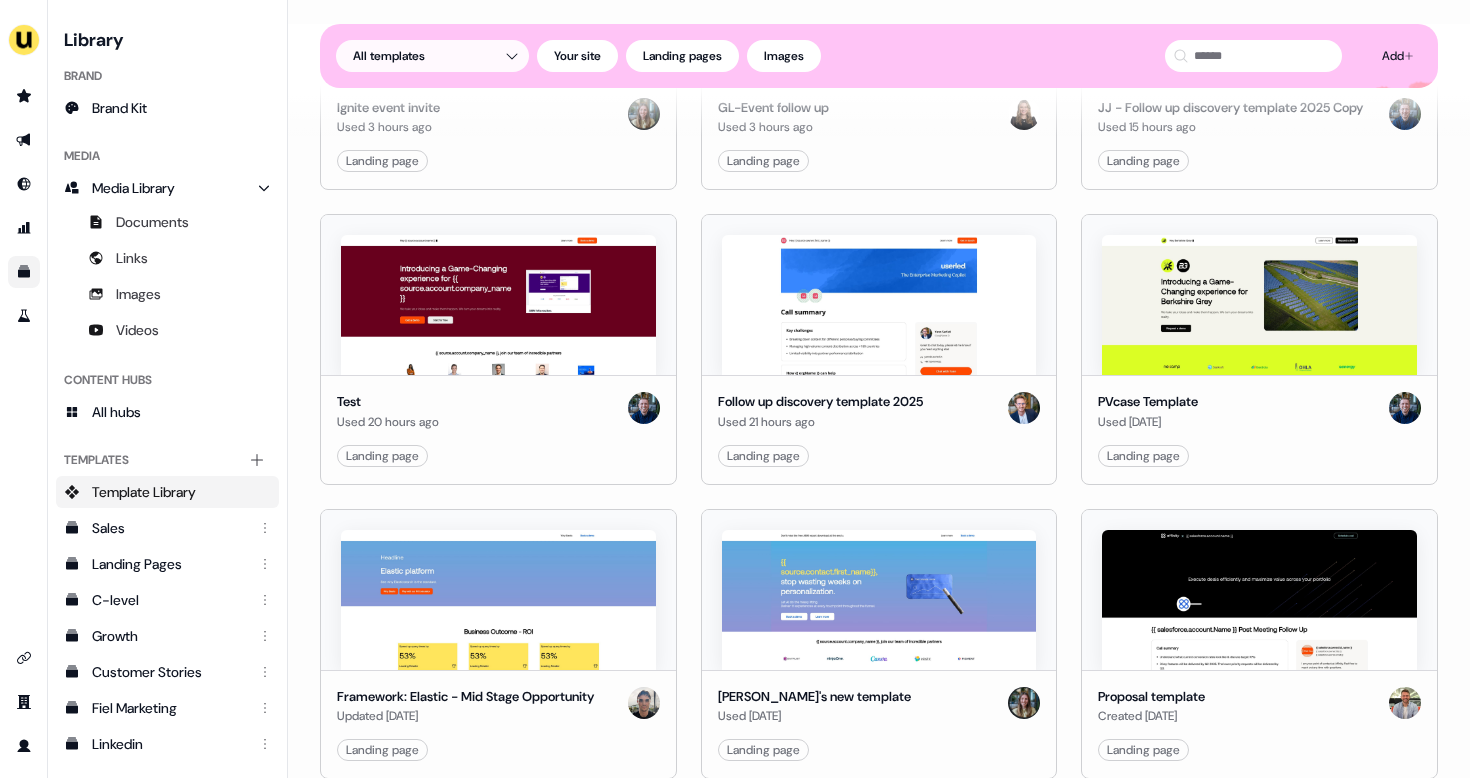 click on "For the best experience switch devices to a bigger screen. Go to Userled.io Library Brand Brand Kit Media Media Library Documents Links Images Videos Content Hubs All hubs Templates   Add collection Template Library Sales Landing Pages C-level Growth Customer Stories Fiel Marketing Linkedin Engagement Conversion Persona Gong Videos Francais Customer Success Sales Templates  ROI Templates Competitor Comparisons Outreach Templates Proposal Templates Capability Templates C-Suite Value Templates CS samples Loading... Add Templates All   templates Your site Landing pages Images AE - Procurement Hub Used 1 hour ago Your site Edit Use Event Follow Up Used 3 hours ago Landing page Edit Use B2BMX event invite Used 3 hours ago Landing page Edit Use Ignite event invite  Used 3 hours ago Landing page Edit Use GL-Event follow up Used 3 hours ago Landing page Edit Use JJ - Follow up discovery template 2025 Copy Used 15 hours ago Landing page Edit Use Test Used 20 hours ago Landing page Edit Use Used 21 hours ago Edit Use" at bounding box center (735, 389) 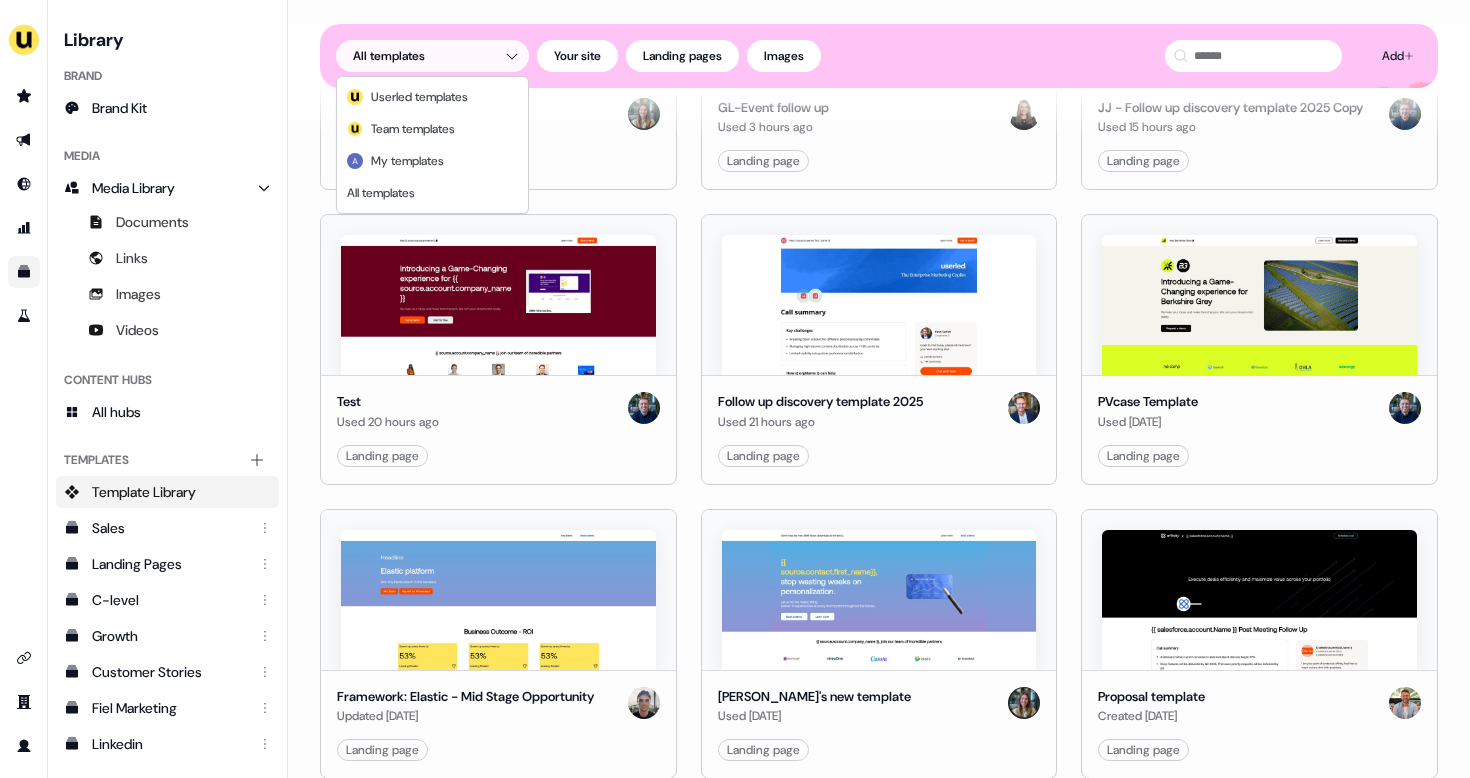 click on "For the best experience switch devices to a bigger screen. Go to Userled.io Library Brand Brand Kit Media Media Library Documents Links Images Videos Content Hubs All hubs Templates   Add collection Template Library Sales Landing Pages C-level Growth Customer Stories Fiel Marketing Linkedin Engagement Conversion Persona Gong Videos Francais Customer Success Sales Templates  ROI Templates Competitor Comparisons Outreach Templates Proposal Templates Capability Templates C-Suite Value Templates CS samples Loading... Add Templates All   templates Your site Landing pages Images AE - Procurement Hub Used 1 hour ago Your site Edit Use Event Follow Up Used 3 hours ago Landing page Edit Use B2BMX event invite Used 3 hours ago Landing page Edit Use Ignite event invite  Used 3 hours ago Landing page Edit Use GL-Event follow up Used 3 hours ago Landing page Edit Use JJ - Follow up discovery template 2025 Copy Used 15 hours ago Landing page Edit Use Test Used 20 hours ago Landing page Edit Use Used 21 hours ago Edit Use" at bounding box center [735, 389] 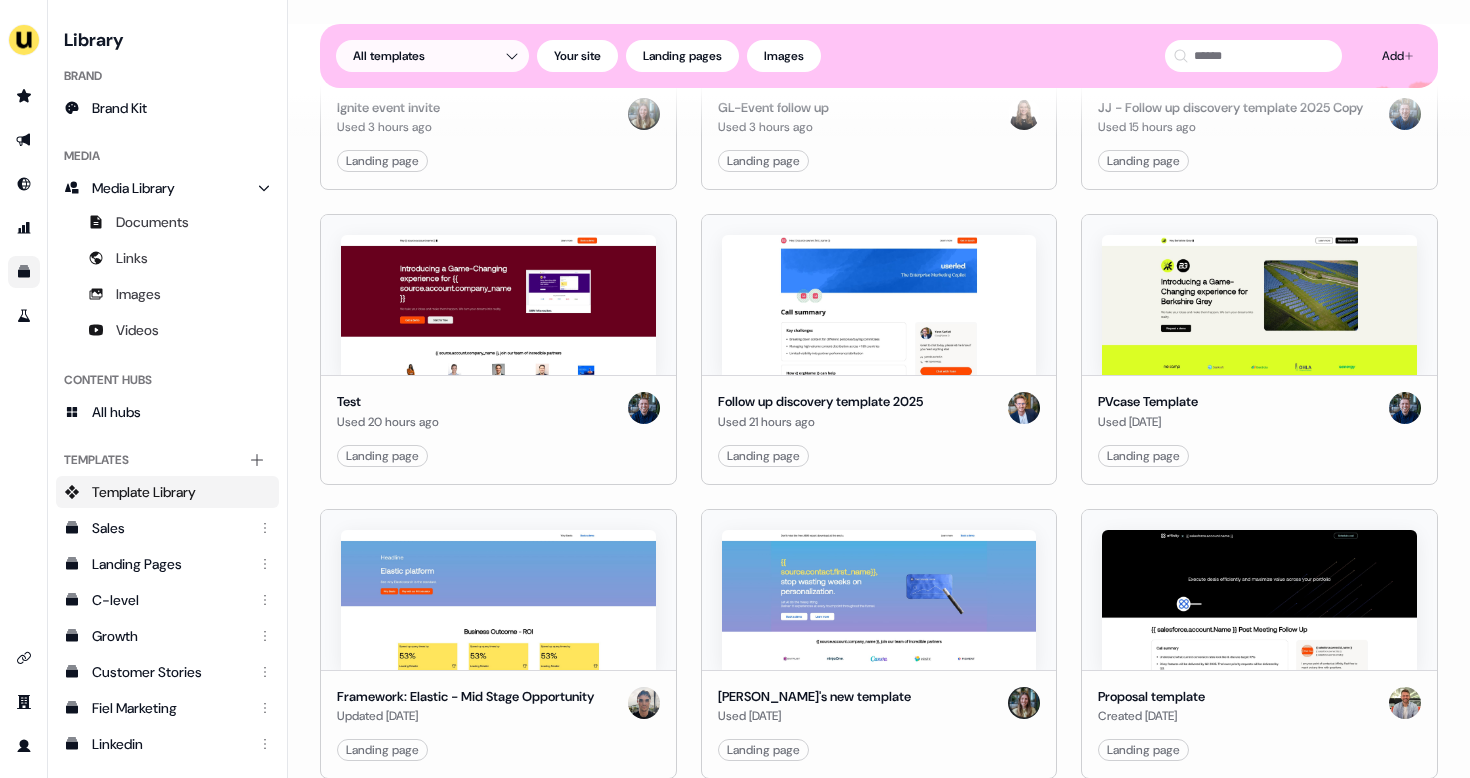 click on "For the best experience switch devices to a bigger screen. Go to Userled.io Library Brand Brand Kit Media Media Library Documents Links Images Videos Content Hubs All hubs Templates   Add collection Template Library Sales Landing Pages C-level Growth Customer Stories Fiel Marketing Linkedin Engagement Conversion Persona Gong Videos Francais Customer Success Sales Templates  ROI Templates Competitor Comparisons Outreach Templates Proposal Templates Capability Templates C-Suite Value Templates CS samples Loading... Add Templates All   templates Your site Landing pages Images AE - Procurement Hub Used 1 hour ago Your site Edit Use Event Follow Up Used 3 hours ago Landing page Edit Use B2BMX event invite Used 3 hours ago Landing page Edit Use Ignite event invite  Used 3 hours ago Landing page Edit Use GL-Event follow up Used 3 hours ago Landing page Edit Use JJ - Follow up discovery template 2025 Copy Used 15 hours ago Landing page Edit Use Test Used 20 hours ago Landing page Edit Use Used 21 hours ago Edit Use" at bounding box center [735, 389] 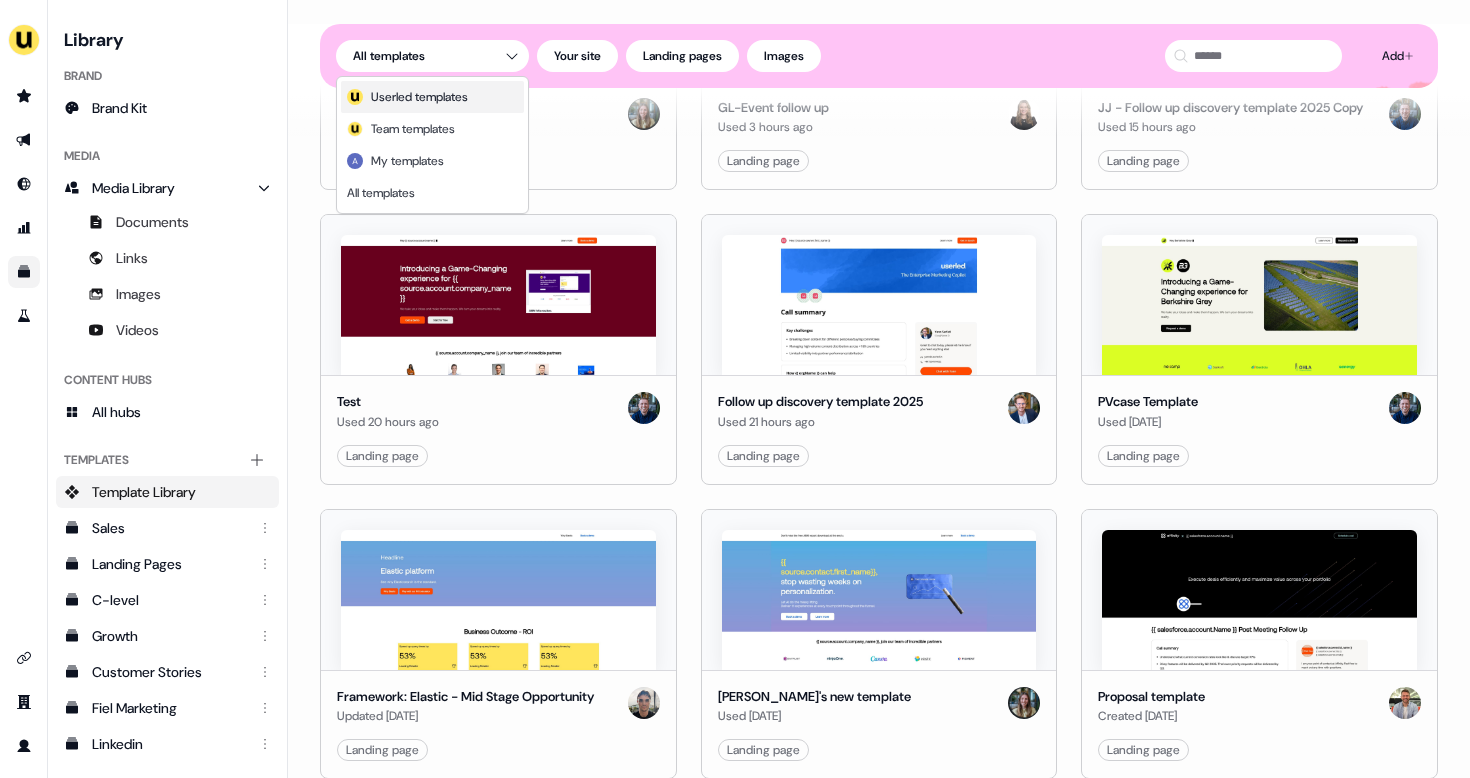 click on "; Userled templates" at bounding box center (432, 97) 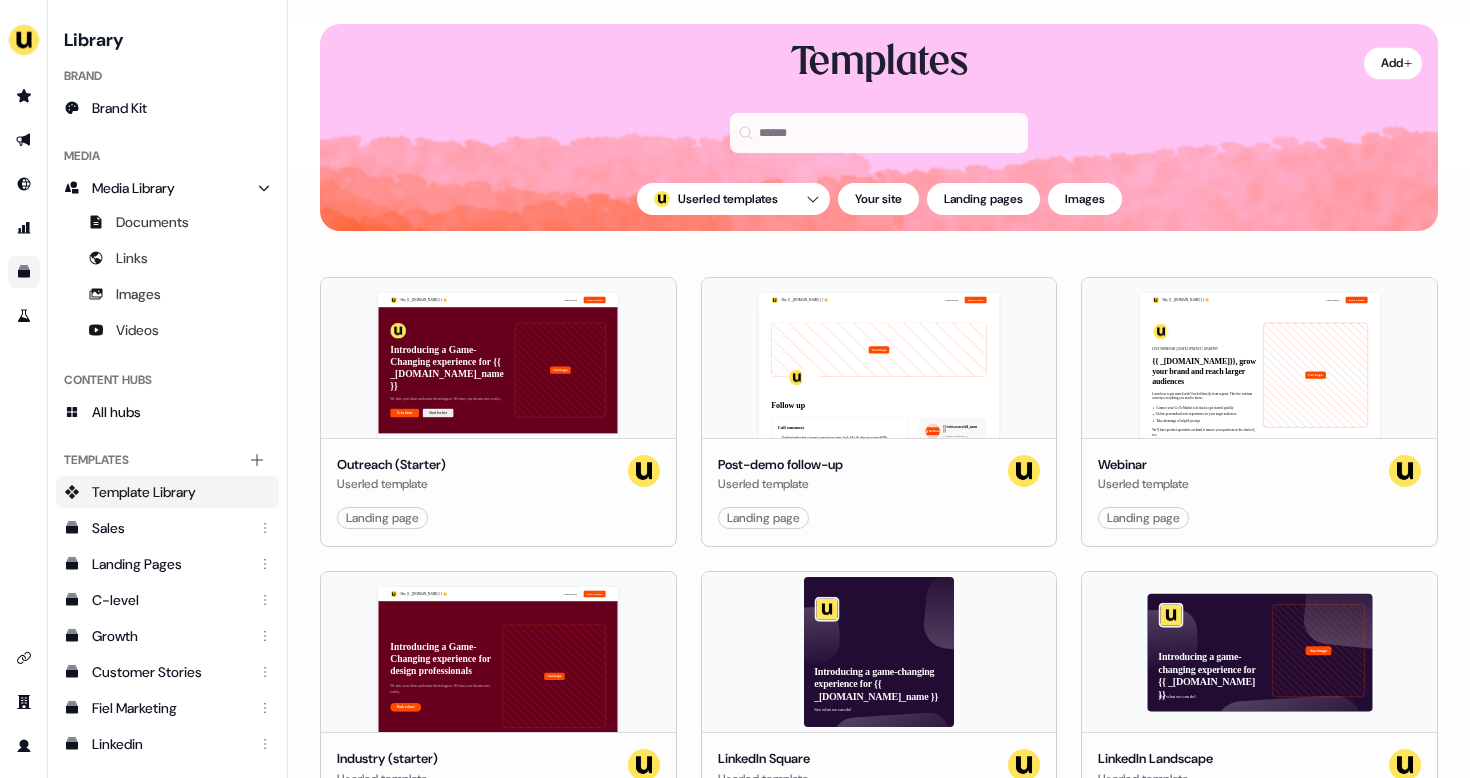 scroll, scrollTop: 0, scrollLeft: 0, axis: both 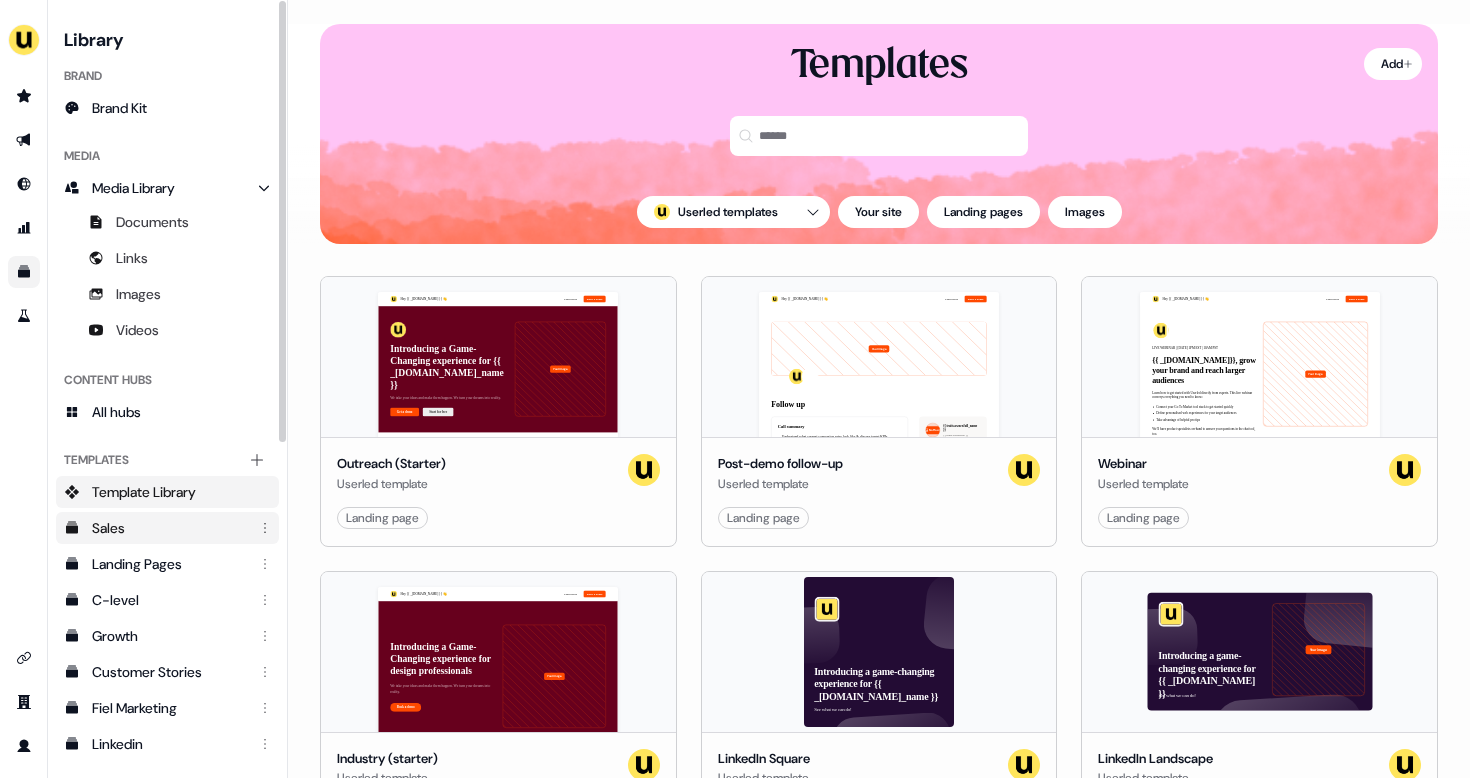 click on "Sales" at bounding box center [169, 528] 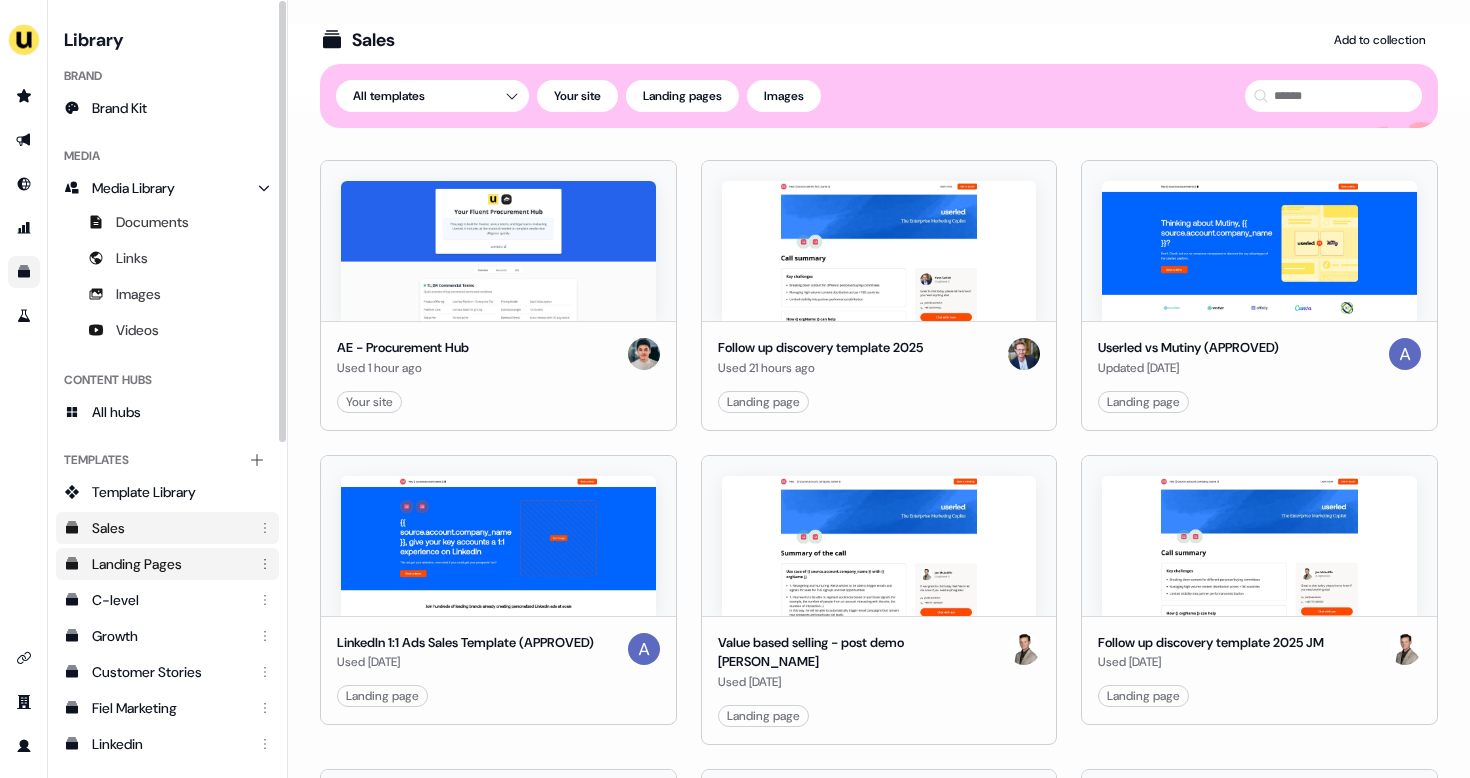 click on "Landing Pages" at bounding box center (169, 564) 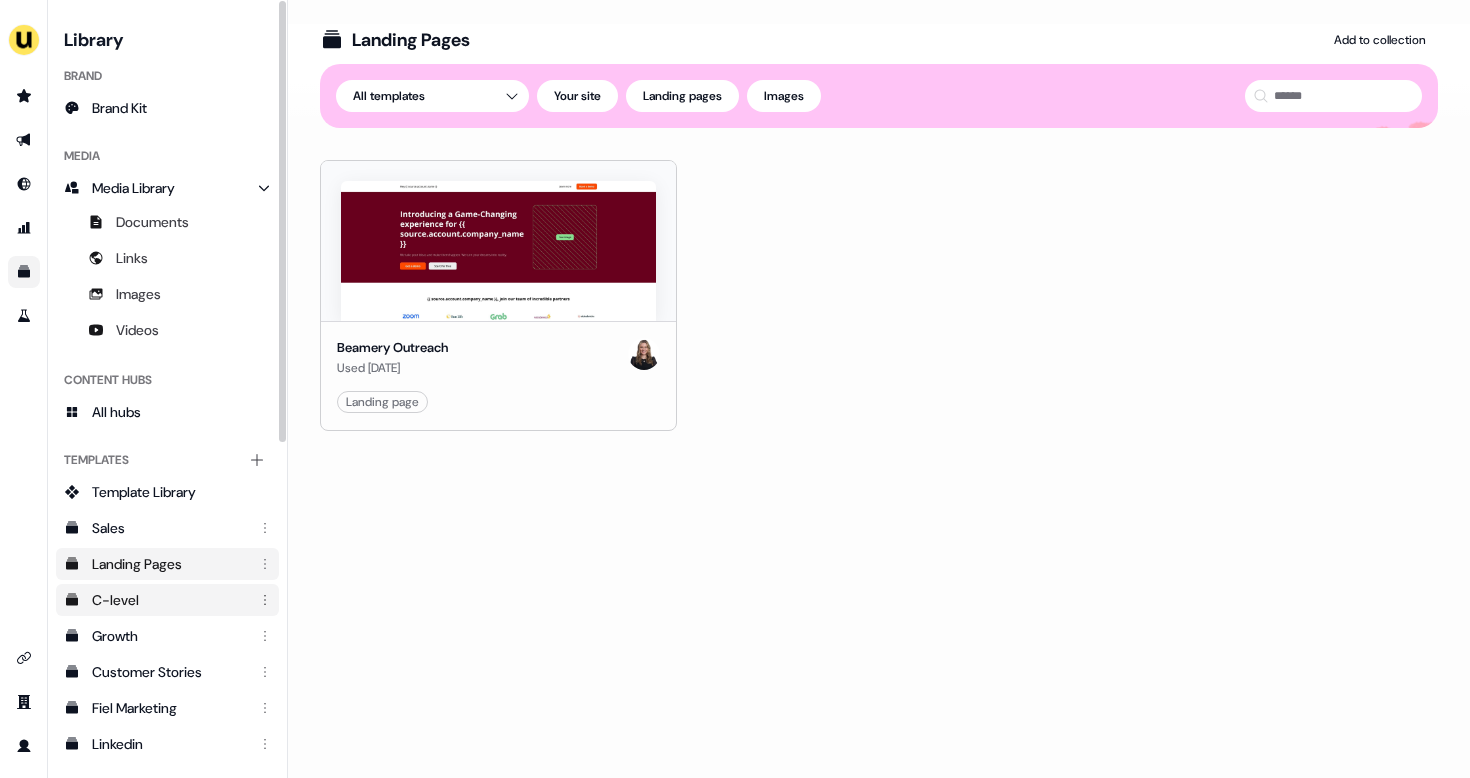 click on "C-level" at bounding box center (169, 600) 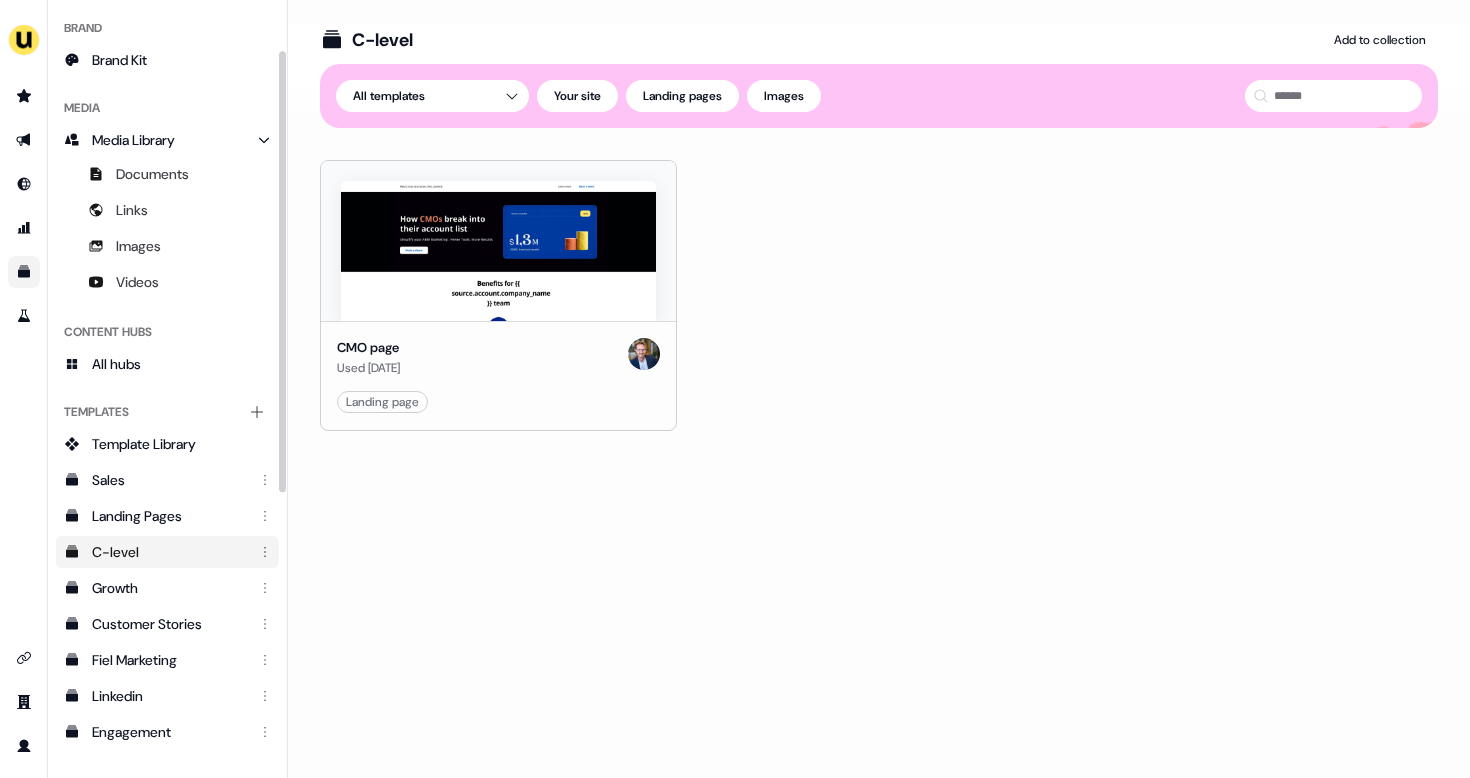 scroll, scrollTop: 84, scrollLeft: 0, axis: vertical 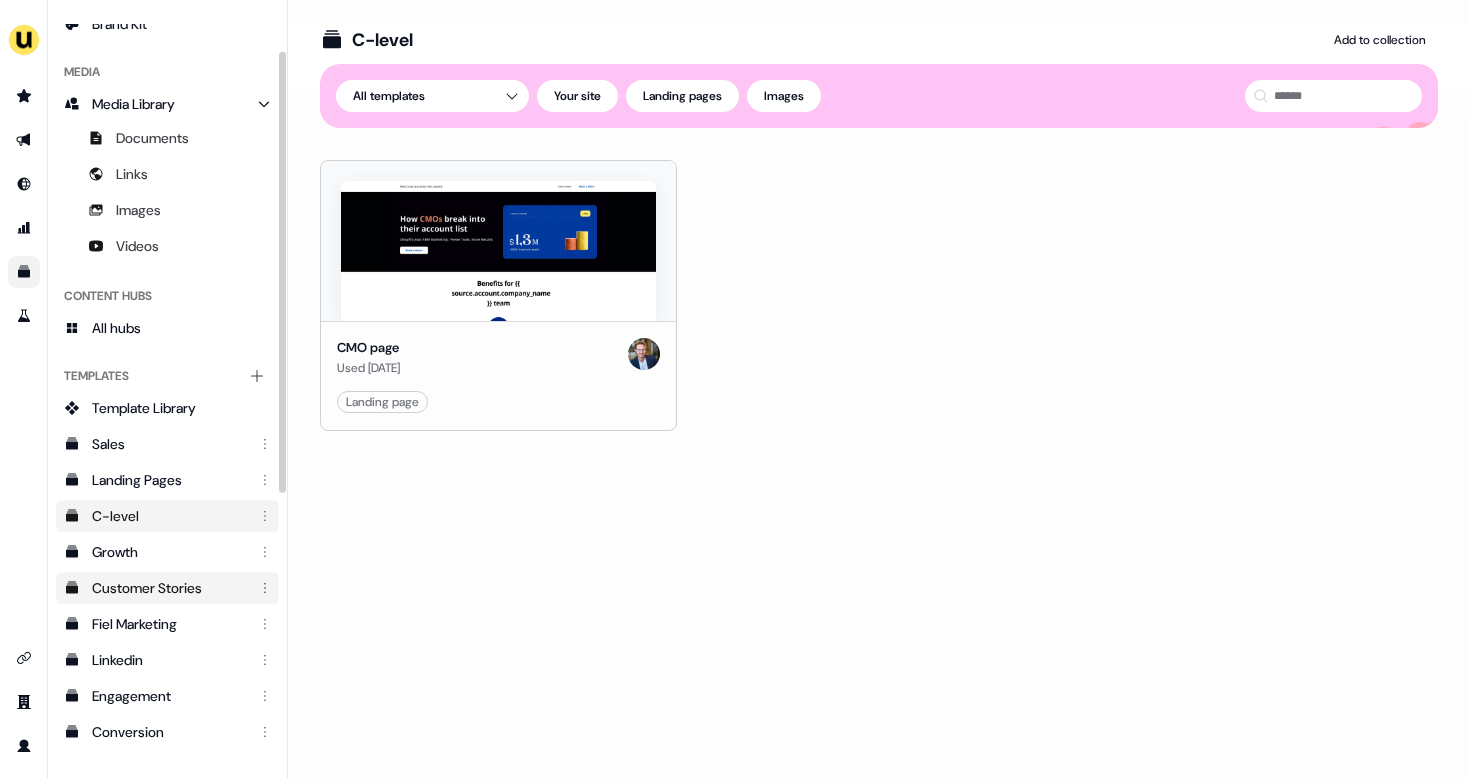 click on "Customer Stories" at bounding box center [169, 588] 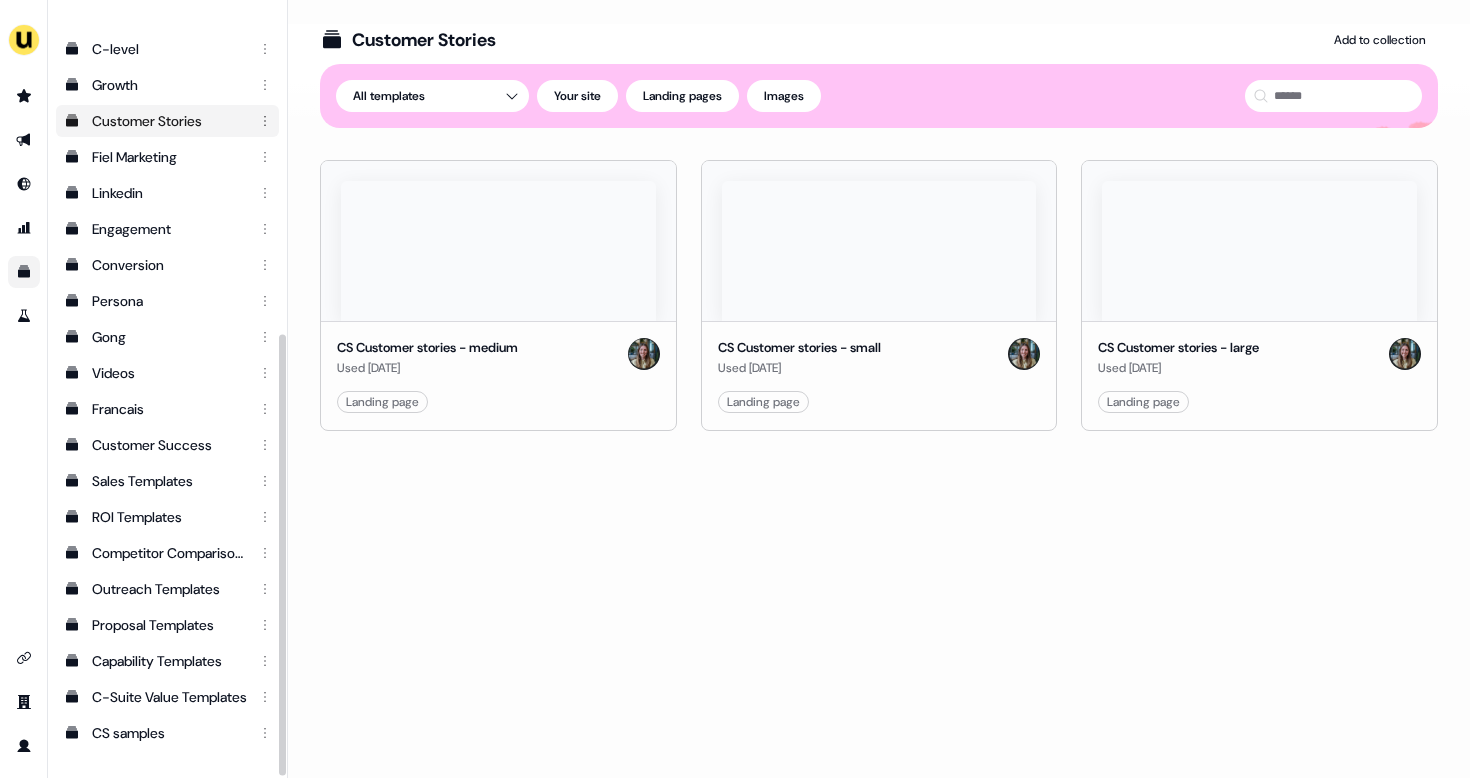 scroll, scrollTop: 554, scrollLeft: 0, axis: vertical 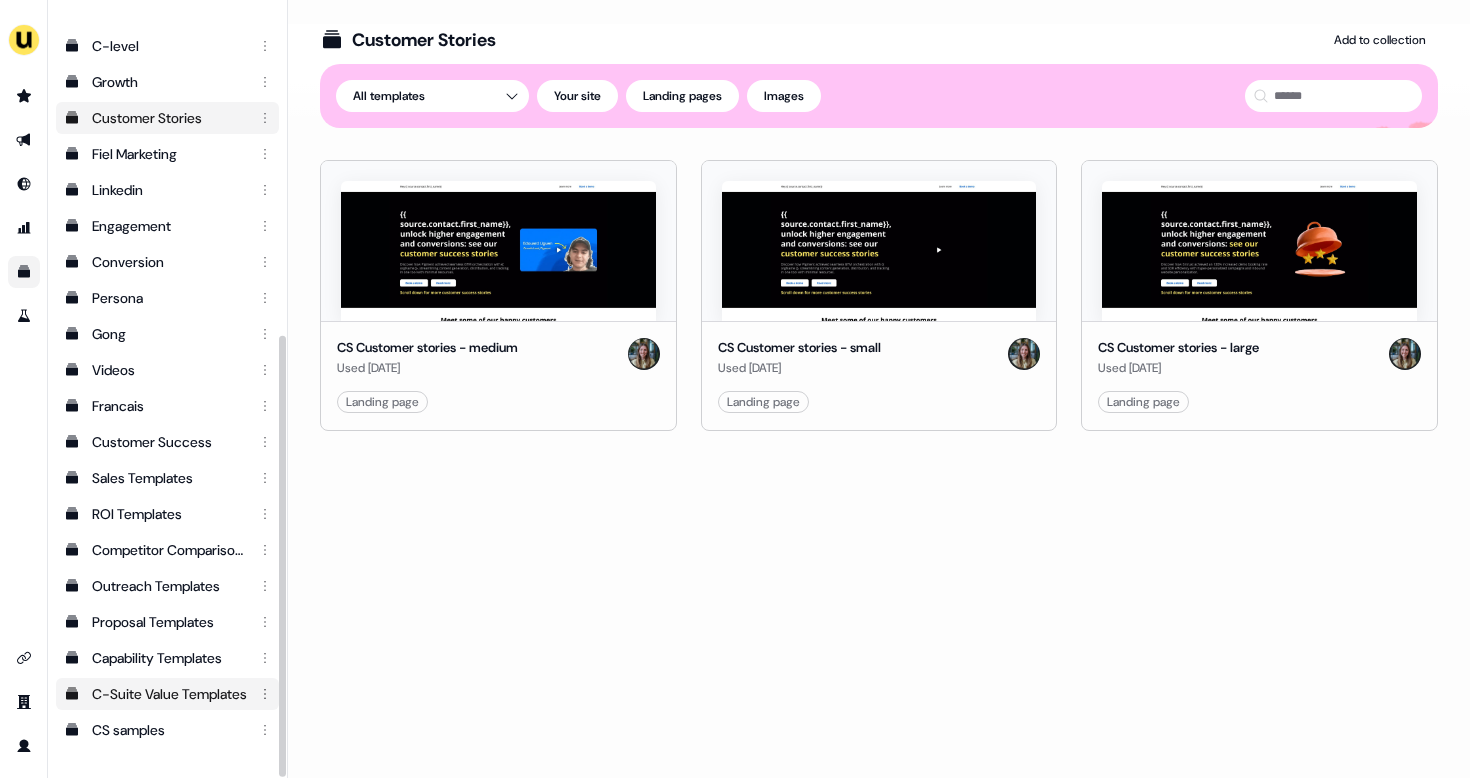 click on "C-Suite Value Templates" at bounding box center (169, 694) 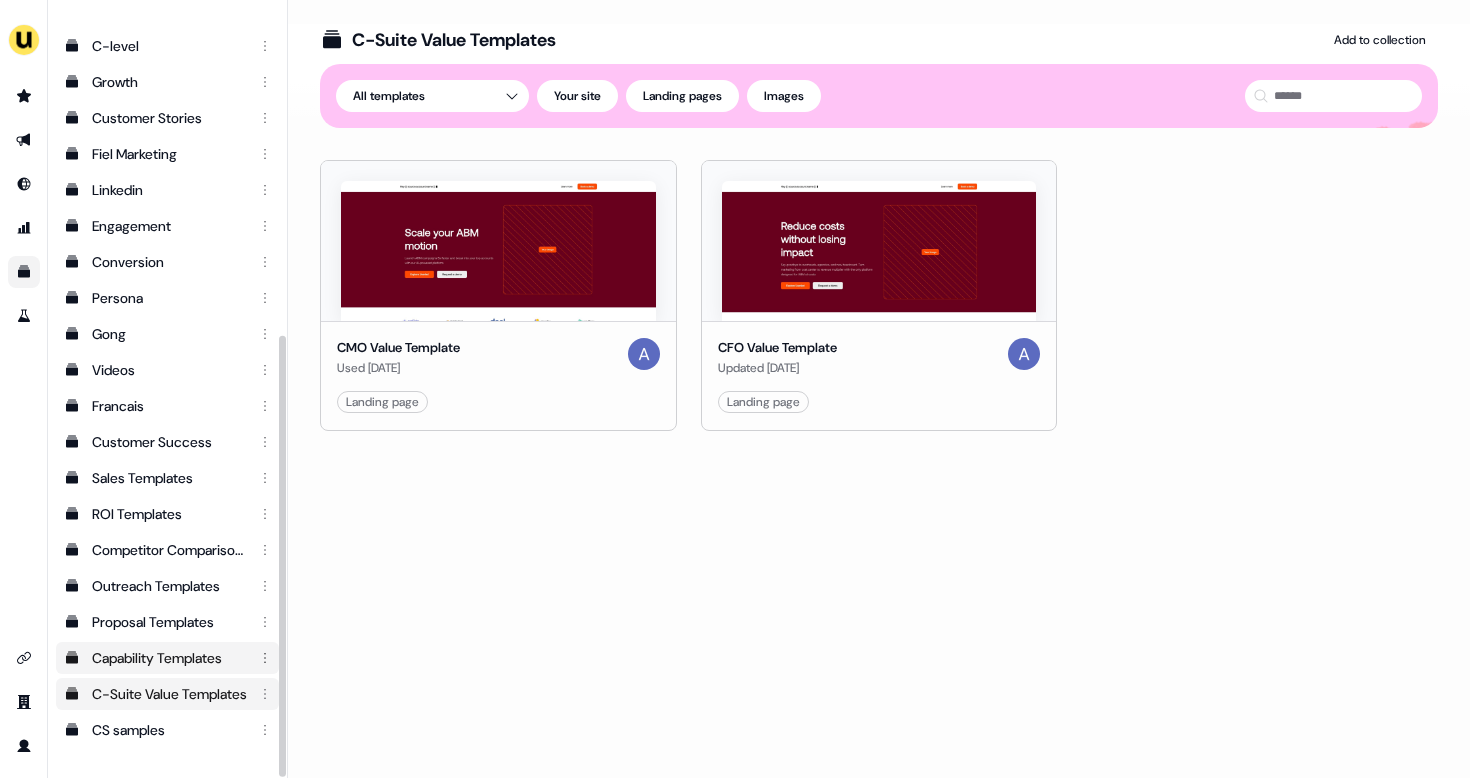 click on "Capability Templates" at bounding box center (169, 658) 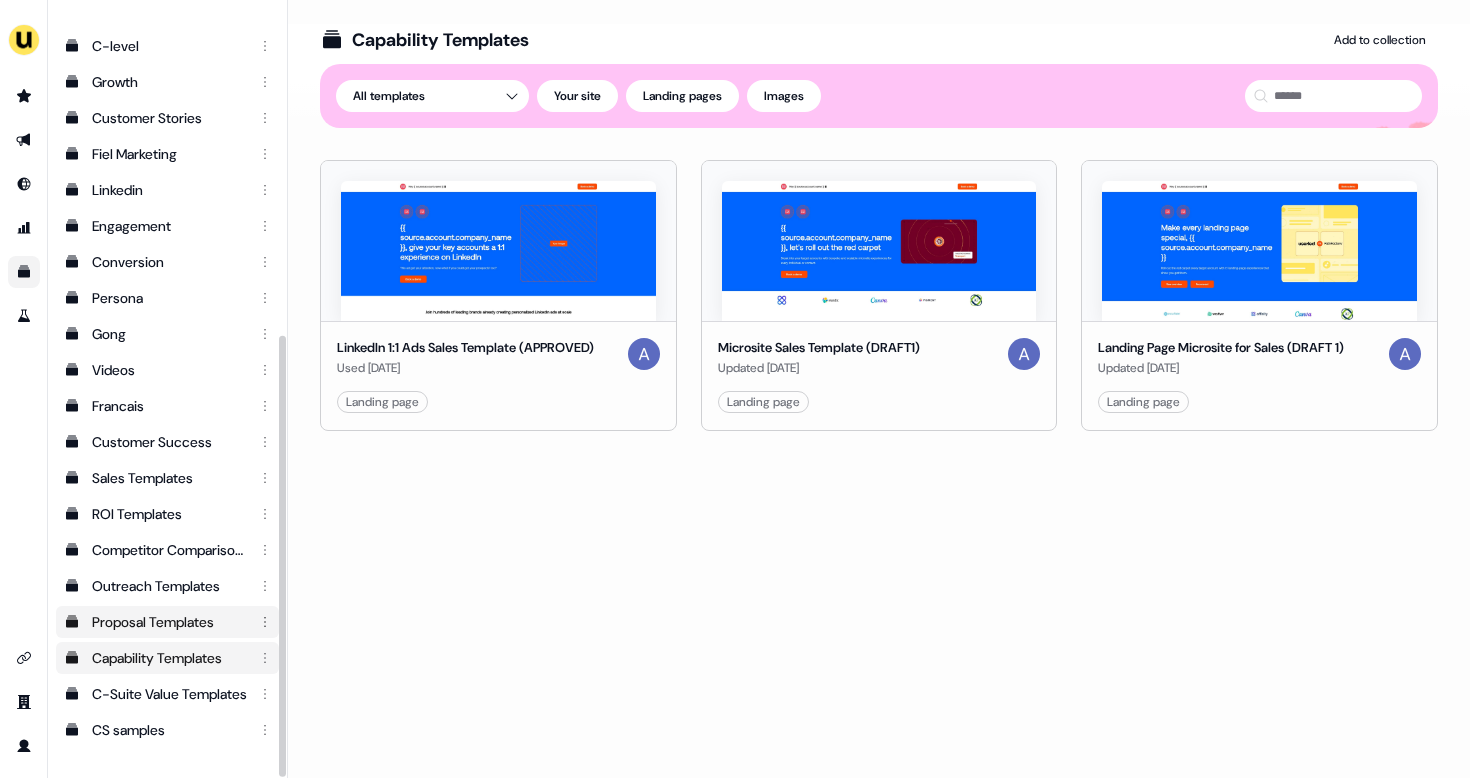 click on "Proposal Templates" at bounding box center [169, 622] 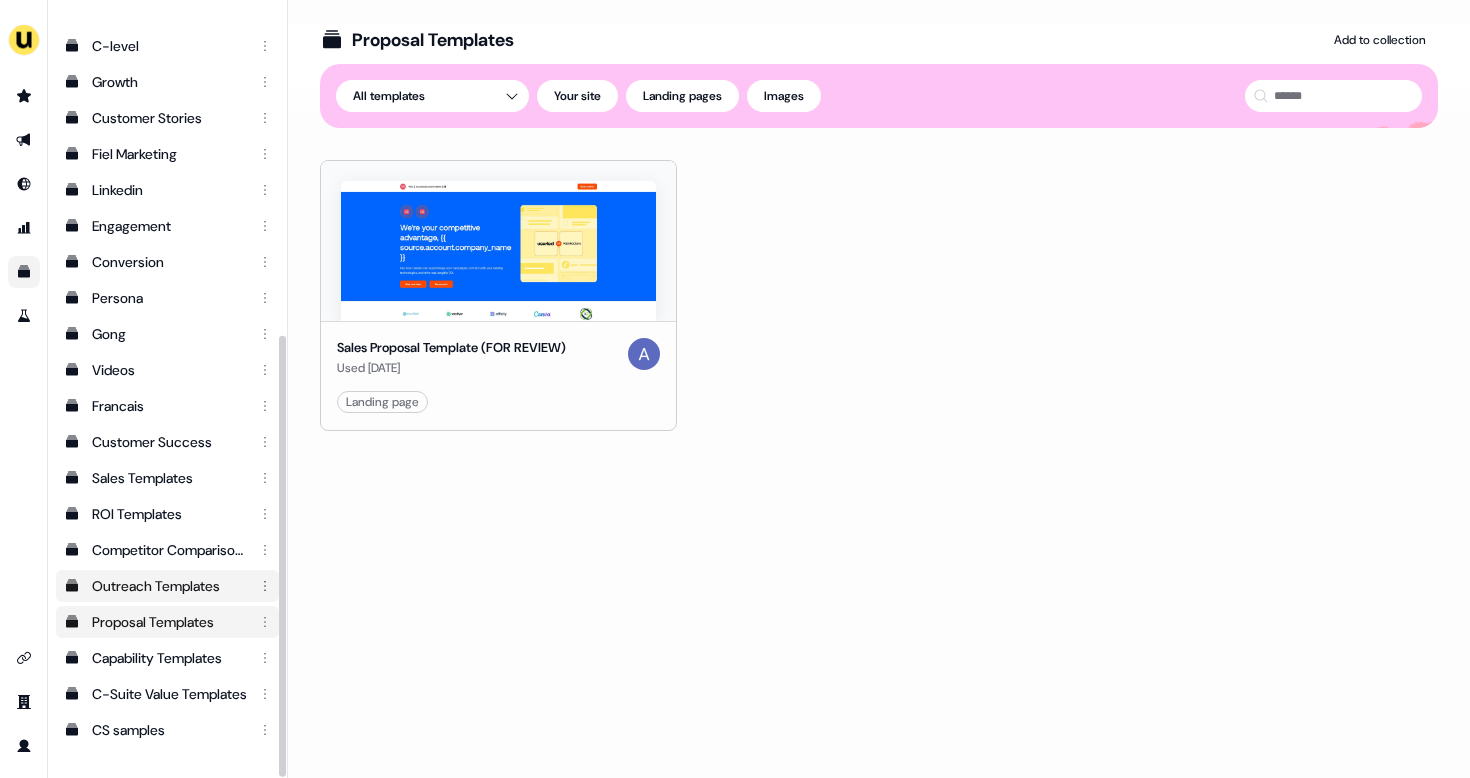 click on "Outreach Templates" at bounding box center (167, 586) 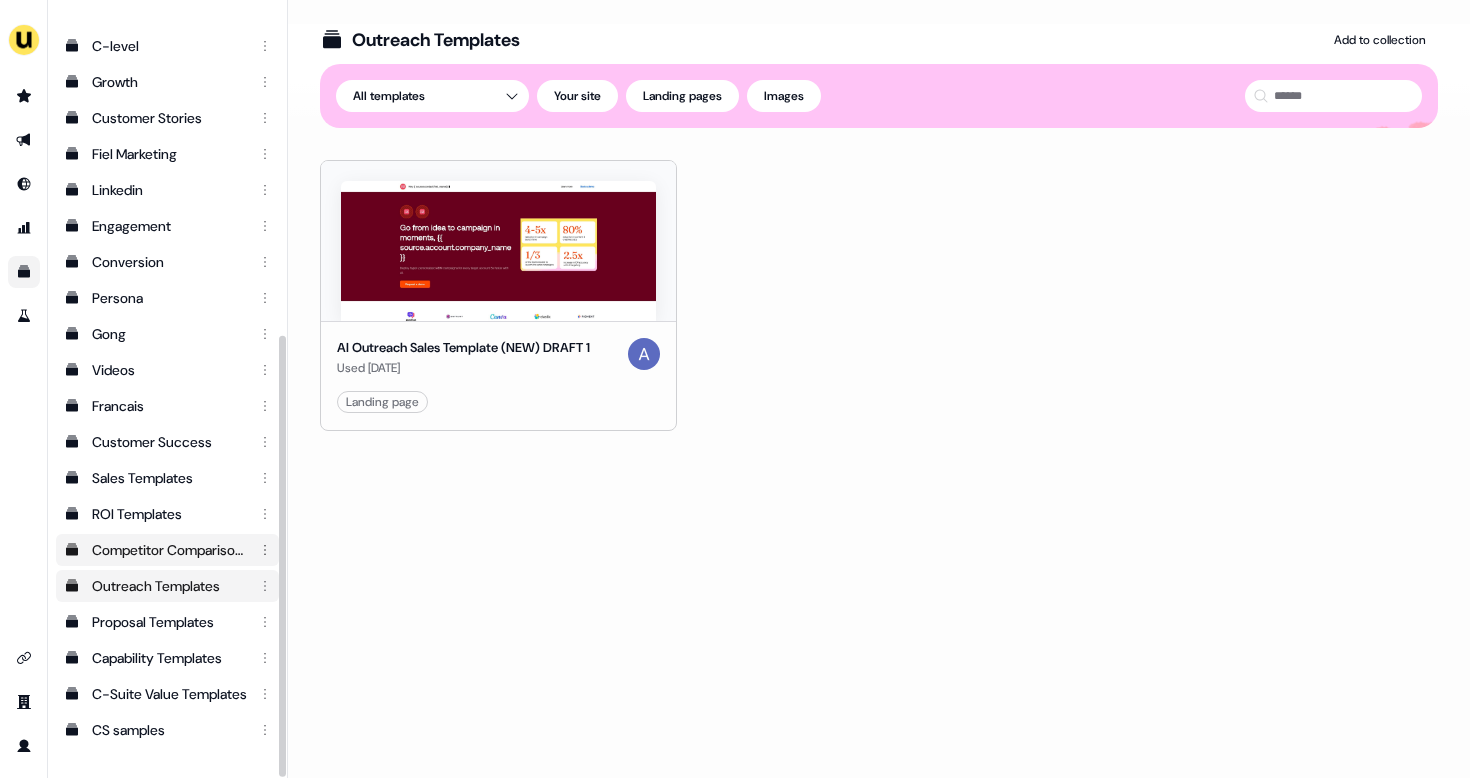 click on "Competitor Comparisons" at bounding box center [167, 550] 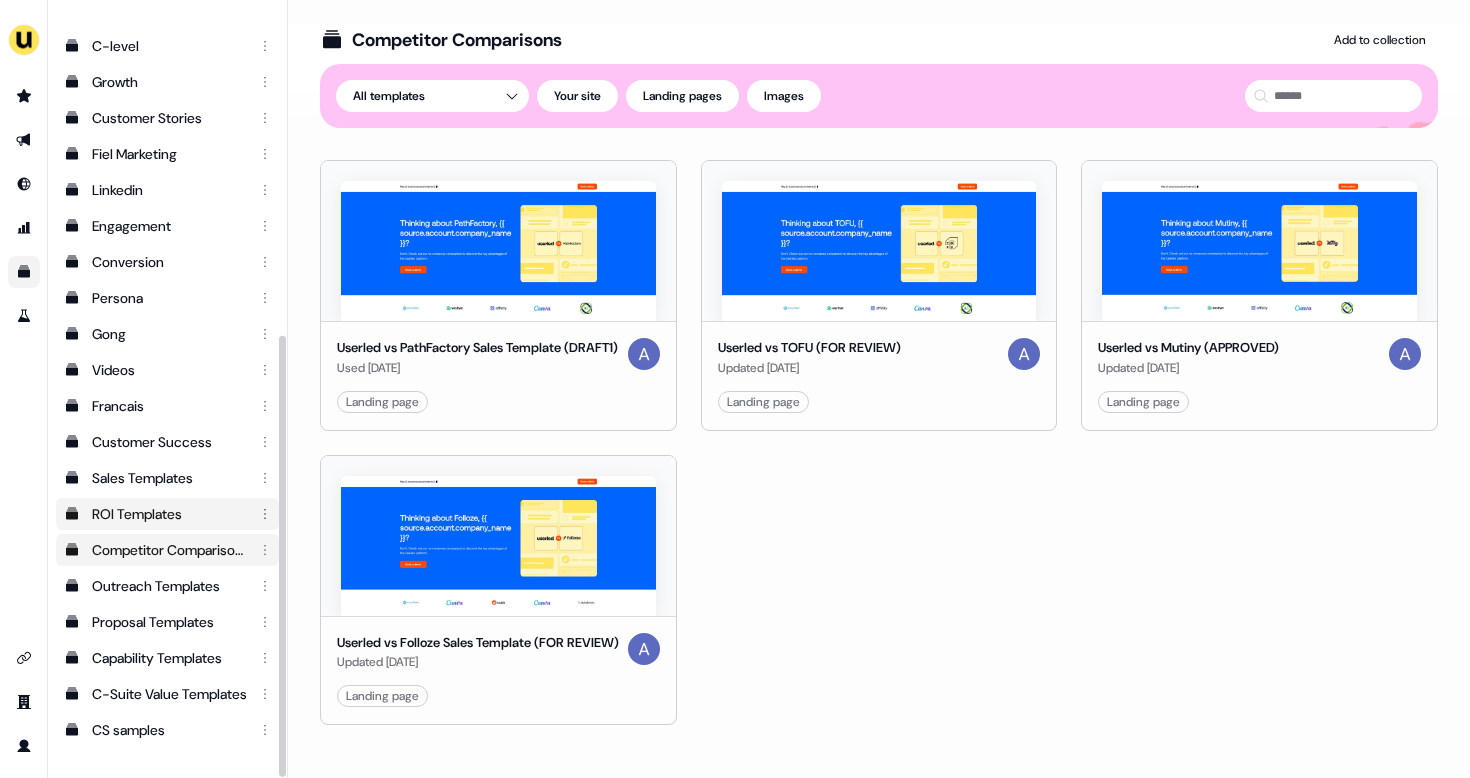 click on "ROI Templates" at bounding box center (169, 514) 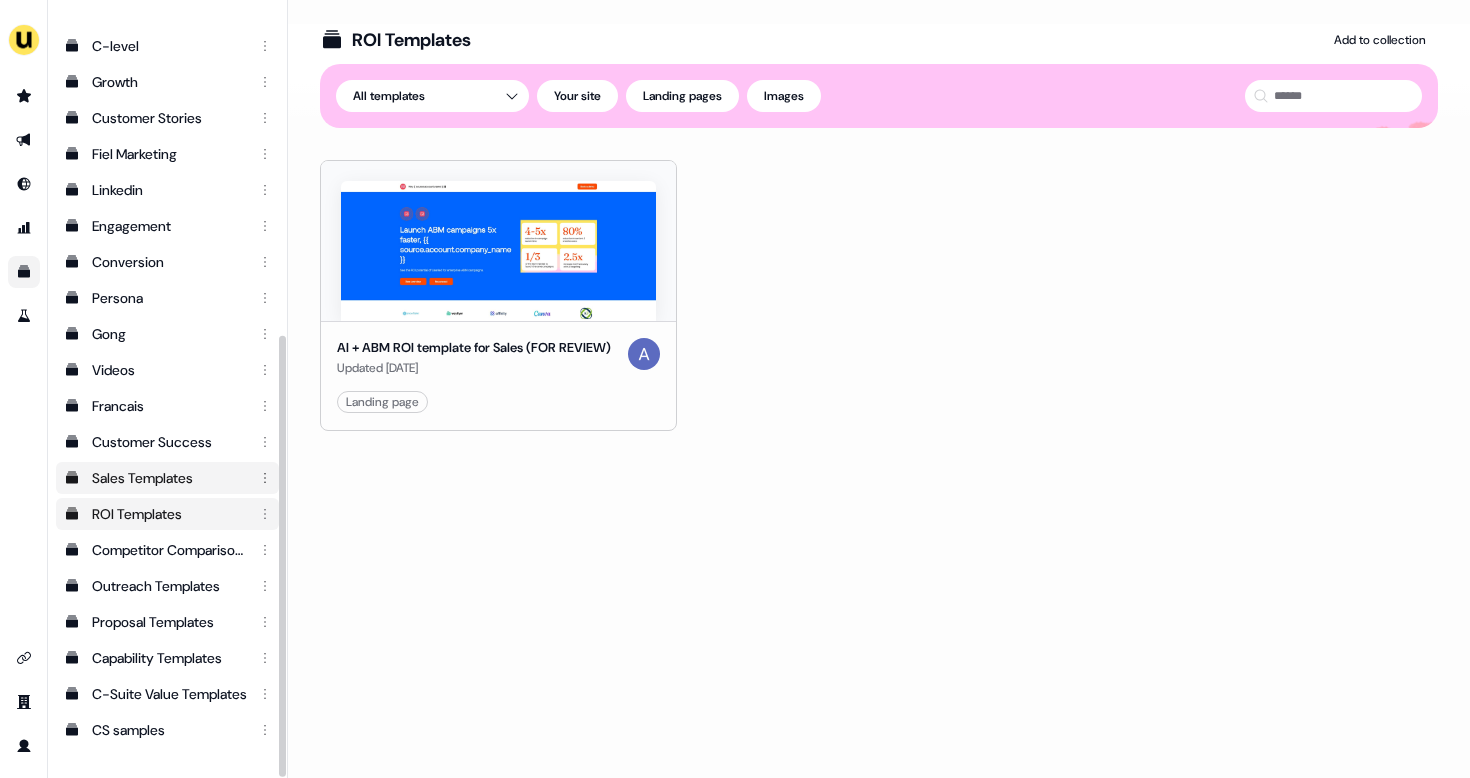 click on "Sales Templates" at bounding box center (169, 478) 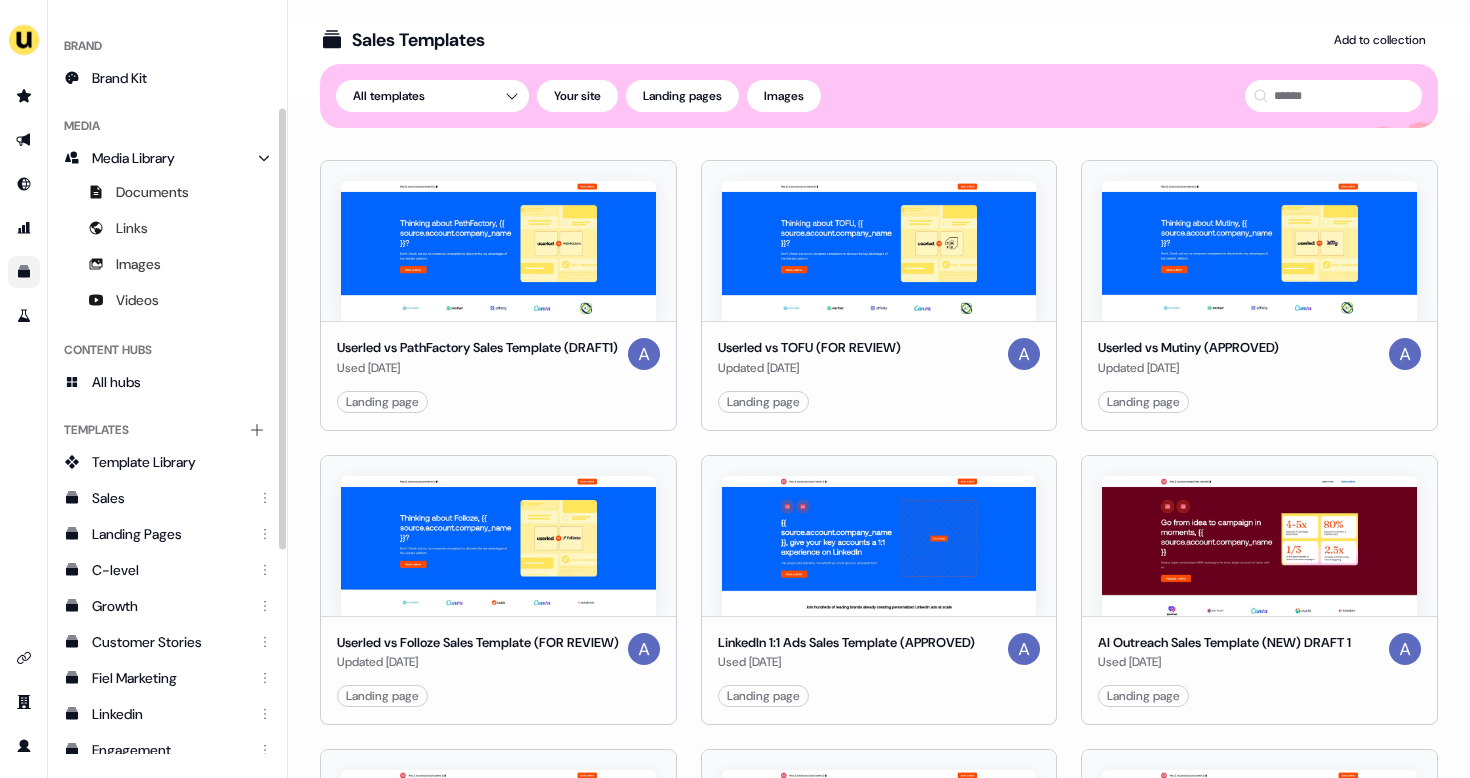 scroll, scrollTop: 0, scrollLeft: 0, axis: both 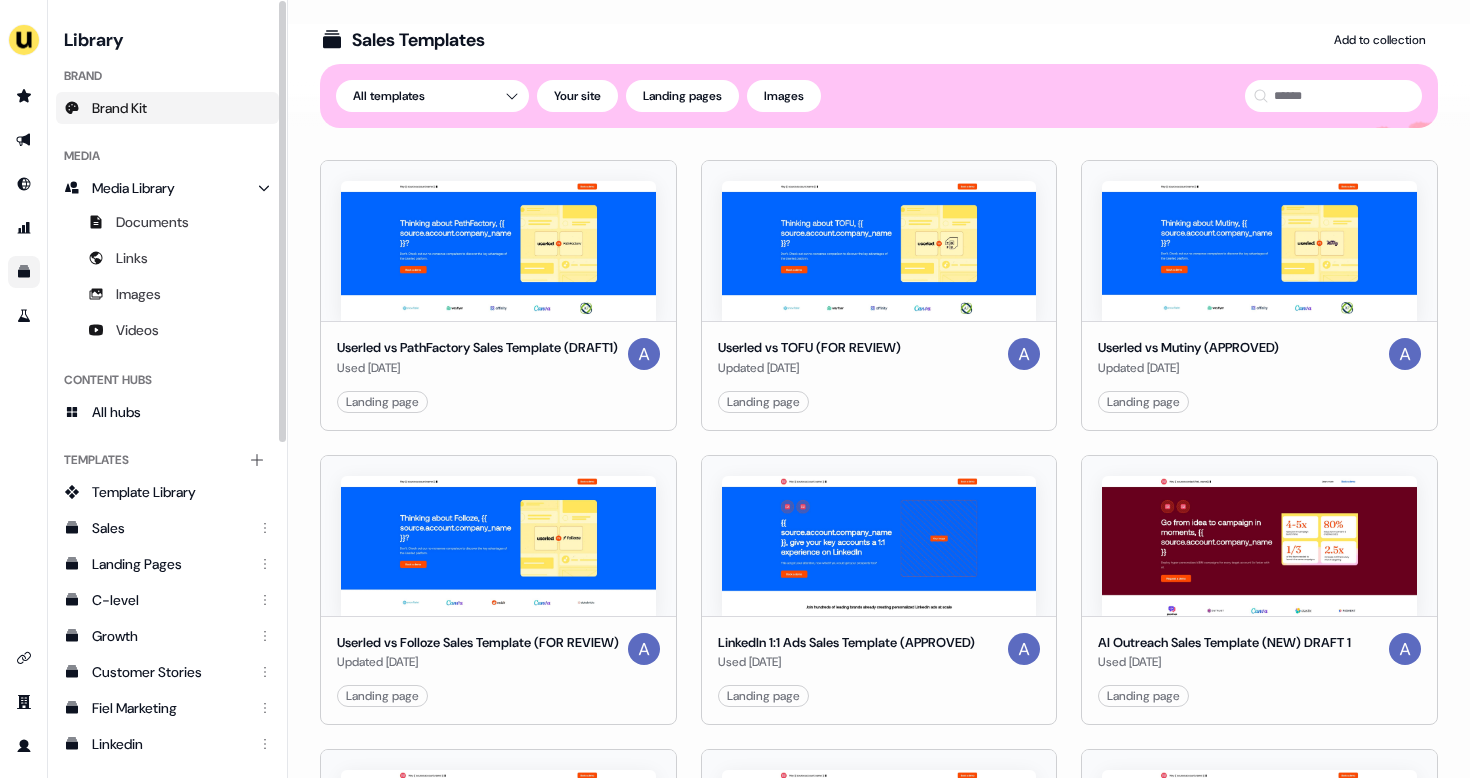 click on "Brand Kit" at bounding box center (167, 108) 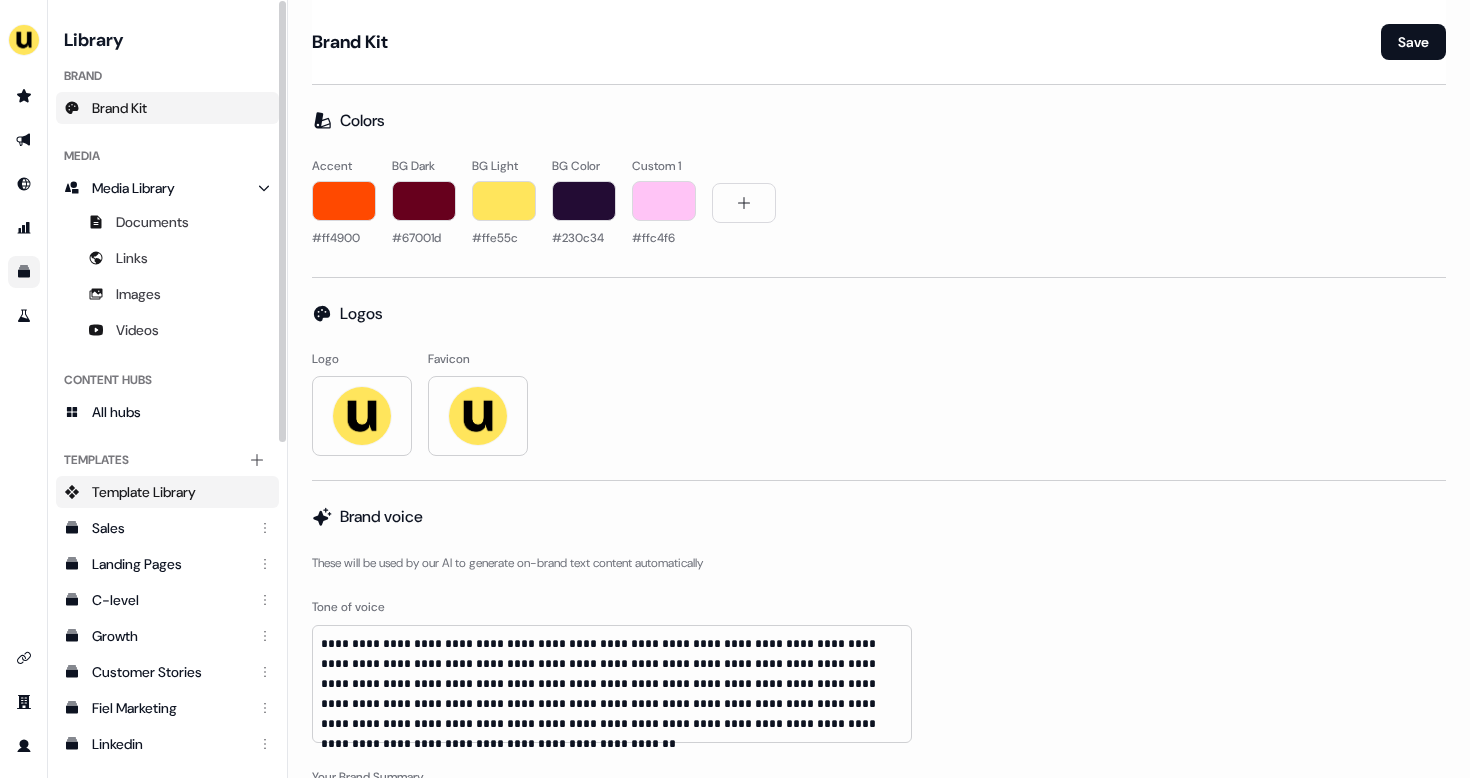 click on "Template Library" at bounding box center (144, 492) 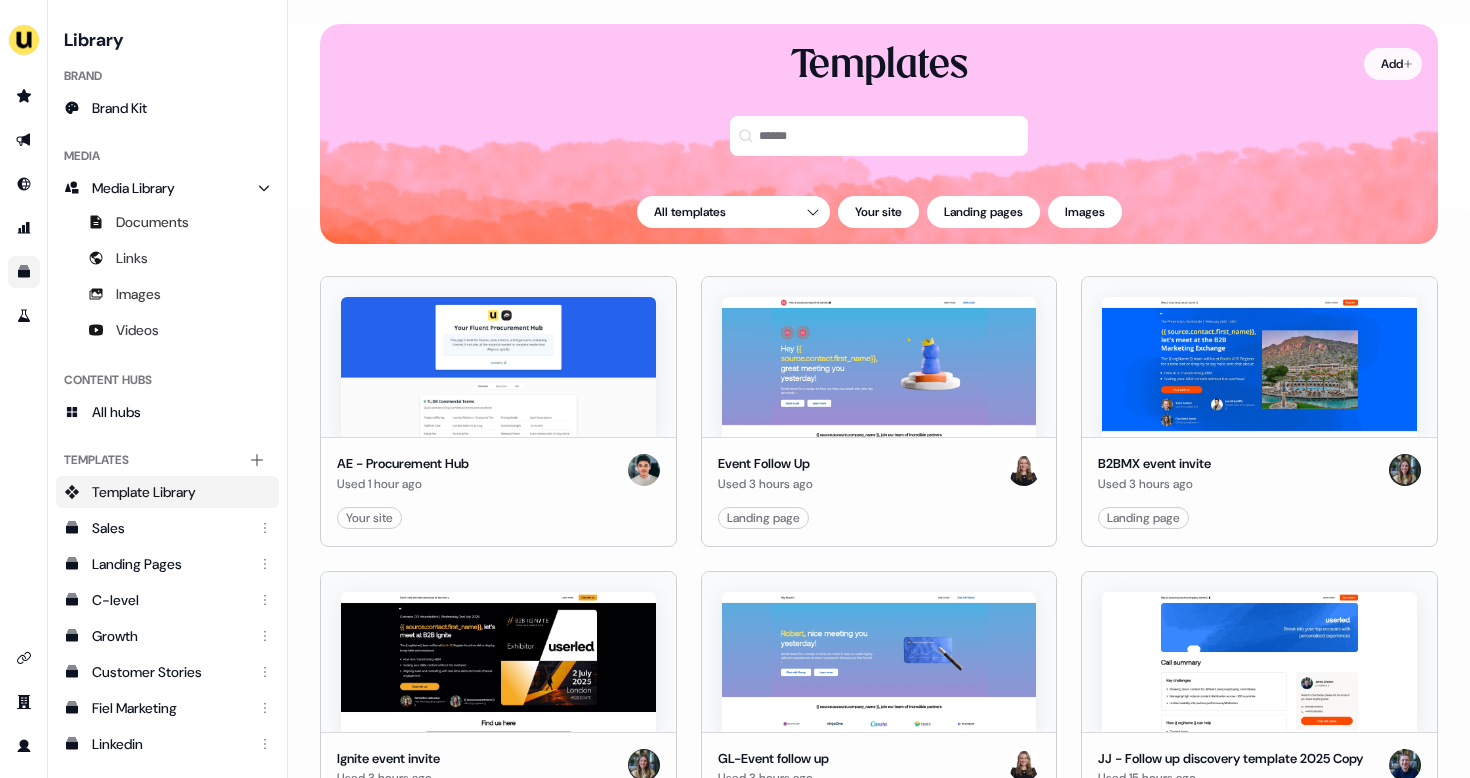 click on "For the best experience switch devices to a bigger screen. Go to Userled.io Library Brand Brand Kit Media Media Library Documents Links Images Videos Content Hubs All hubs Templates   Add collection Template Library Sales Landing Pages C-level Growth Customer Stories Fiel Marketing Linkedin Engagement Conversion Persona Gong Videos Francais Customer Success Sales Templates  ROI Templates Competitor Comparisons Outreach Templates Proposal Templates Capability Templates C-Suite Value Templates CS samples Loading... Add Templates All   templates Your site Landing pages Images AE - Procurement Hub Used 1 hour ago Your site Edit Use Event Follow Up Used 3 hours ago Landing page Edit Use B2BMX event invite Used 3 hours ago Landing page Edit Use Ignite event invite  Used 3 hours ago Landing page Edit Use GL-Event follow up Used 3 hours ago Landing page Edit Use JJ - Follow up discovery template 2025 Copy Used 15 hours ago Landing page Edit Use Test Used 20 hours ago Landing page Edit Use Used 21 hours ago Edit Use" at bounding box center [735, 389] 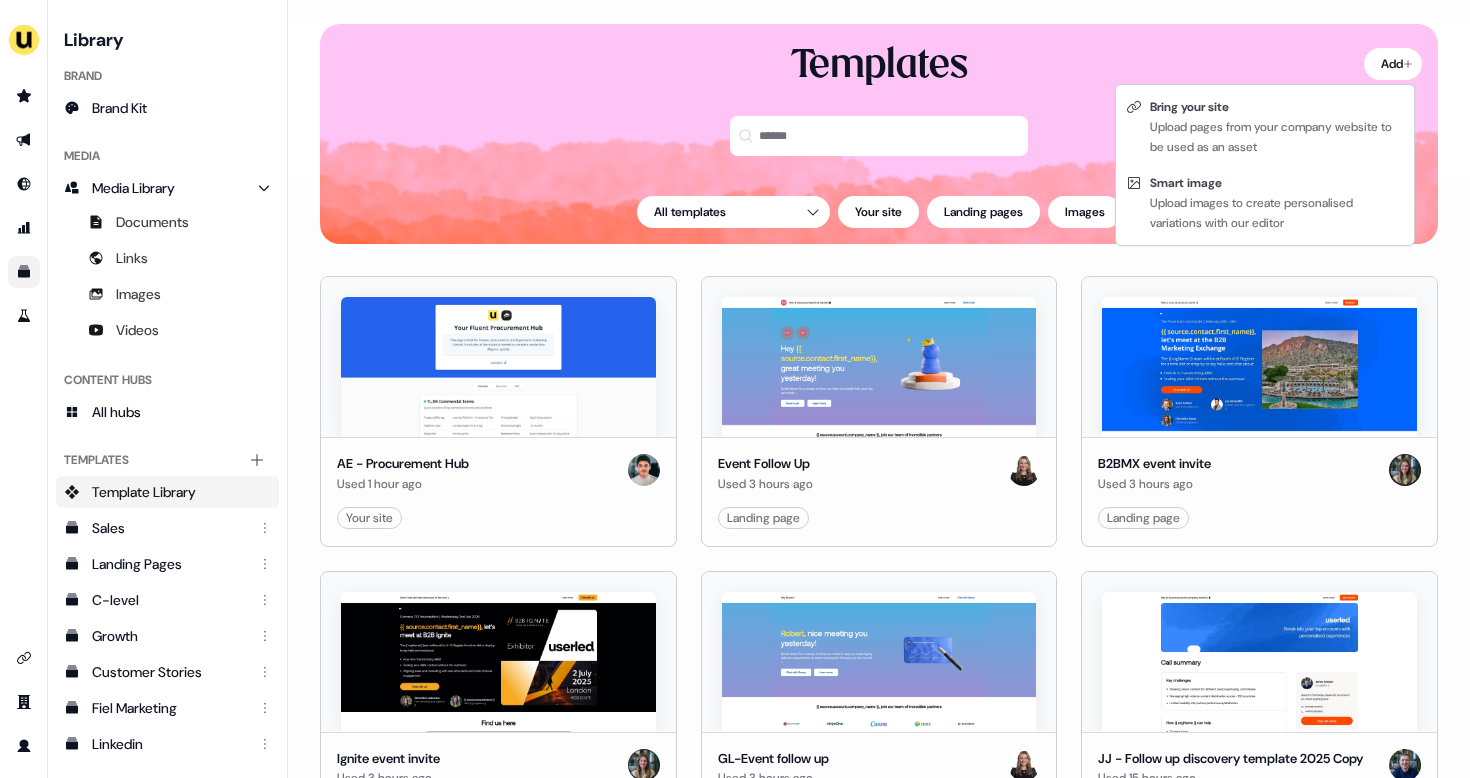 click on "For the best experience switch devices to a bigger screen. Go to Userled.io Library Brand Brand Kit Media Media Library Documents Links Images Videos Content Hubs All hubs Templates   Add collection Template Library Sales Landing Pages C-level Growth Customer Stories Fiel Marketing Linkedin Engagement Conversion Persona Gong Videos Francais Customer Success Sales Templates  ROI Templates Competitor Comparisons Outreach Templates Proposal Templates Capability Templates C-Suite Value Templates CS samples Loading... Add Templates All   templates Your site Landing pages Images AE - Procurement Hub Used 1 hour ago Your site Edit Use Event Follow Up Used 3 hours ago Landing page Edit Use B2BMX event invite Used 3 hours ago Landing page Edit Use Ignite event invite  Used 3 hours ago Landing page Edit Use GL-Event follow up Used 3 hours ago Landing page Edit Use JJ - Follow up discovery template 2025 Copy Used 15 hours ago Landing page Edit Use Test Used 20 hours ago Landing page Edit Use Used 21 hours ago Edit Use" at bounding box center (735, 389) 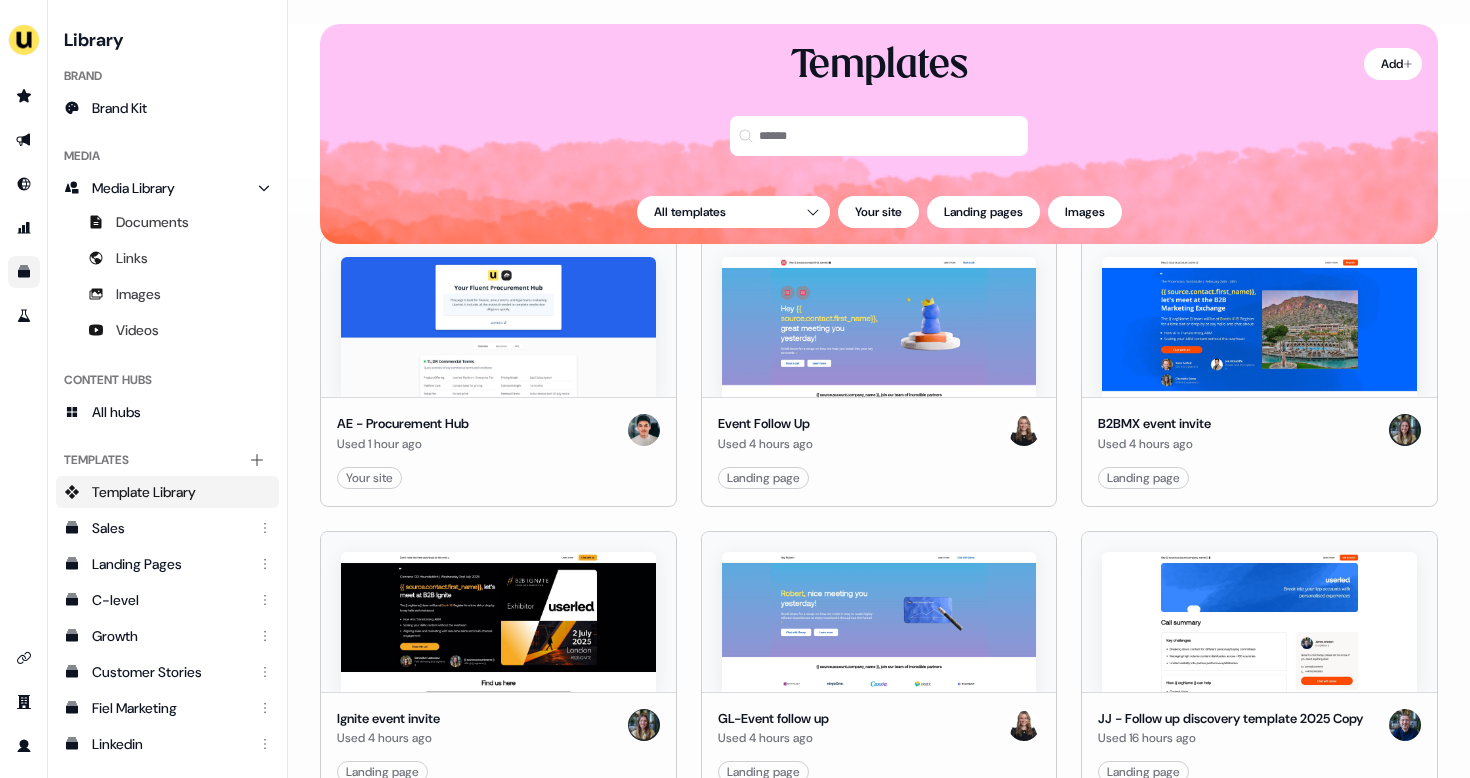 scroll, scrollTop: 0, scrollLeft: 0, axis: both 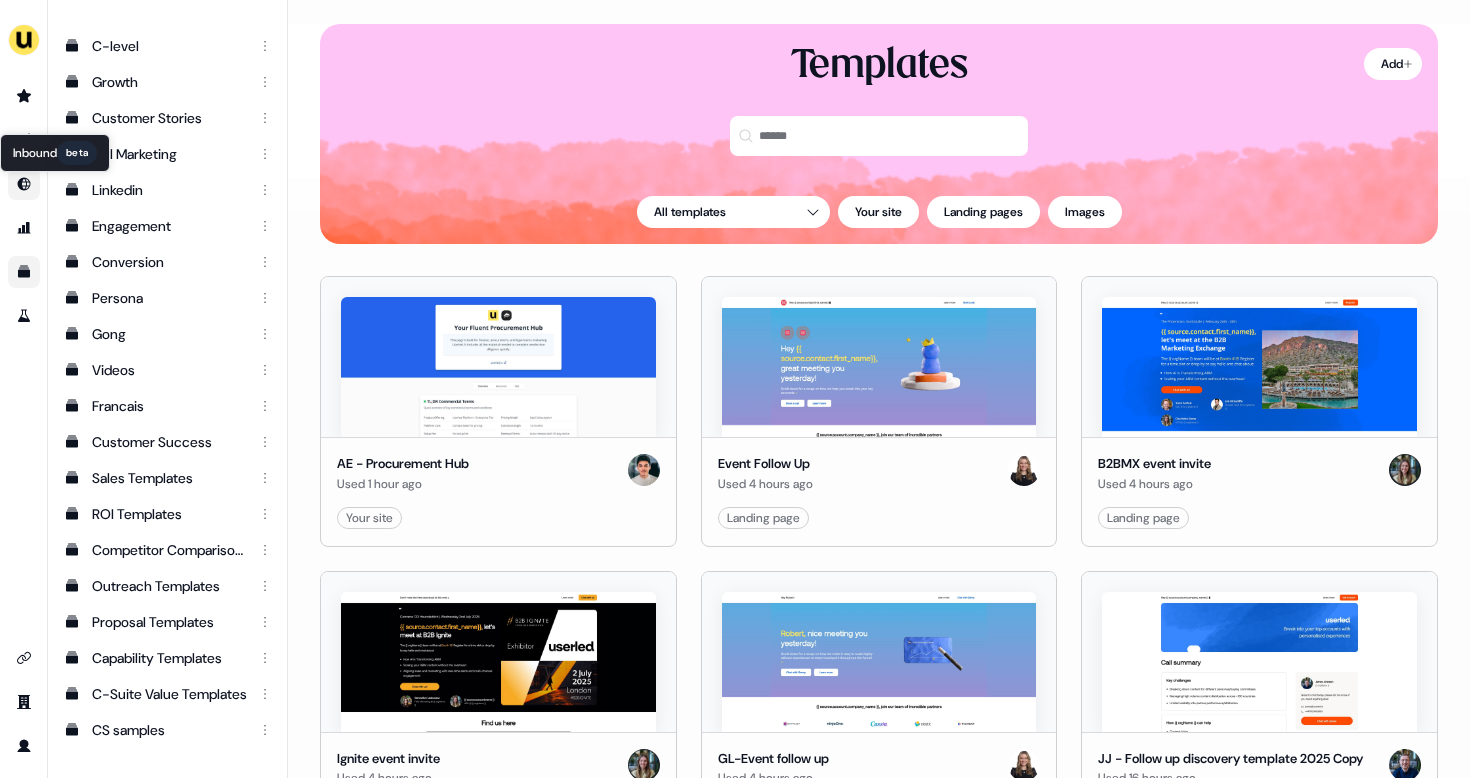 click 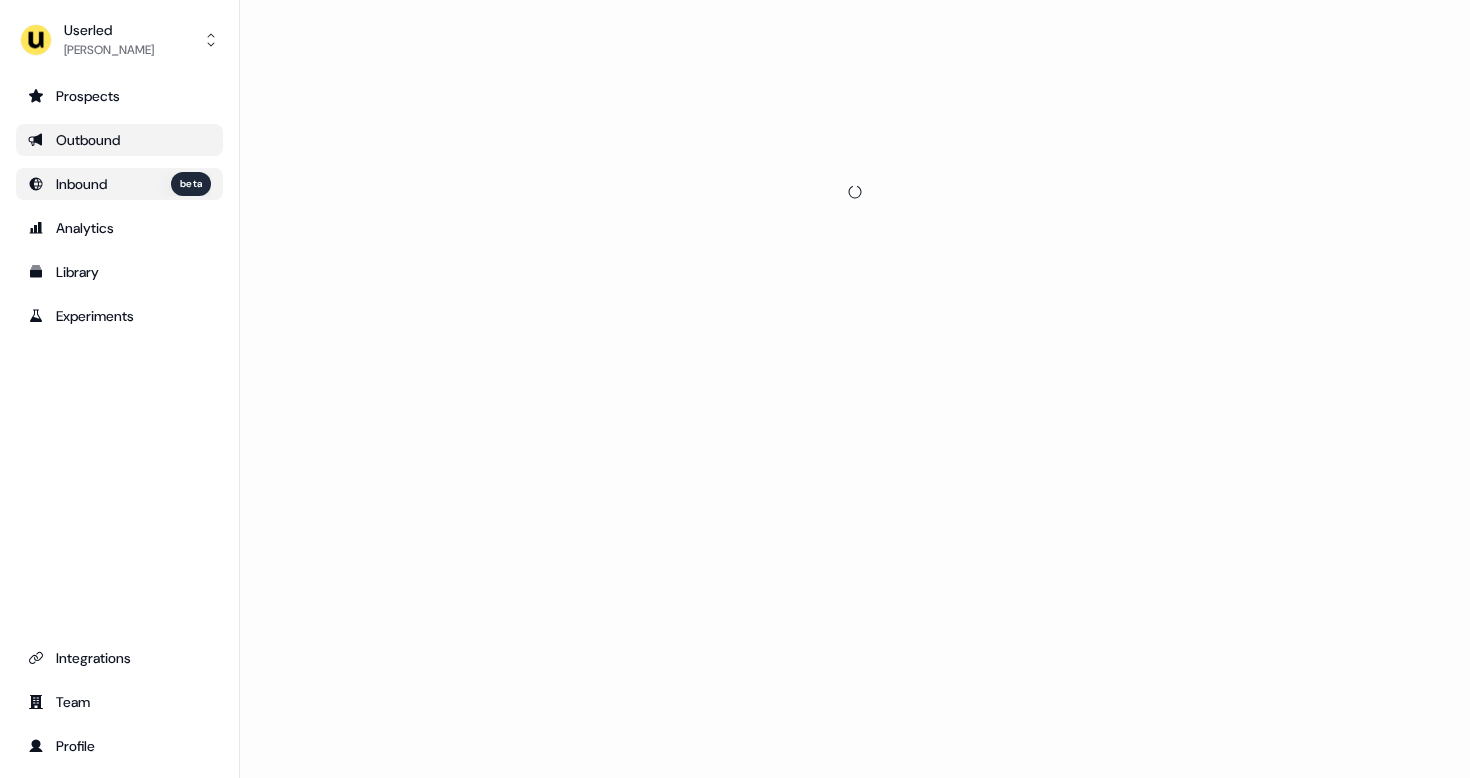scroll, scrollTop: 0, scrollLeft: 0, axis: both 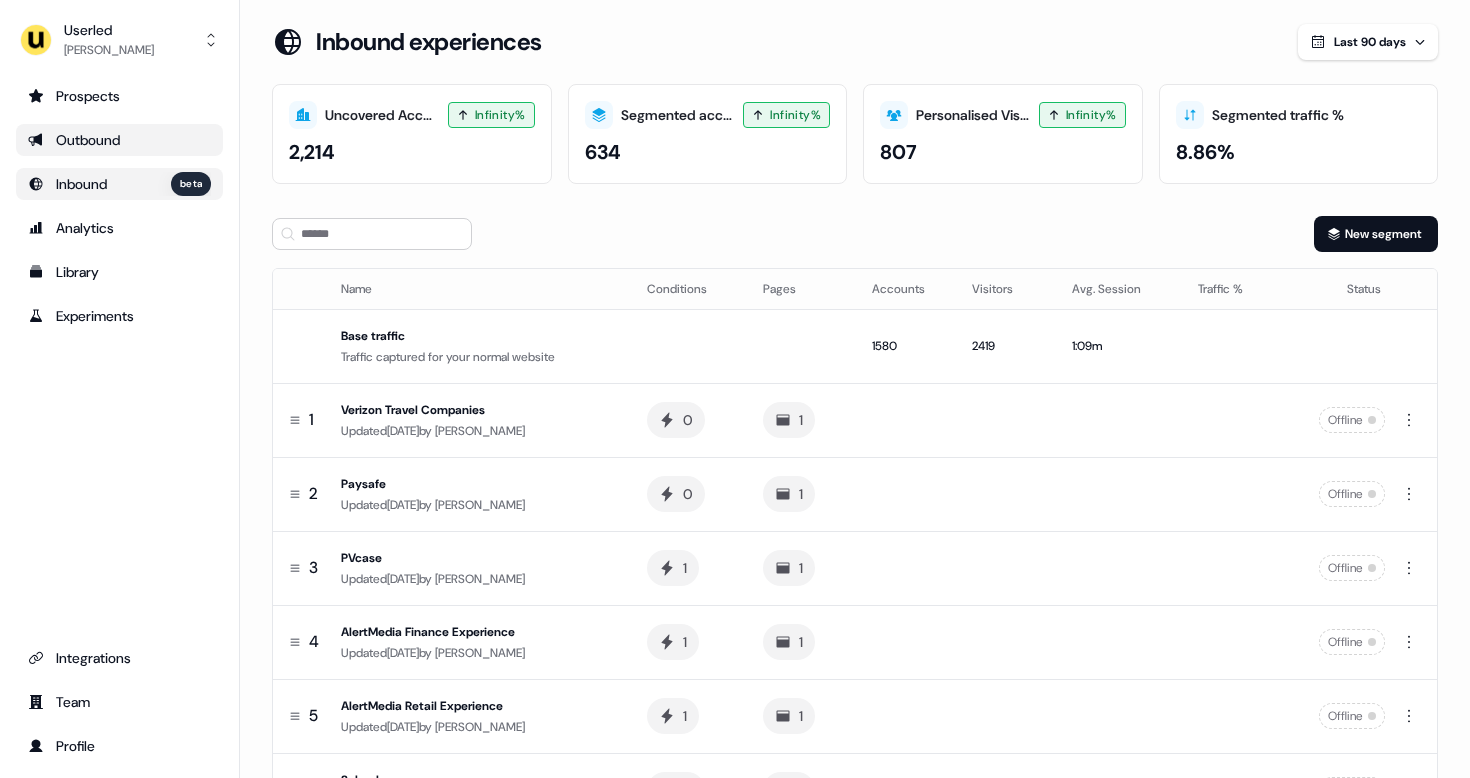 click on "Outbound" at bounding box center [119, 140] 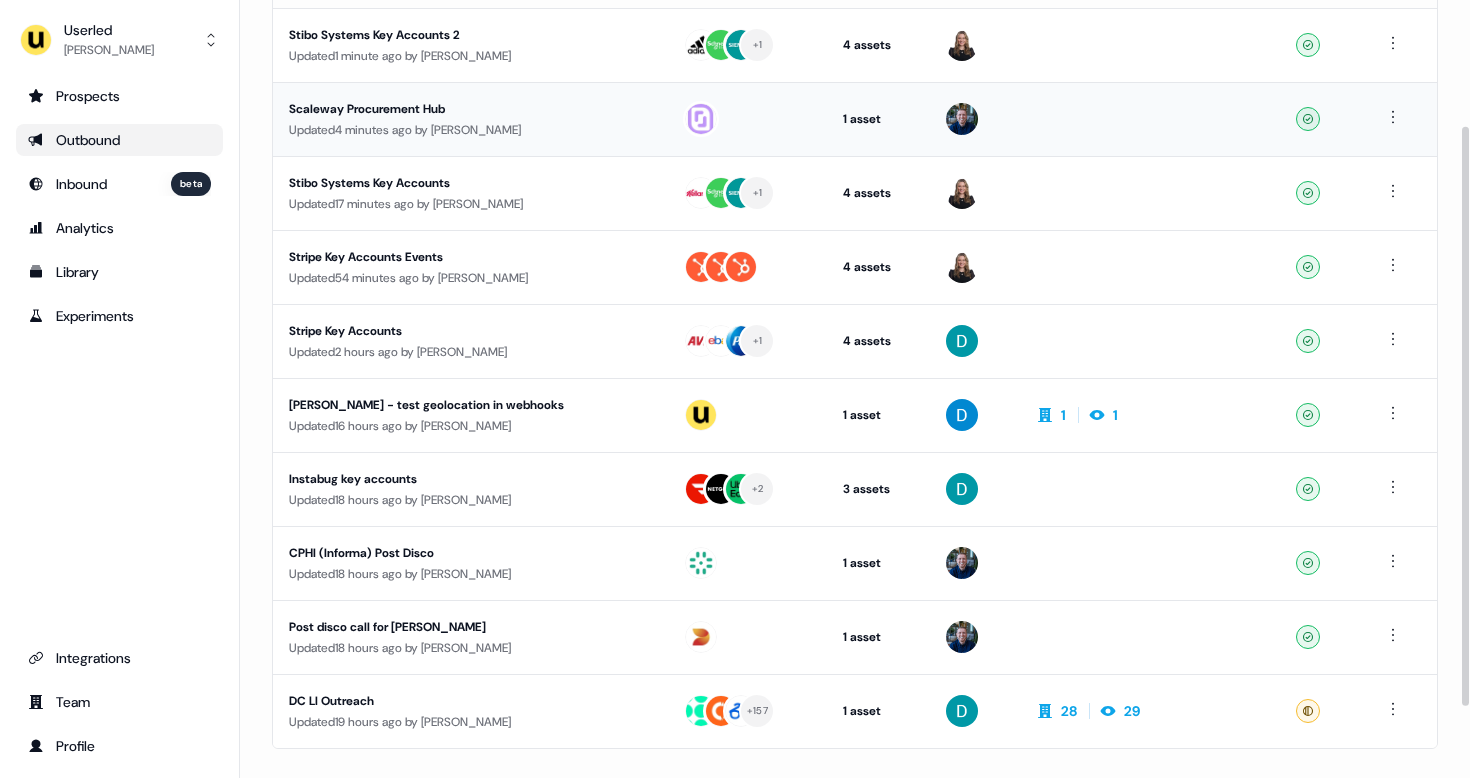 scroll, scrollTop: 263, scrollLeft: 0, axis: vertical 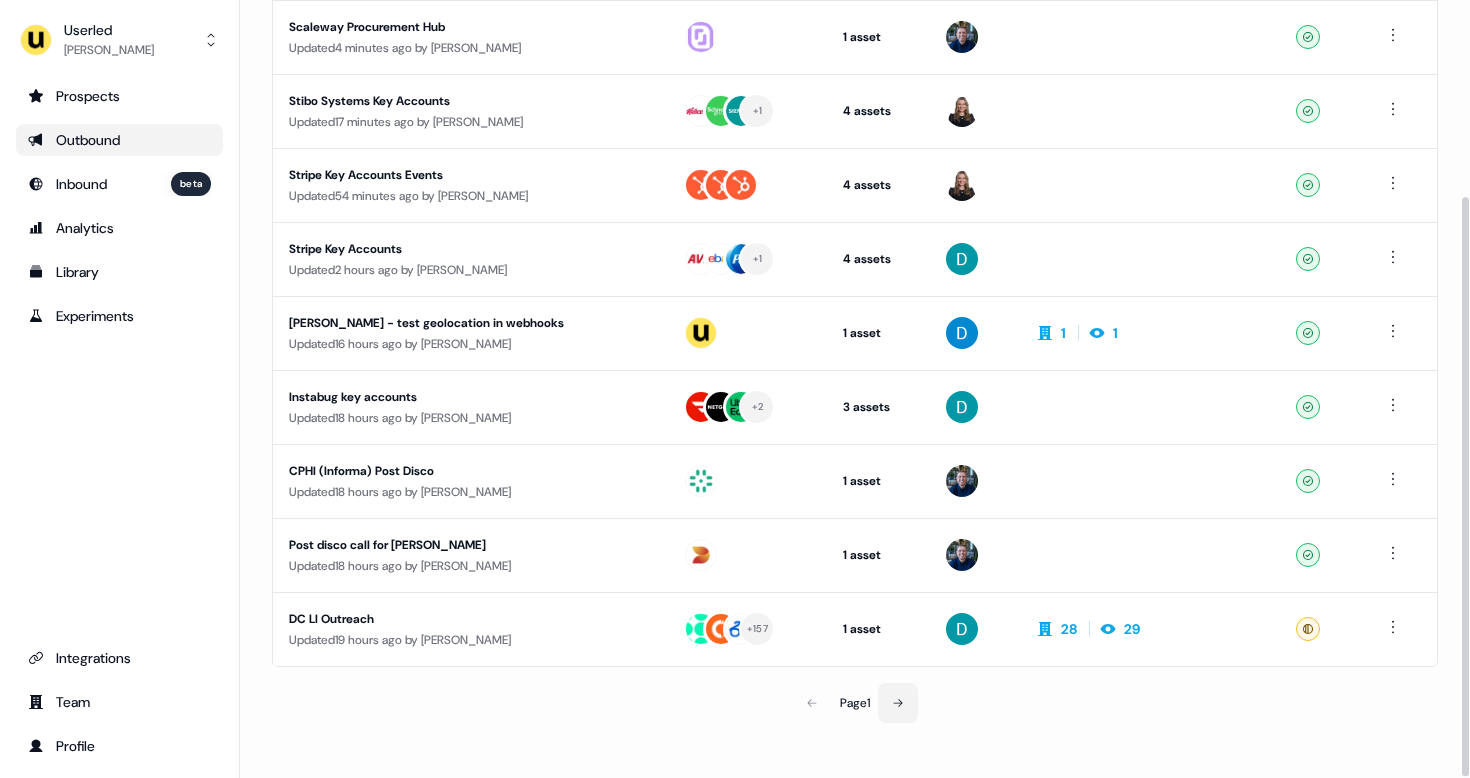 click 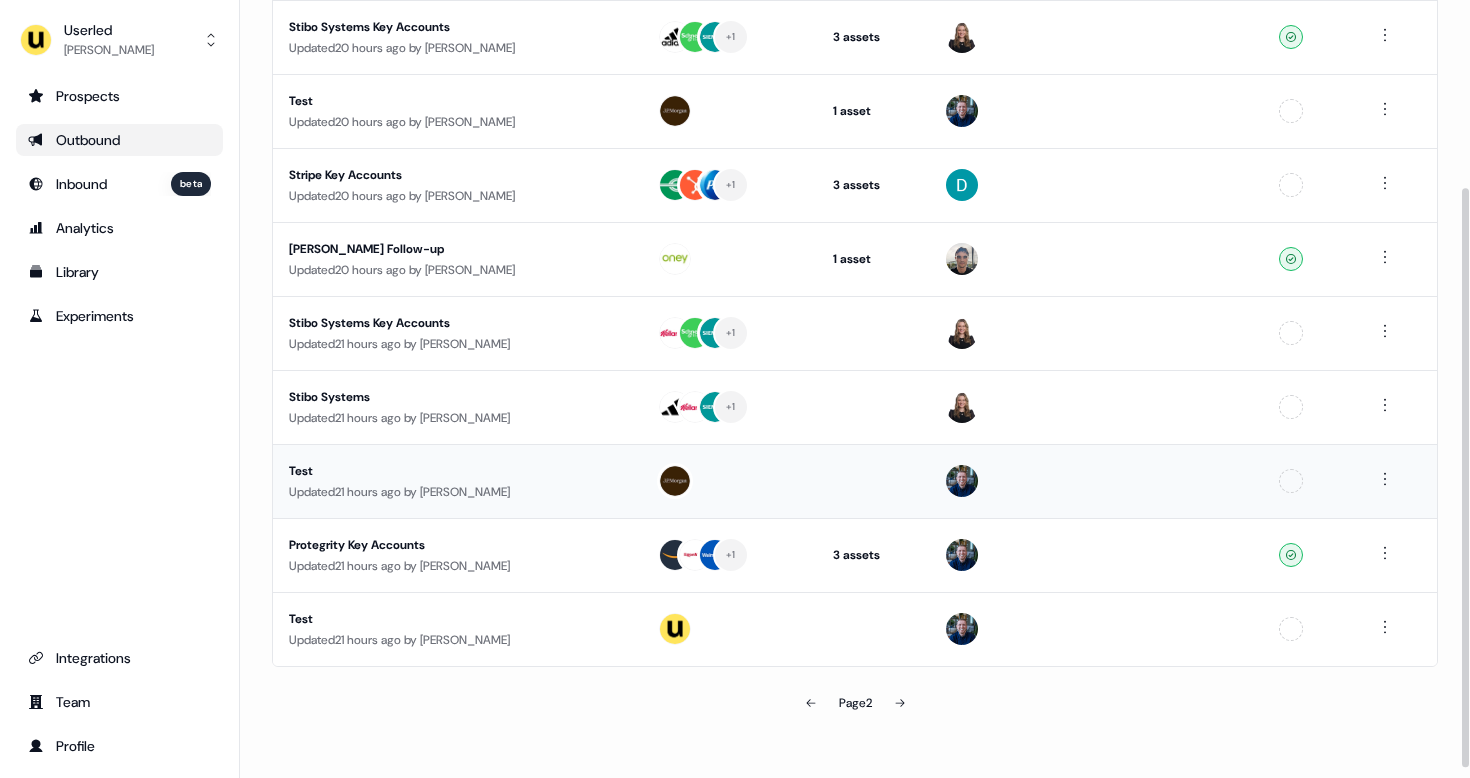 scroll, scrollTop: 0, scrollLeft: 0, axis: both 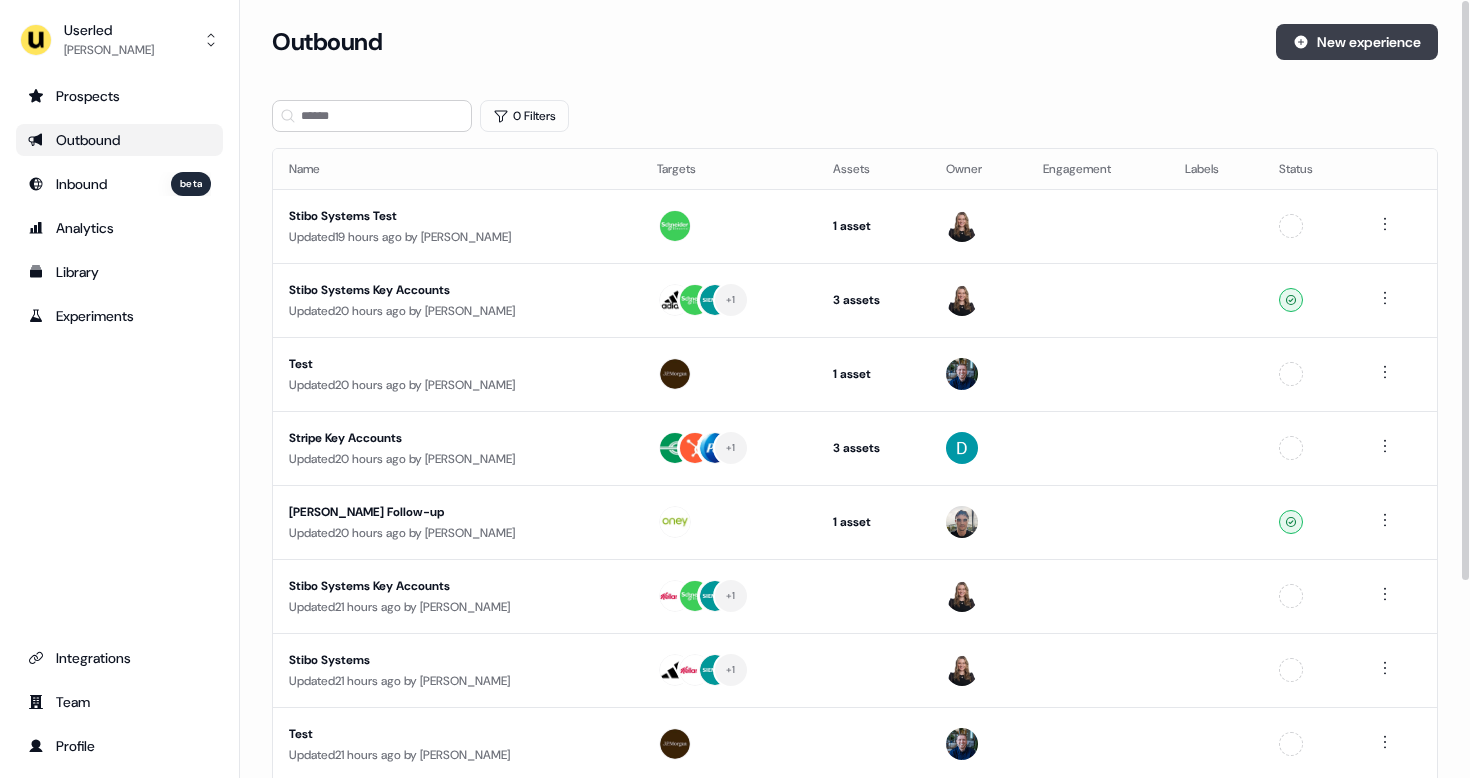 click on "New experience" at bounding box center (1357, 42) 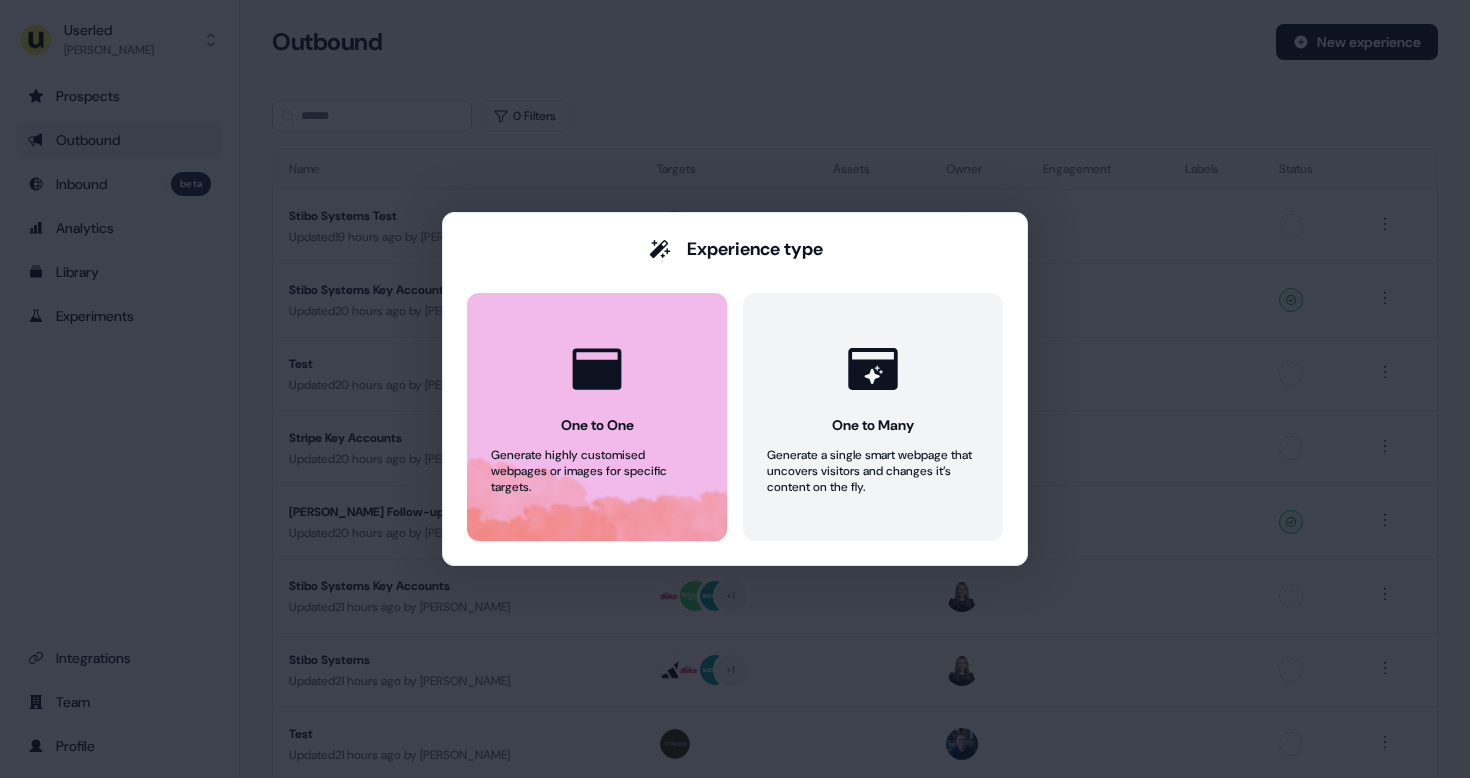click on "One to One Generate highly customised webpages or images for specific targets." at bounding box center (597, 417) 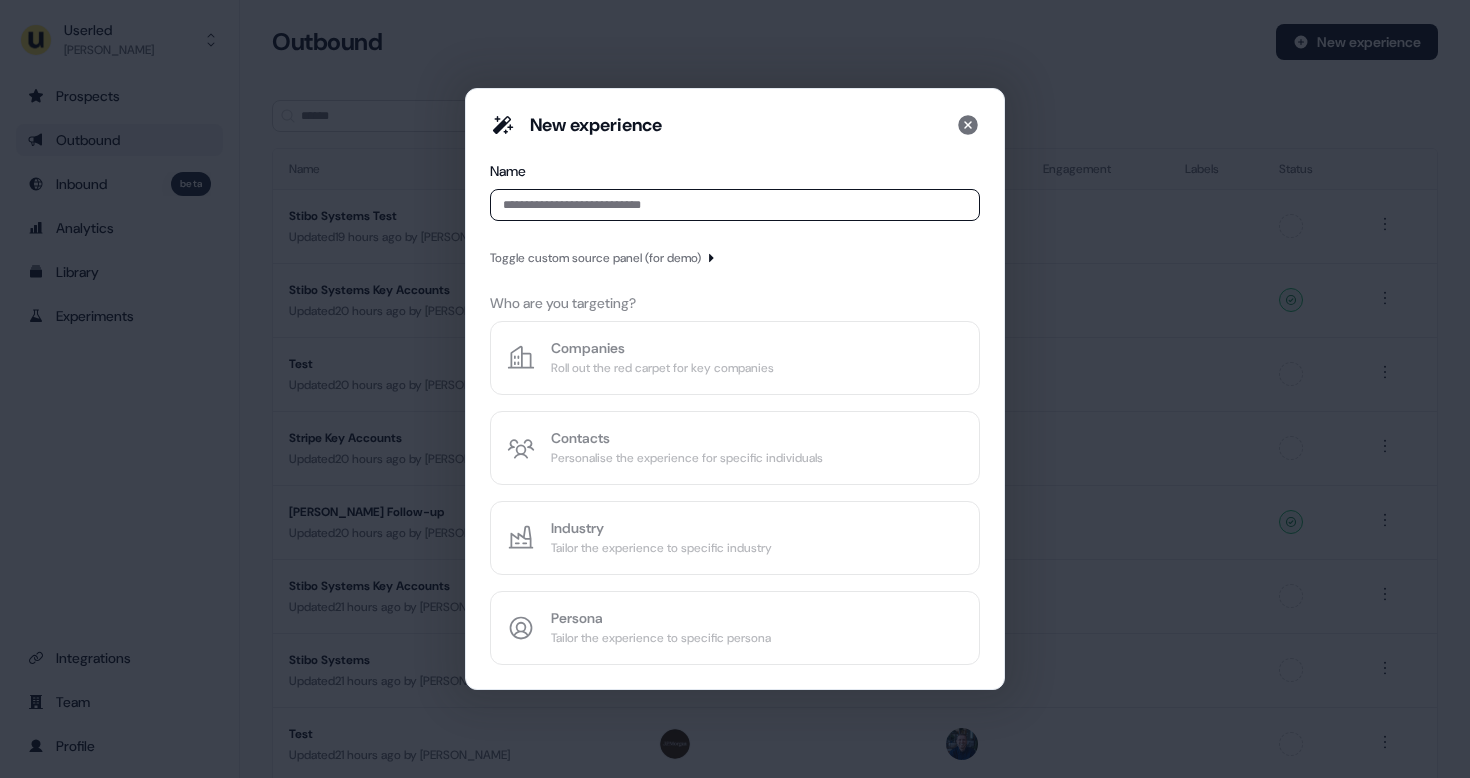 click at bounding box center [735, 205] 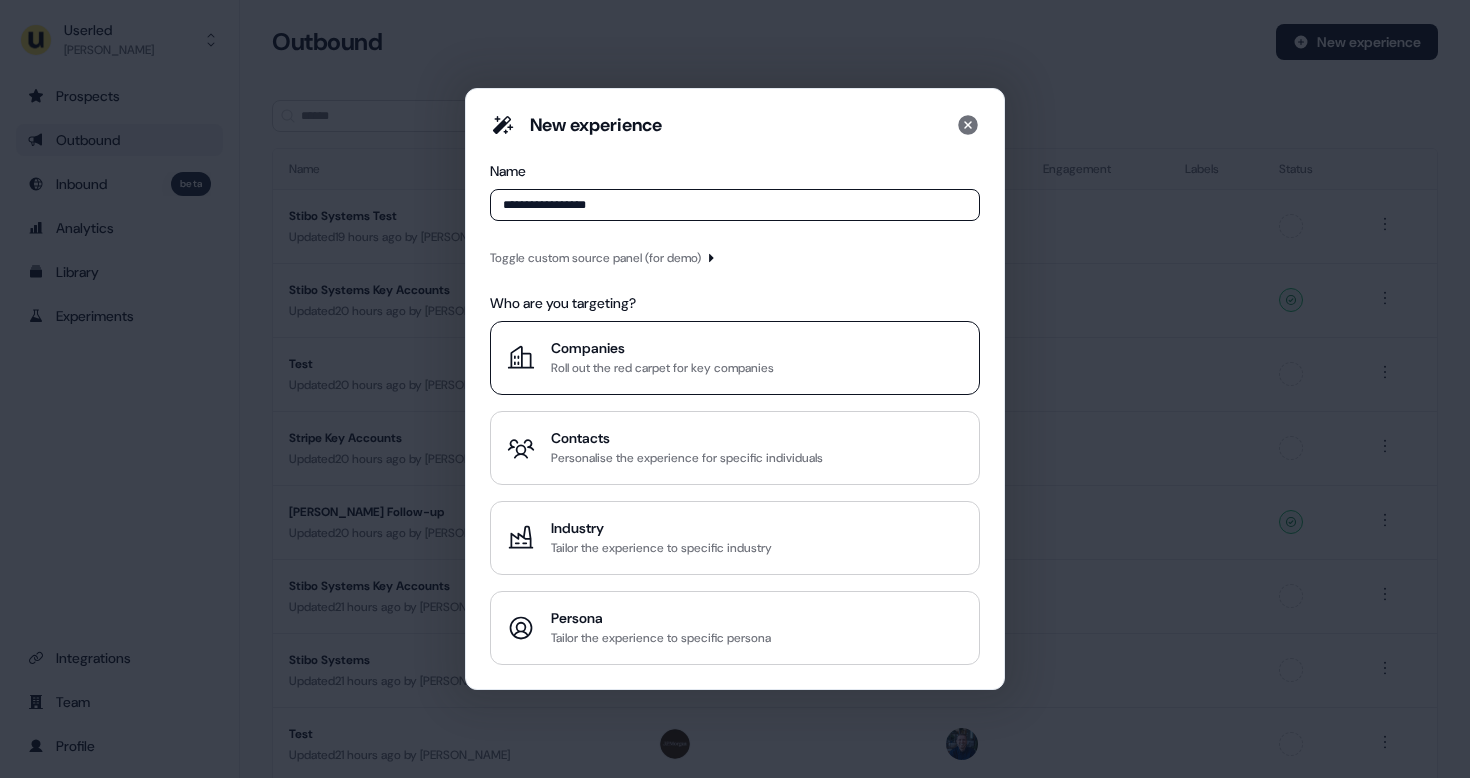 type on "**********" 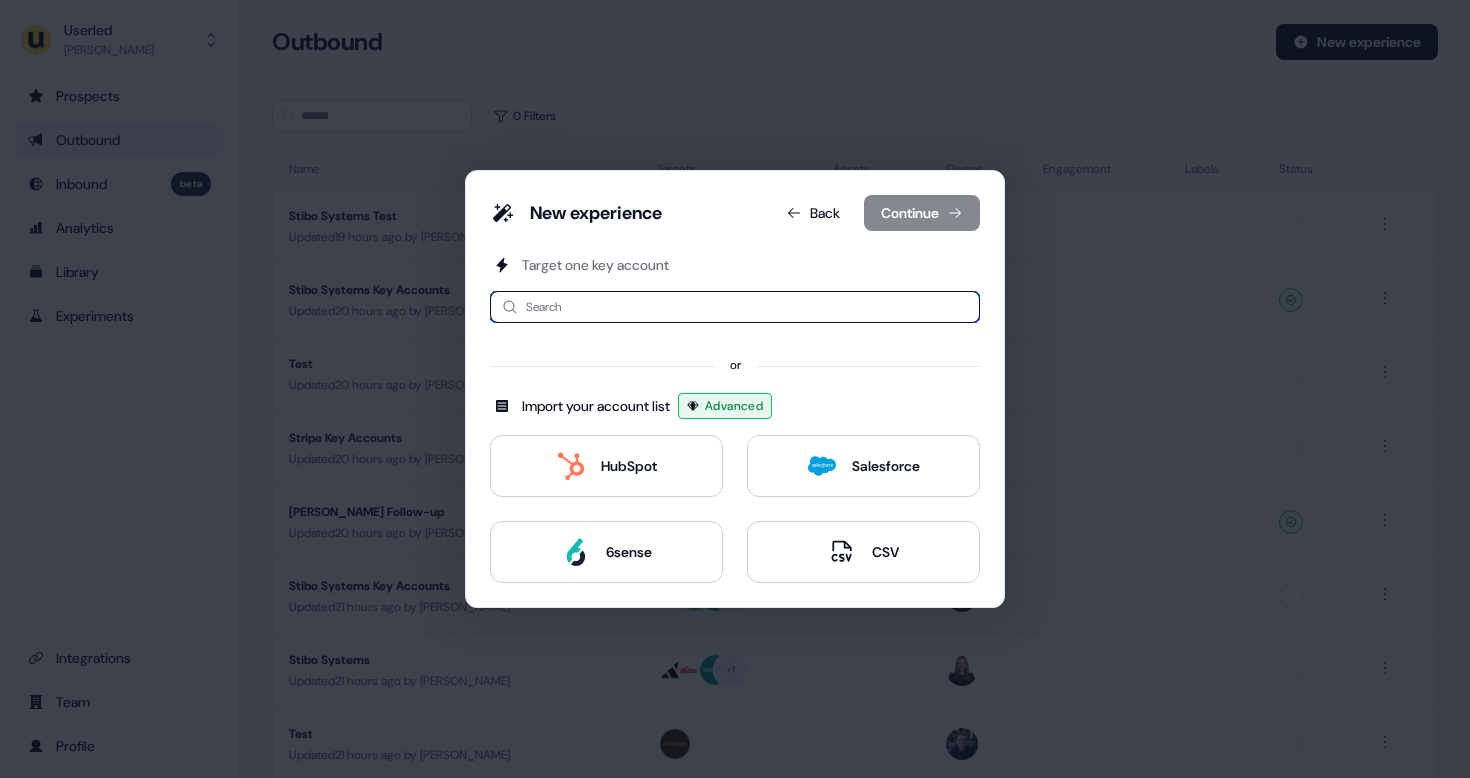 click at bounding box center [735, 307] 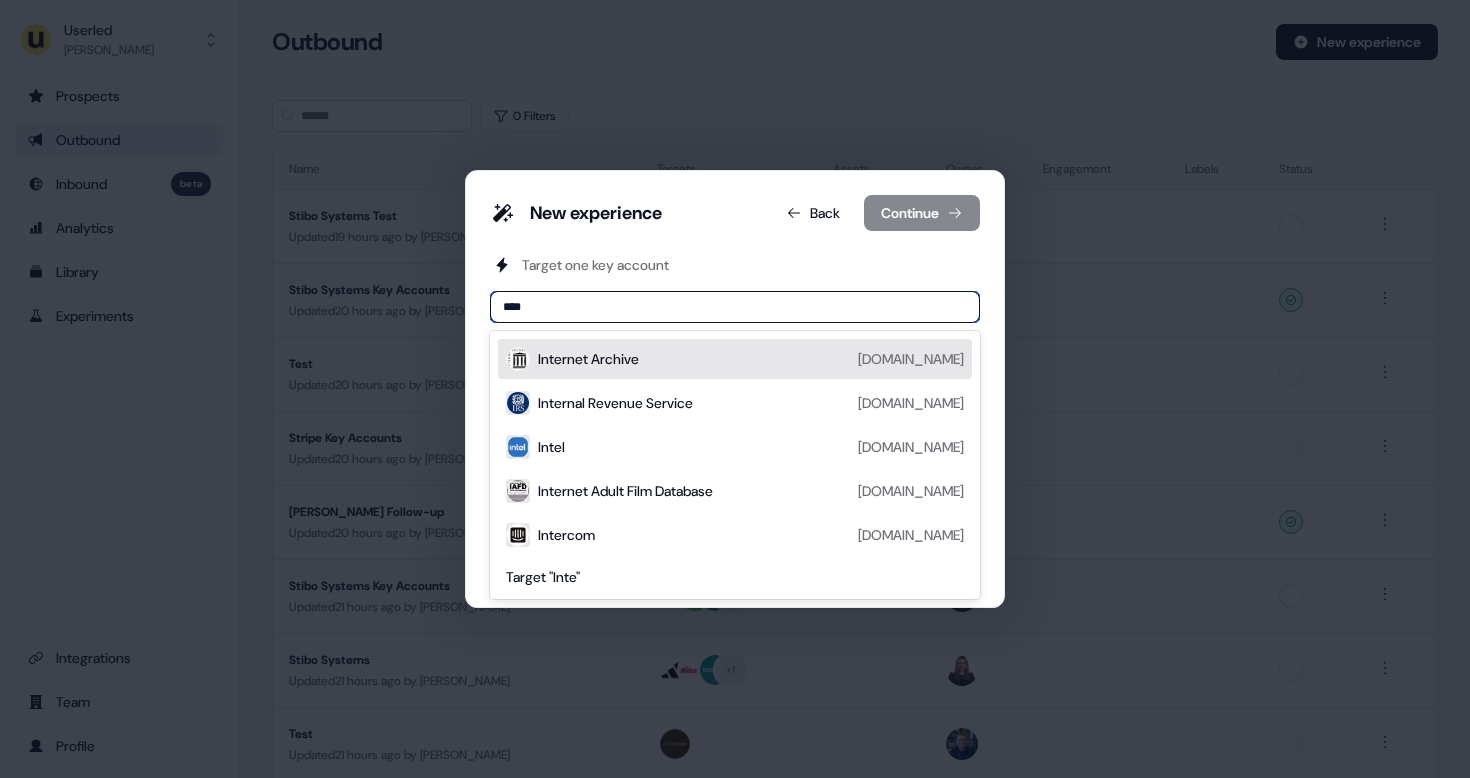 type on "*****" 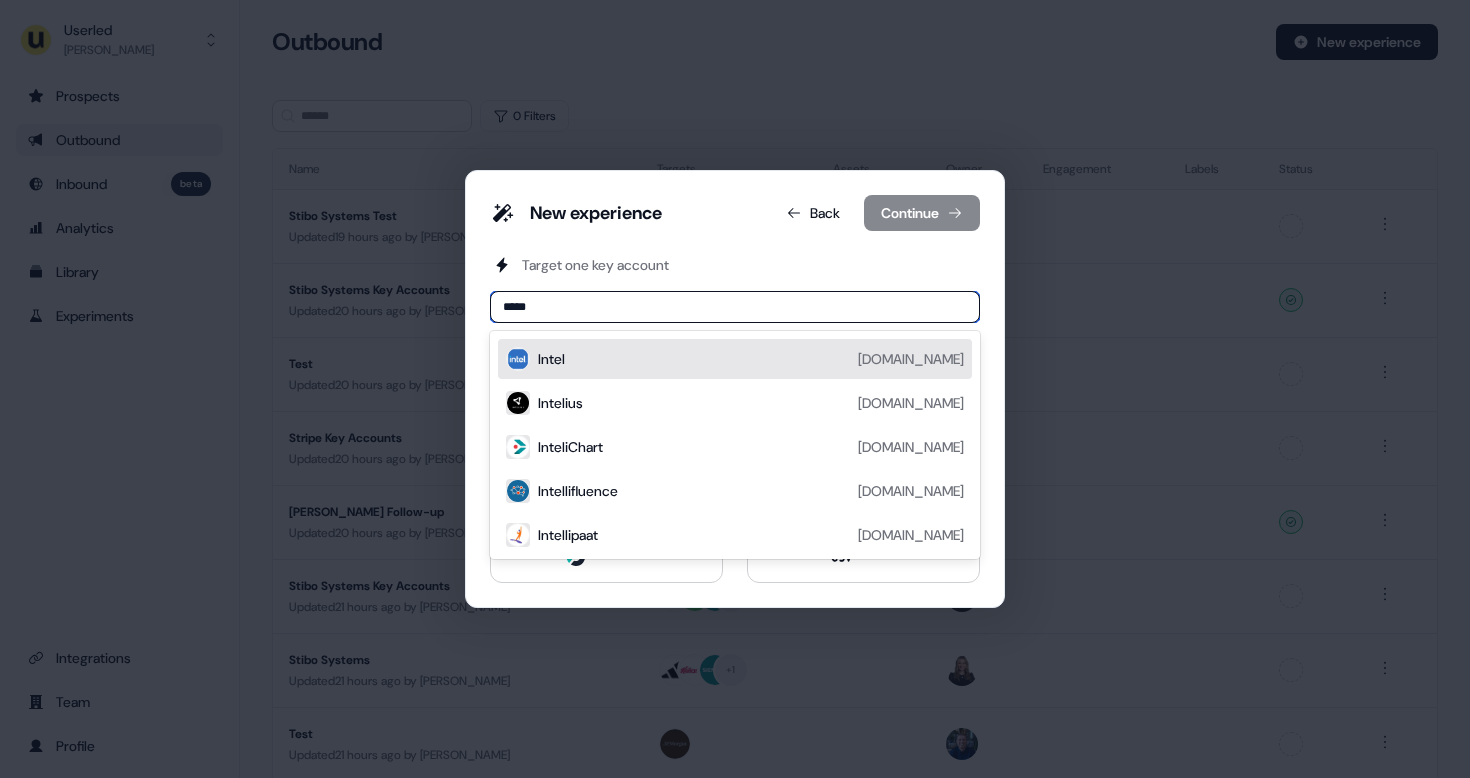 click on "Intel [DOMAIN_NAME]" at bounding box center (751, 359) 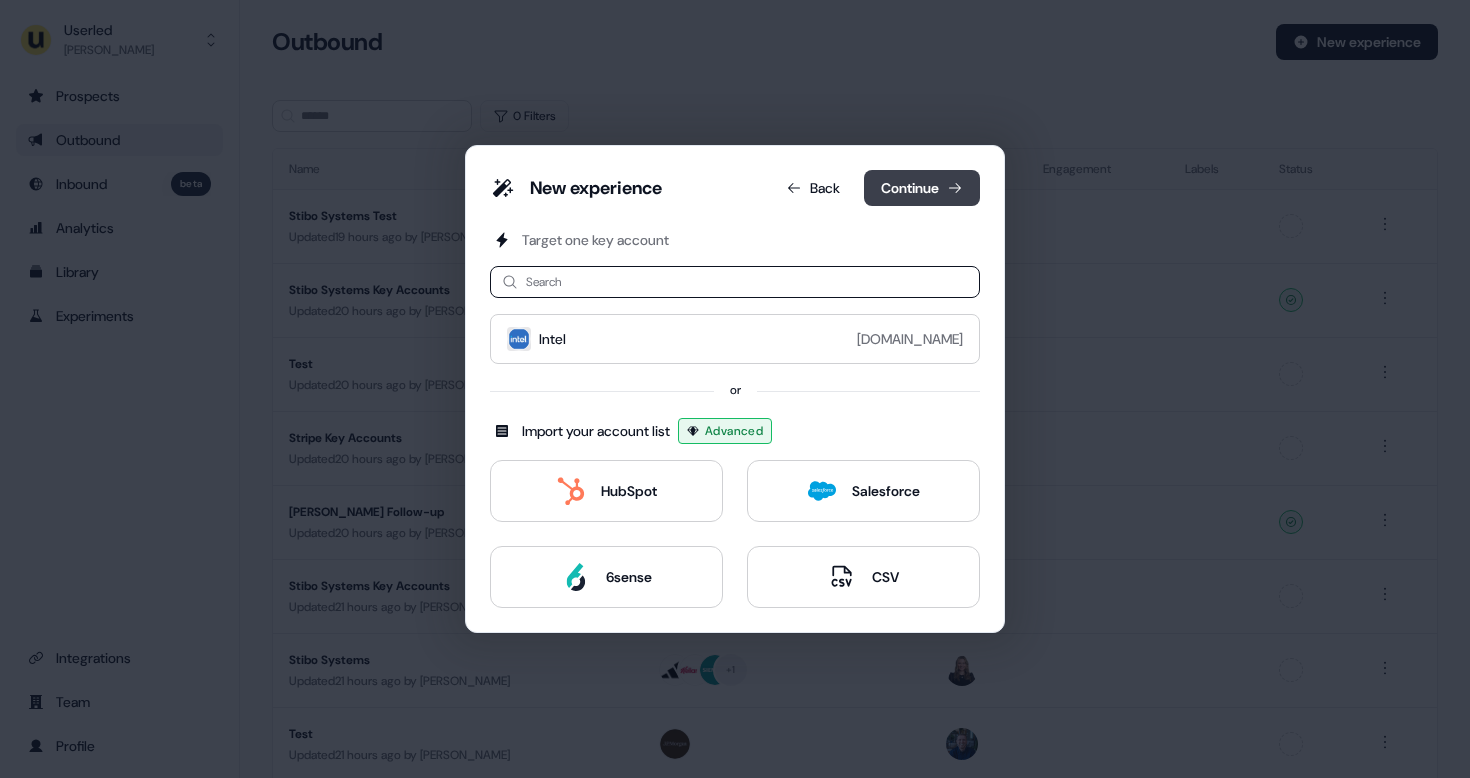 click on "Continue" at bounding box center [922, 188] 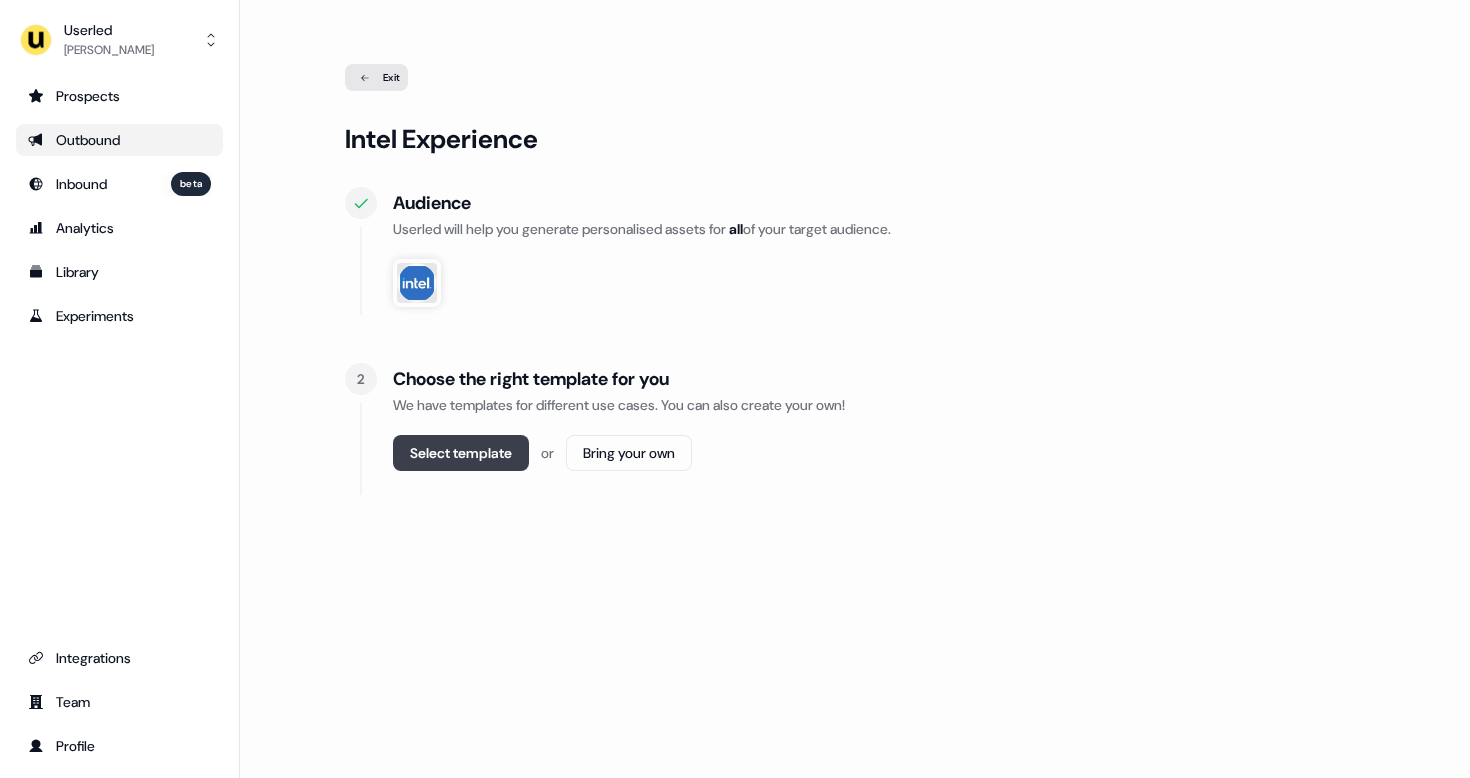 click on "Select template" at bounding box center [461, 453] 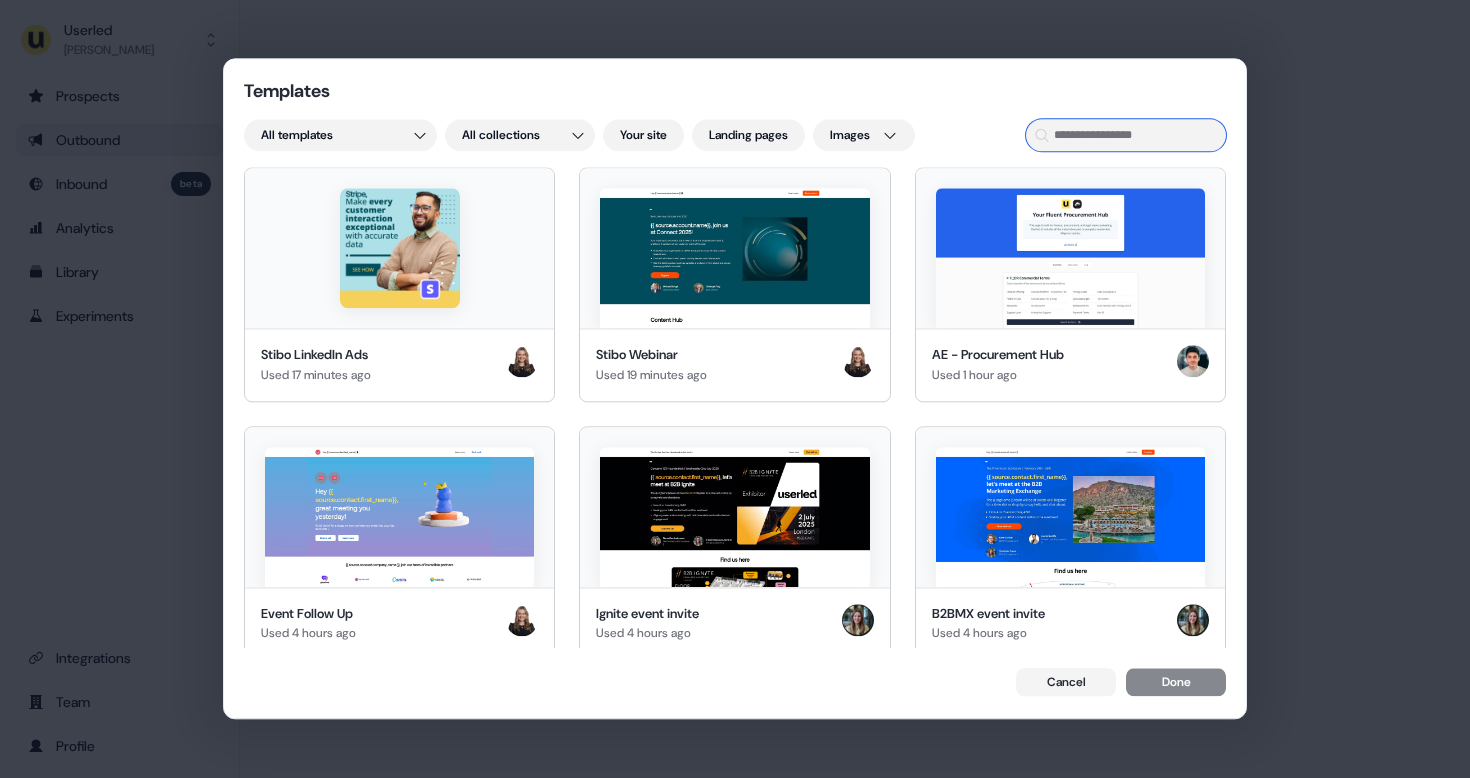 click at bounding box center (1126, 135) 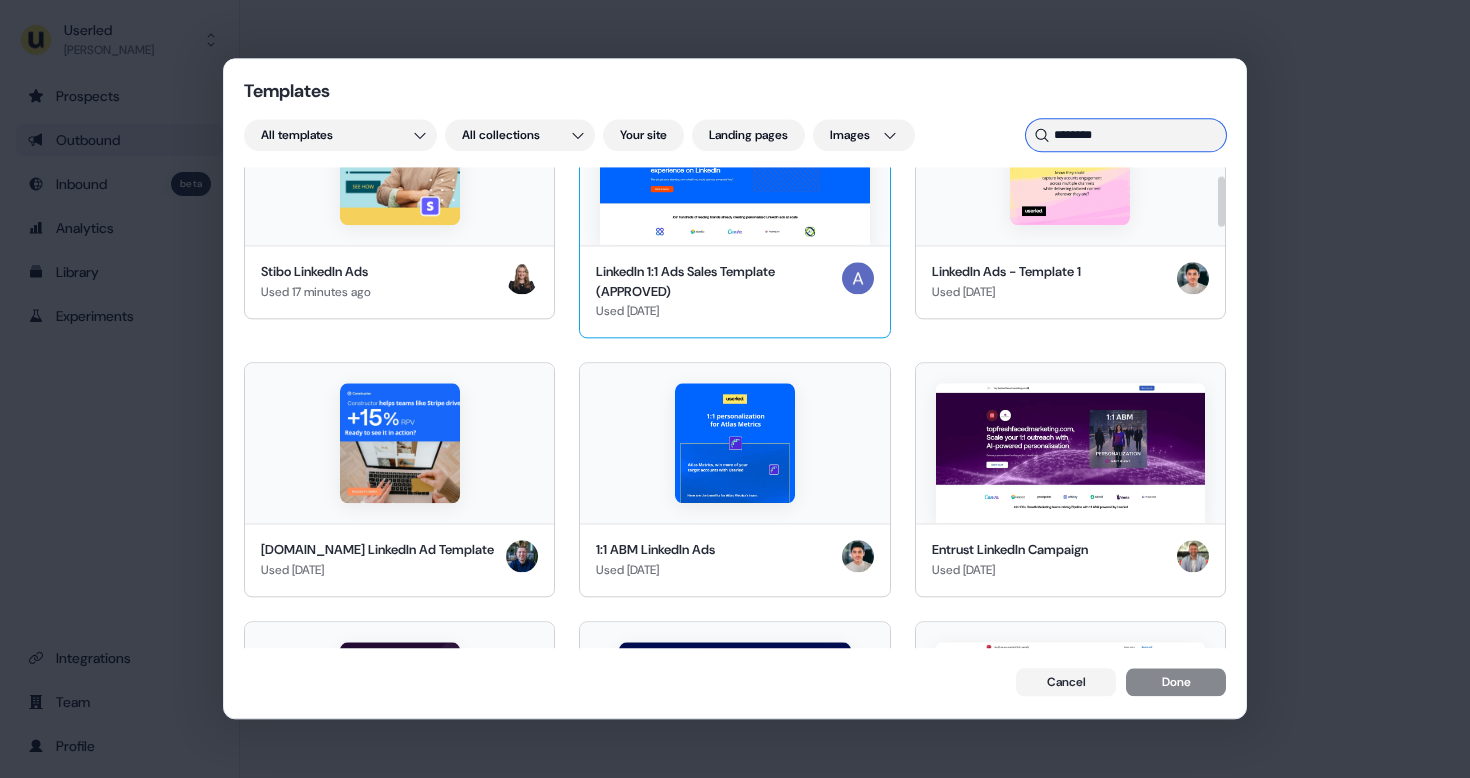 scroll, scrollTop: 90, scrollLeft: 0, axis: vertical 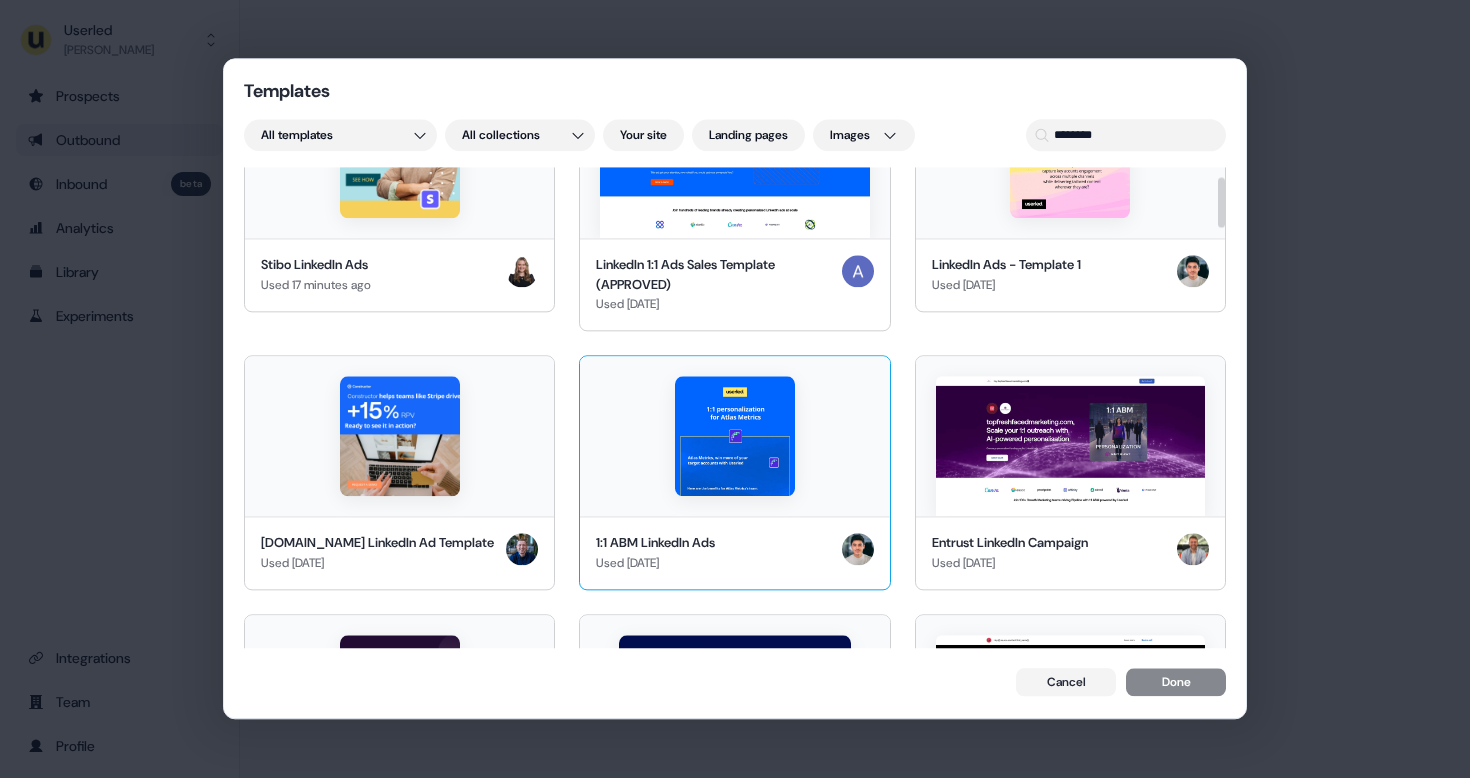 click at bounding box center (734, 436) 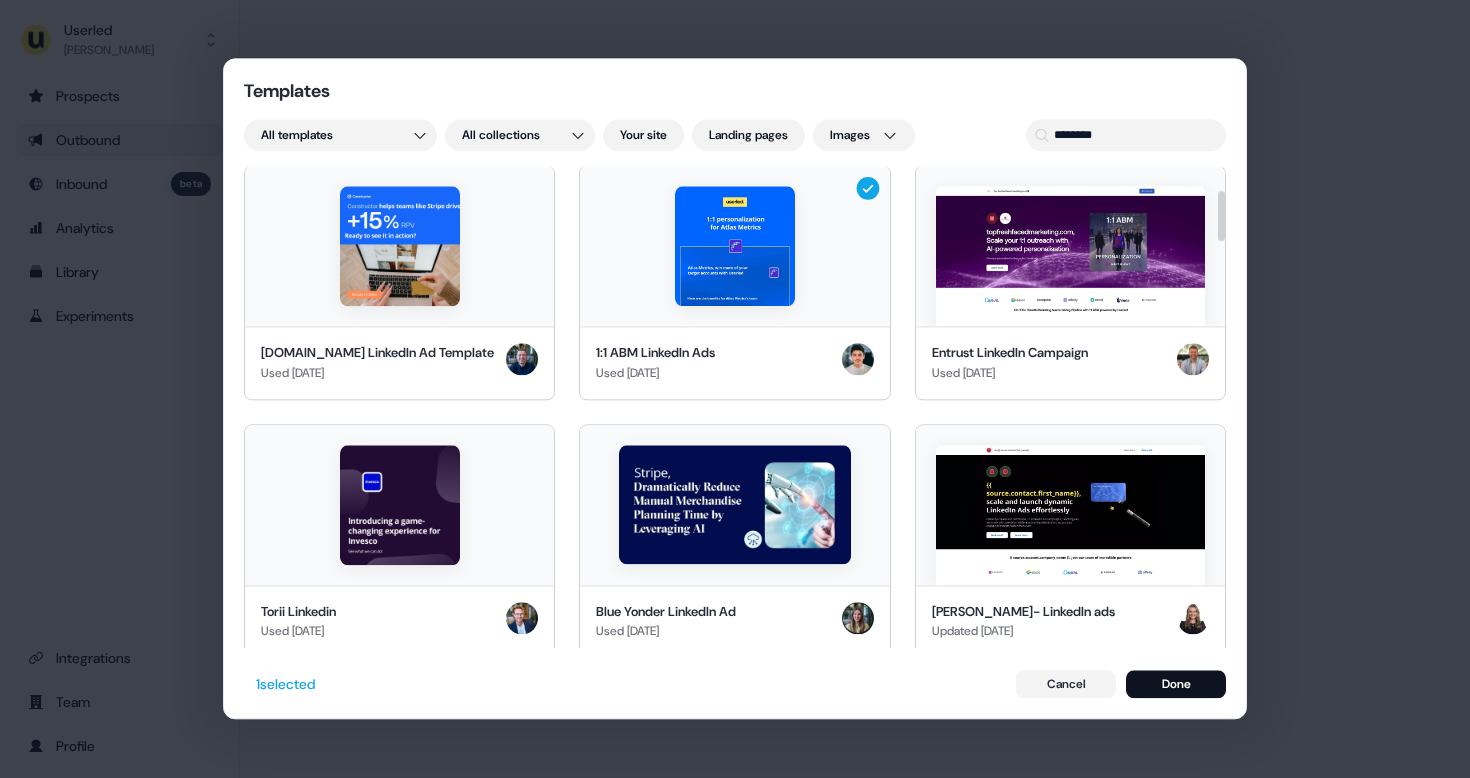 scroll, scrollTop: 0, scrollLeft: 0, axis: both 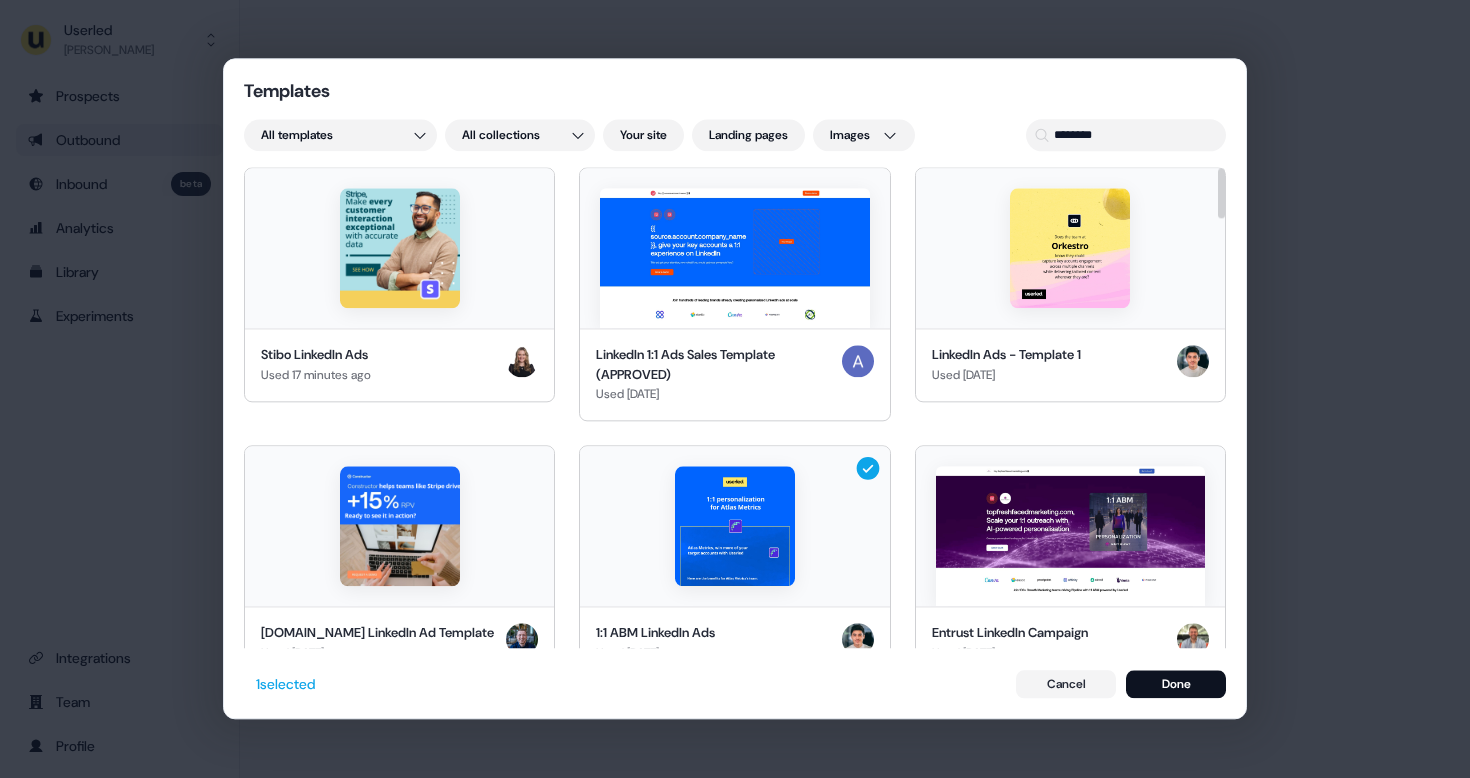 click on "Templates All   templates All collections Your site Landing pages Images ******** Stibo LinkedIn Ads Used 17 minutes ago LinkedIn 1:1 Ads Sales Template (APPROVED) Used 21 days ago LinkedIn Ads - Template 1 Used 2 months ago Constructor.io LinkedIn Ad Template Used 2 months ago 1:1 ABM LinkedIn Ads Used 2 months ago Entrust LinkedIn Campaign Used 2 months ago Torii Linkedin Used 2 months ago Blue Yonder LinkedIn Ad Used 3 months ago Genny- LinkedIn ads Updated 3 months ago Cegid LinkedIn Creative Created 4 months ago LinkedIn Sponsor Ads - Thought Leader Post Used 4 months ago Secfense Linkedin Updated 4 months ago CS Linkedin Ad  Used 4 months ago Praxent LinkedIn Ad Created 5 months ago Pivot LinkedIn Ad Created 5 months ago Avalara LinkedIn Ad Used 5 months ago Gong-LinkedIn Ad Used 6 months ago Persona - Demand Gen - 1:1 LinkedIn Ad (image) Used 6 months ago OneTrust LinkedIn Ad Used 6 months ago GoCardless LinkedIn Ad Created 6 months ago LinkedIn Ads - Template 2 Used 6 months ago SoftServe LinkedIn Ad" at bounding box center (735, 389) 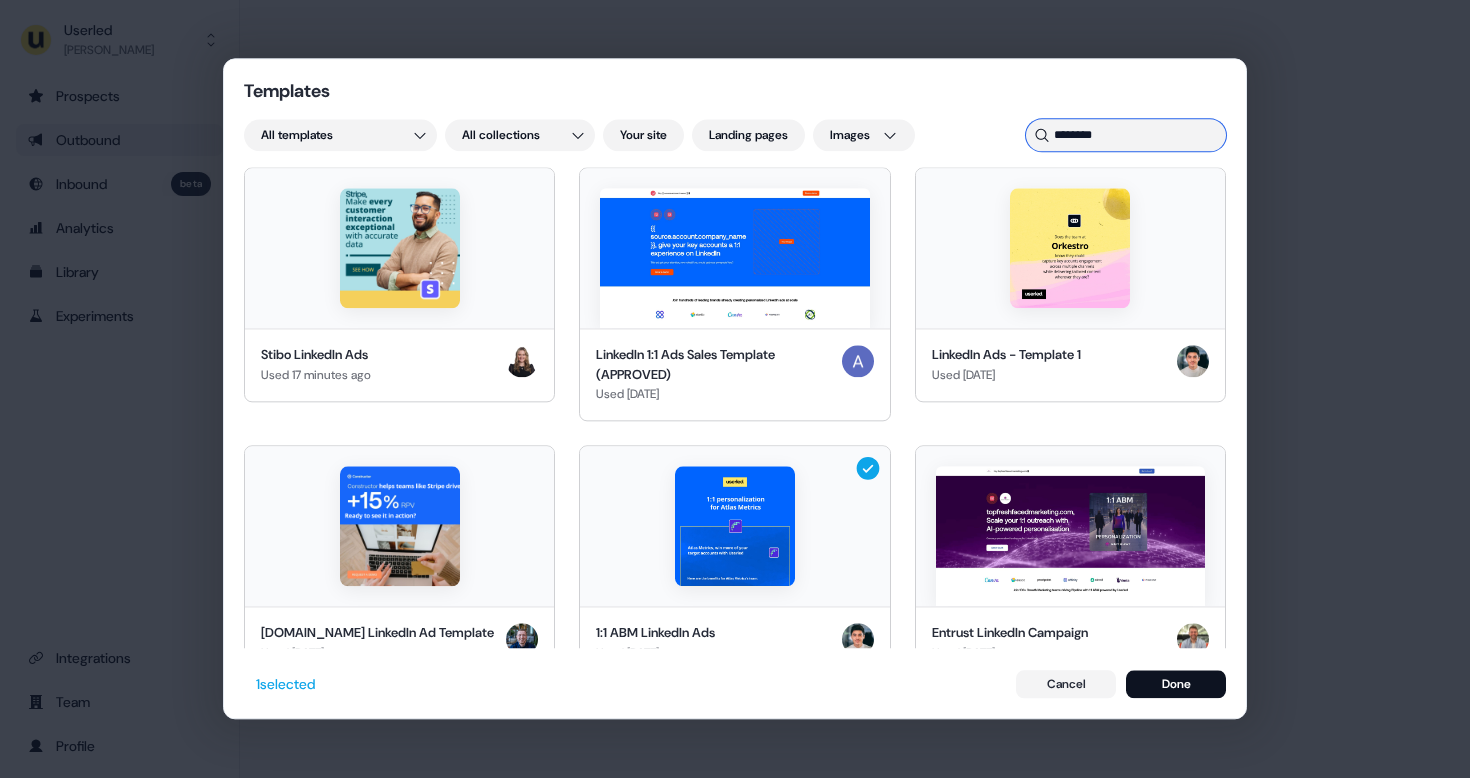 click on "********" at bounding box center (1126, 135) 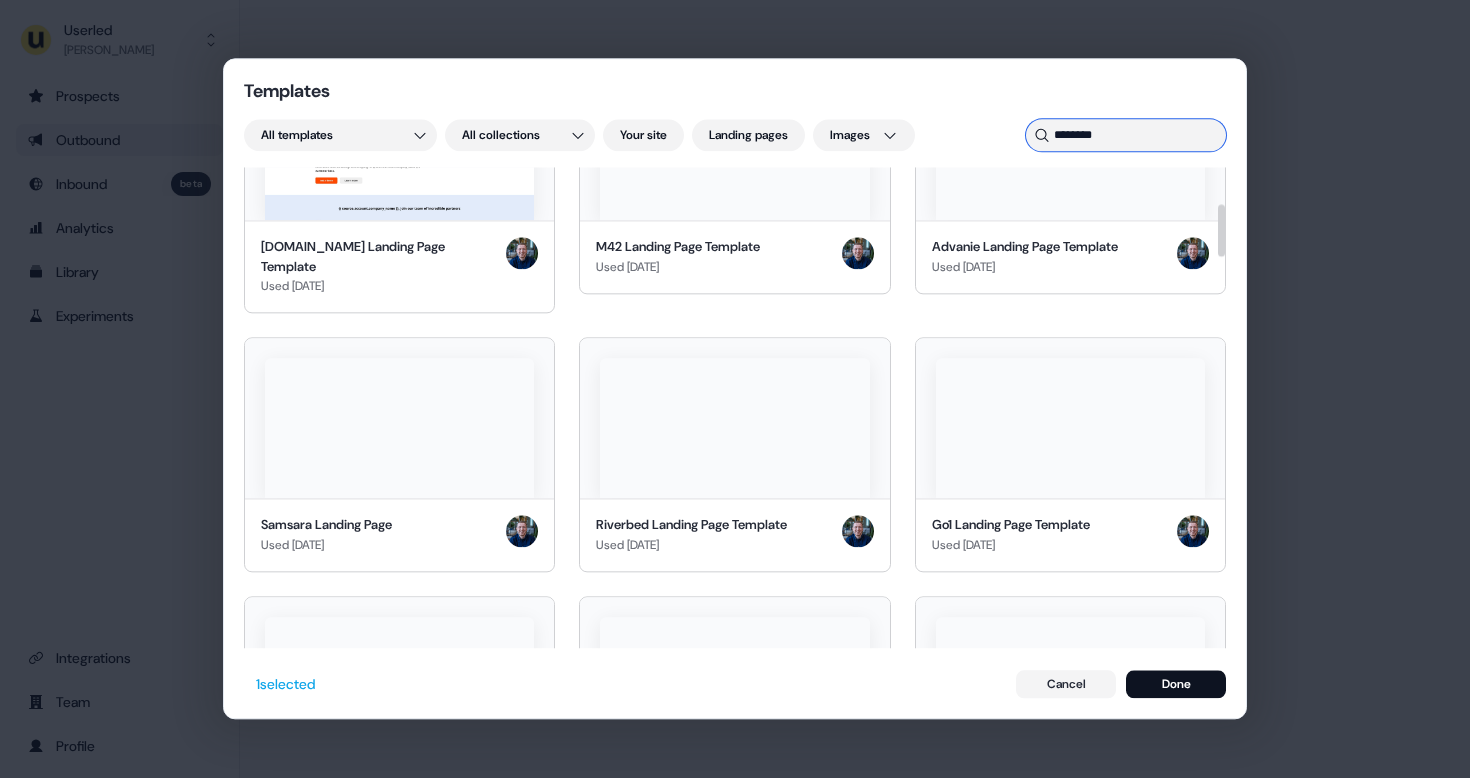scroll, scrollTop: 0, scrollLeft: 0, axis: both 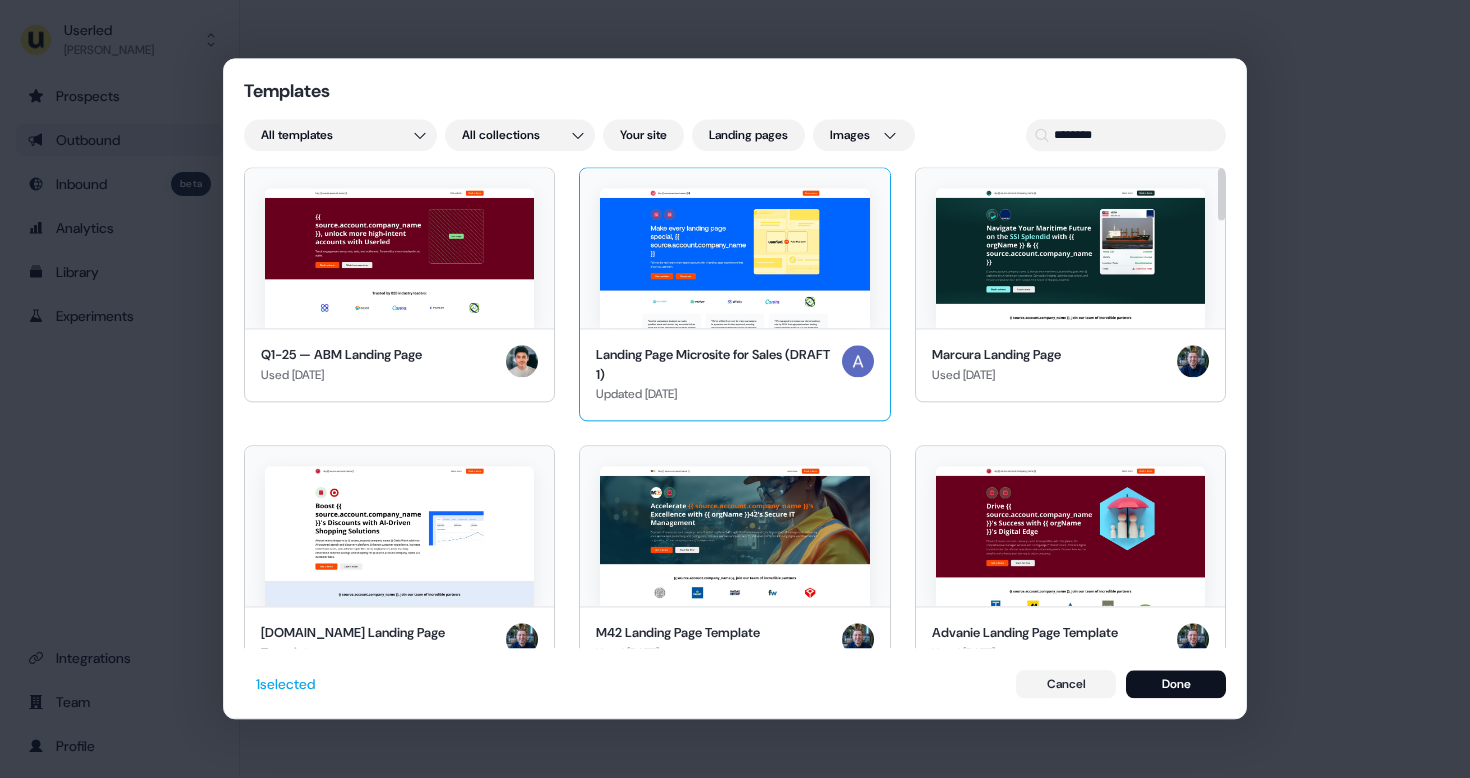 click at bounding box center (734, 258) 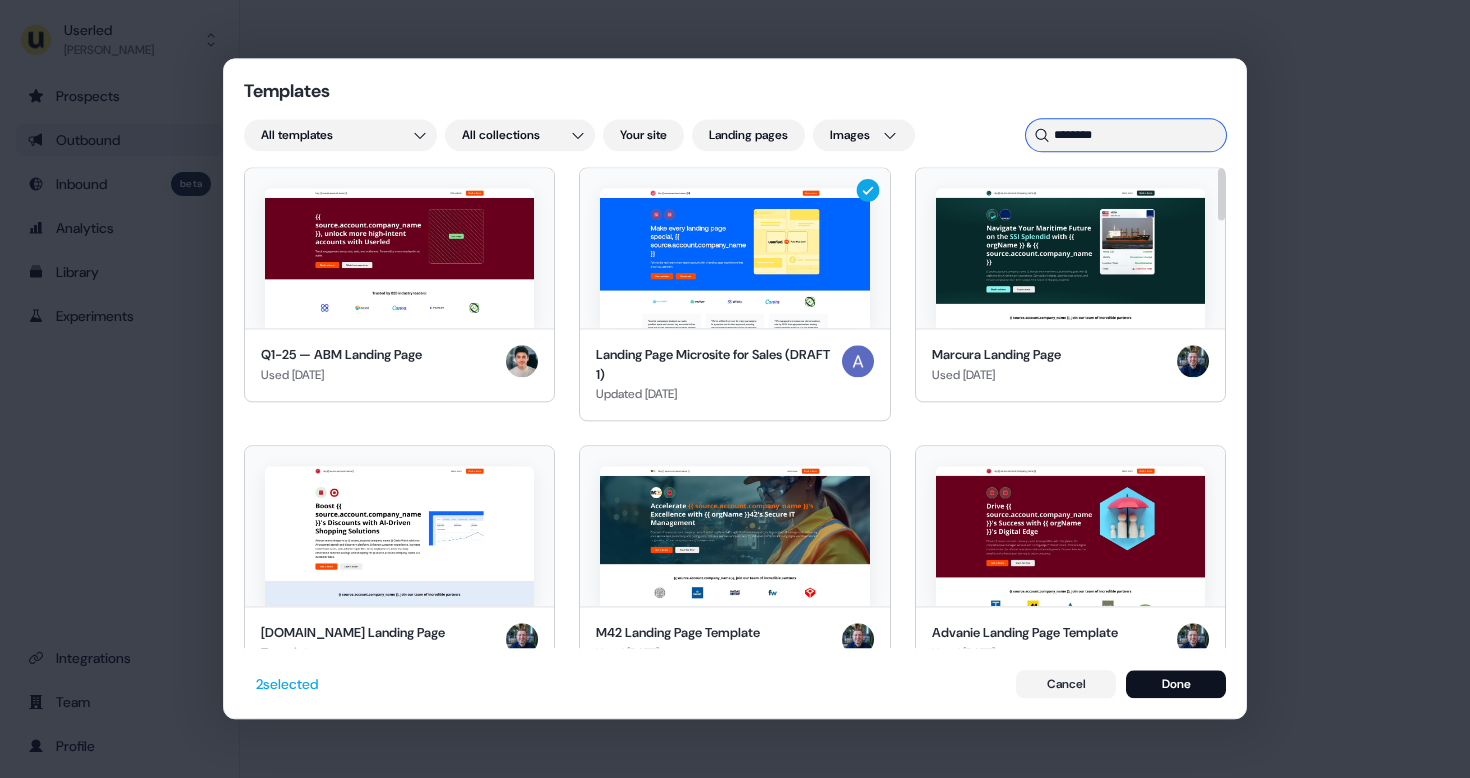 click on "*******" at bounding box center [1126, 135] 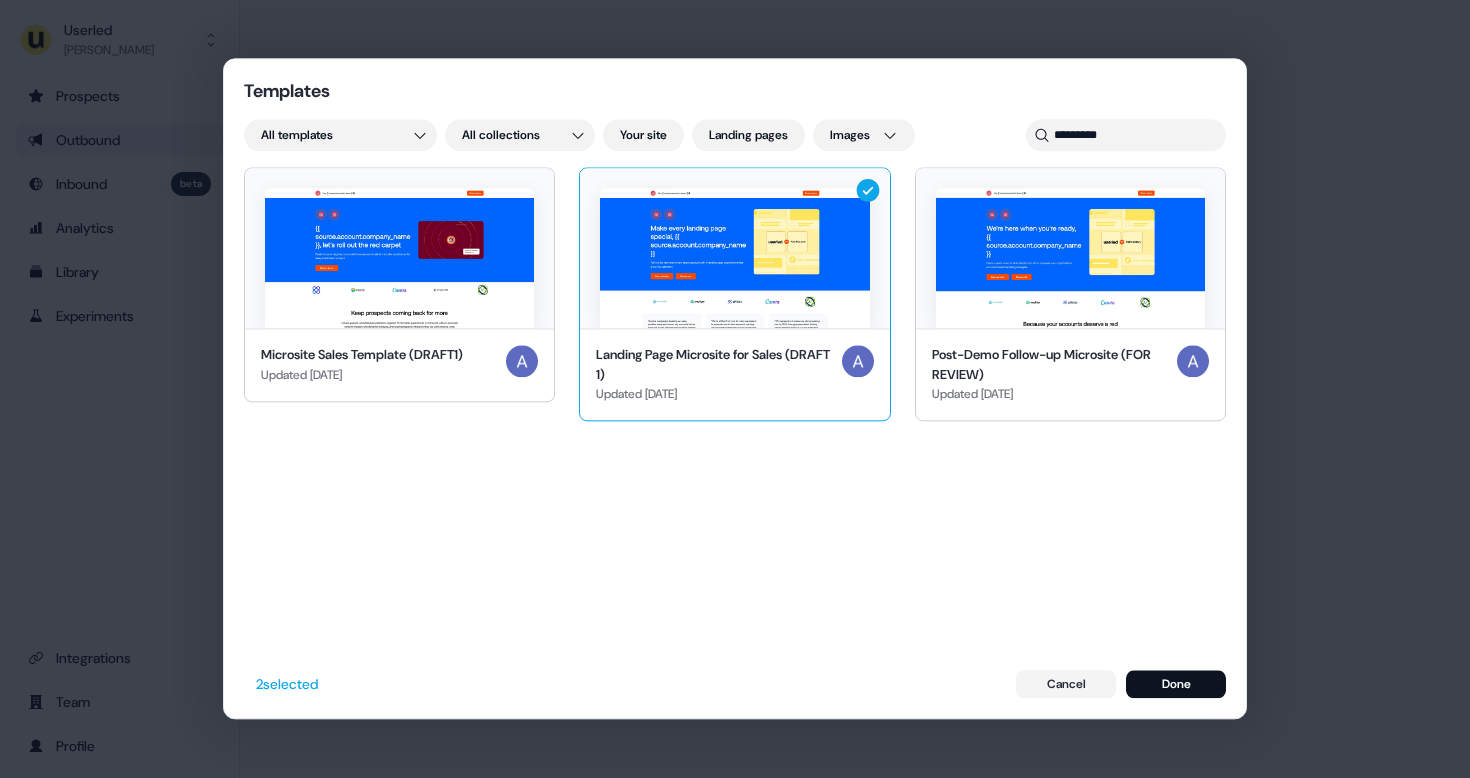 click at bounding box center (734, 258) 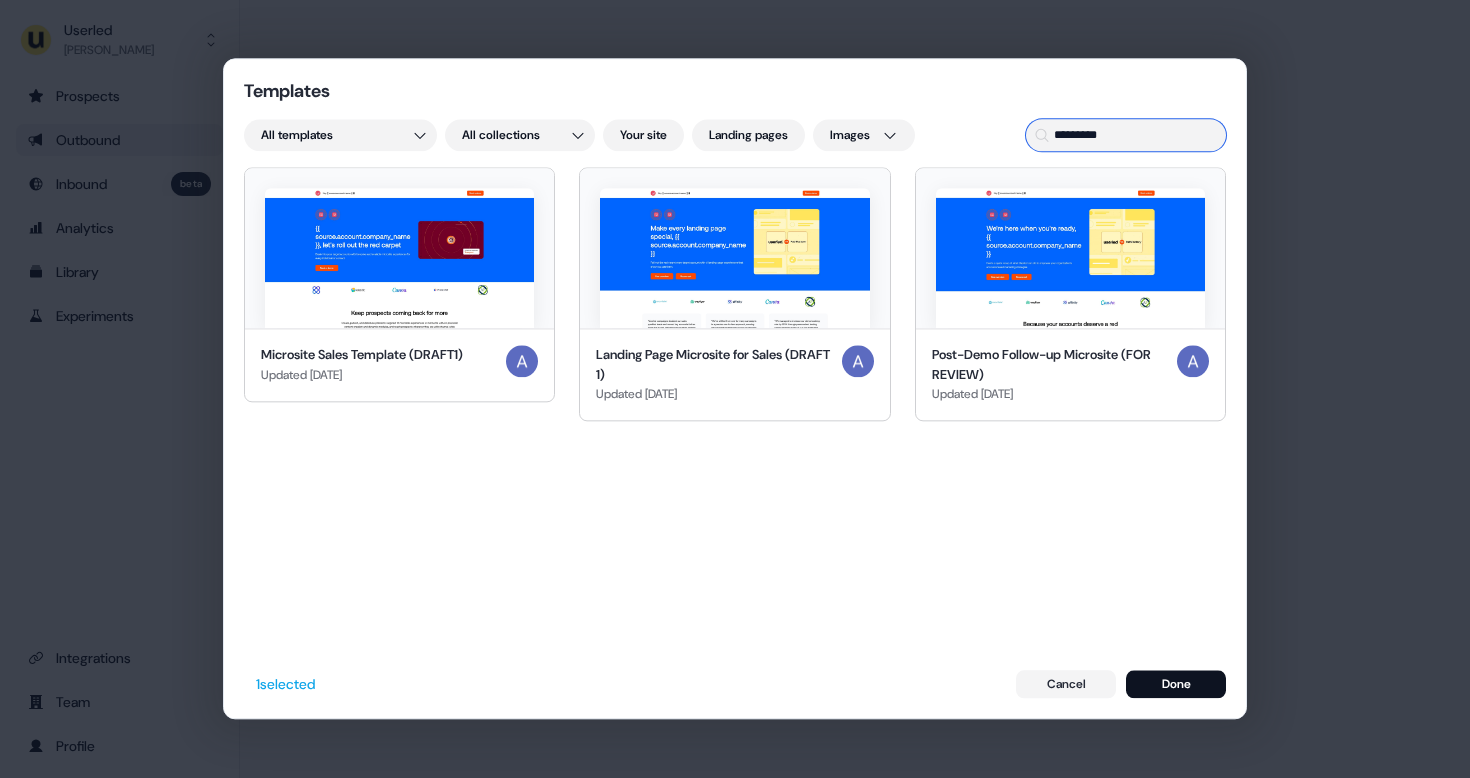 click on "*********" at bounding box center (1126, 135) 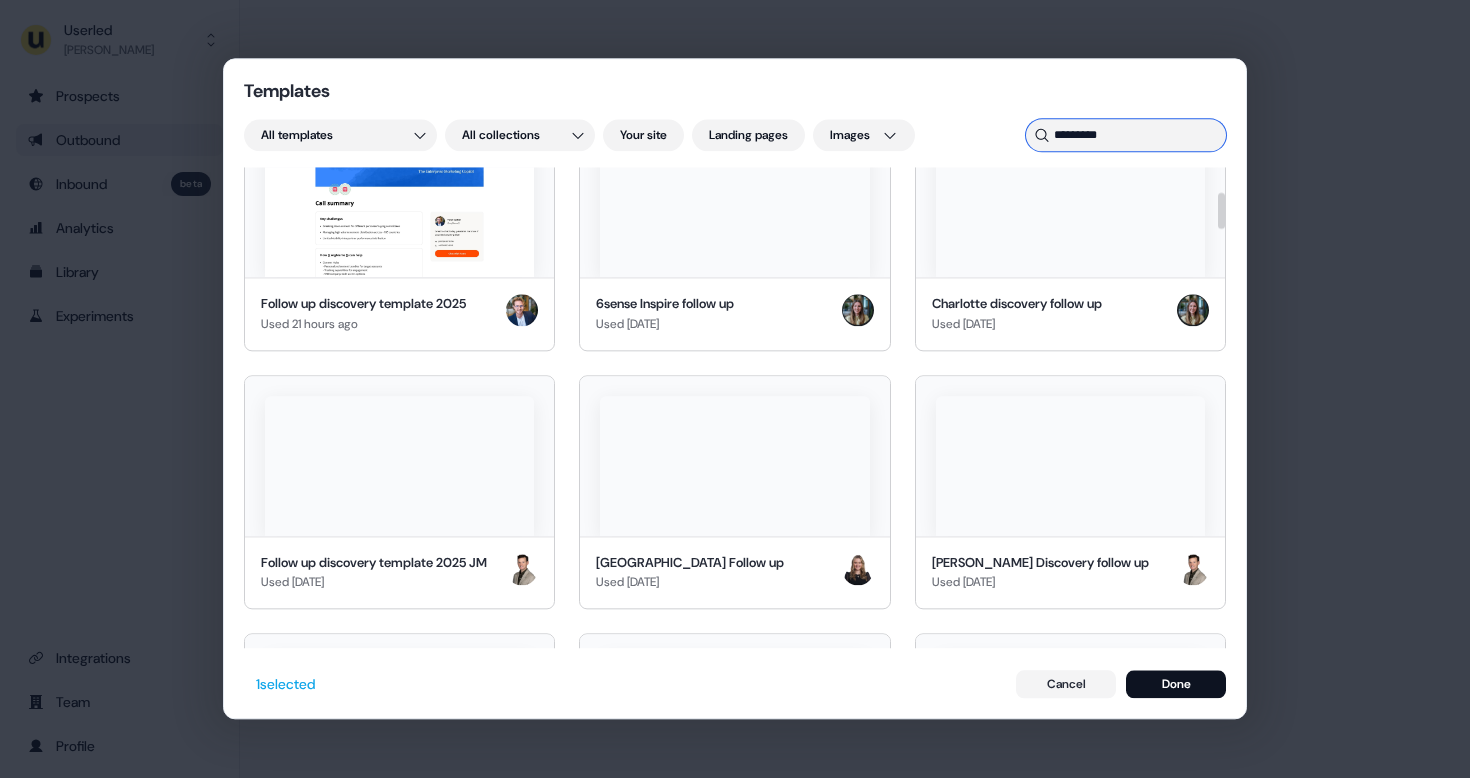 scroll, scrollTop: 0, scrollLeft: 0, axis: both 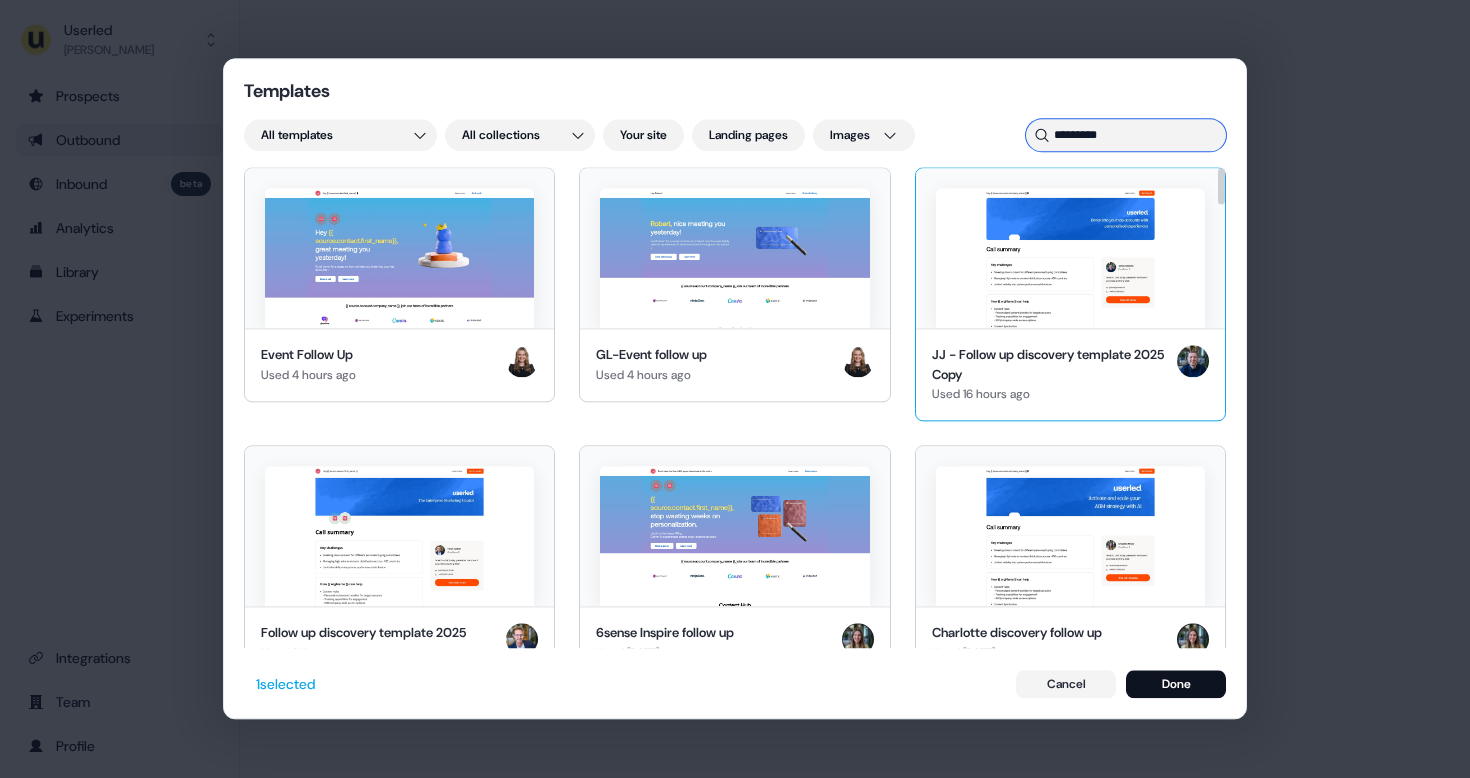 type on "*********" 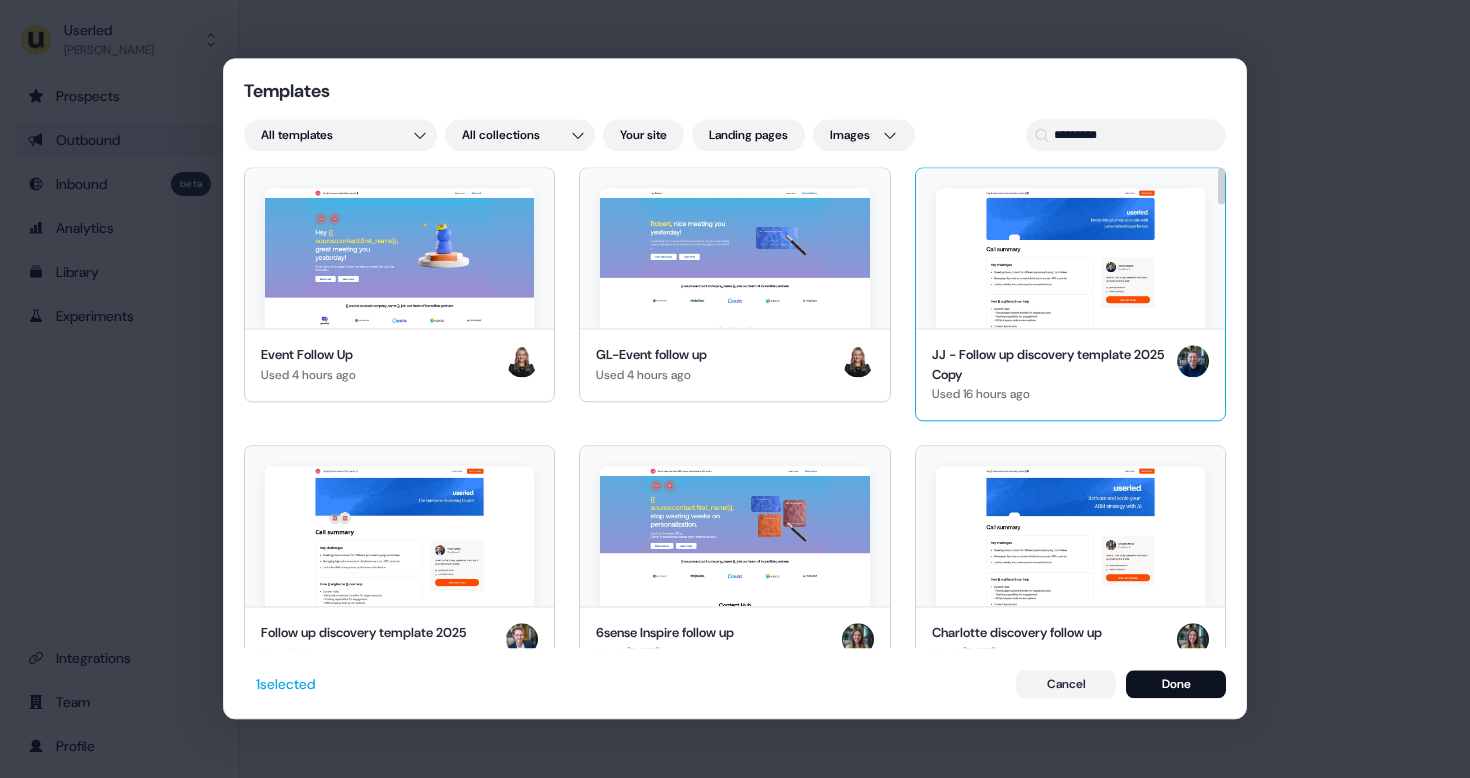 click at bounding box center (1070, 258) 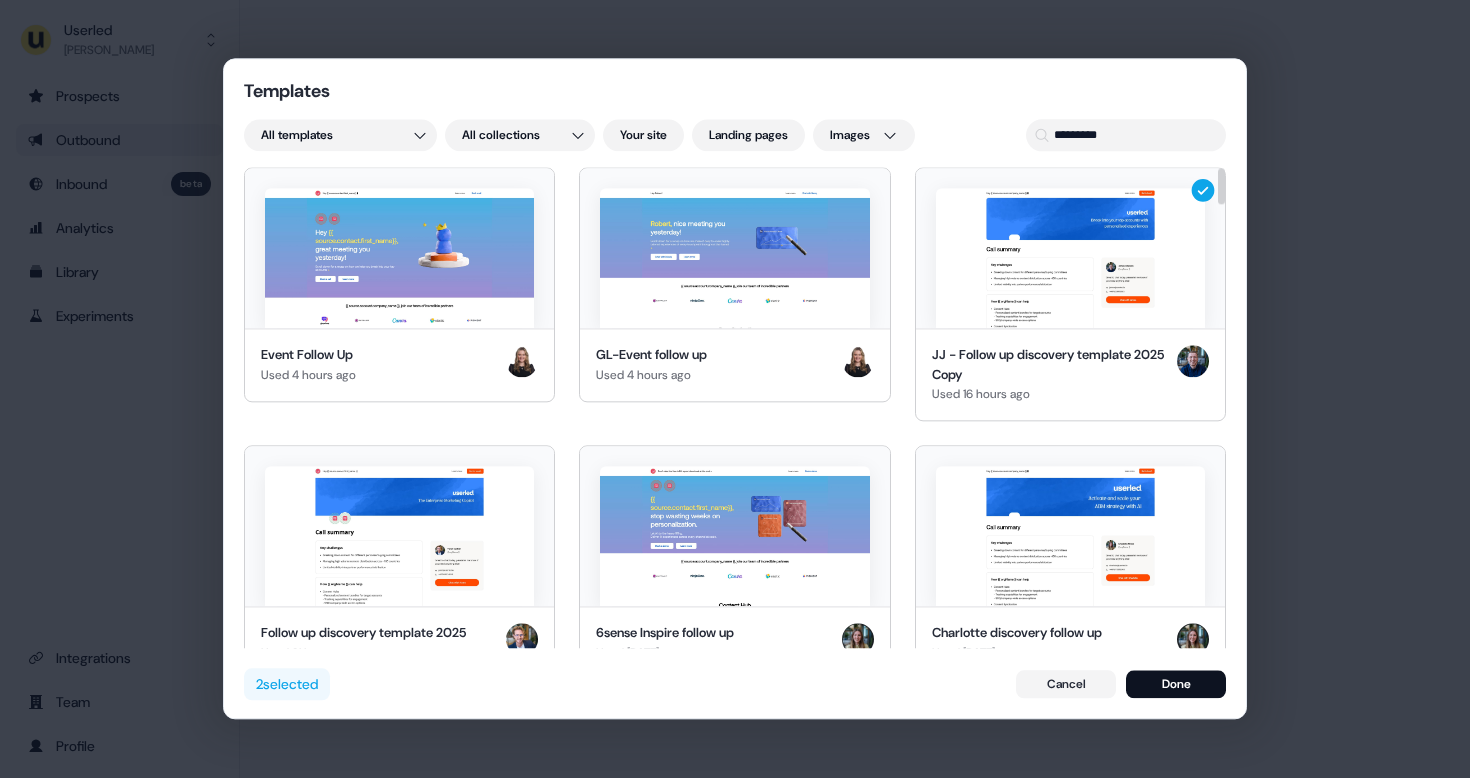 click on "2  selected" at bounding box center [287, 685] 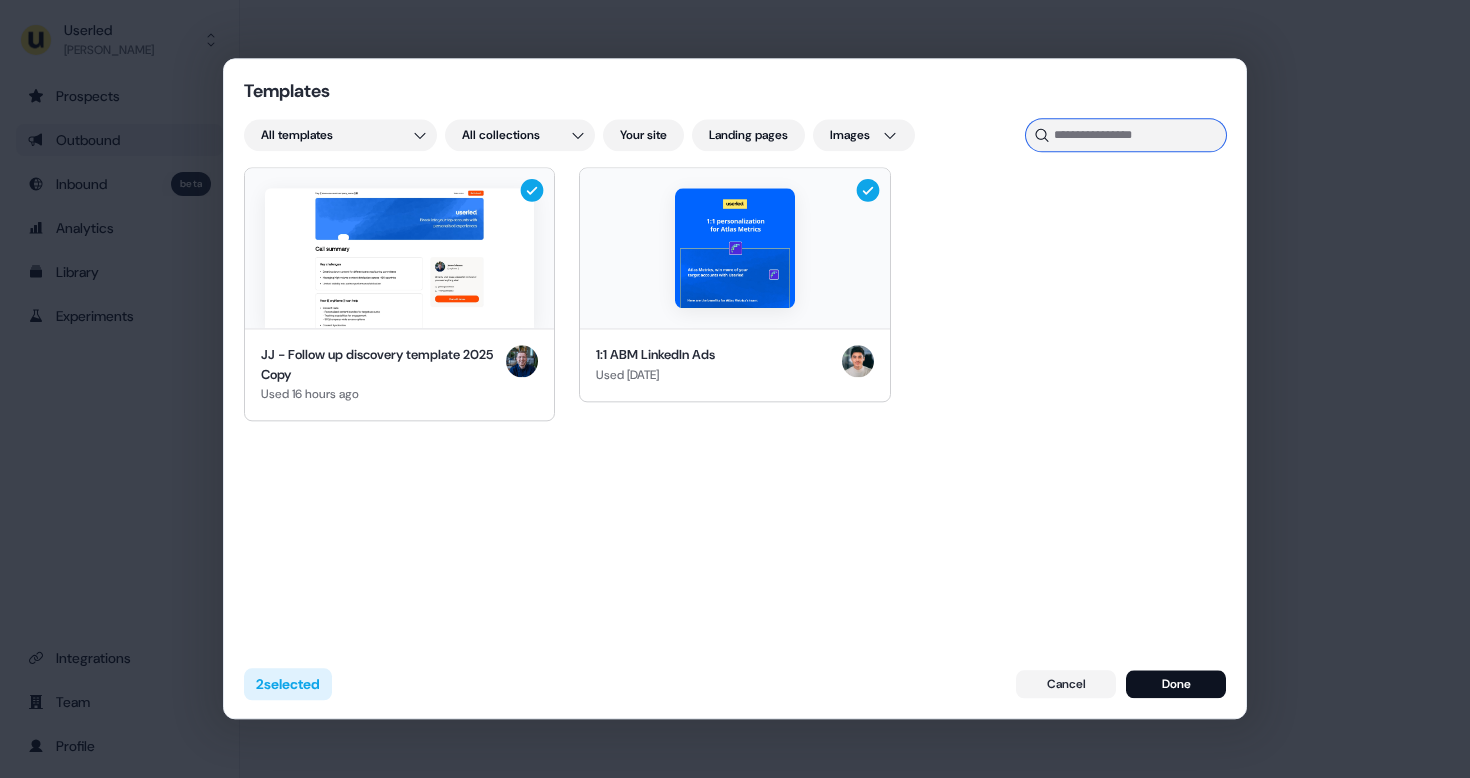 click at bounding box center (1126, 135) 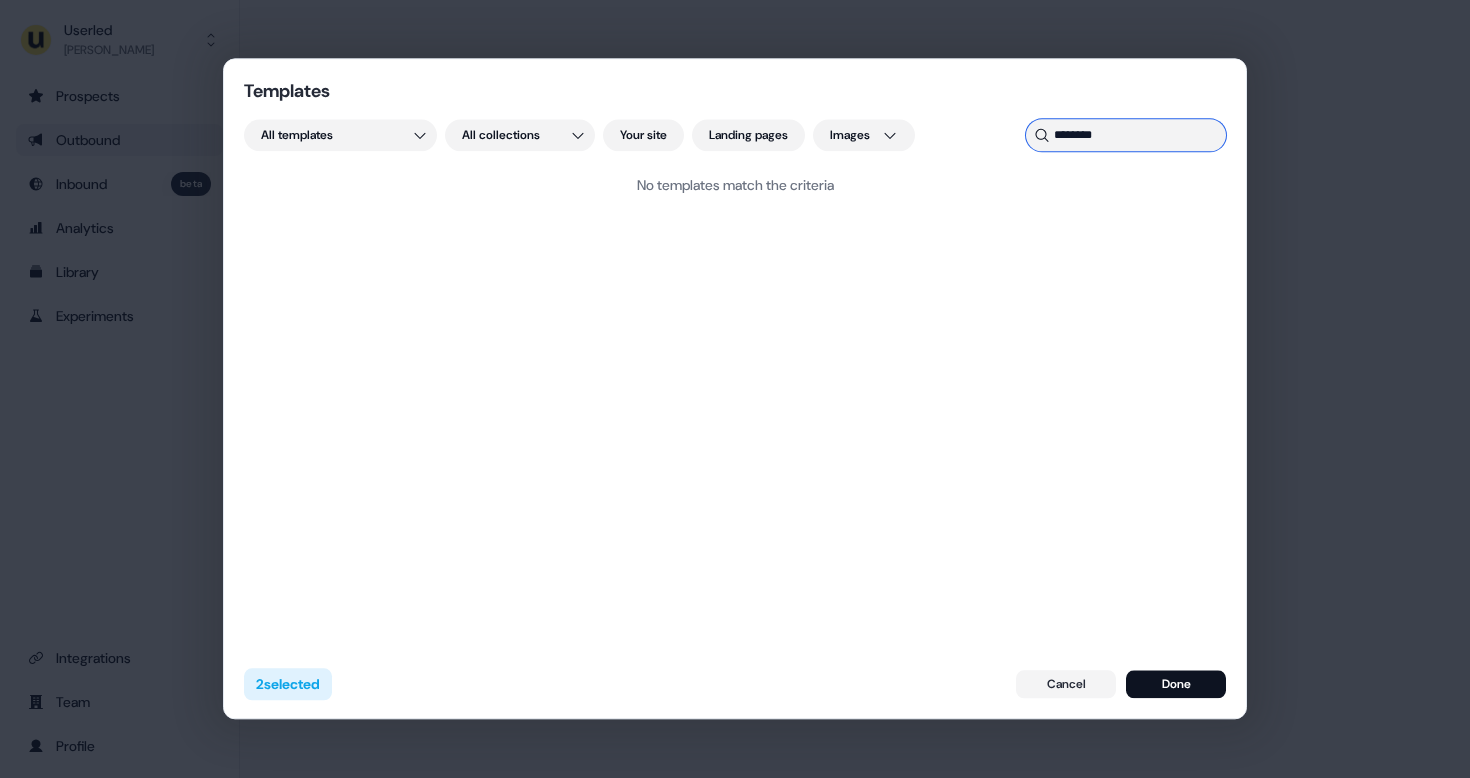type on "*********" 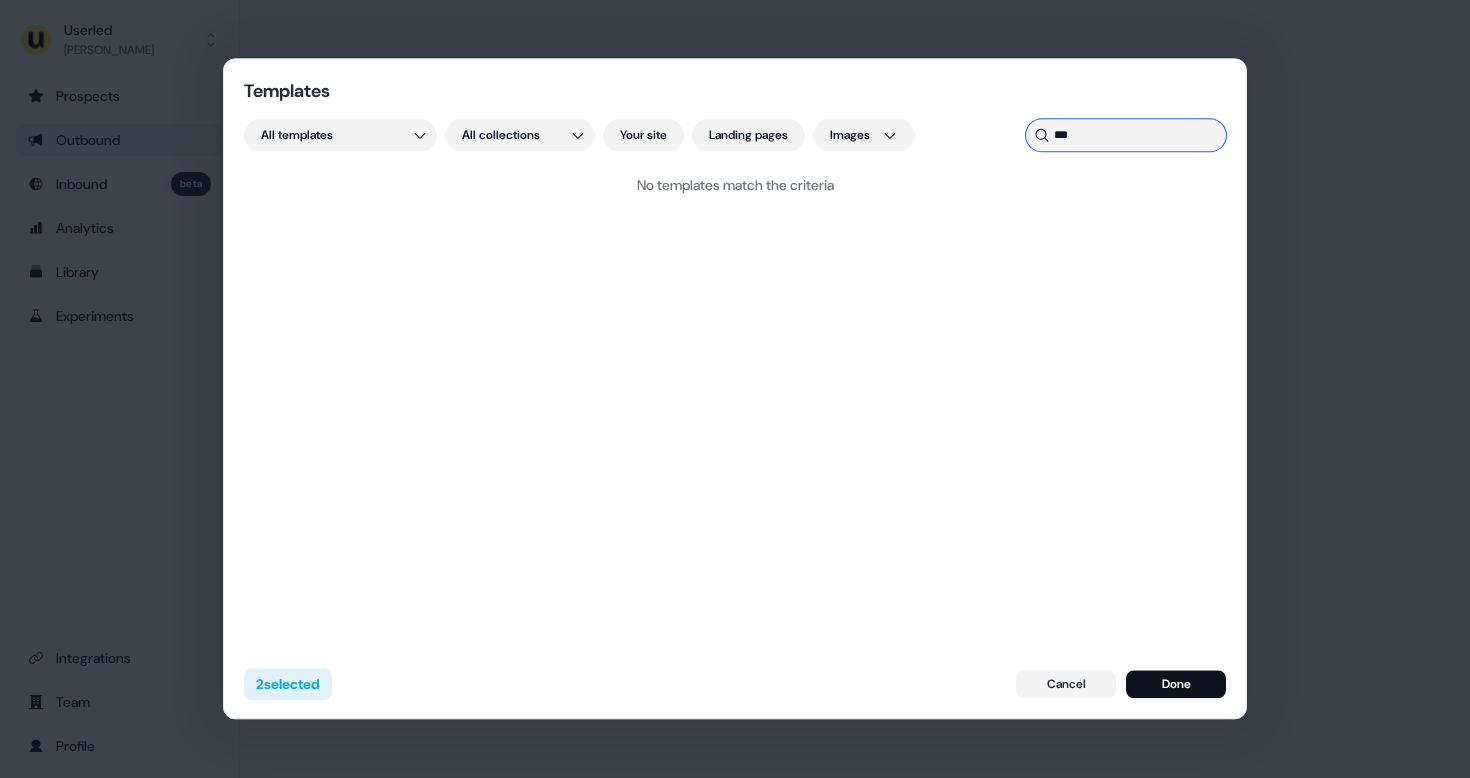 type on "****" 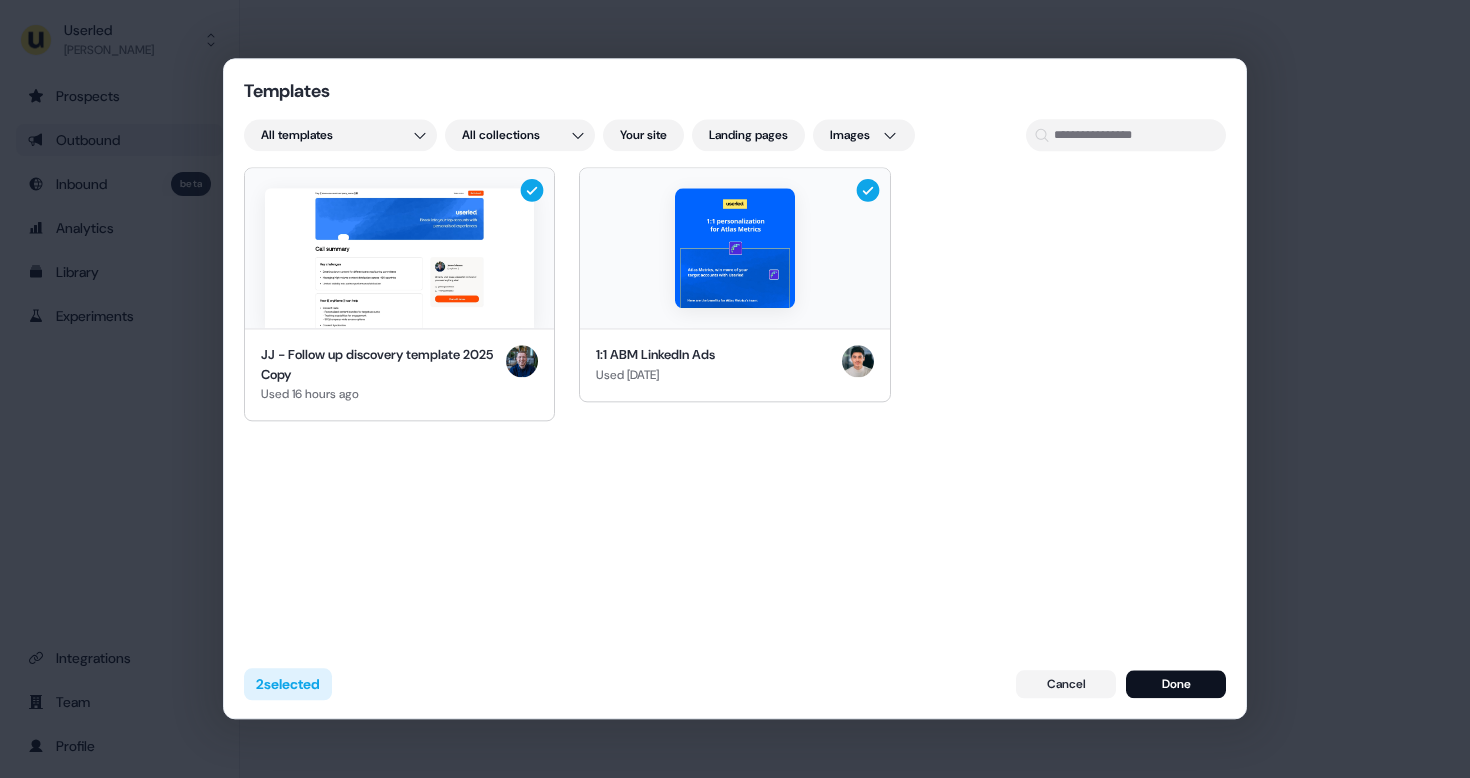 click on "2  selected" at bounding box center (288, 685) 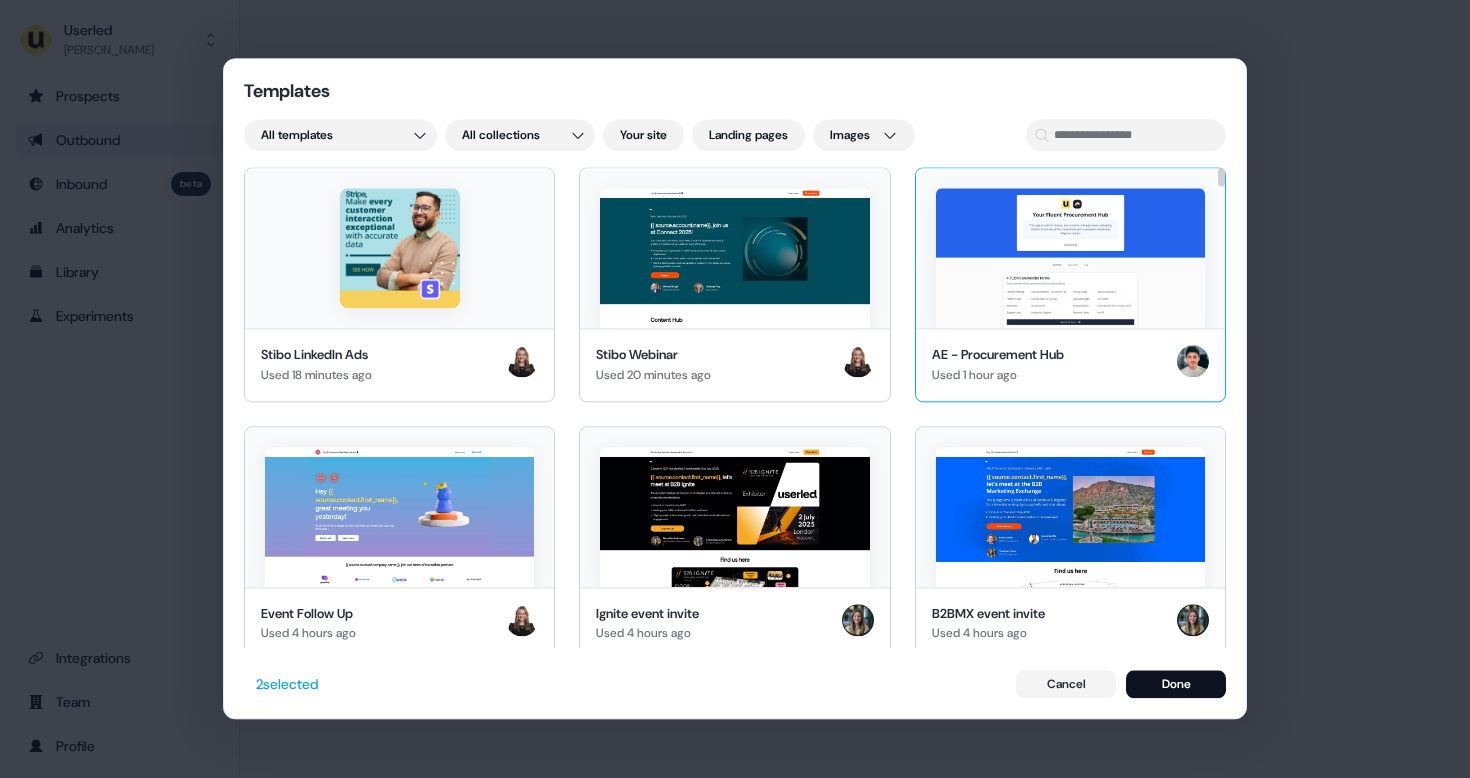 click at bounding box center (1070, 258) 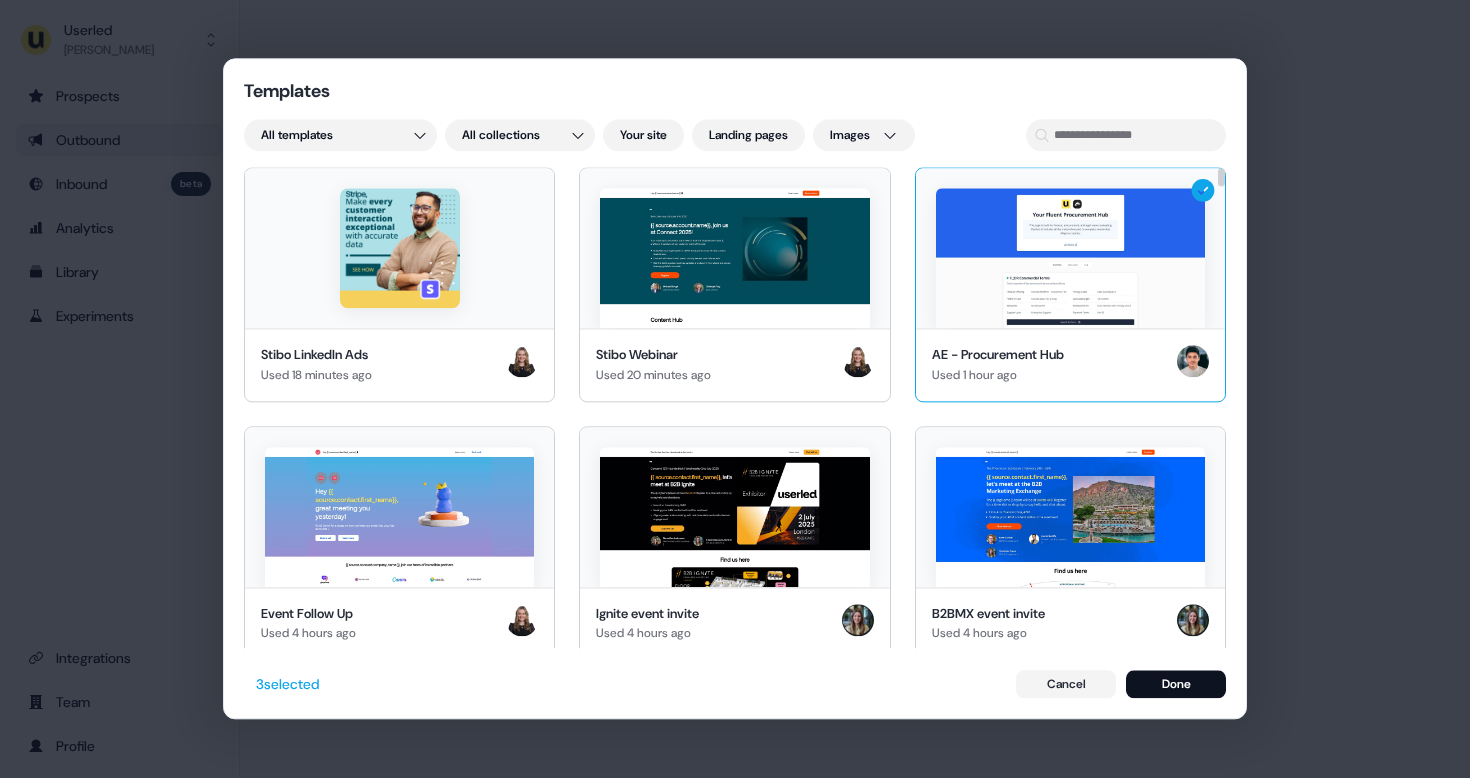 click at bounding box center [1070, 258] 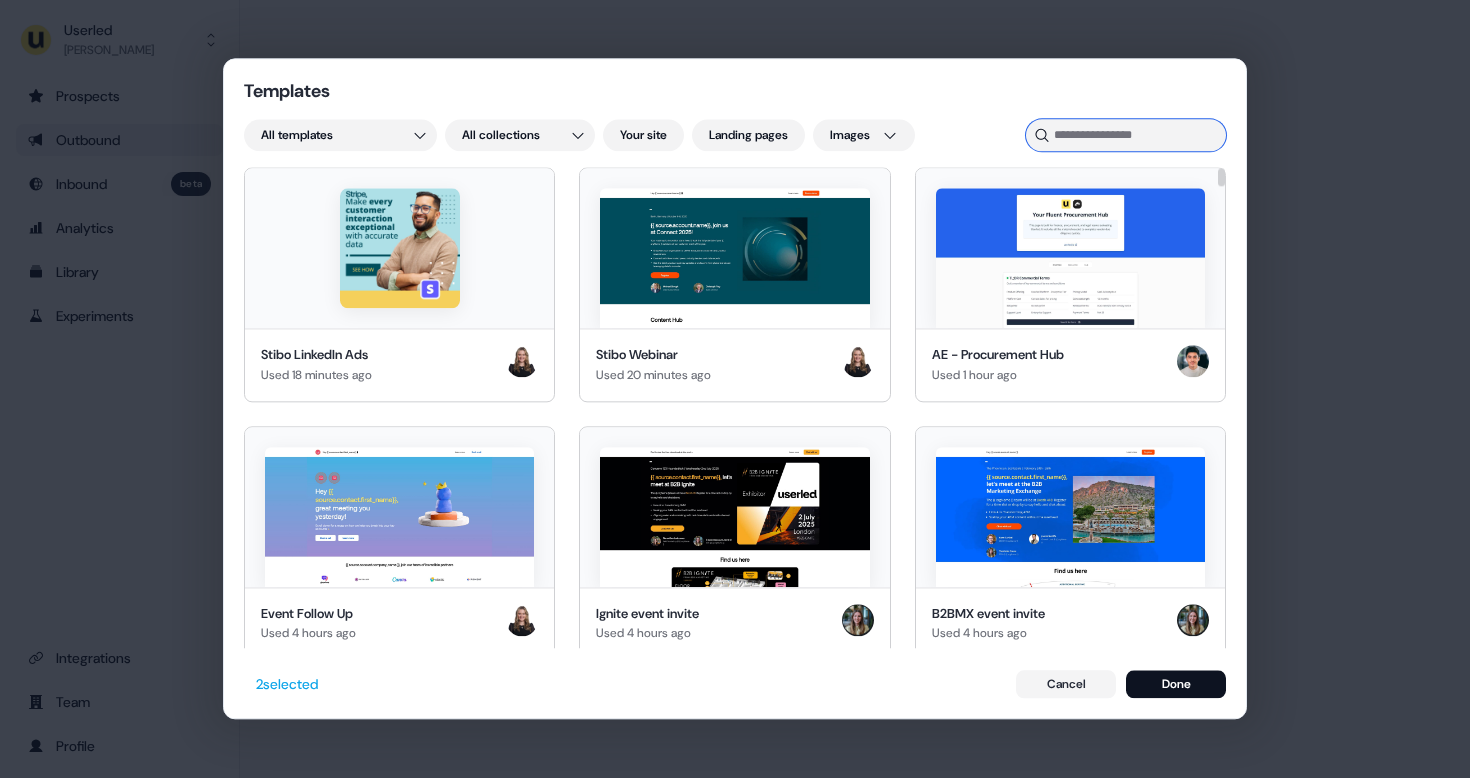 click at bounding box center [1126, 135] 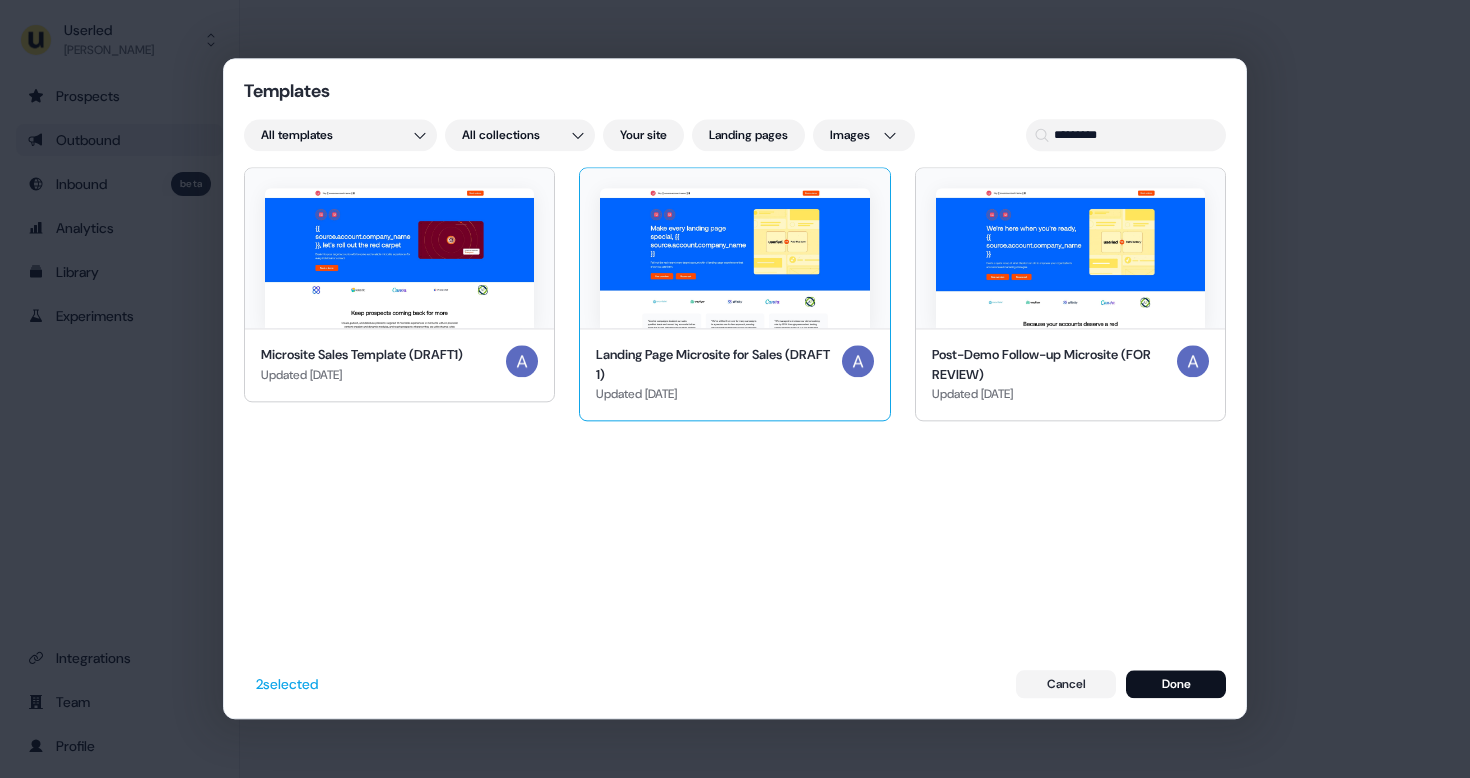 click at bounding box center (734, 258) 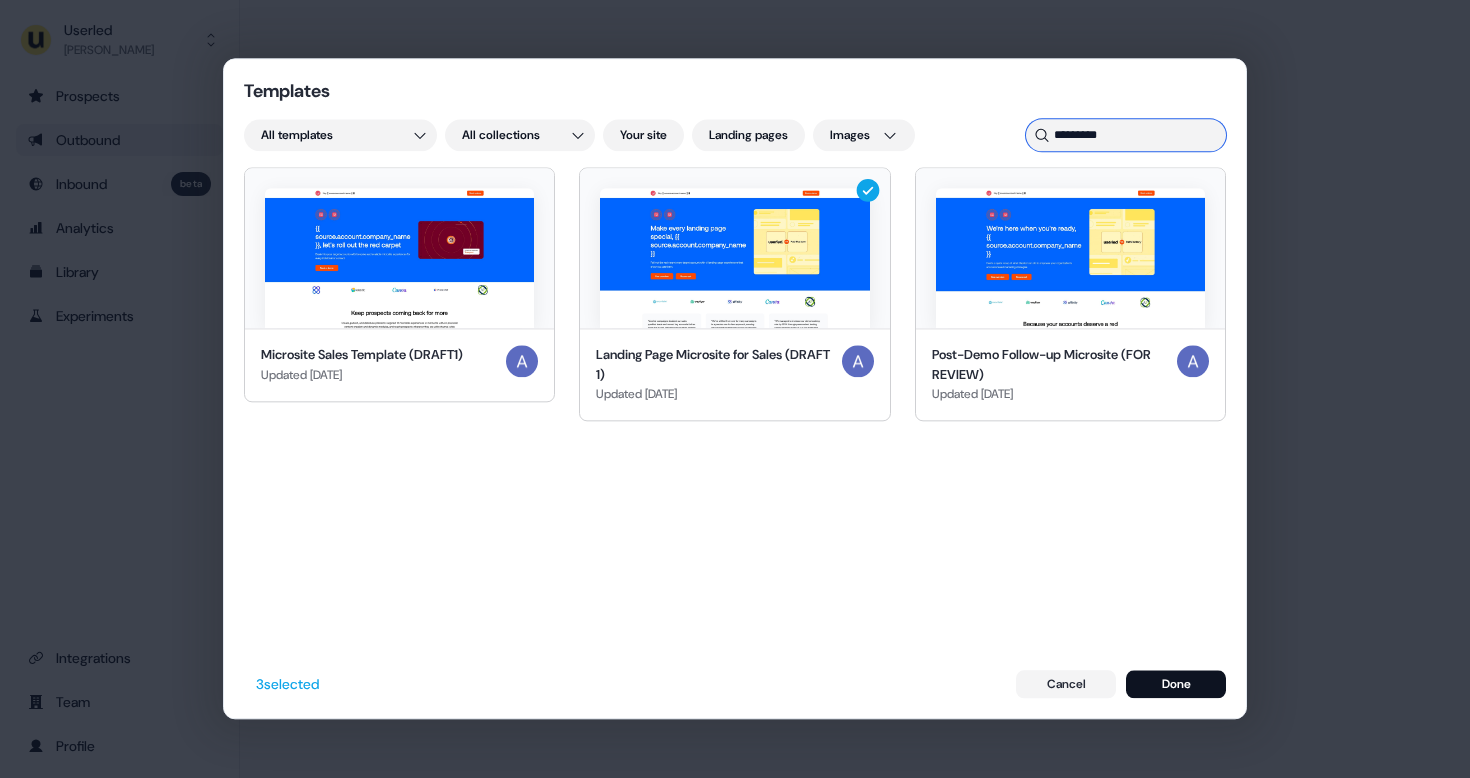 click on "*********" at bounding box center (1126, 135) 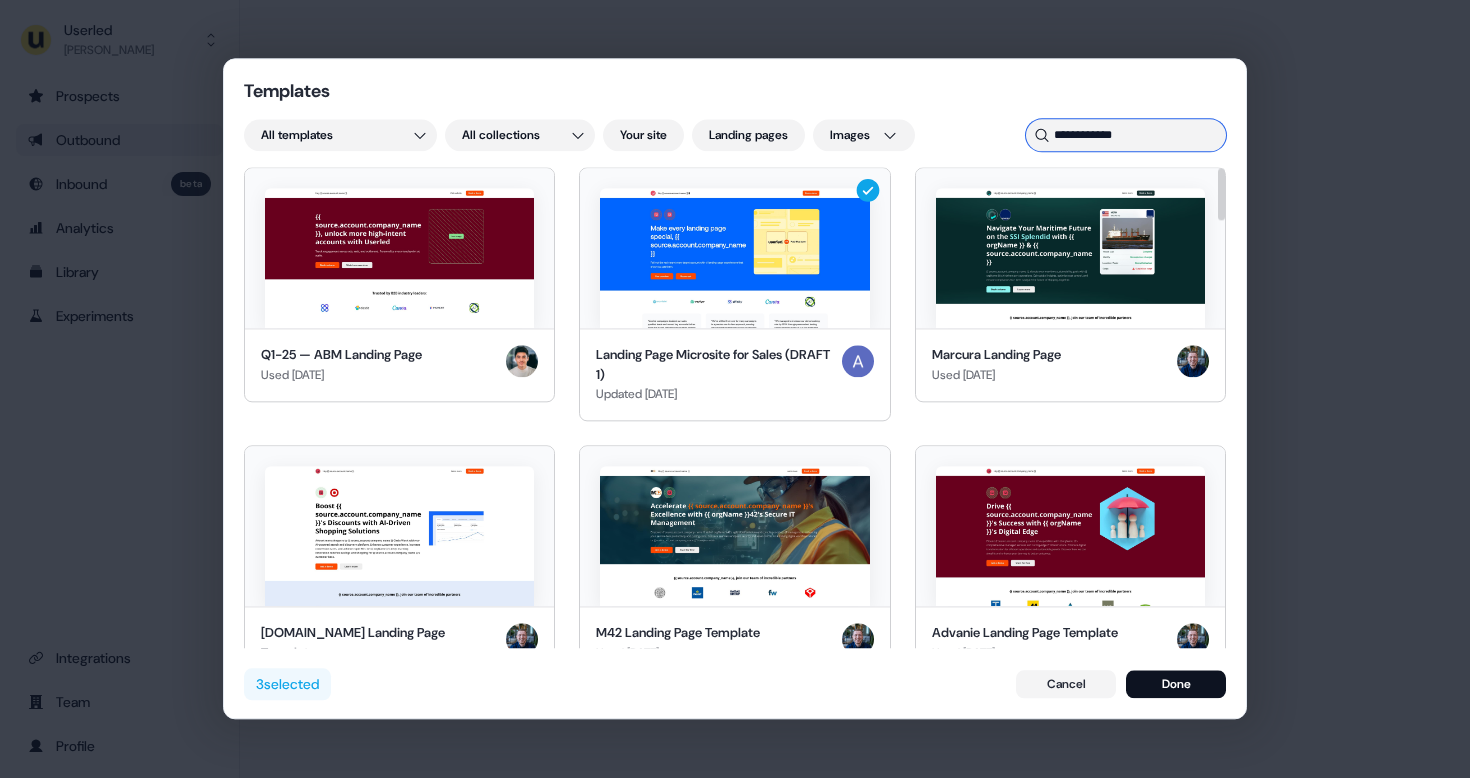 type on "**********" 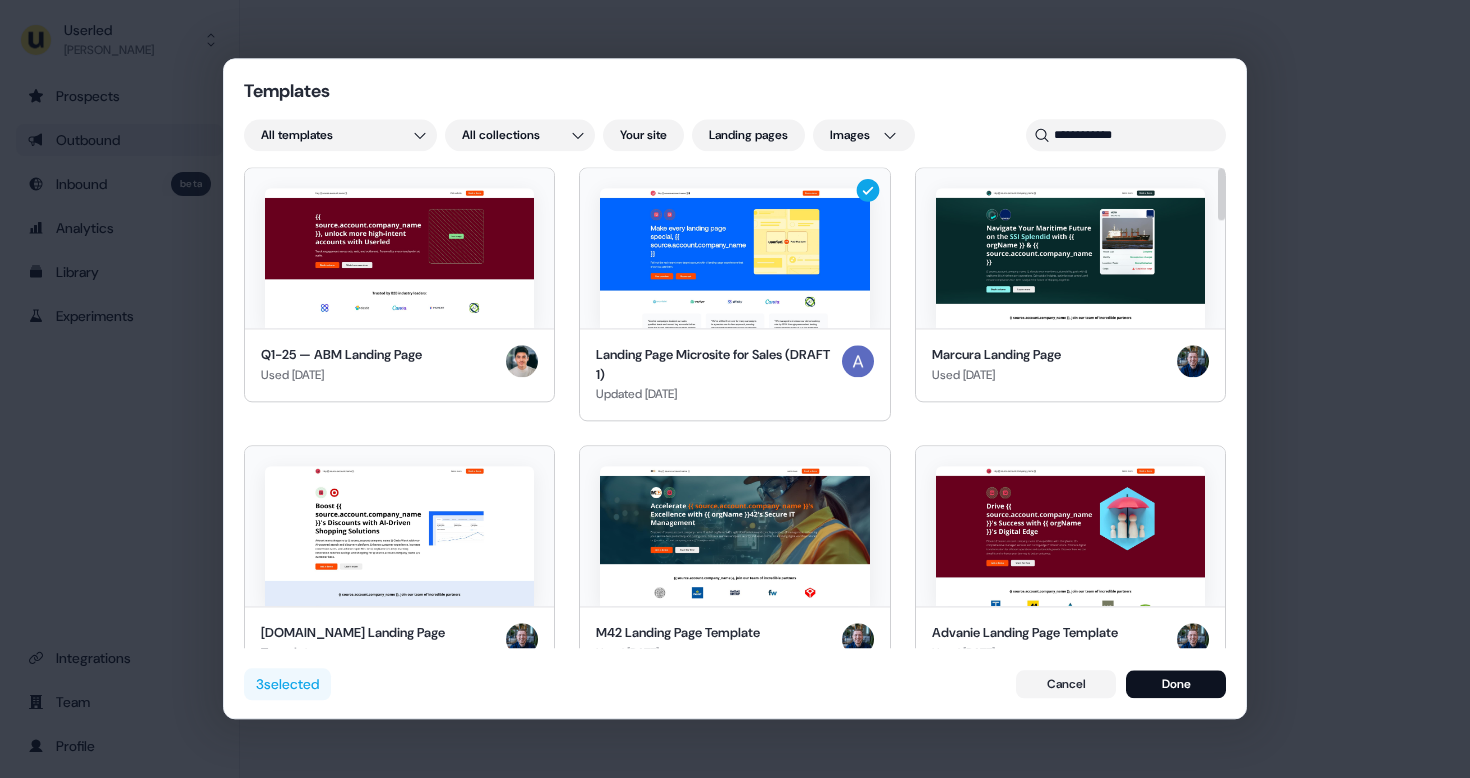 click on "3  selected" at bounding box center (287, 685) 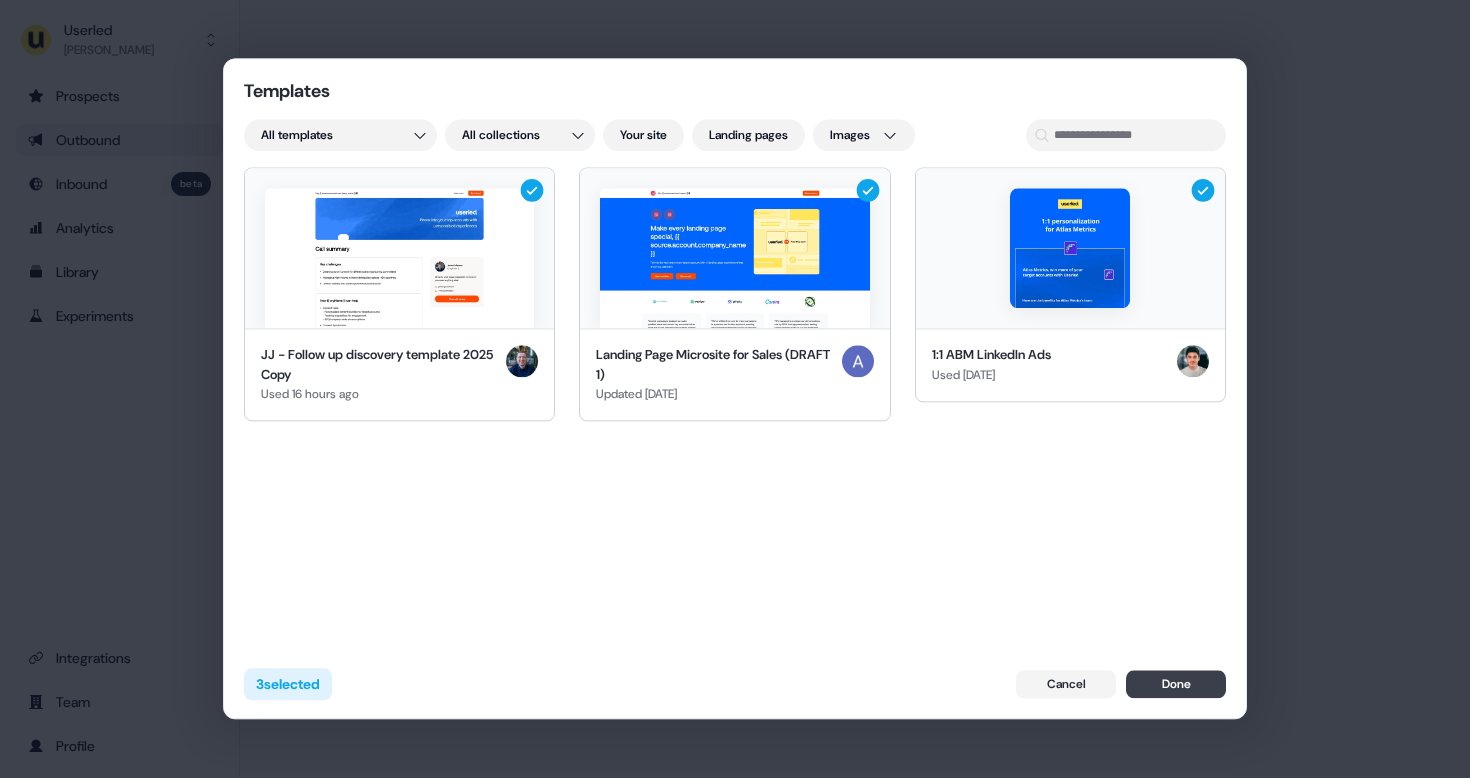 click on "Done" at bounding box center [1176, 685] 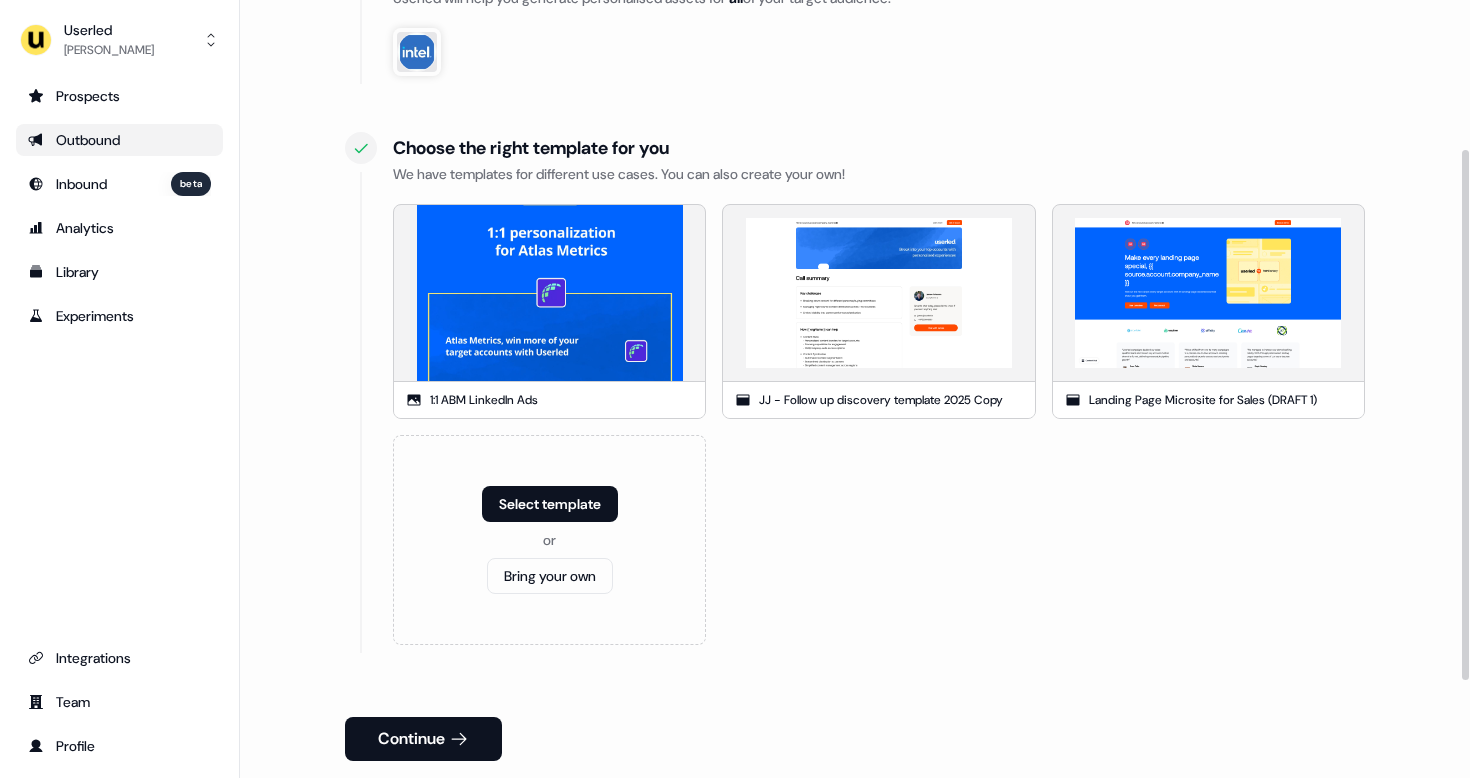 scroll, scrollTop: 252, scrollLeft: 0, axis: vertical 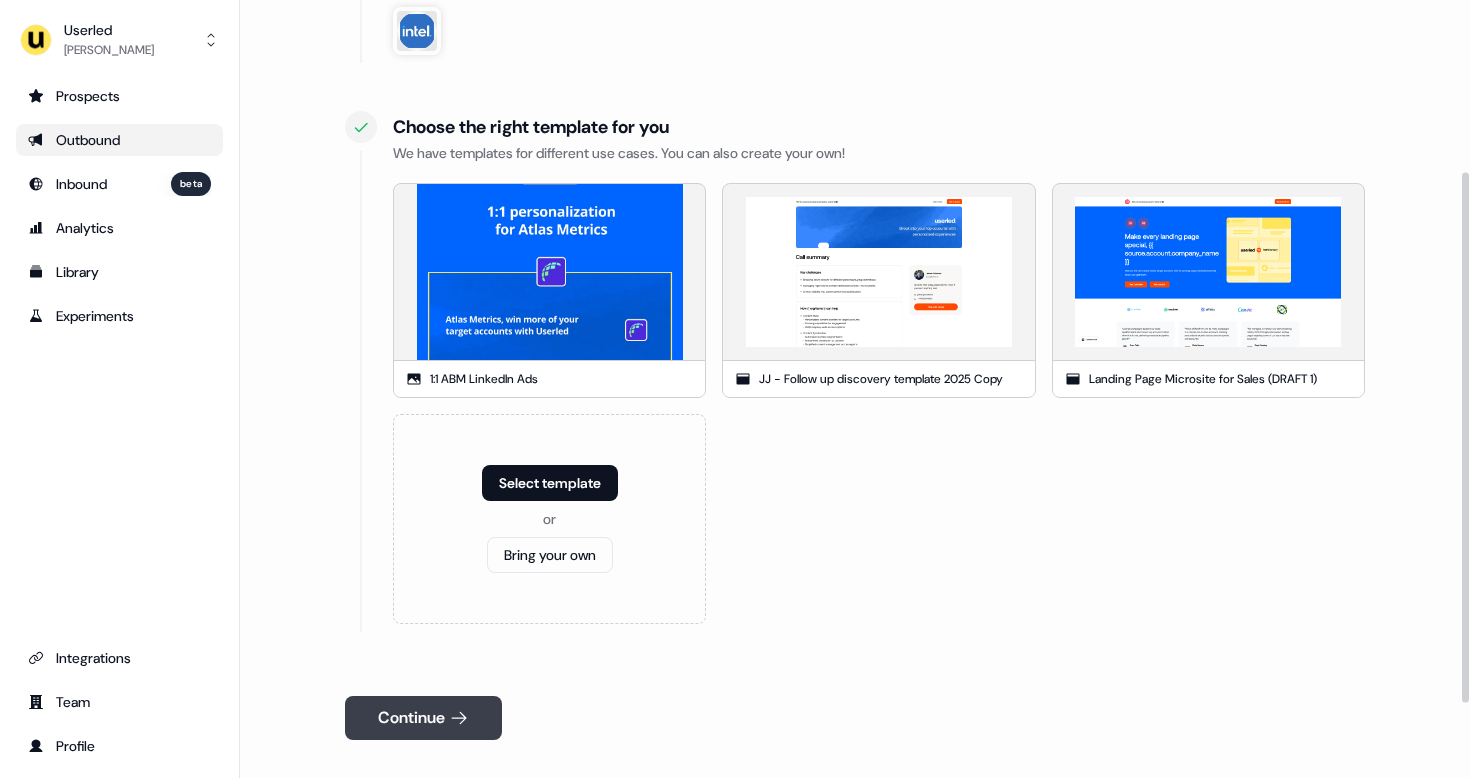 click 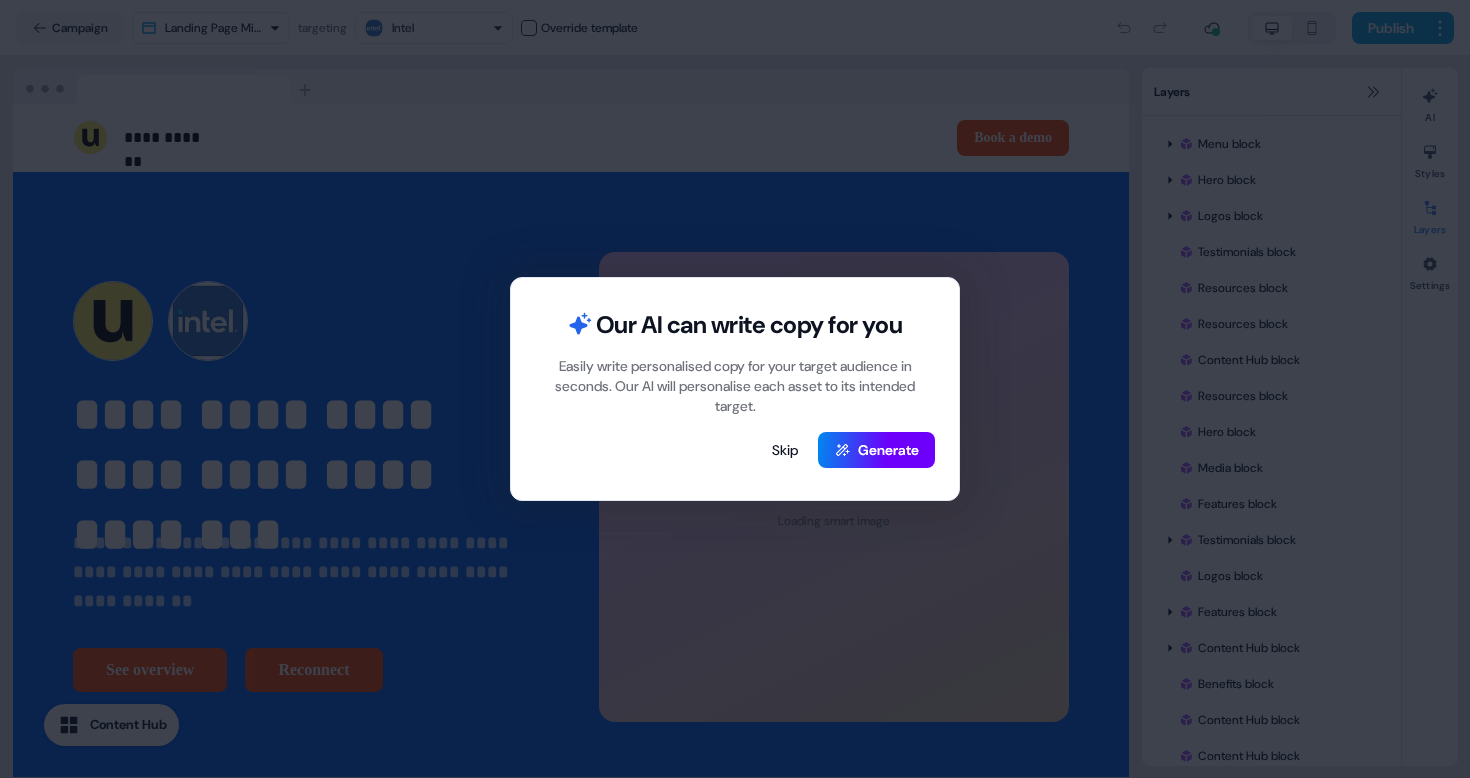 click on "Generate" at bounding box center (876, 450) 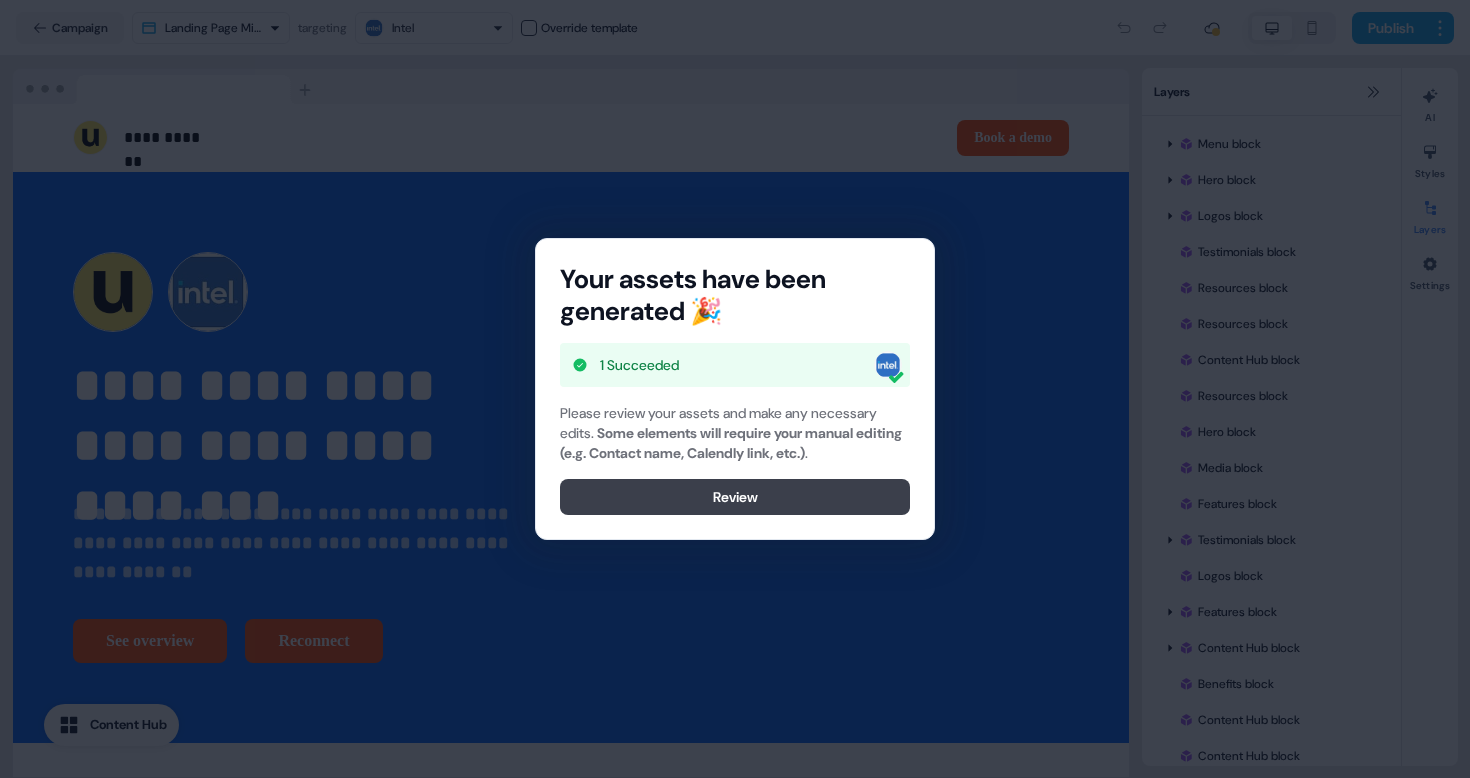 click on "Review" at bounding box center (735, 497) 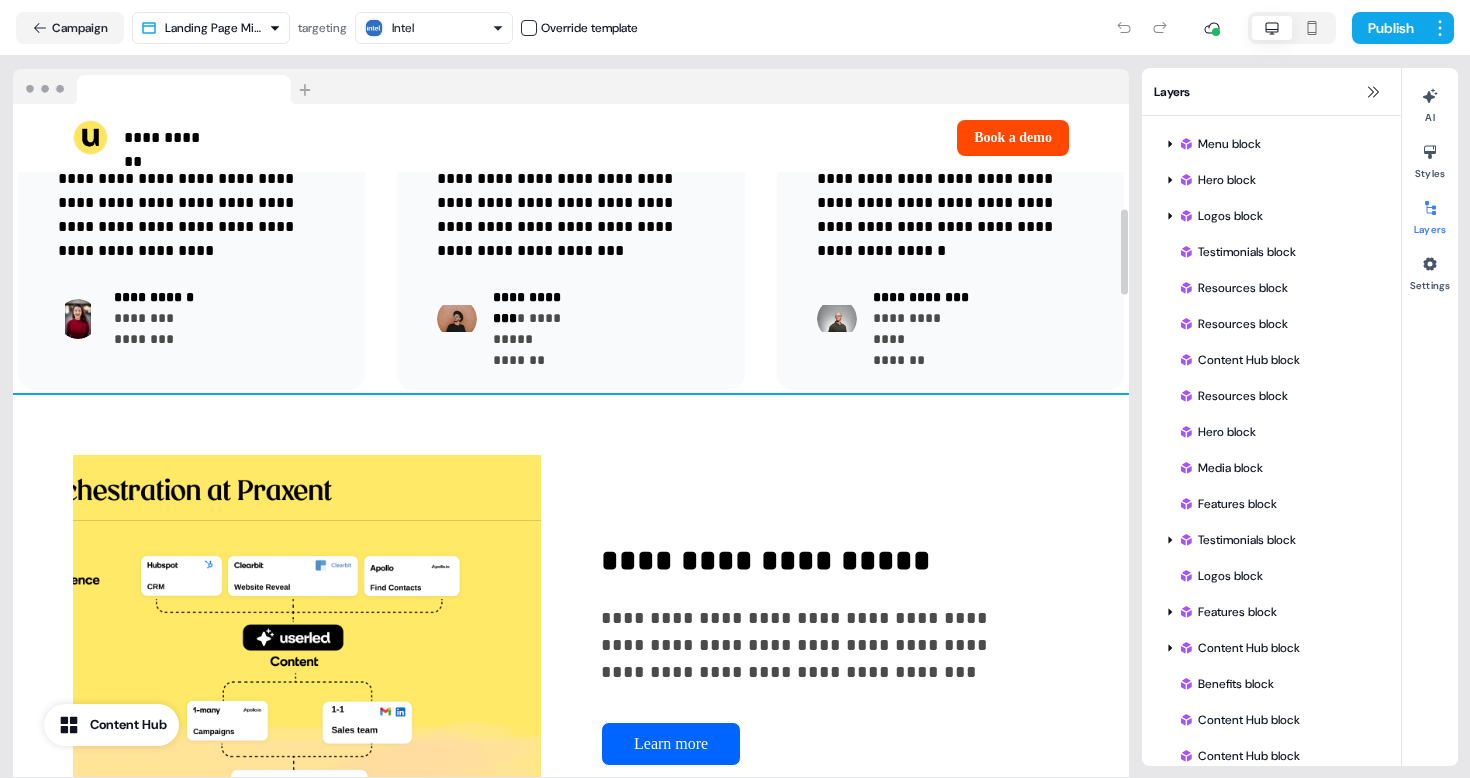 scroll, scrollTop: 796, scrollLeft: 0, axis: vertical 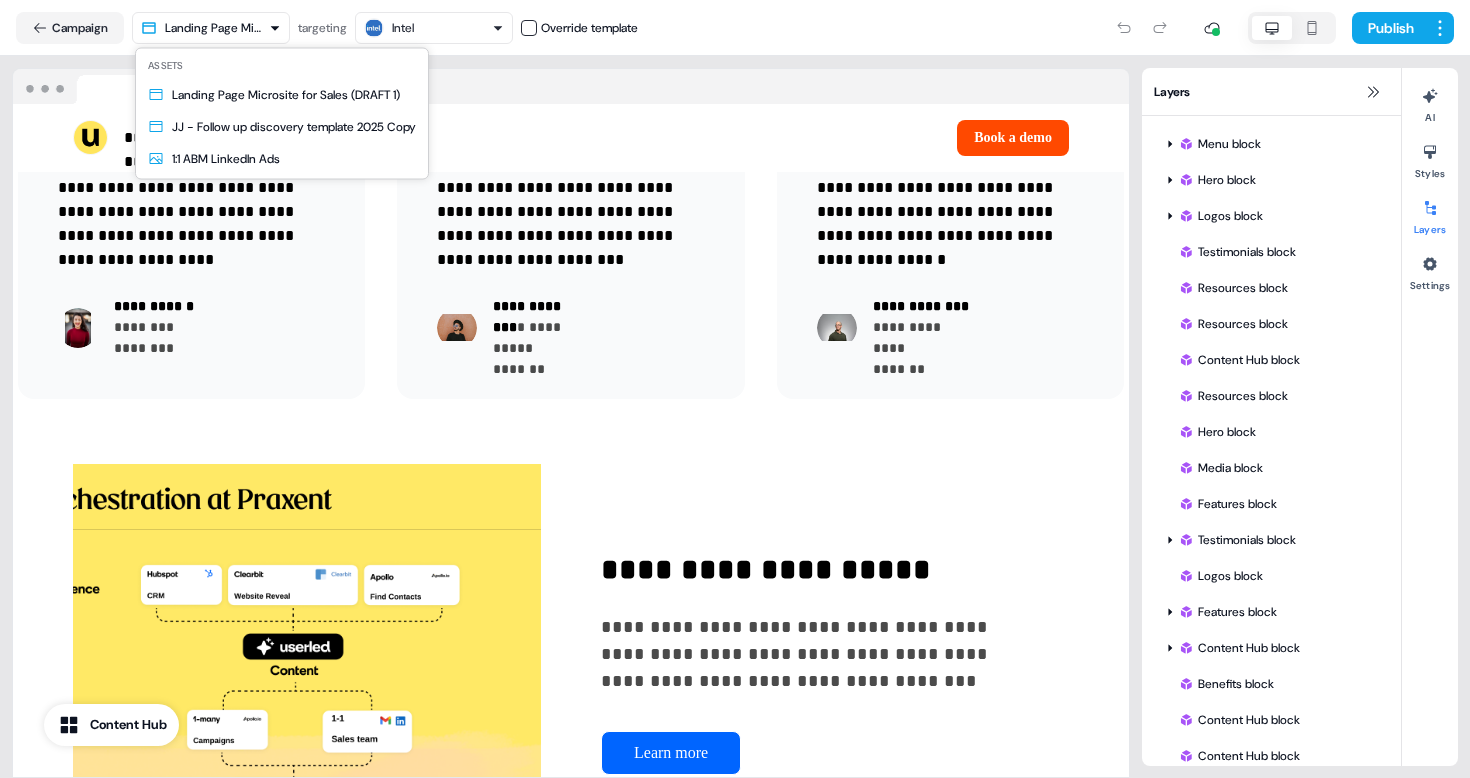 click on "**********" at bounding box center [735, 389] 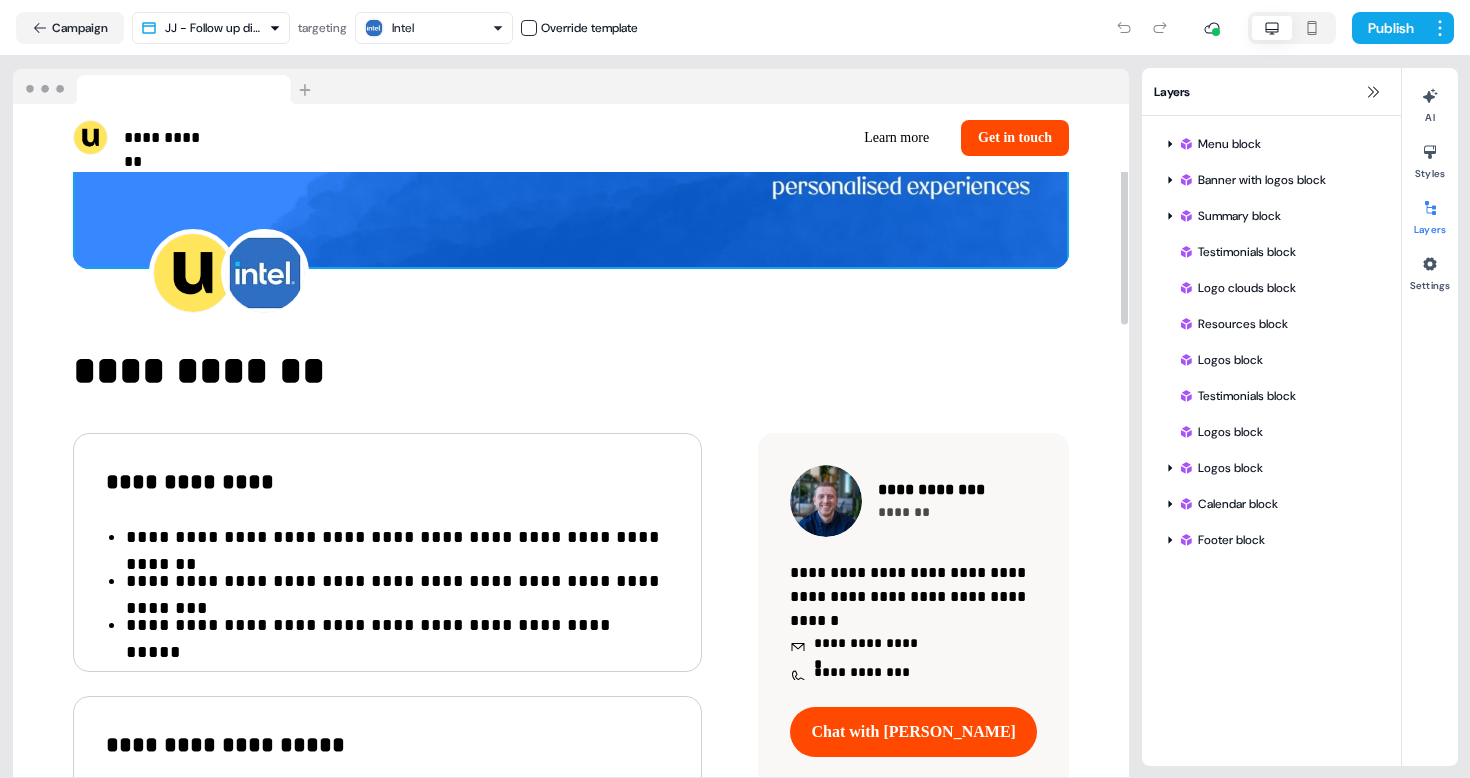 scroll, scrollTop: 161, scrollLeft: 0, axis: vertical 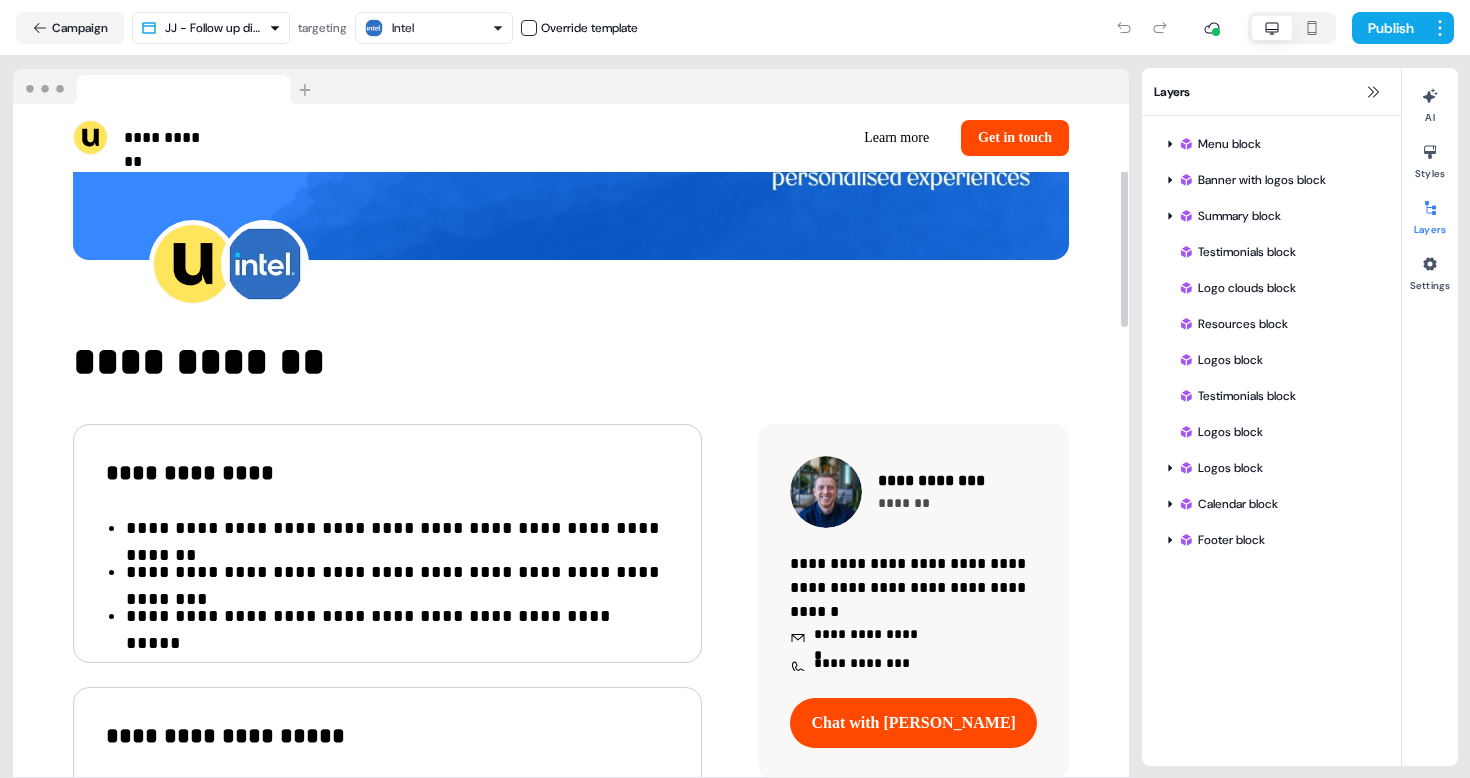click on "**********" at bounding box center (735, 389) 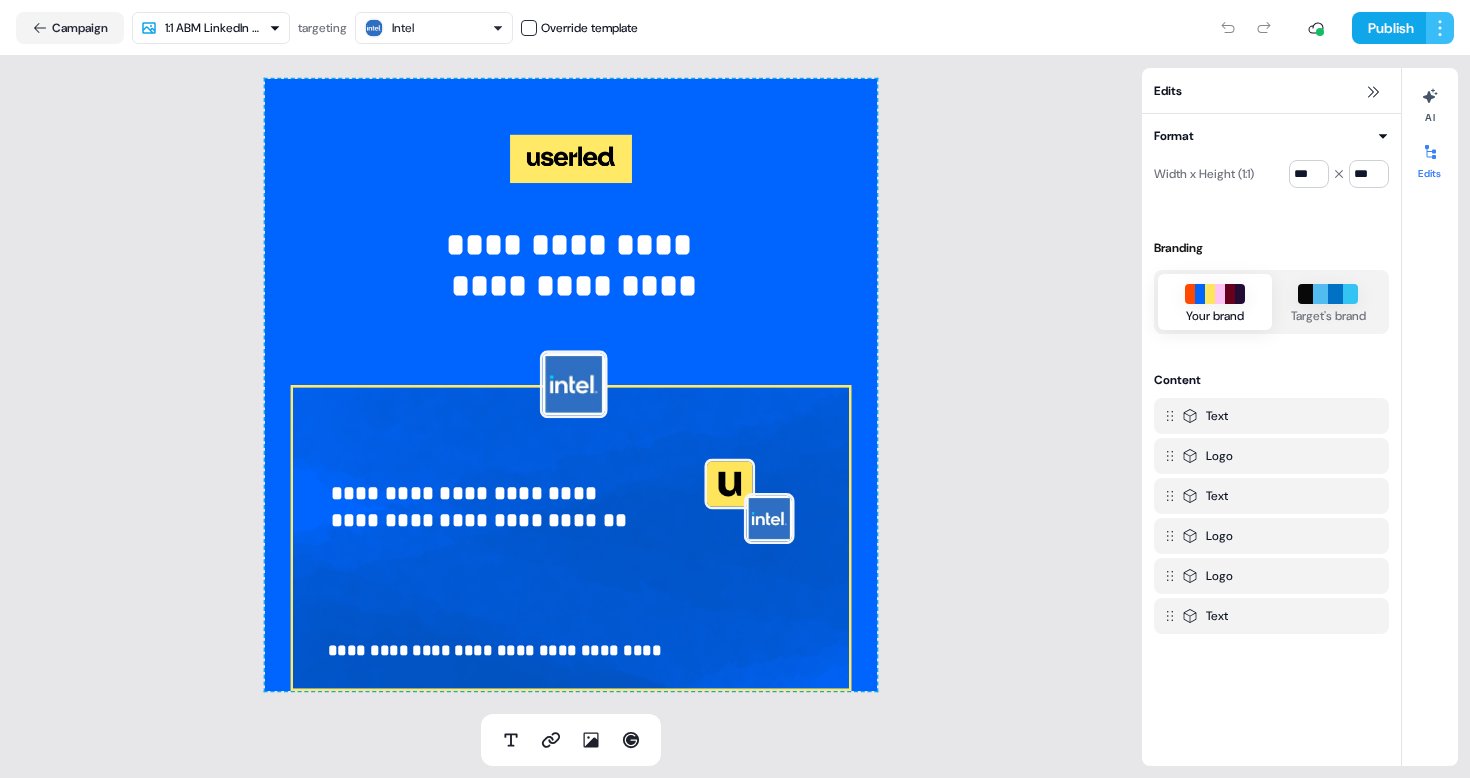 click on "**********" at bounding box center (735, 389) 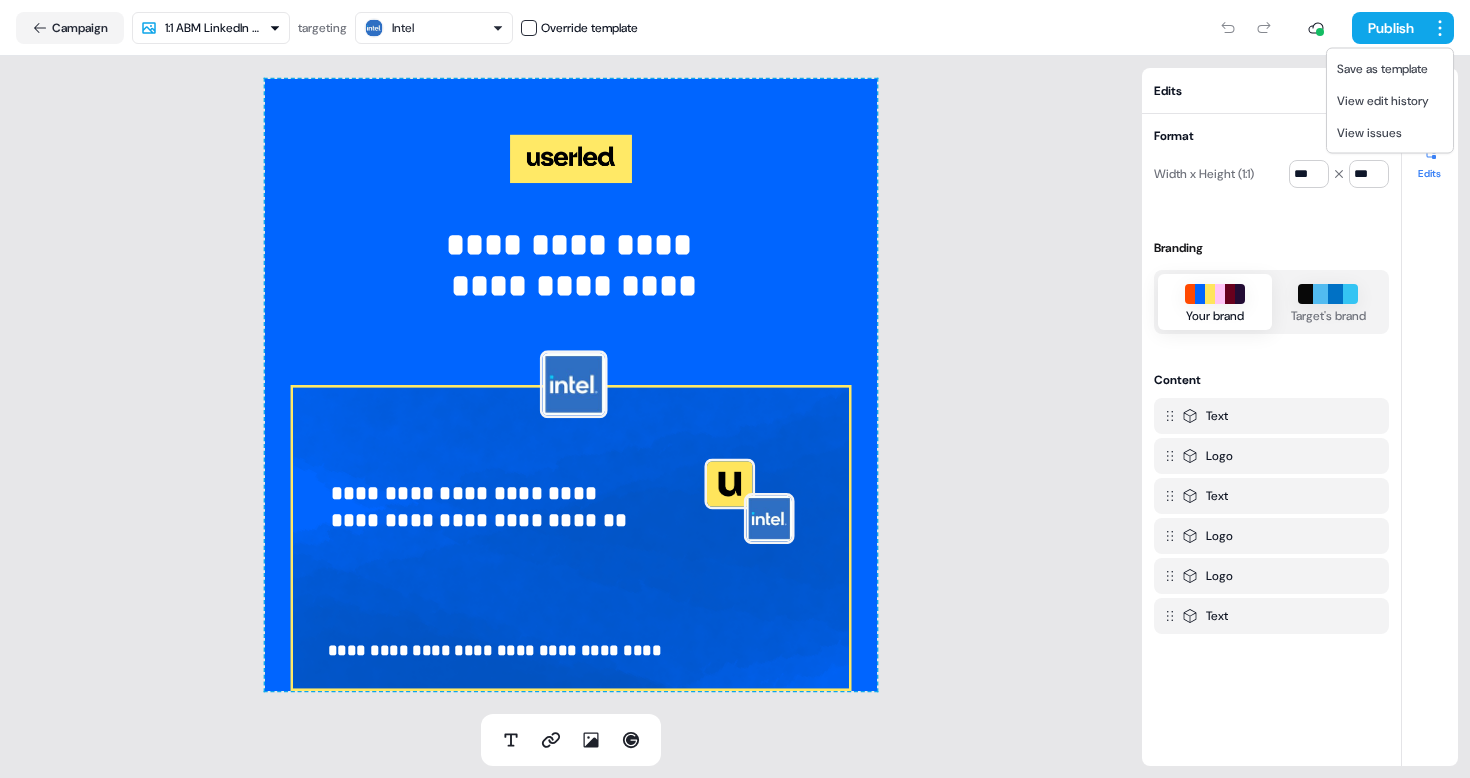 click on "**********" at bounding box center [735, 389] 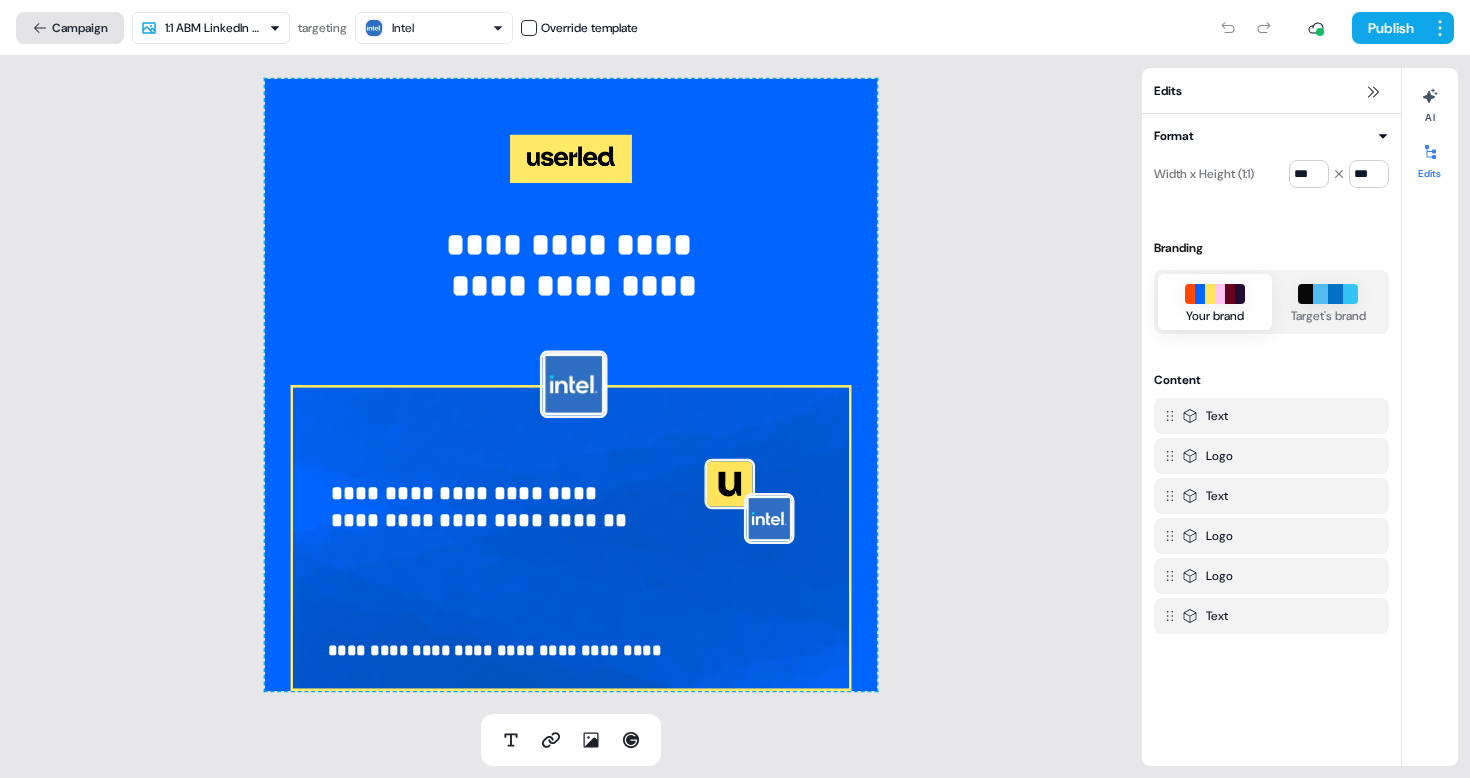 click on "Campaign" at bounding box center [70, 28] 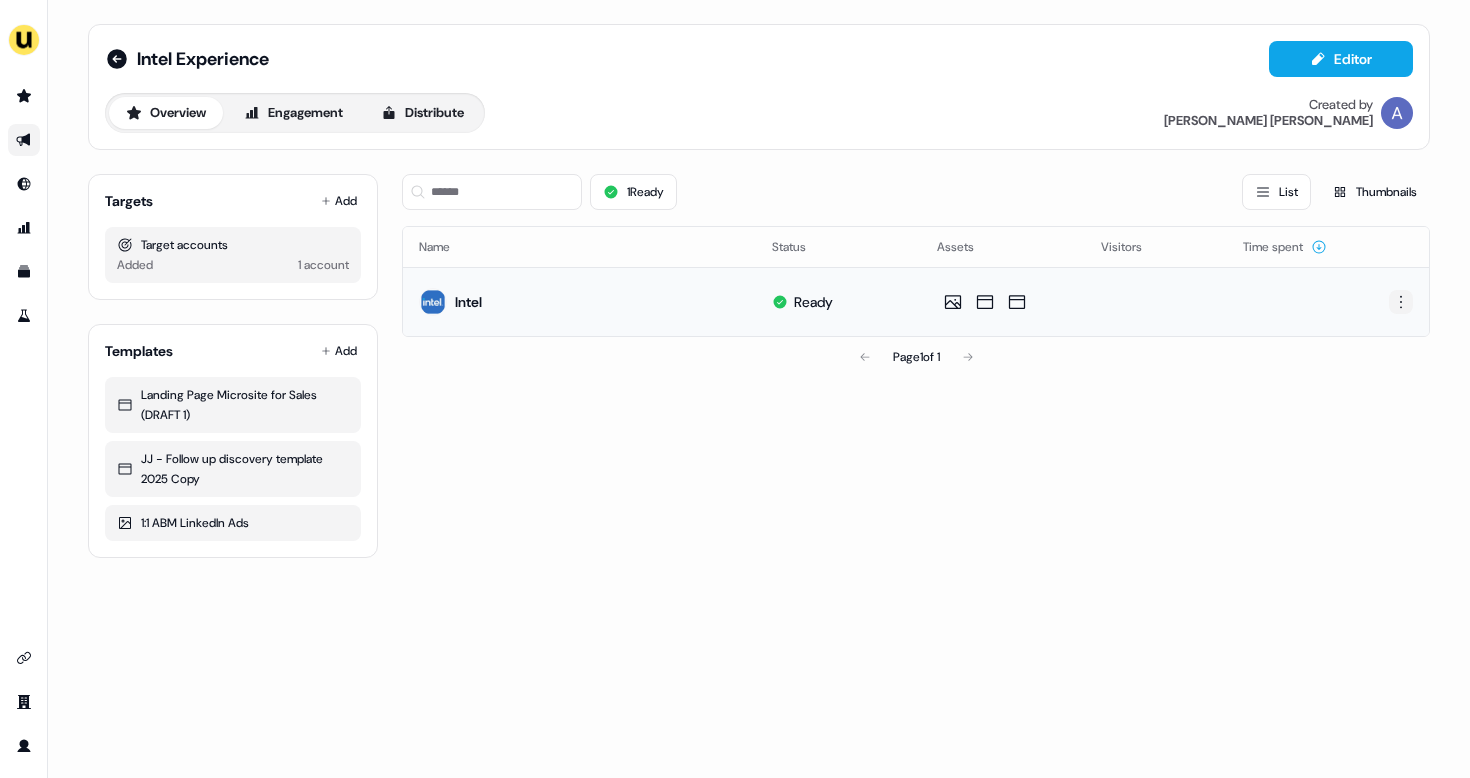 click on "For the best experience switch devices to a bigger screen. Go to Userled.io Intel Experience  Editor Overview Engagement Distribute Created by Aaron   Carpenter Targets Add Target   accounts Added 1   account Templates Add Landing Page Microsite for Sales (DRAFT 1) JJ - Follow up discovery template 2025 Copy 1:1 ABM LinkedIn Ads 1  Ready List Thumbnails Name Status Assets Visitors Time spent Intel Ready Page  1  of 1" at bounding box center (735, 389) 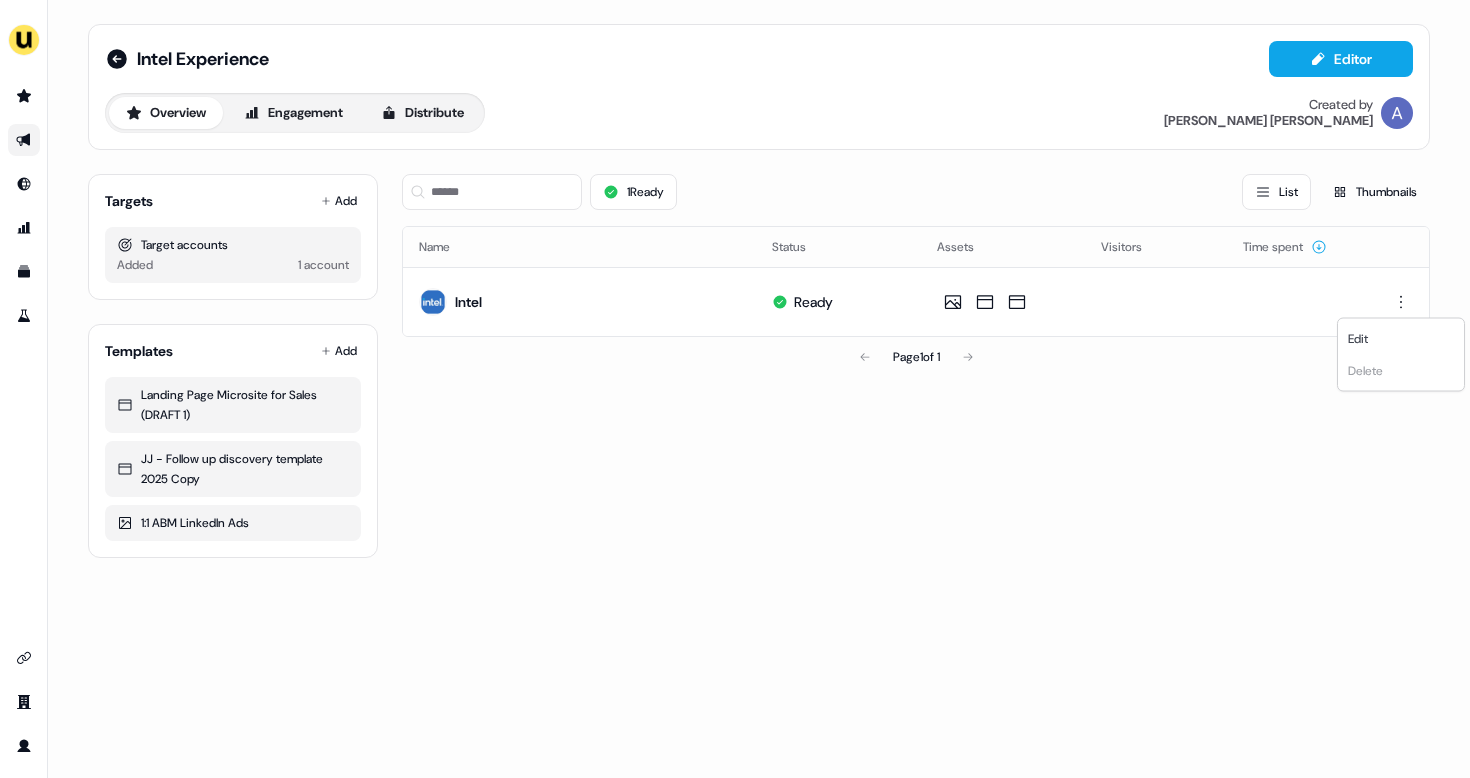 click on "Edit Delete" at bounding box center [1401, 355] 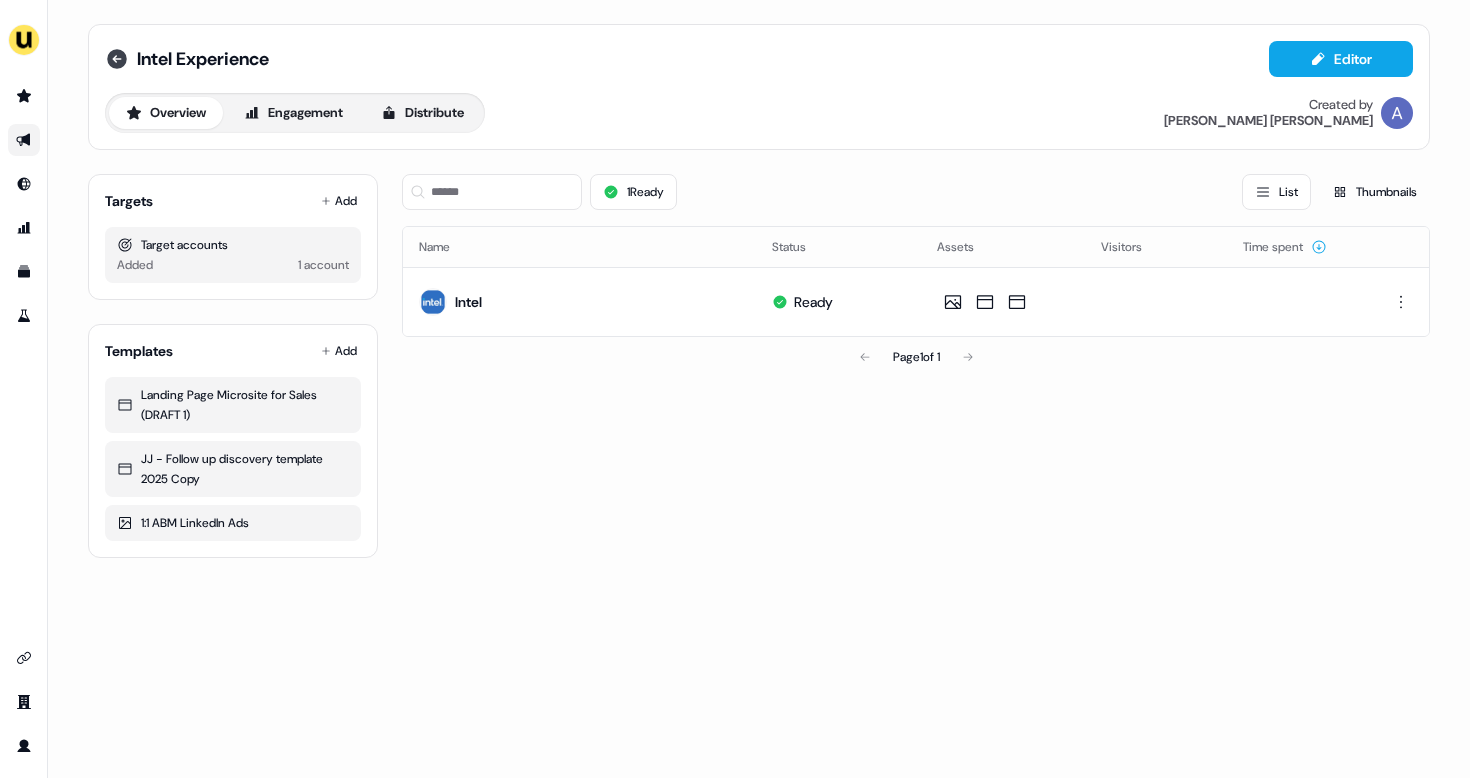click 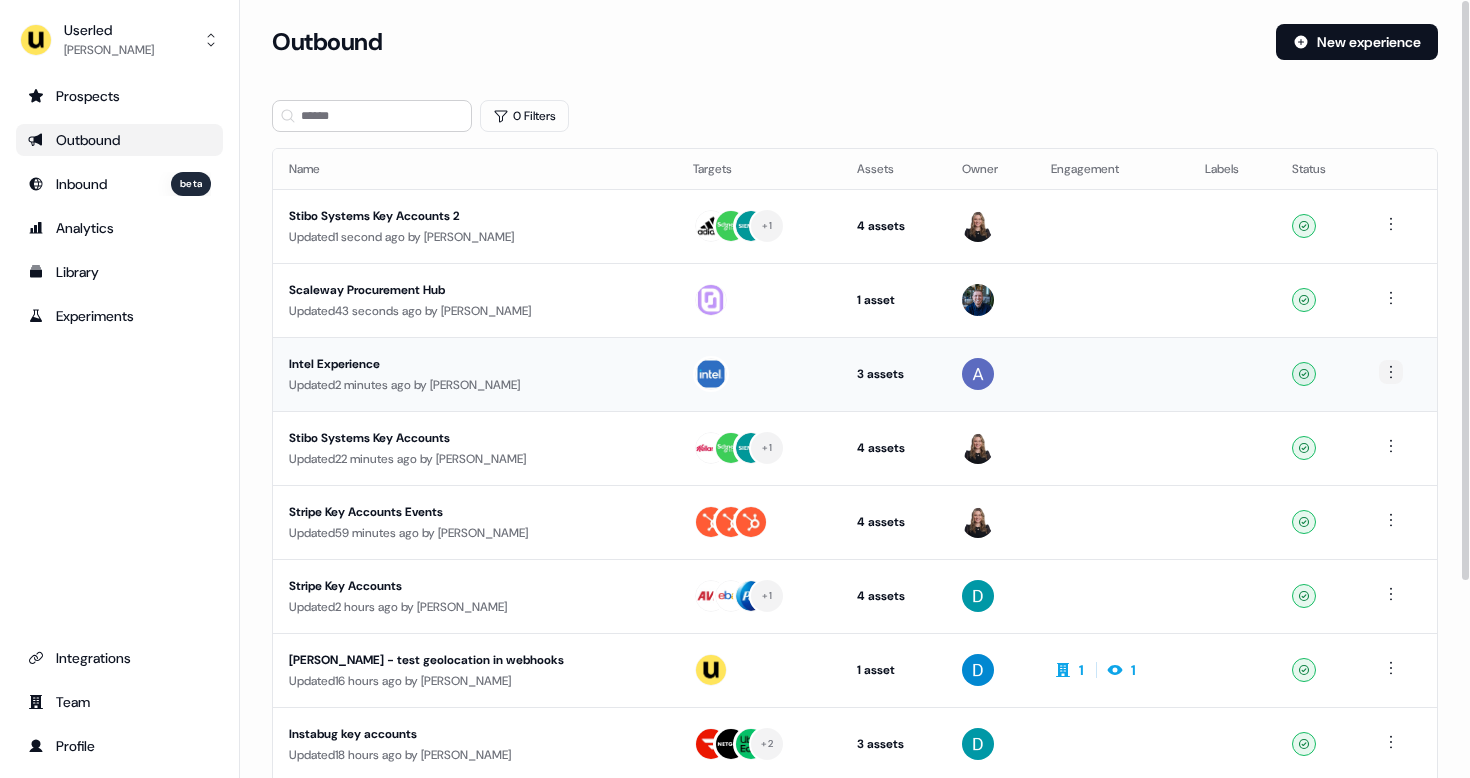 click on "For the best experience switch devices to a bigger screen. Go to Userled.io Userled Aaron Carpenter Prospects Outbound Inbound beta Analytics Library Experiments Integrations Team Profile Loading... Outbound New experience 0   Filters Name Targets Assets Owner Engagement Labels Status Stibo Systems Key Accounts 2 Updated  1 second ago   by   Geneviève Ladouceur + 1 4   assets LinkedIn Square, Webinar, Outreach (Starter), Post-demo follow-up Ready Scaleway Procurement Hub Updated  43 seconds ago   by   James Johnson 1   asset Web page Ready Intel Experience  Updated  2 minutes ago   by   Aaron Carpenter 3   assets Outreach (Starter), Post-demo follow-up, Custom Image Ready Stibo Systems Key Accounts Updated  22 minutes ago   by   Geneviève Ladouceur + 1 4   assets LinkedIn Square, Webinar, Outreach (Starter), Post-demo follow-up Ready Stripe Key Accounts Events Updated  59 minutes ago   by   David Cruickshank 4   assets Outreach (Starter), Outreach (Starter), Webinar, Webinar Ready Stripe Key Accounts" at bounding box center (735, 389) 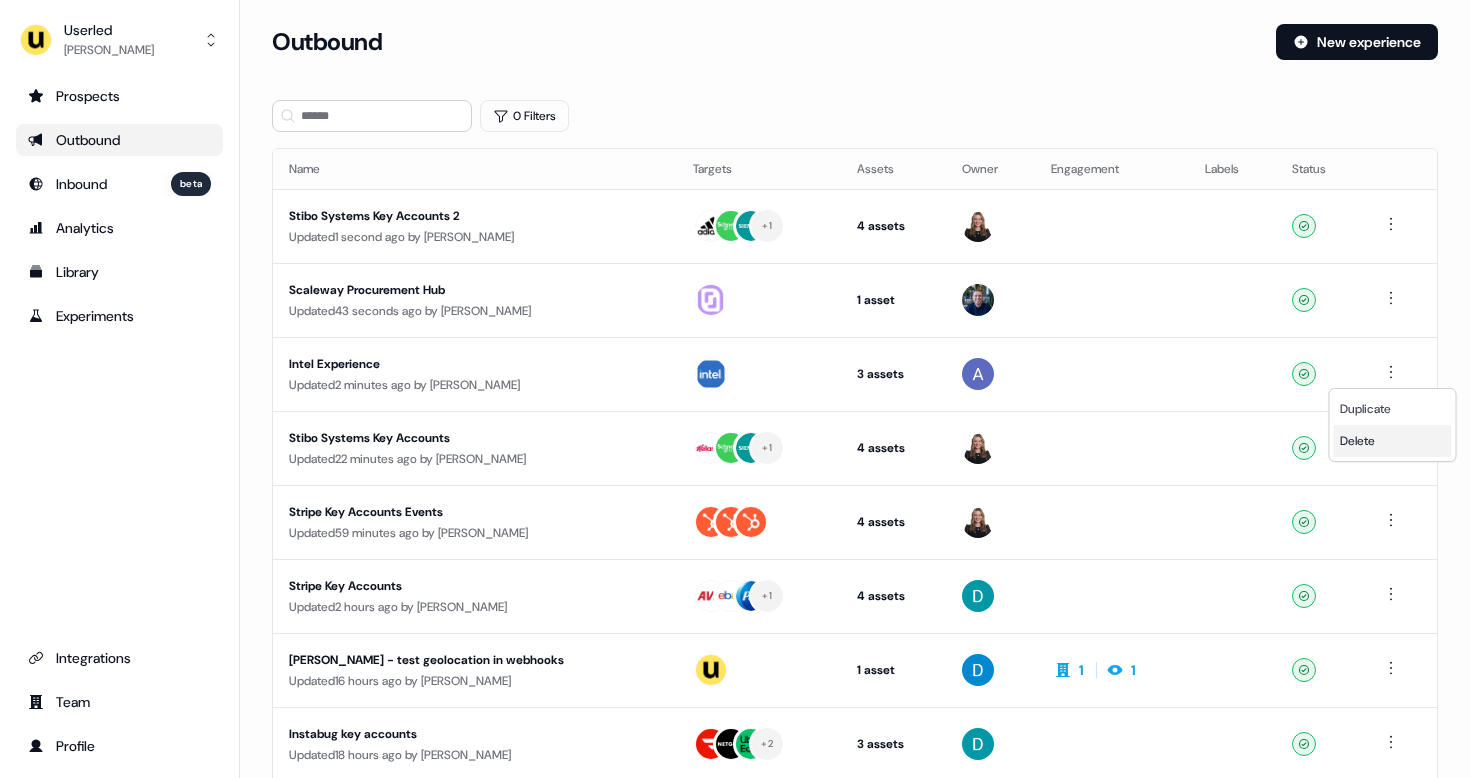click on "Delete" at bounding box center [1393, 441] 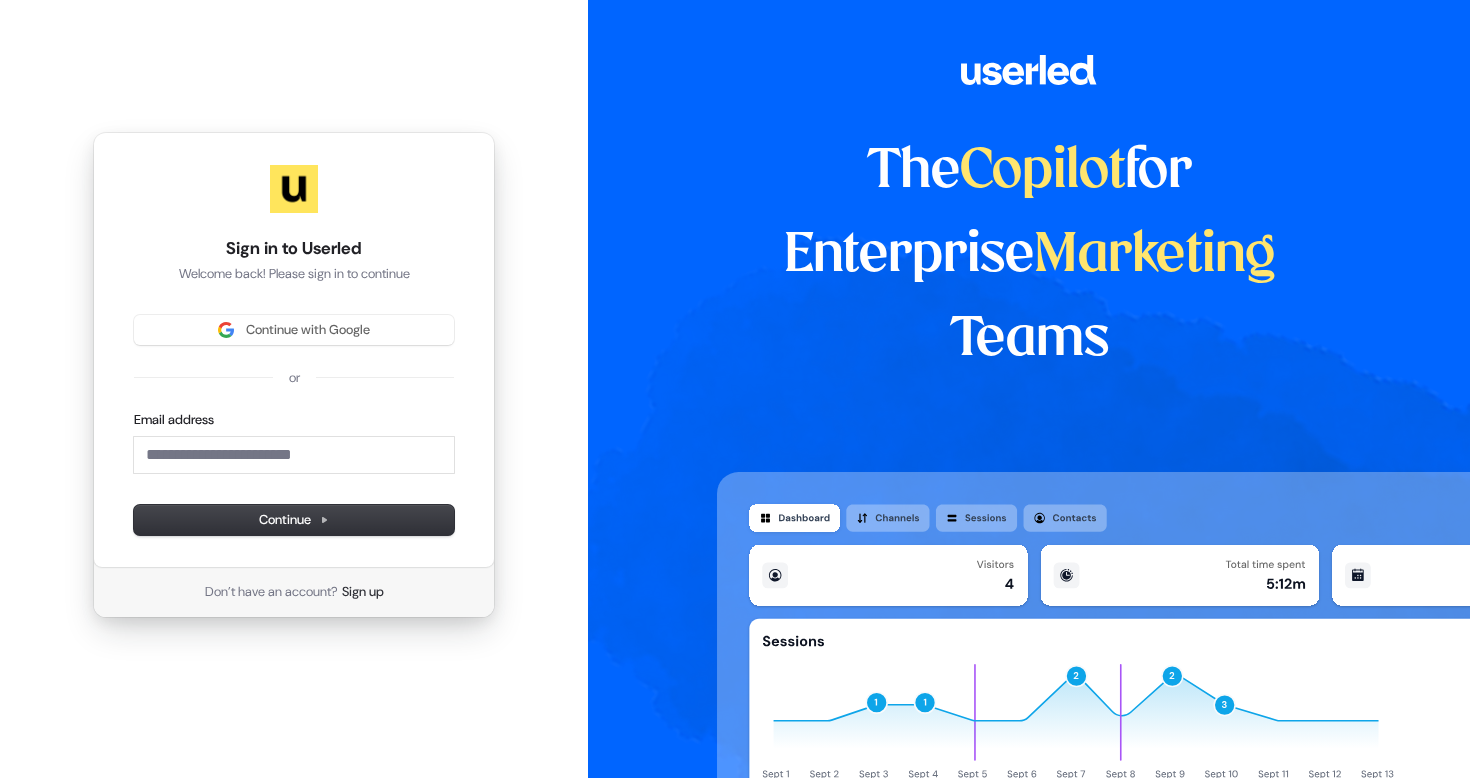 scroll, scrollTop: 0, scrollLeft: 0, axis: both 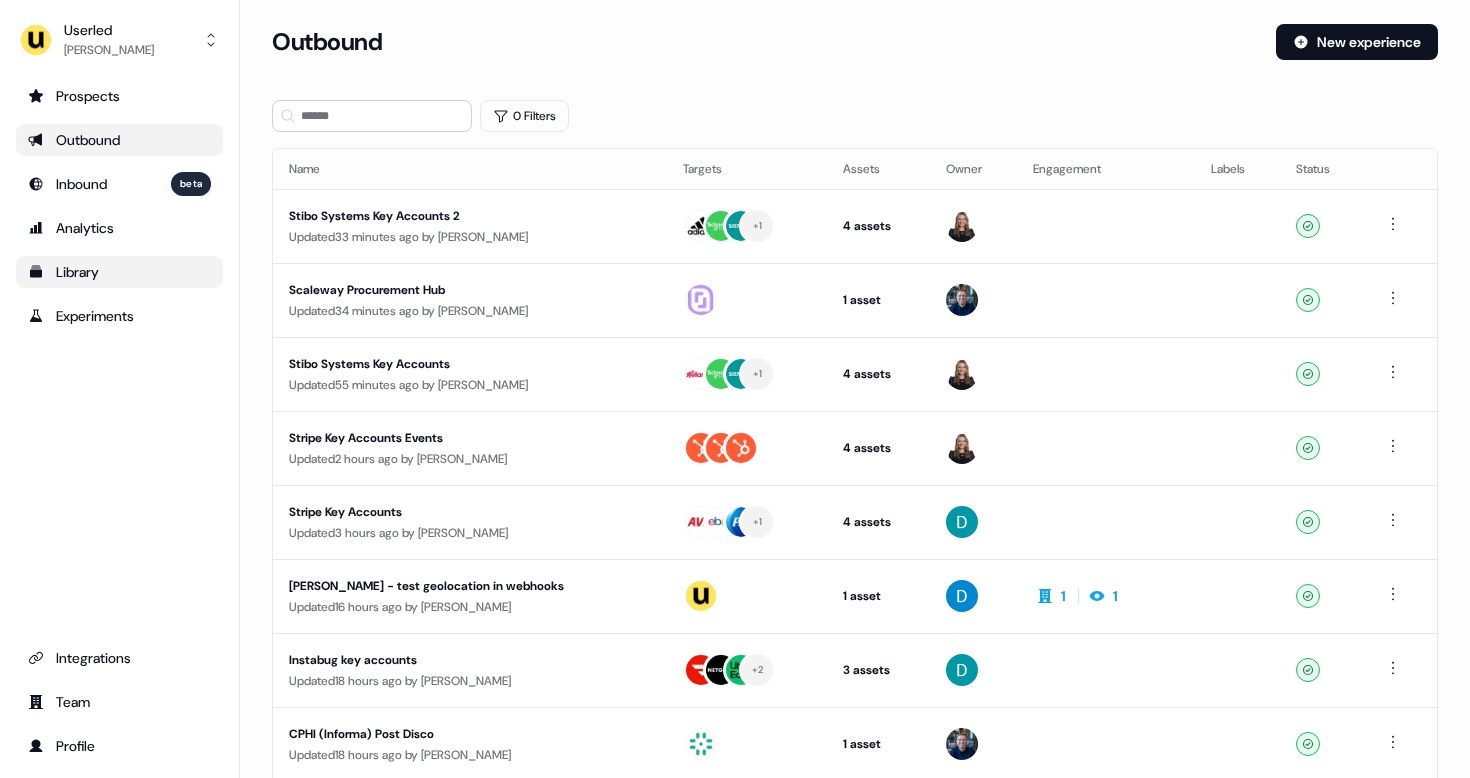 click on "Library" at bounding box center [119, 272] 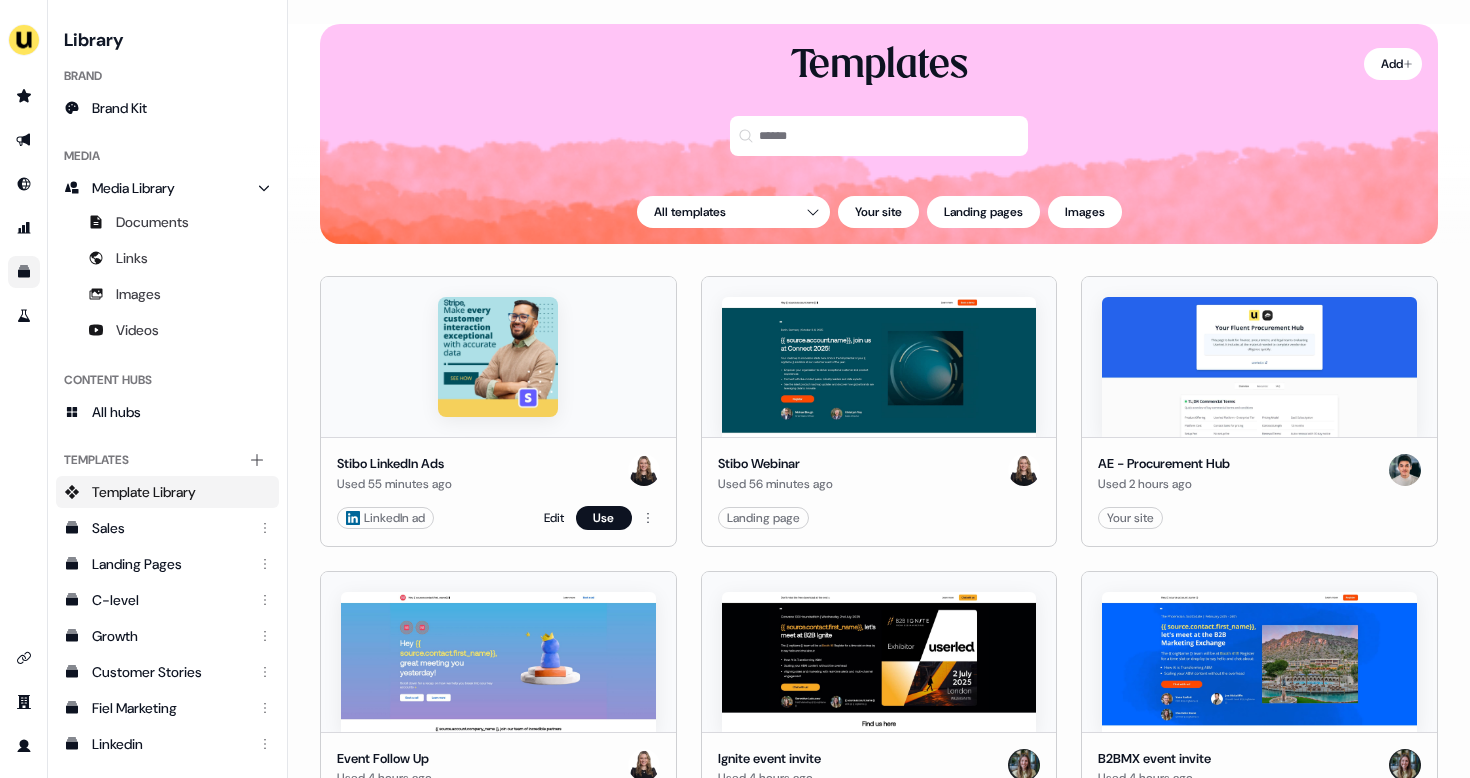 click at bounding box center [498, 357] 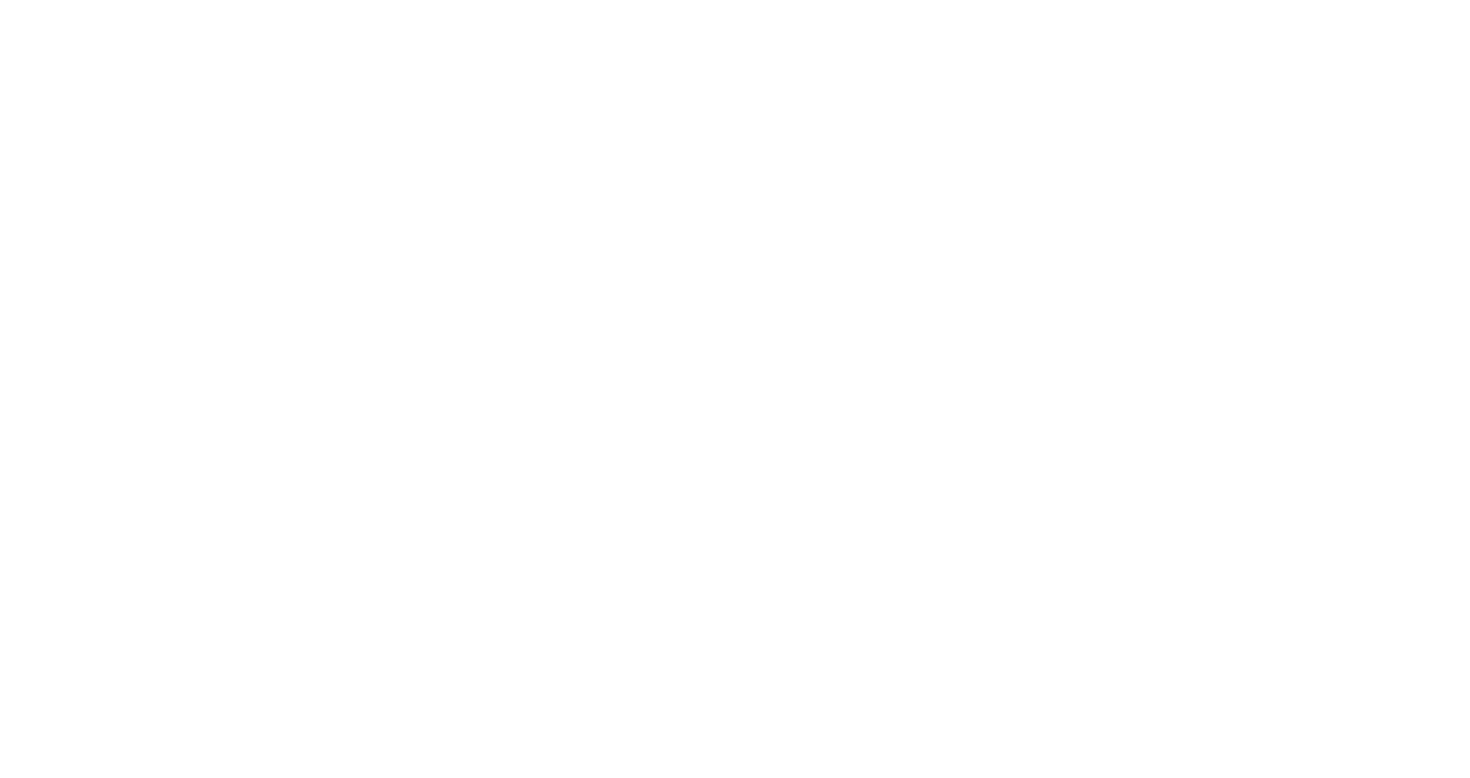 scroll, scrollTop: 0, scrollLeft: 0, axis: both 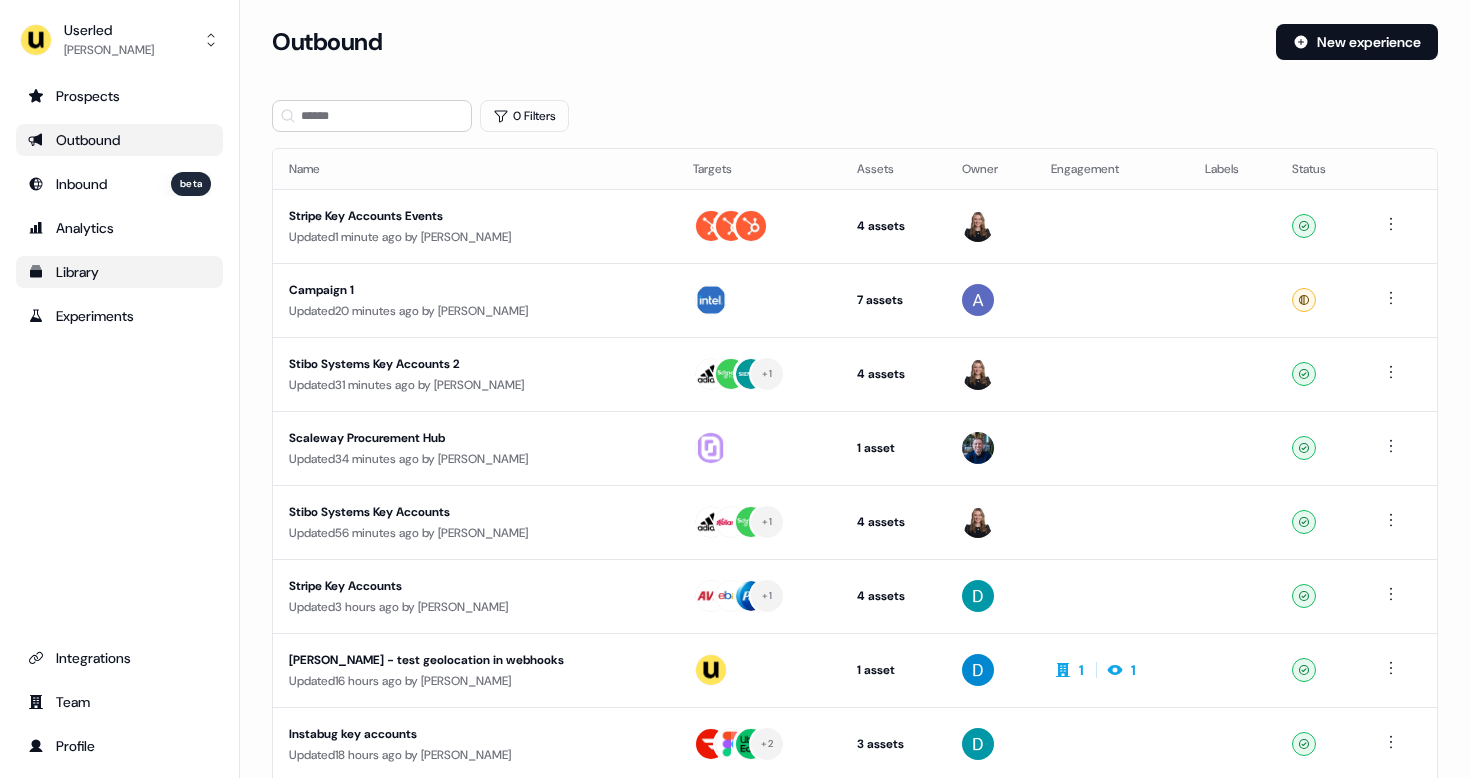 click on "Library" at bounding box center [119, 272] 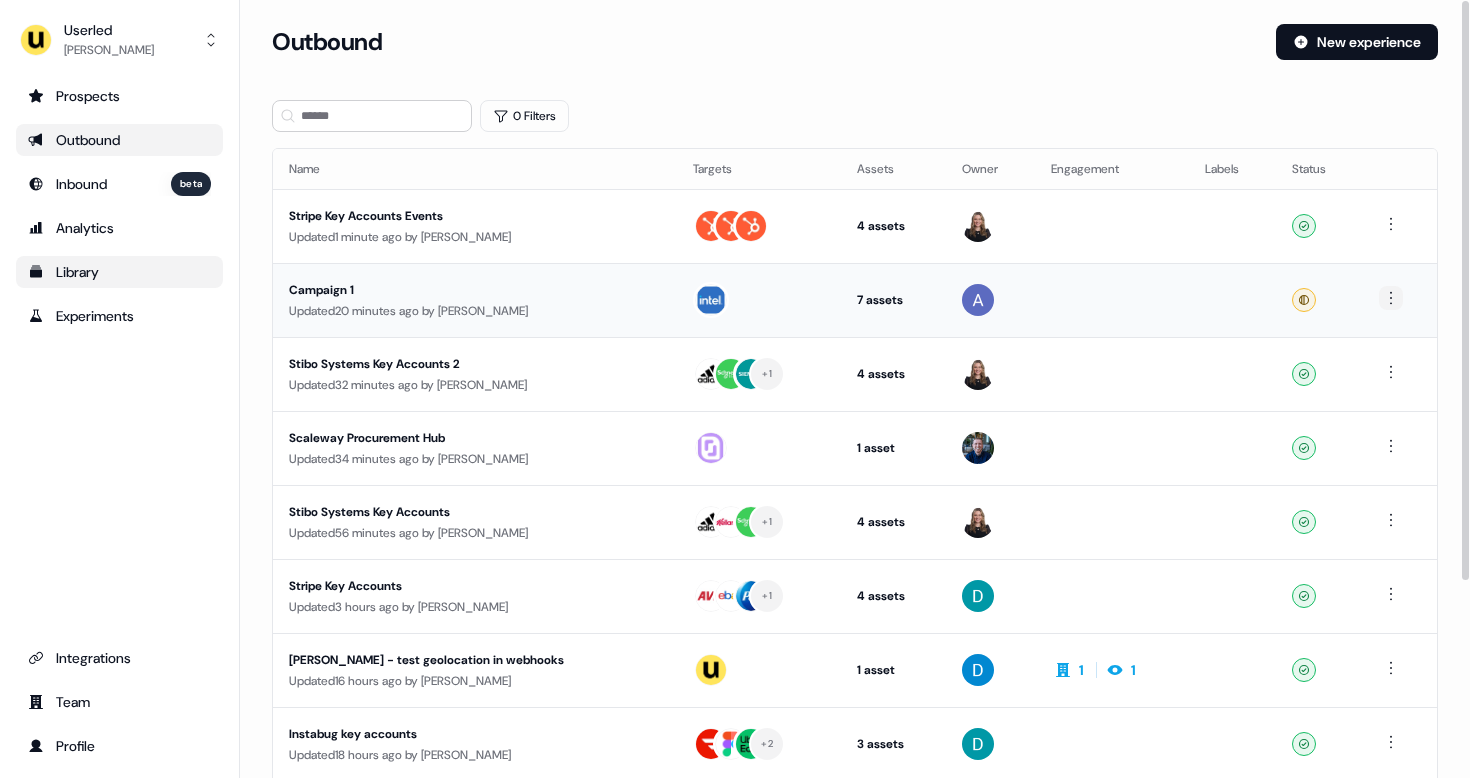 click on "For the best experience switch devices to a bigger screen. Go to Userled.io Userled Aaron Carpenter Prospects Outbound Inbound beta Analytics Library Experiments Integrations Team Profile Loading... Outbound New experience 0   Filters Name Targets Assets Owner Engagement Labels Status Stripe Key Accounts Events Updated  1 minute ago   by   David Cruickshank 4   assets Outreach (Starter), Outreach (Starter), Webinar, Webinar Ready Campaign 1 Updated  20 minutes ago   by   Aaron Carpenter 7   assets Outreach (Starter), Custom Image, Outreach (Starter), Outreach (Starter), Outreach (Starter), Webinar, Outreach (Starter) Ready Stibo Systems Key Accounts 2 Updated  32 minutes ago   by   Geneviève Ladouceur + 1 4   assets Webinar, LinkedIn Square, Outreach (Starter), Post-demo follow-up Ready Scaleway Procurement Hub Updated  34 minutes ago   by   James Johnson 1   asset Web page Ready Stibo Systems Key Accounts Updated  56 minutes ago   by   Geneviève Ladouceur + 1 4   assets Ready Stripe Key Accounts   by" at bounding box center (735, 389) 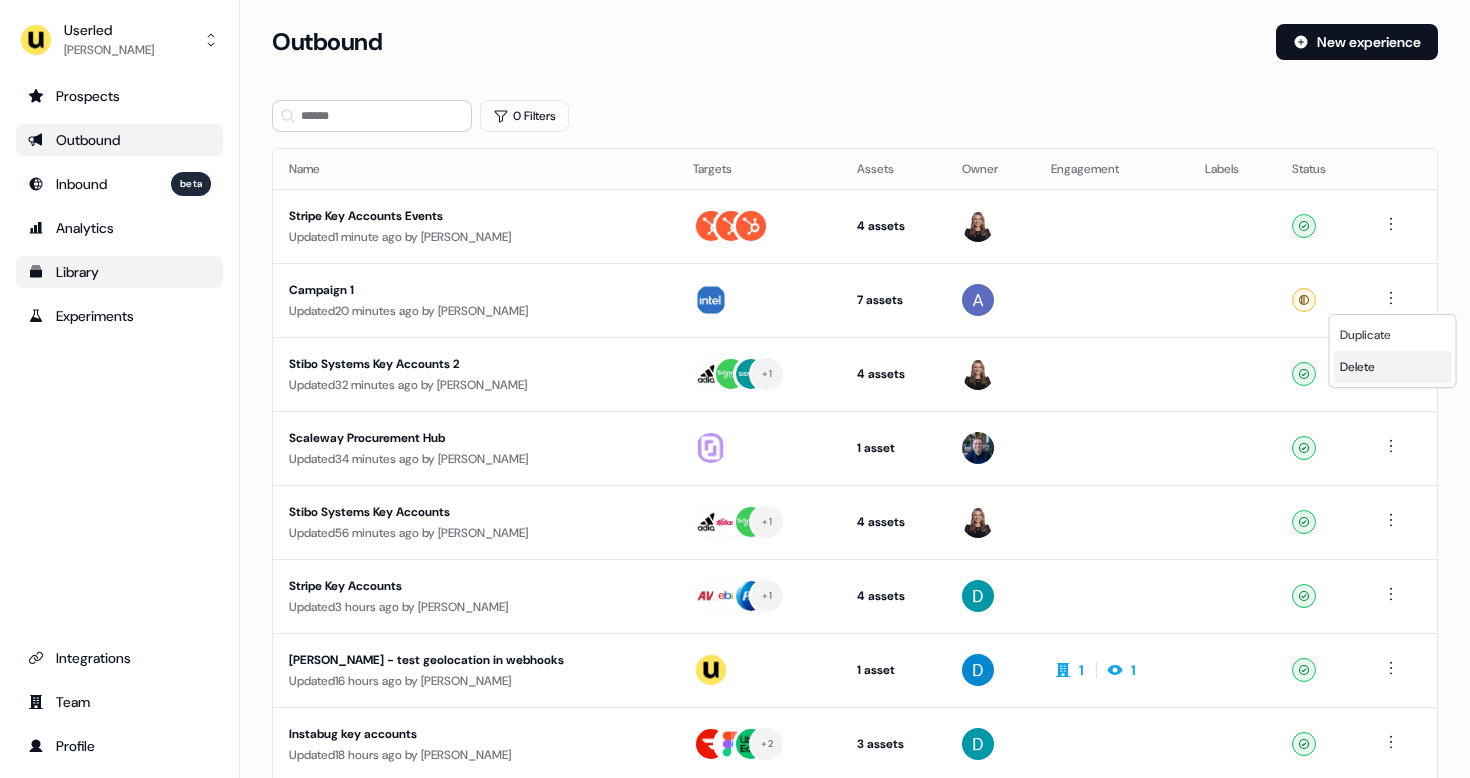 click on "Delete" at bounding box center (1357, 367) 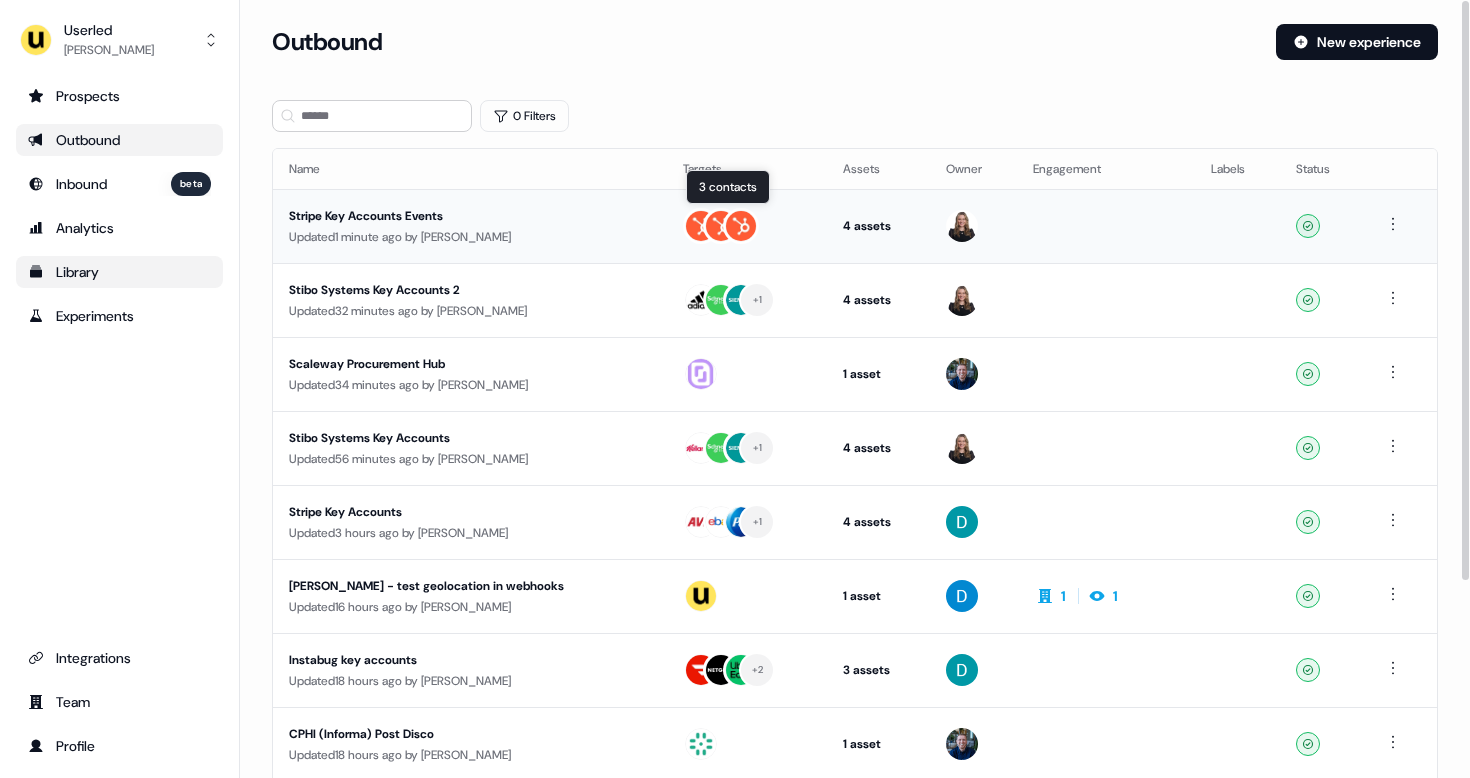 click at bounding box center [741, 226] 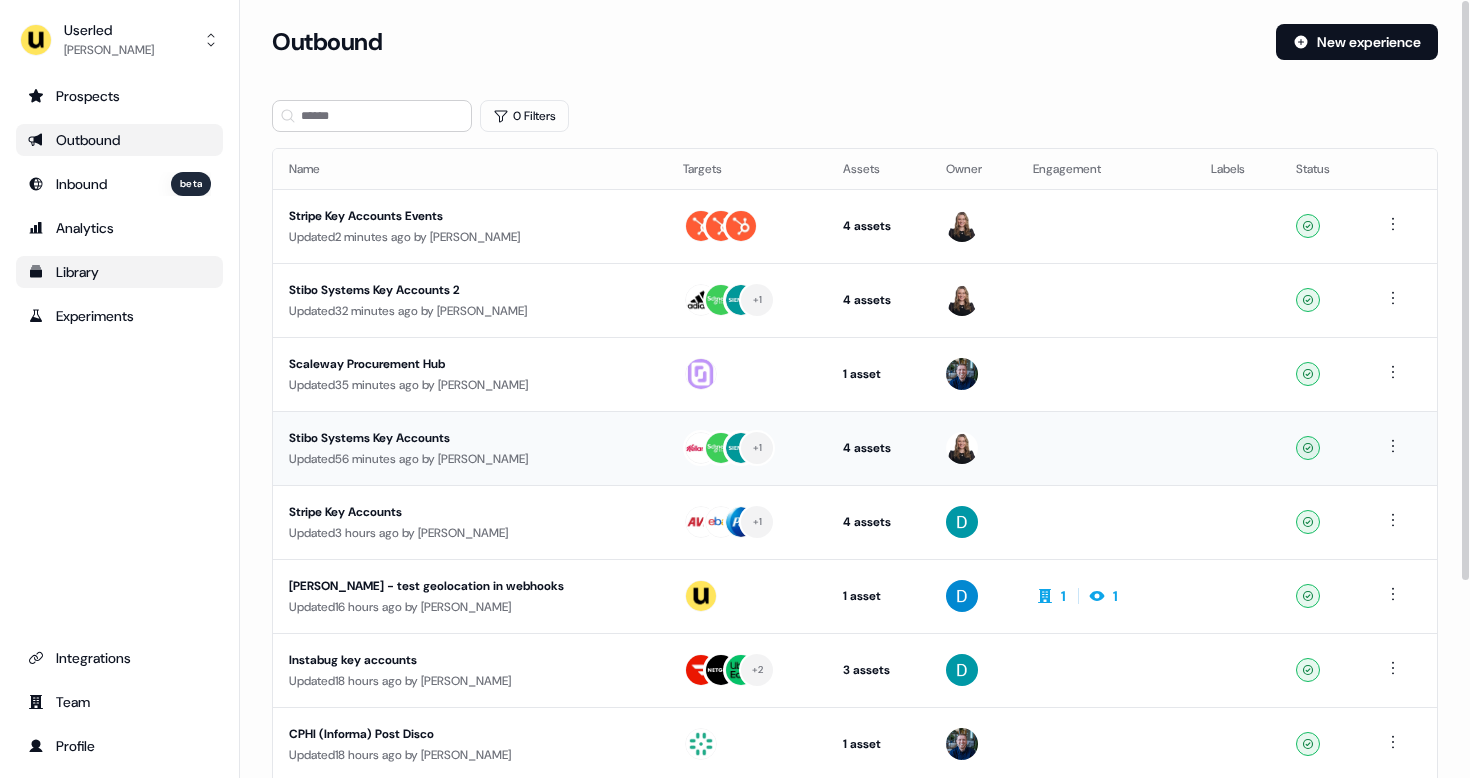 click on "Stibo Systems Key Accounts" at bounding box center (470, 438) 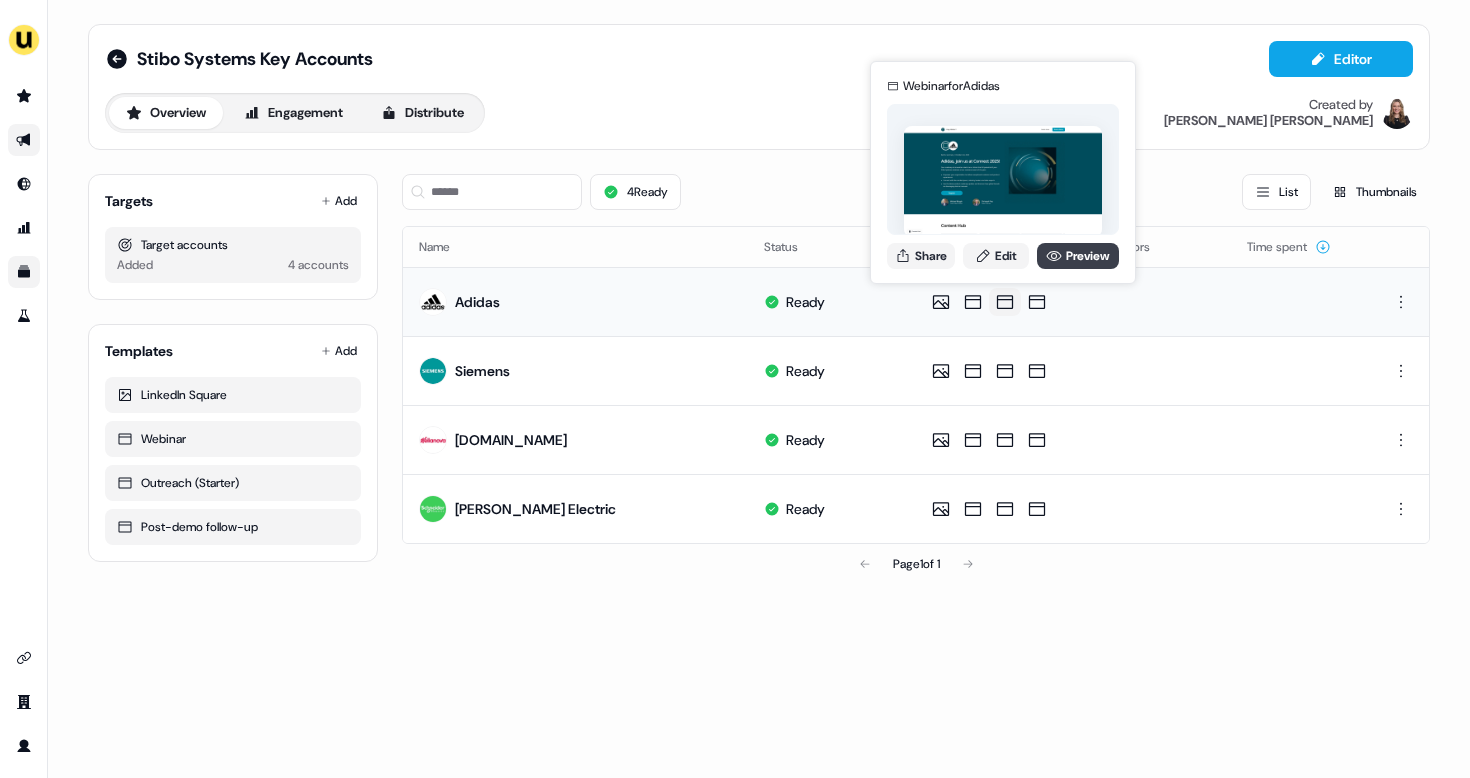 click on "Preview" at bounding box center (1078, 256) 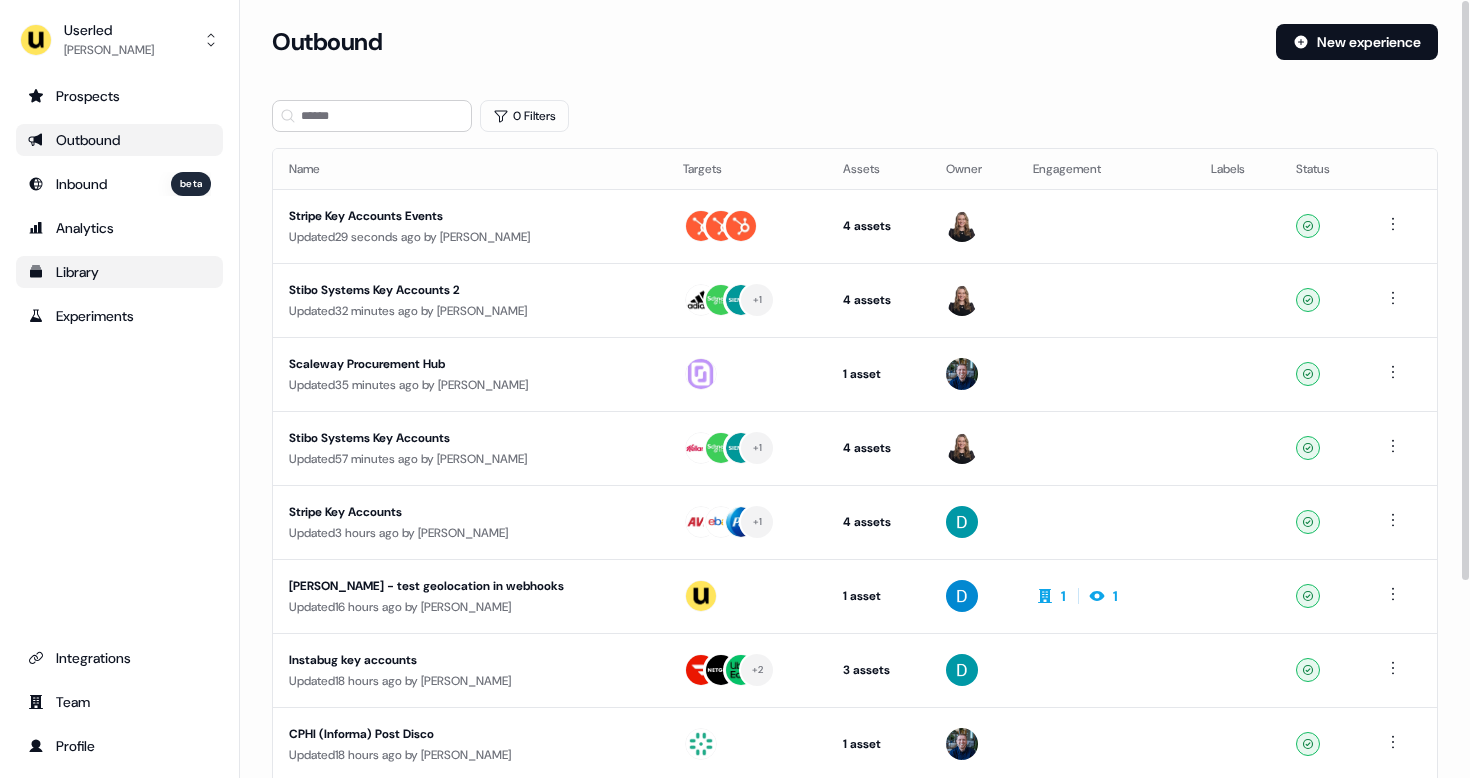 click on "Library" at bounding box center (119, 272) 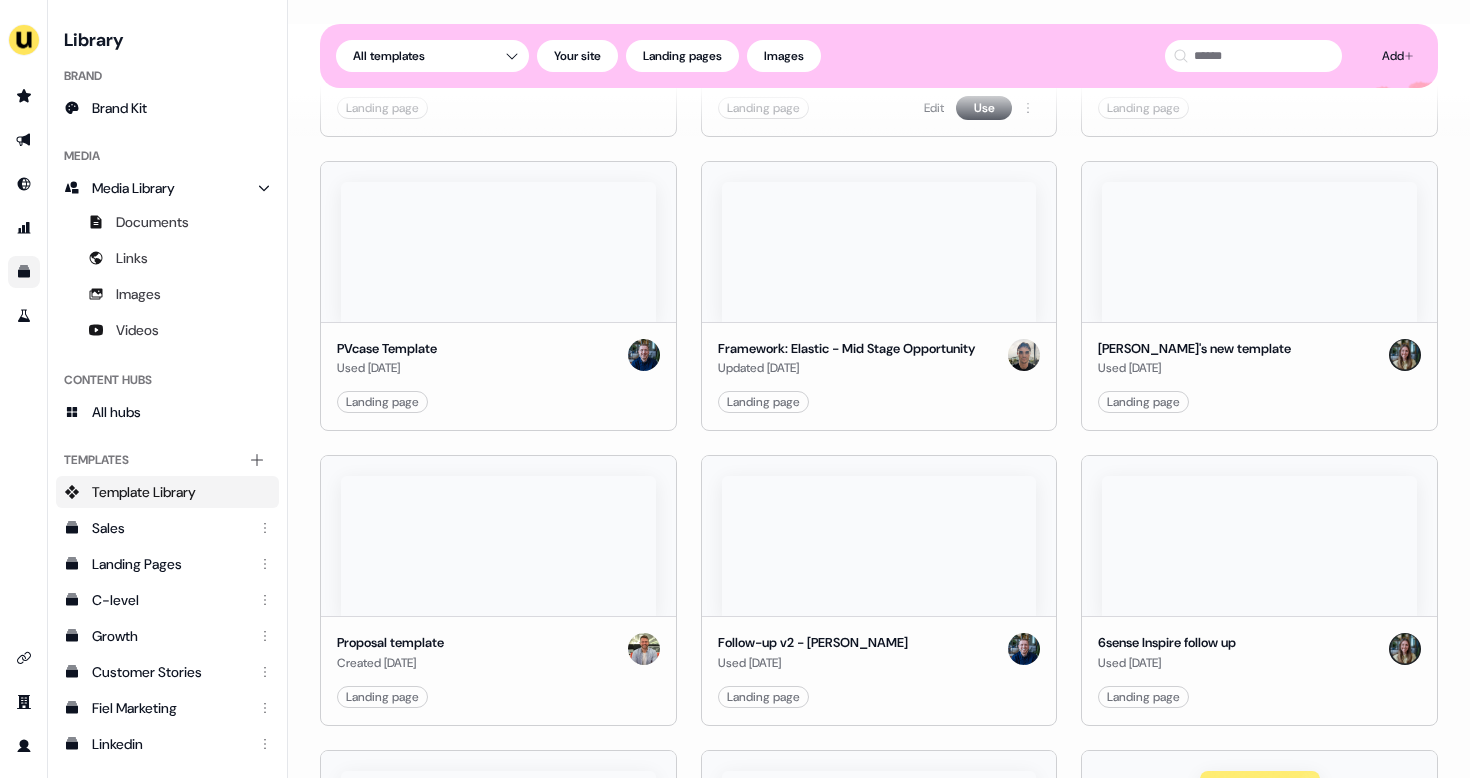 scroll, scrollTop: 1688, scrollLeft: 0, axis: vertical 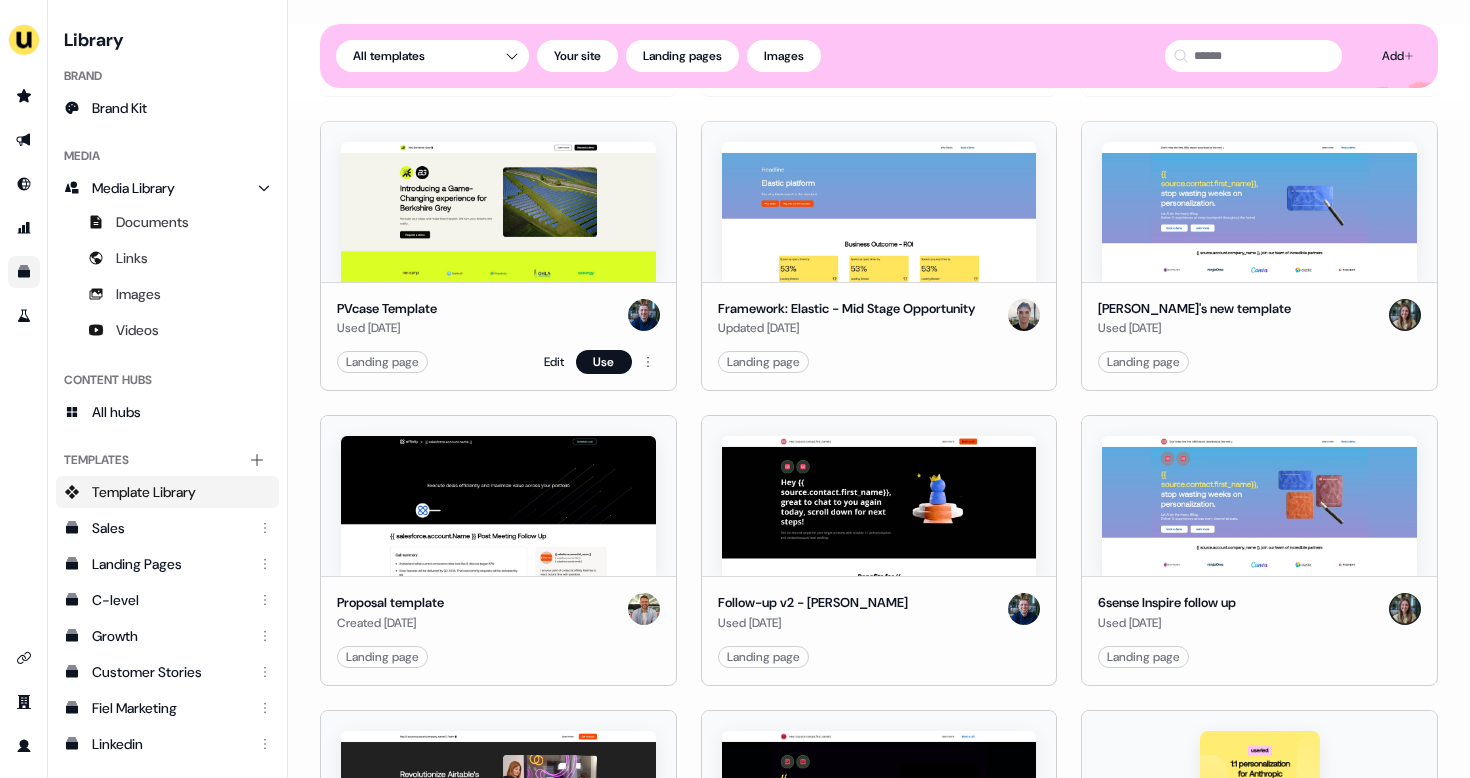 click on "Landing page Edit Use" at bounding box center [498, 362] 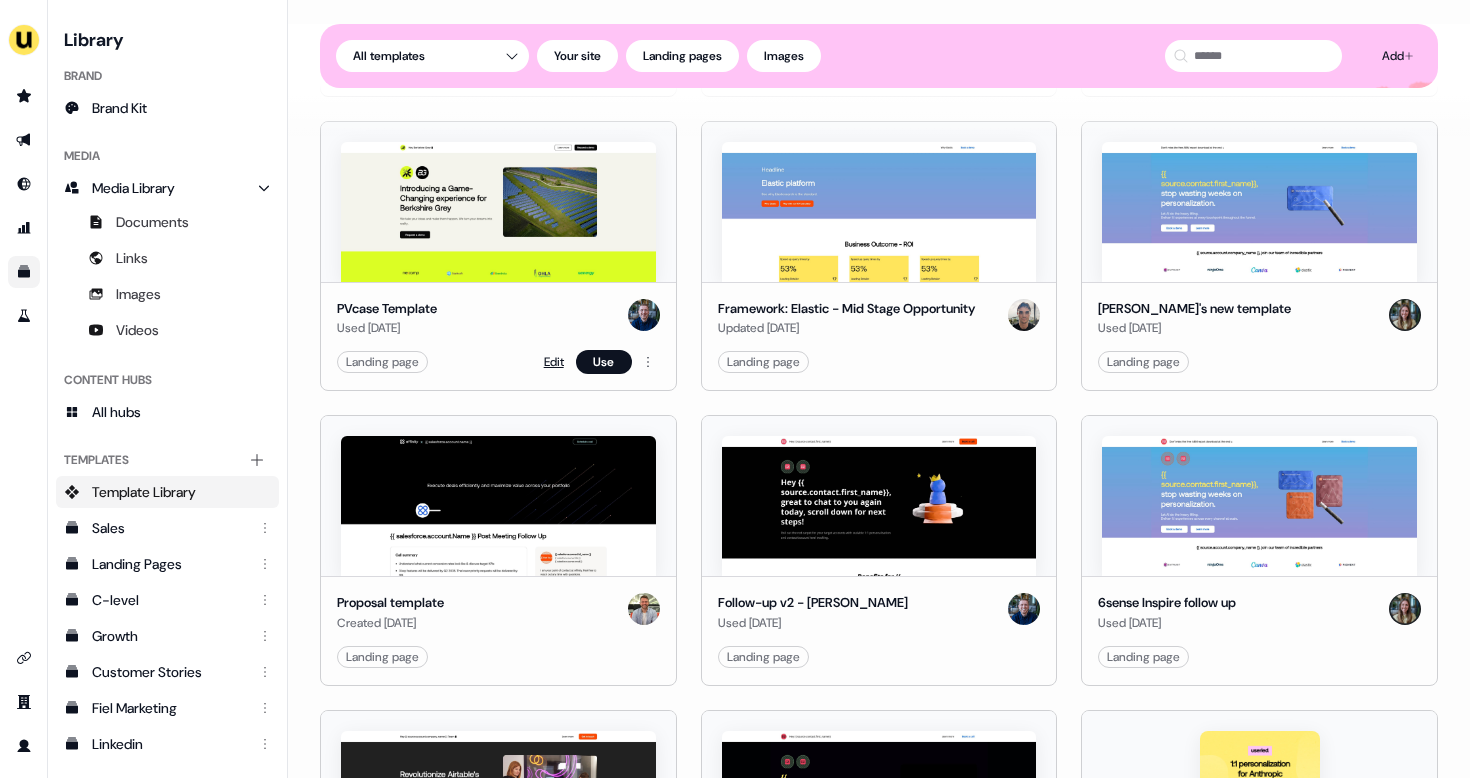 click on "Edit" at bounding box center [554, 362] 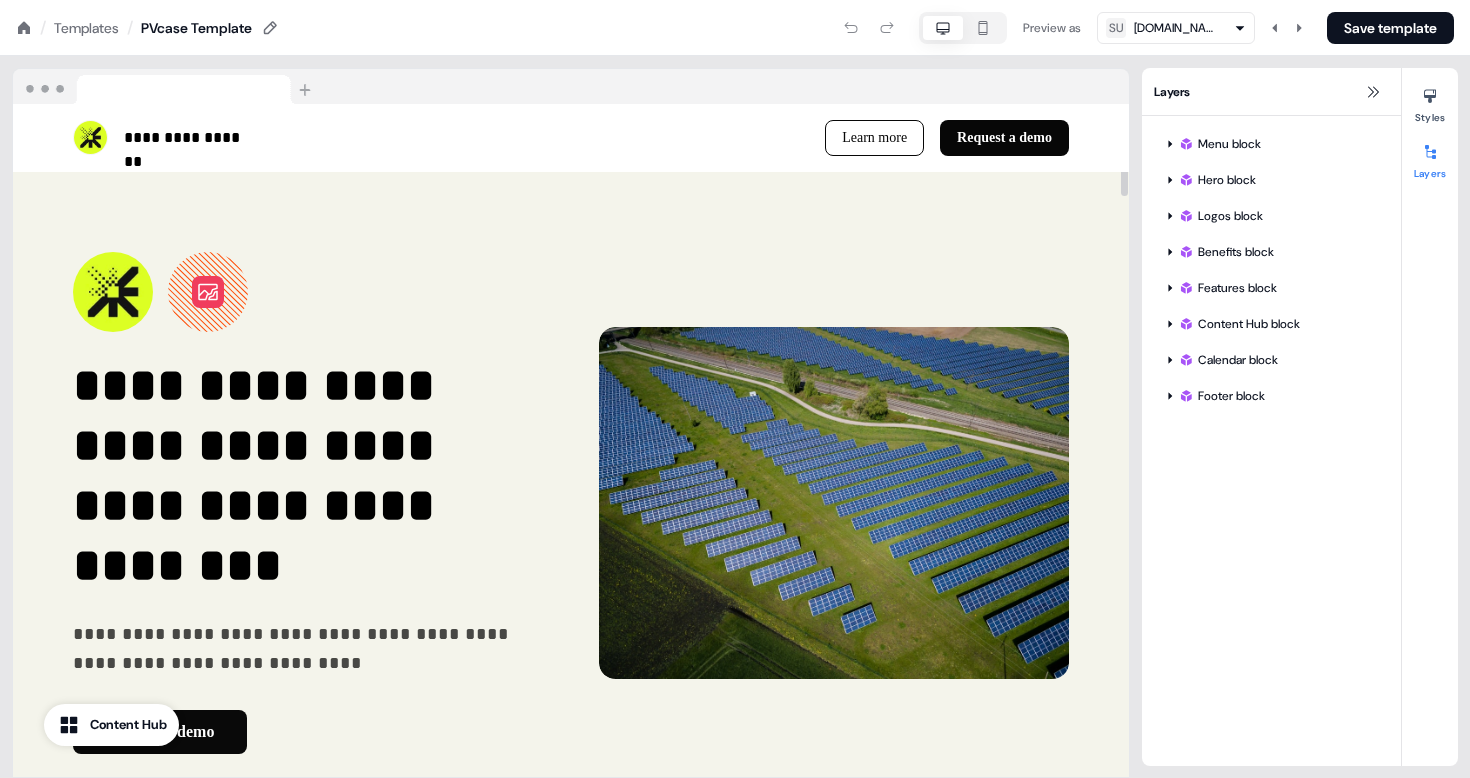 click on "**********" at bounding box center [735, 0] 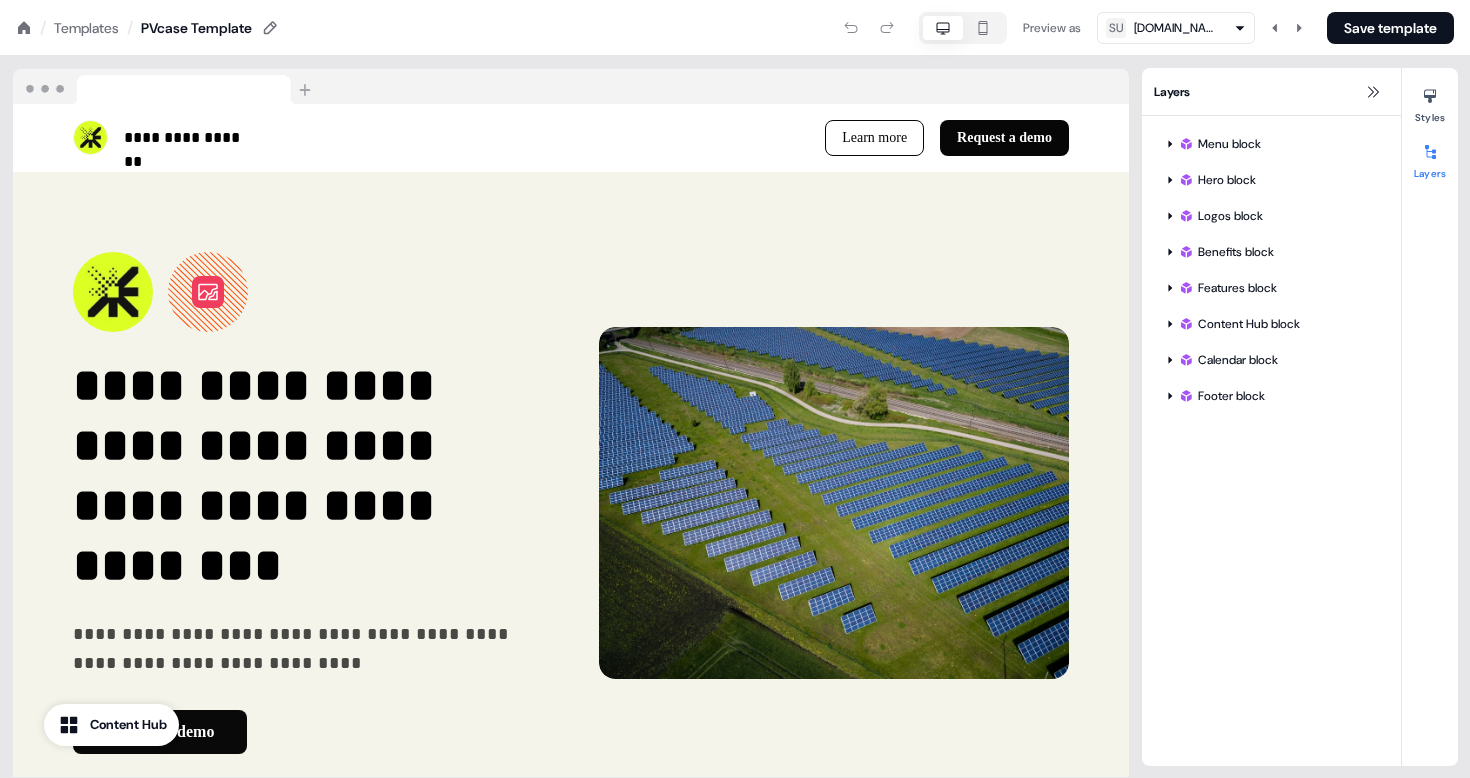 click on "**********" at bounding box center (735, 0) 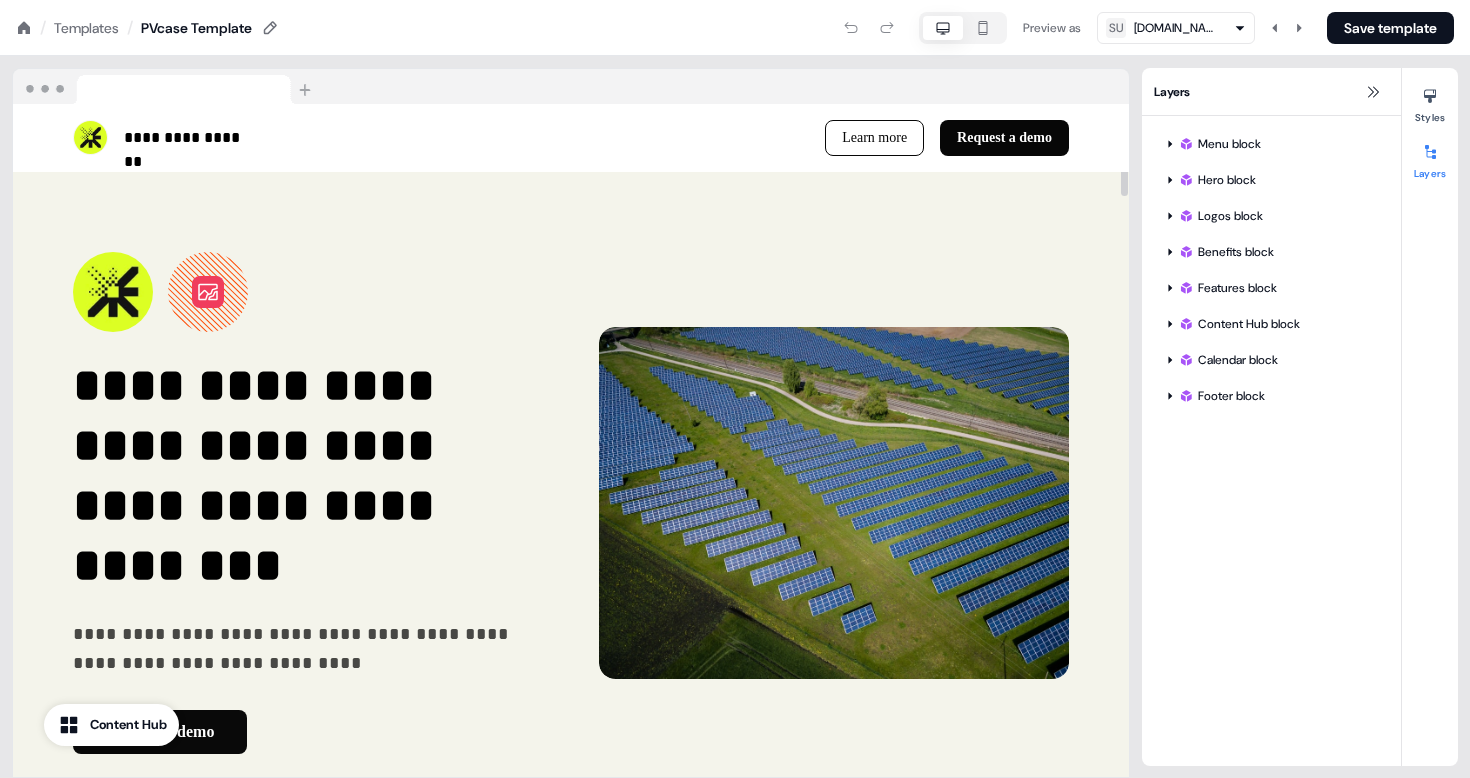 click on "Templates" at bounding box center (86, 28) 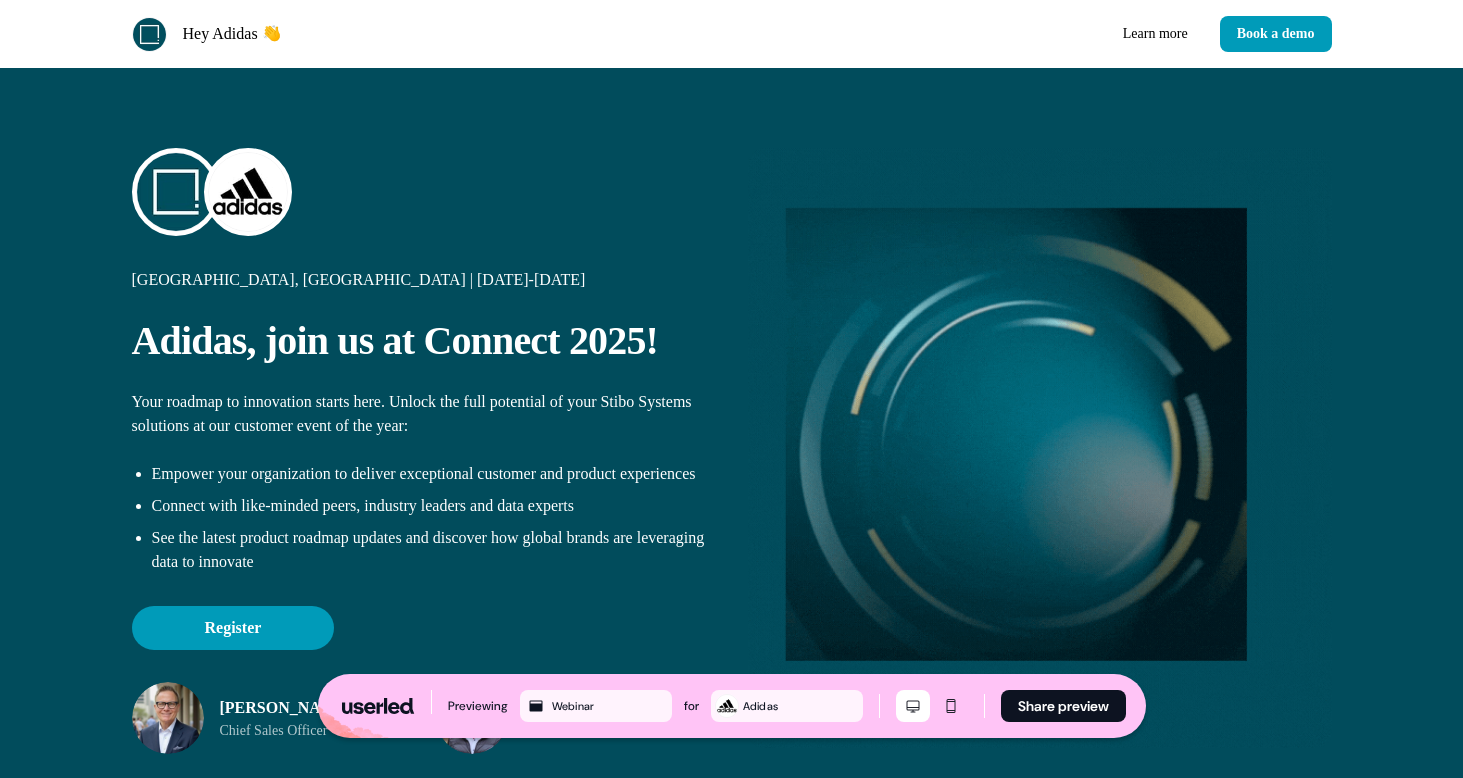 scroll, scrollTop: 0, scrollLeft: 0, axis: both 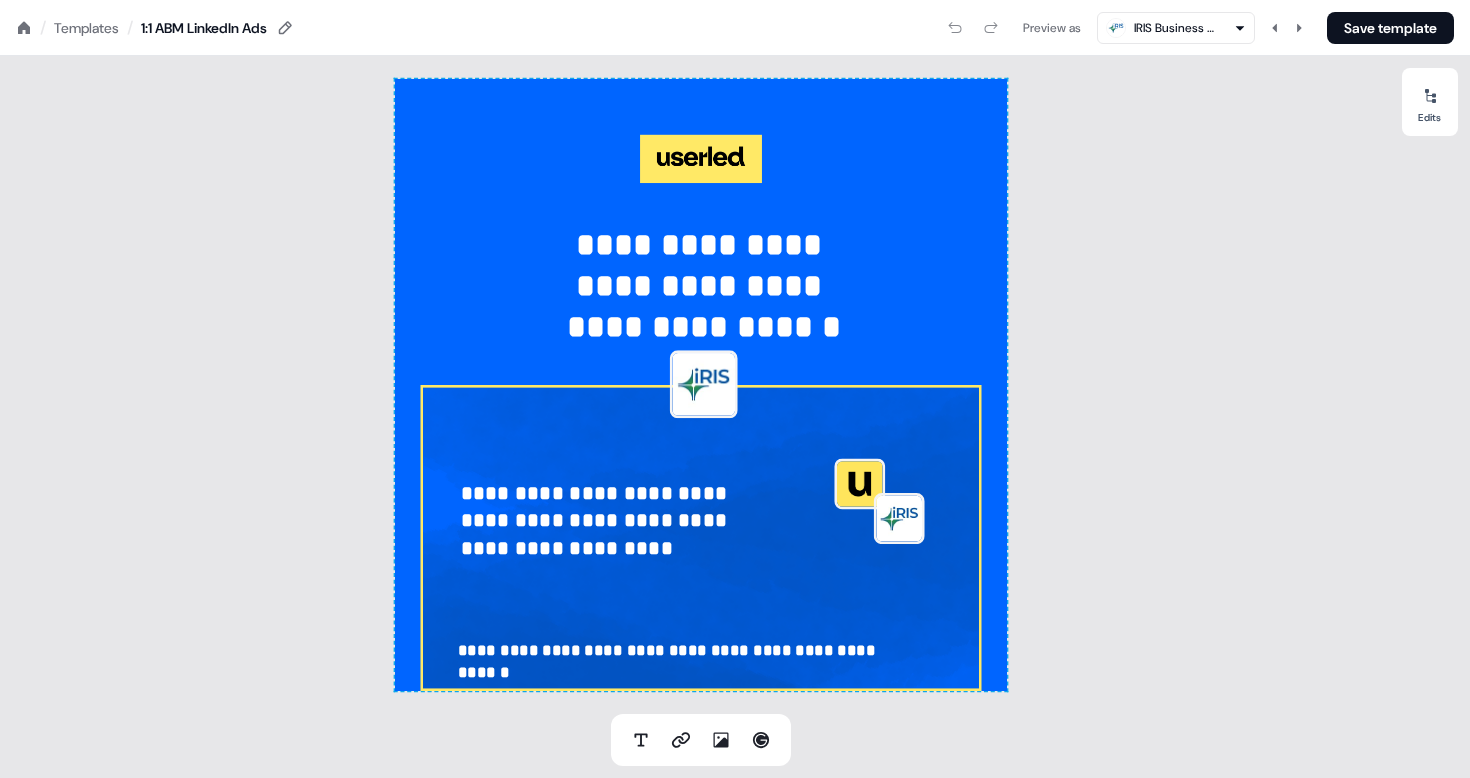 click on "Templates" at bounding box center (86, 28) 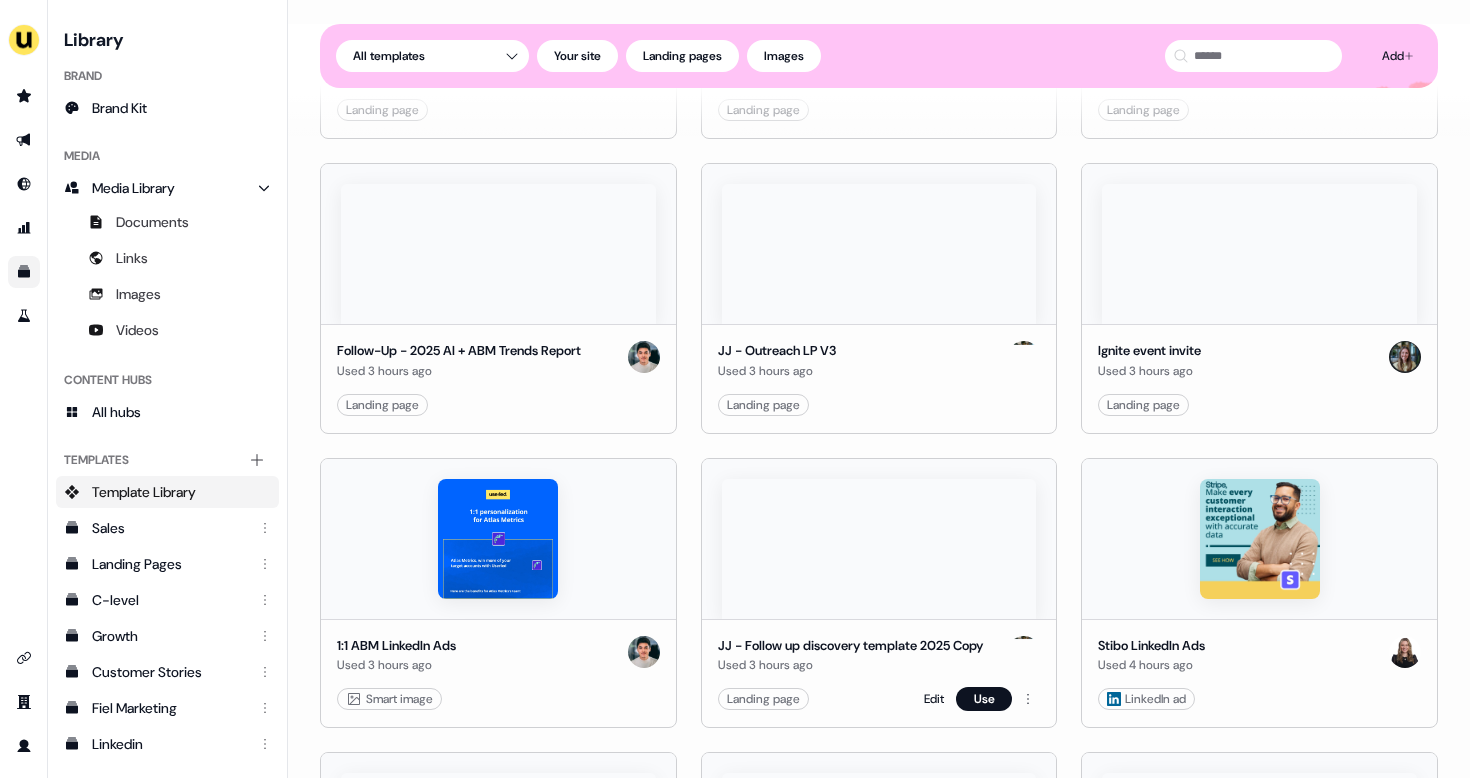 scroll, scrollTop: 761, scrollLeft: 0, axis: vertical 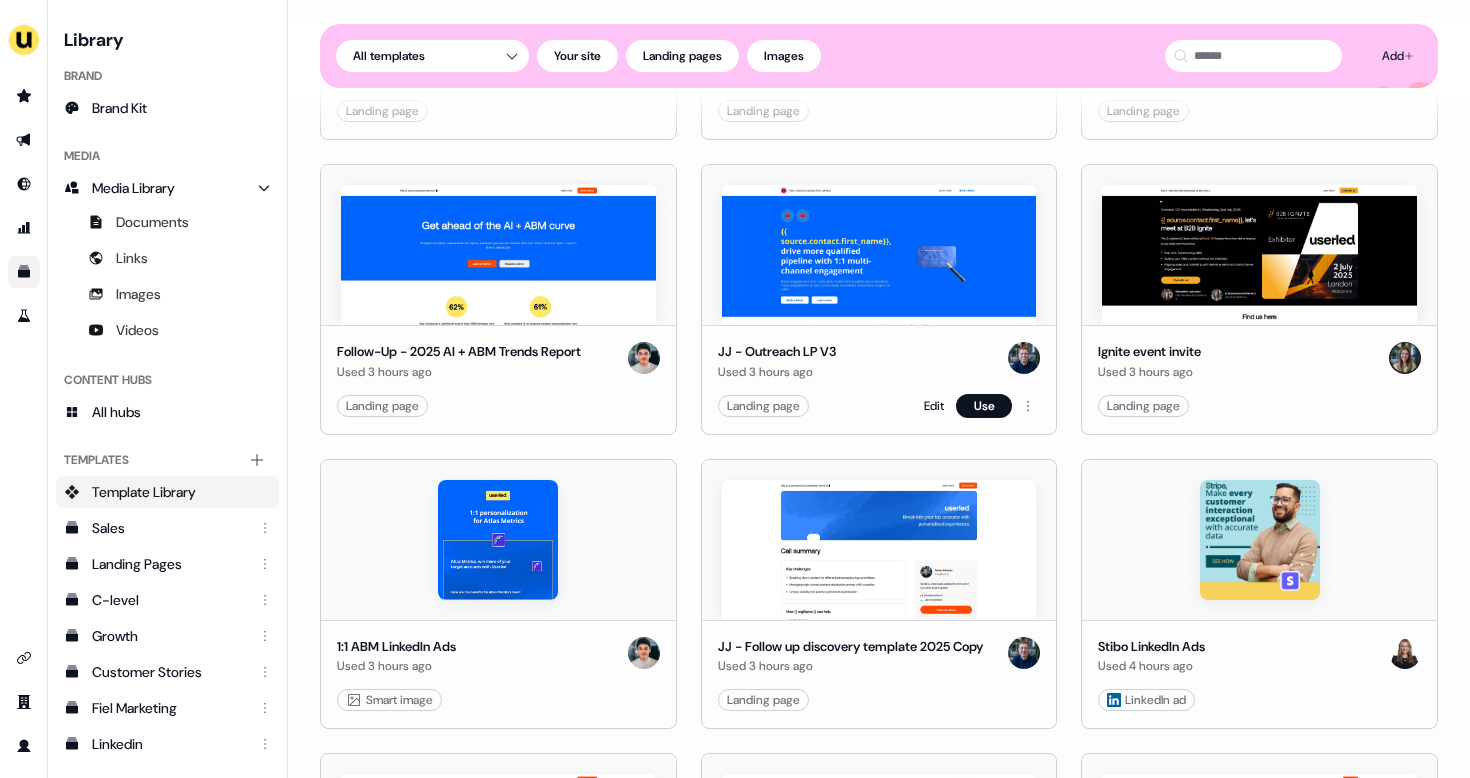 click at bounding box center (879, 255) 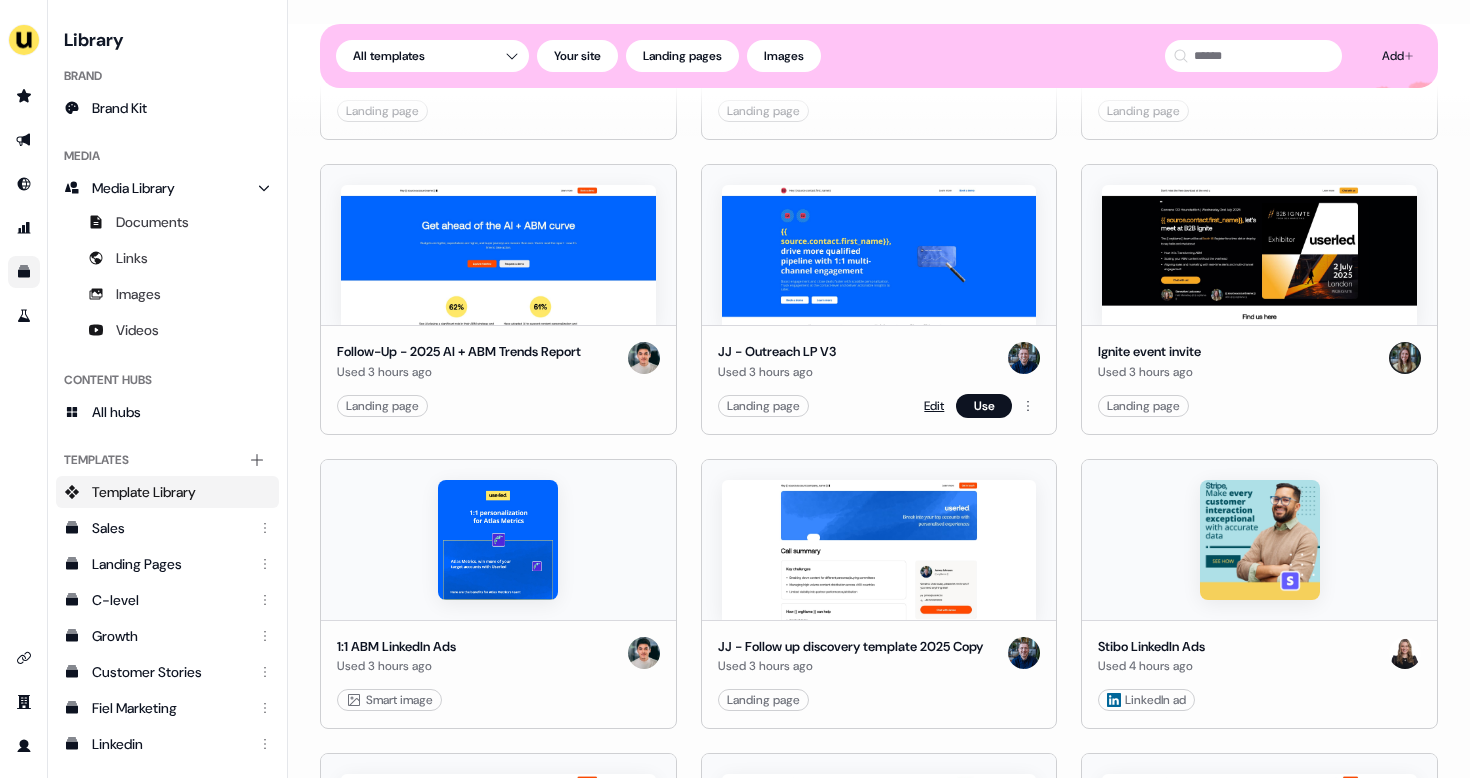 click on "Edit" at bounding box center [934, 406] 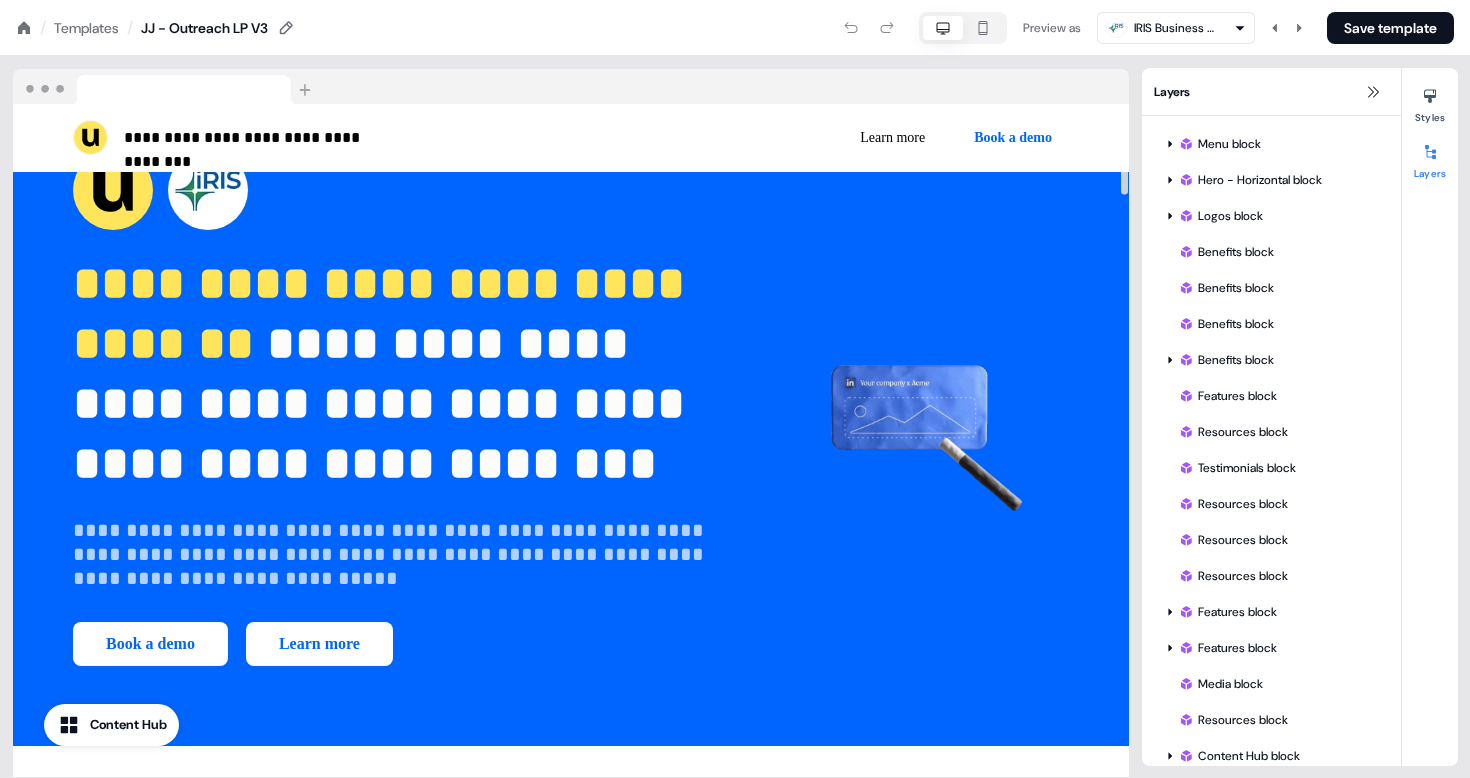 scroll, scrollTop: 99, scrollLeft: 0, axis: vertical 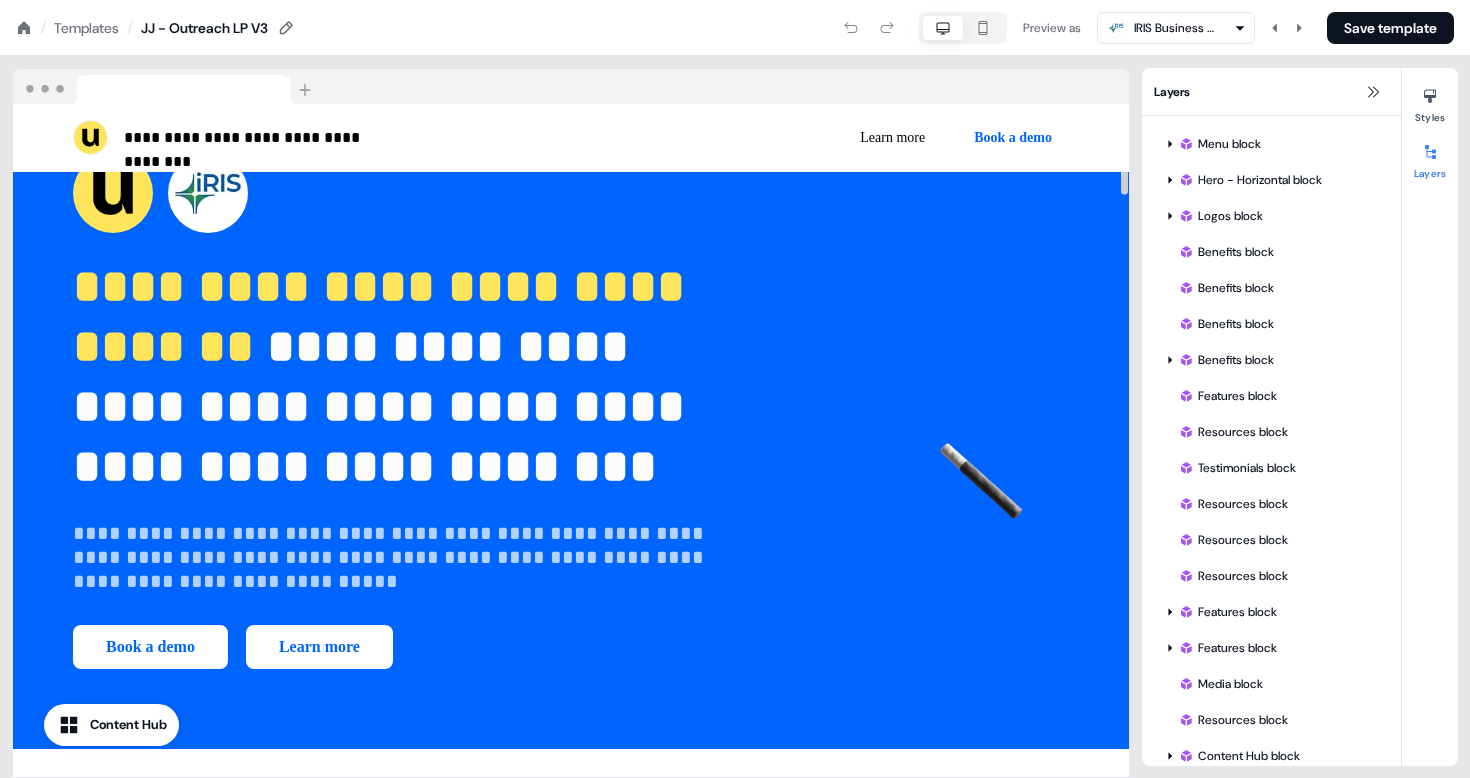click on "**********" at bounding box center [571, 411] 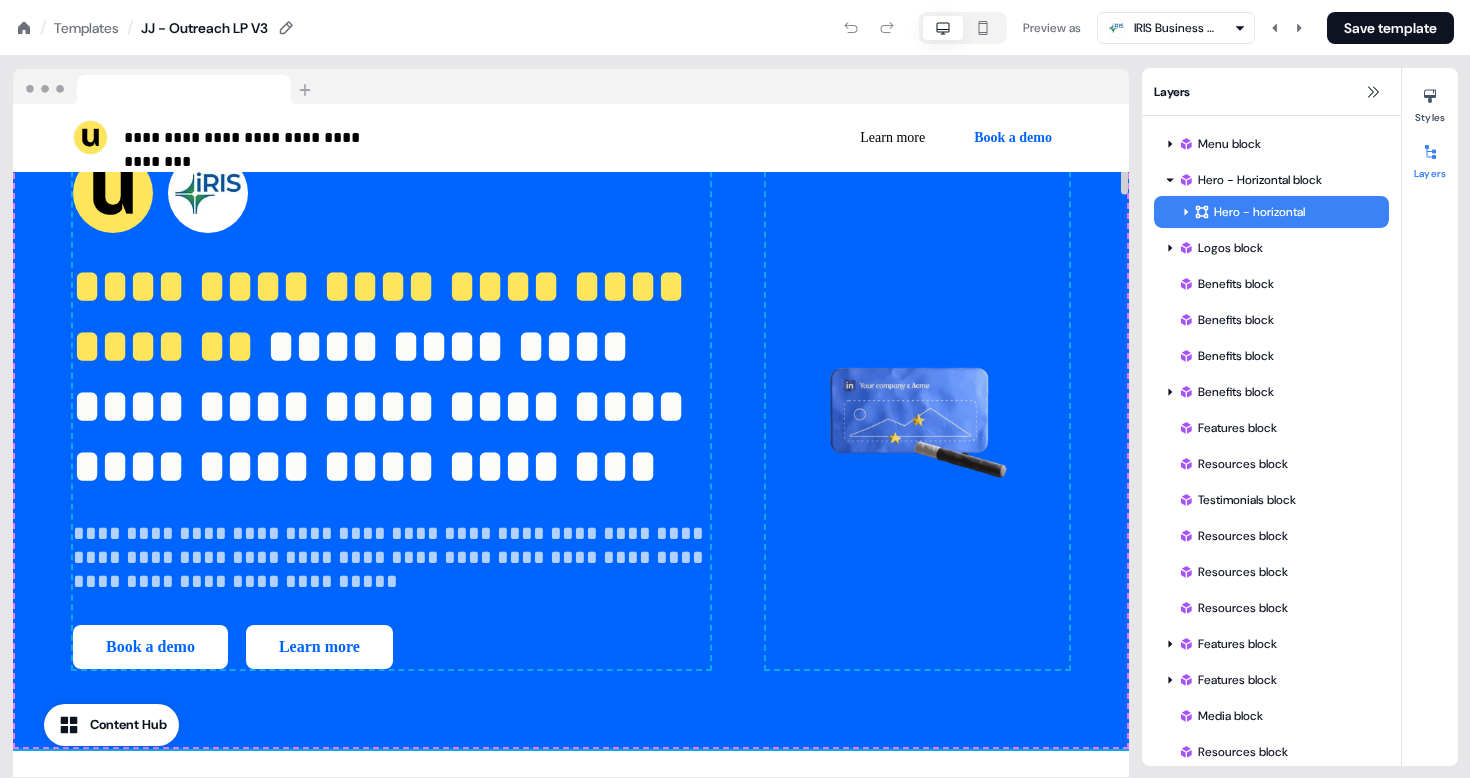 click on "**********" at bounding box center [735, 0] 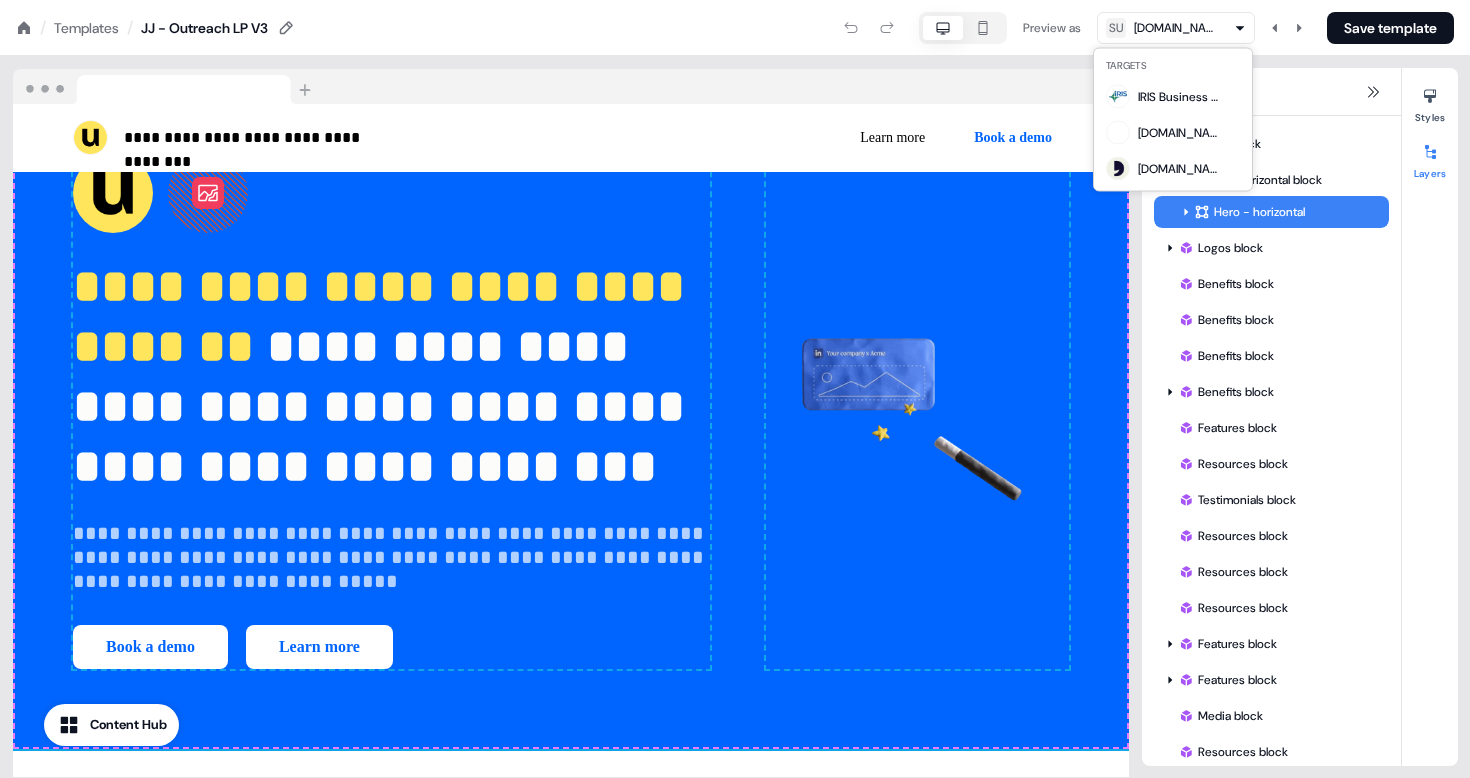 click on "**********" at bounding box center (735, 0) 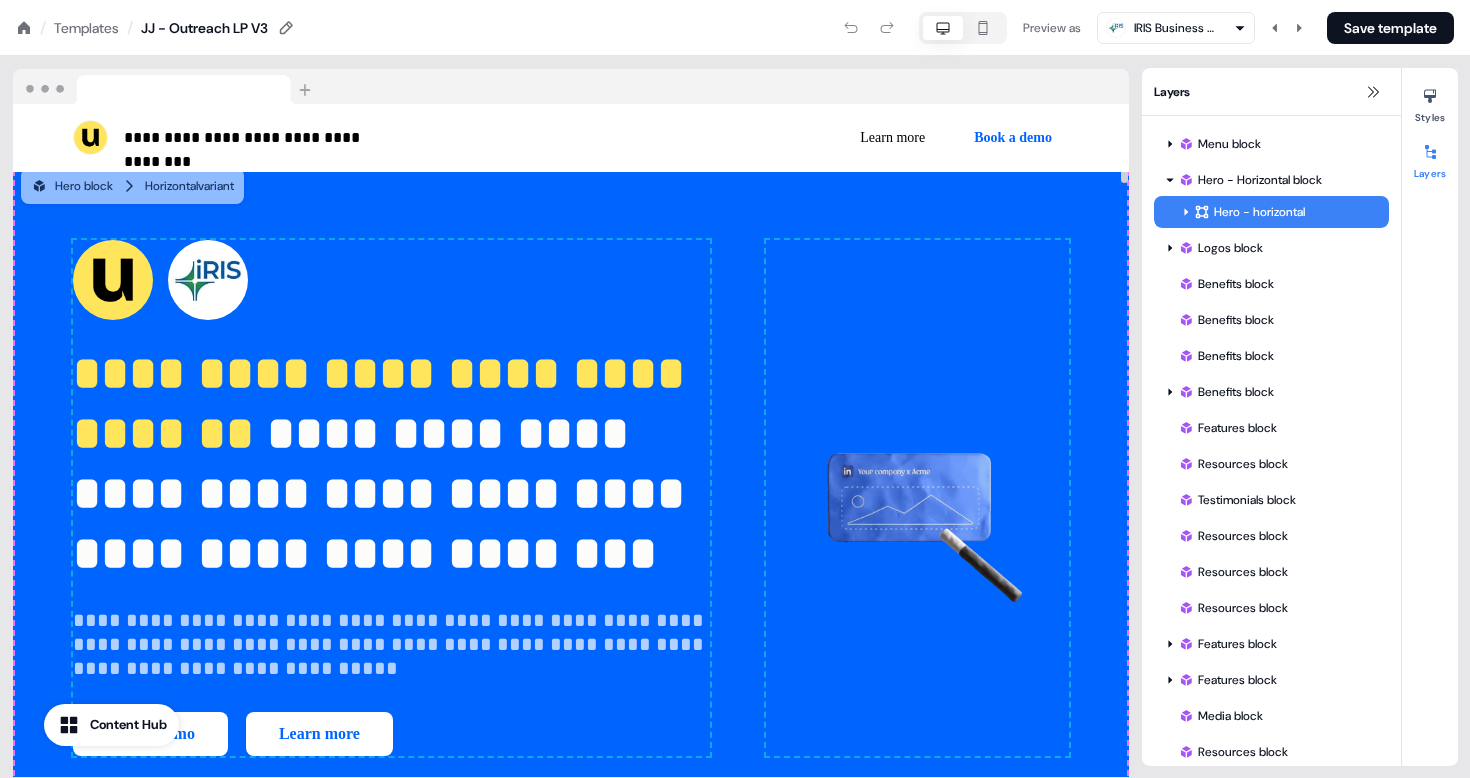 scroll, scrollTop: 0, scrollLeft: 0, axis: both 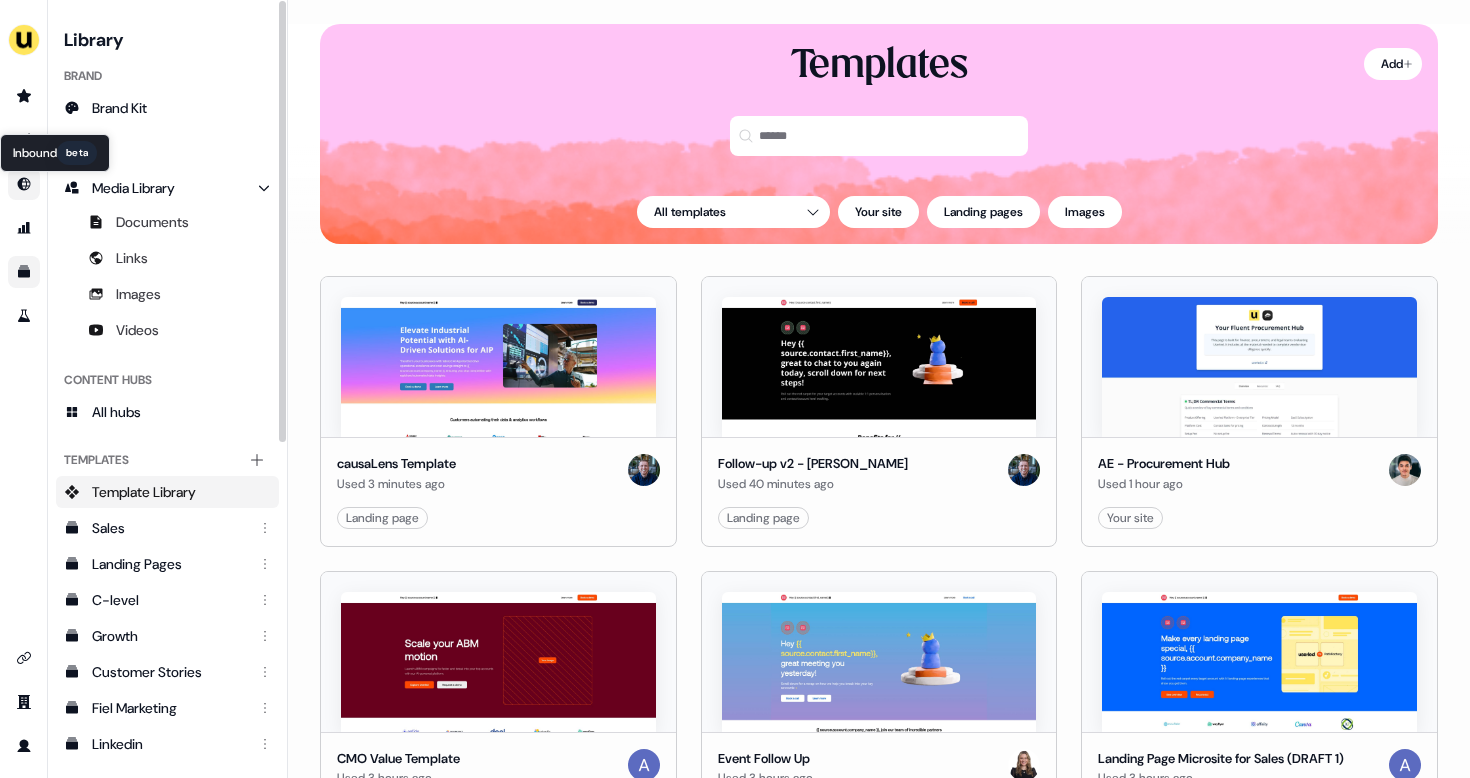click 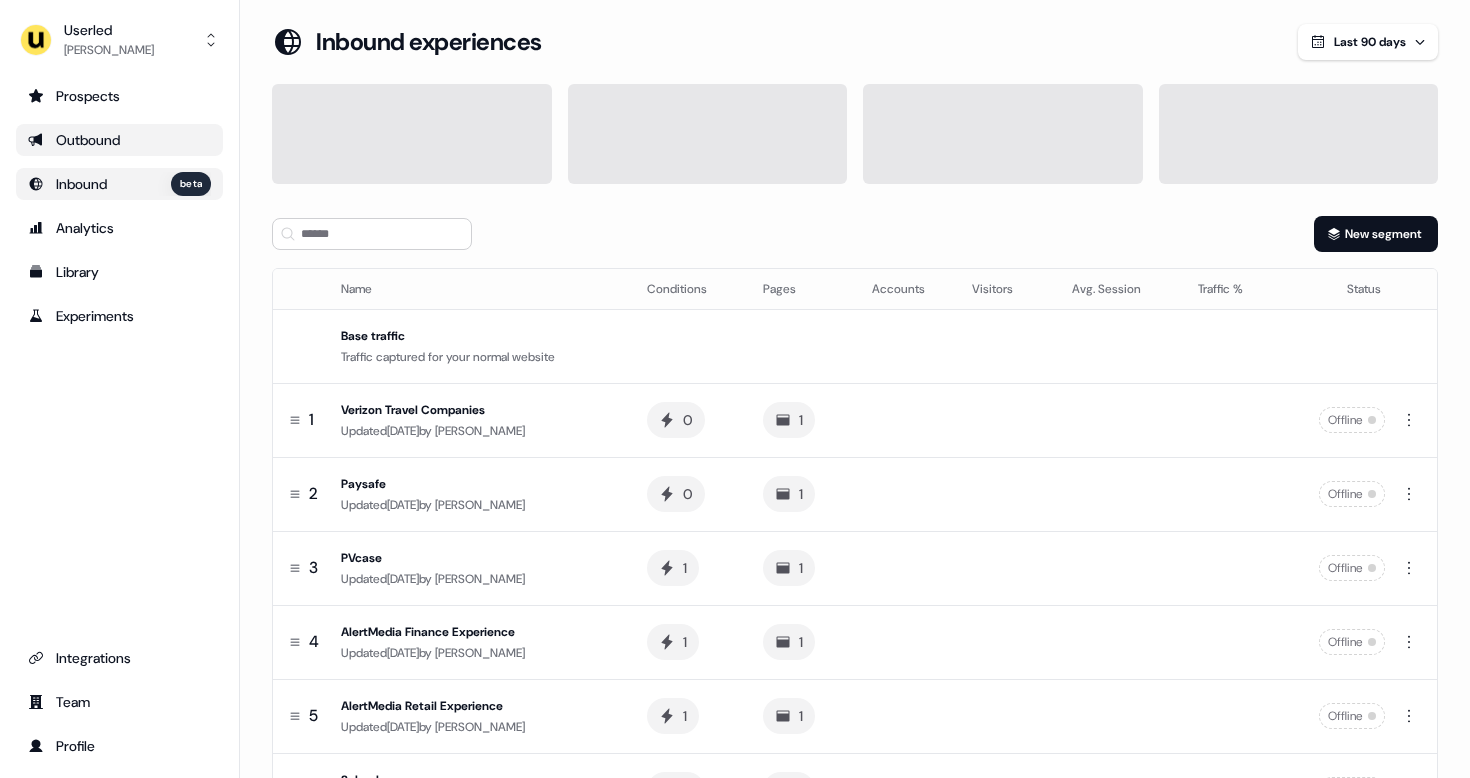 click on "Outbound" at bounding box center [119, 140] 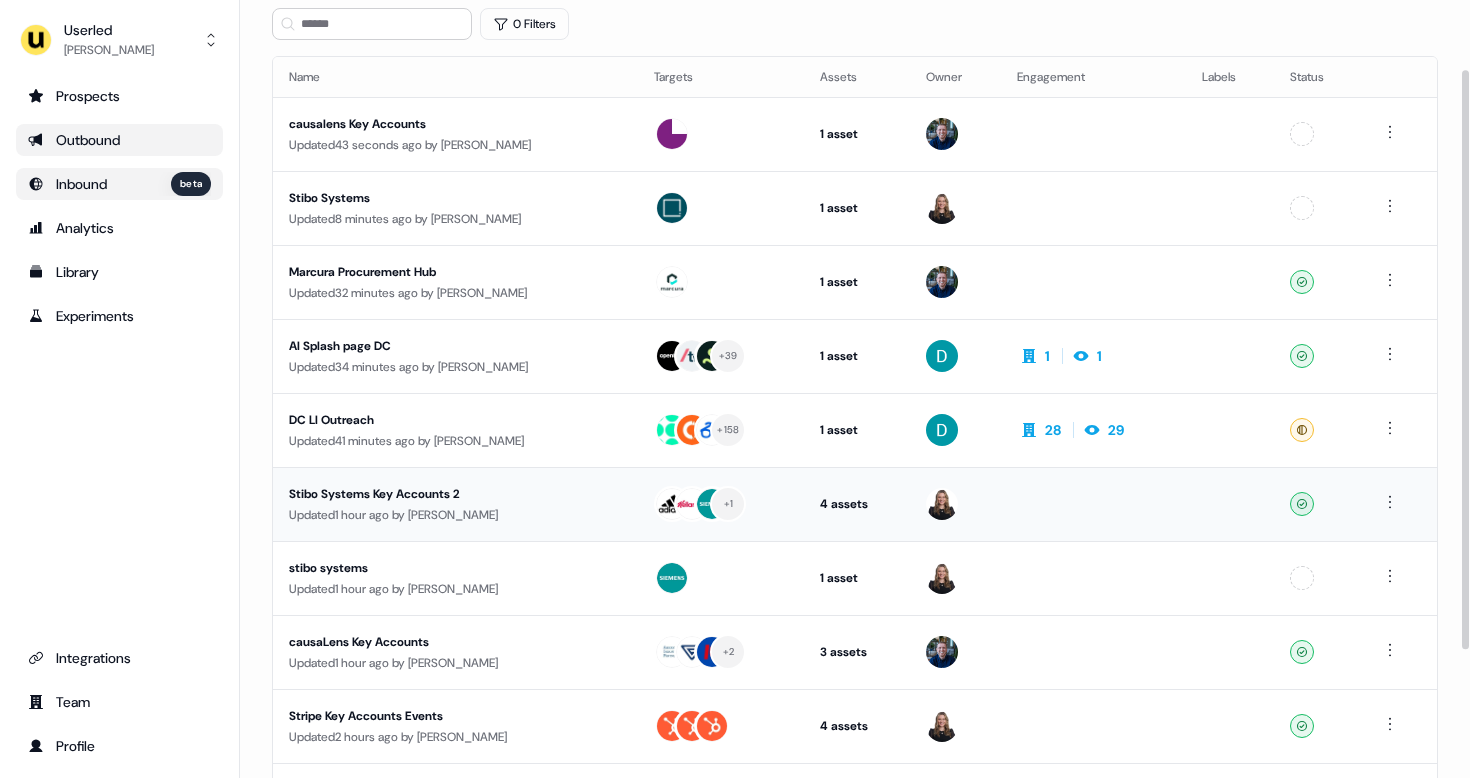 scroll, scrollTop: 93, scrollLeft: 0, axis: vertical 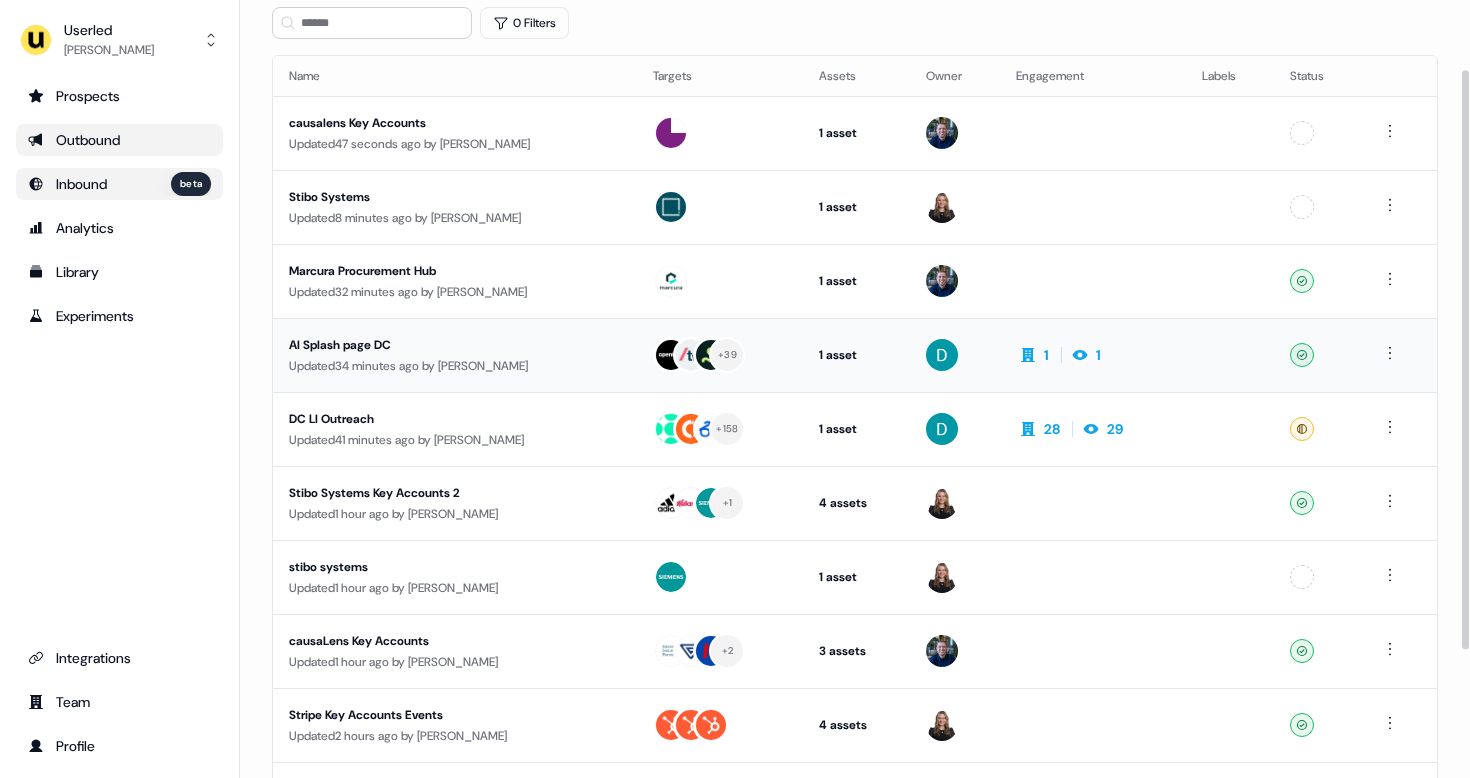 click on "AI Splash page DC" at bounding box center [455, 345] 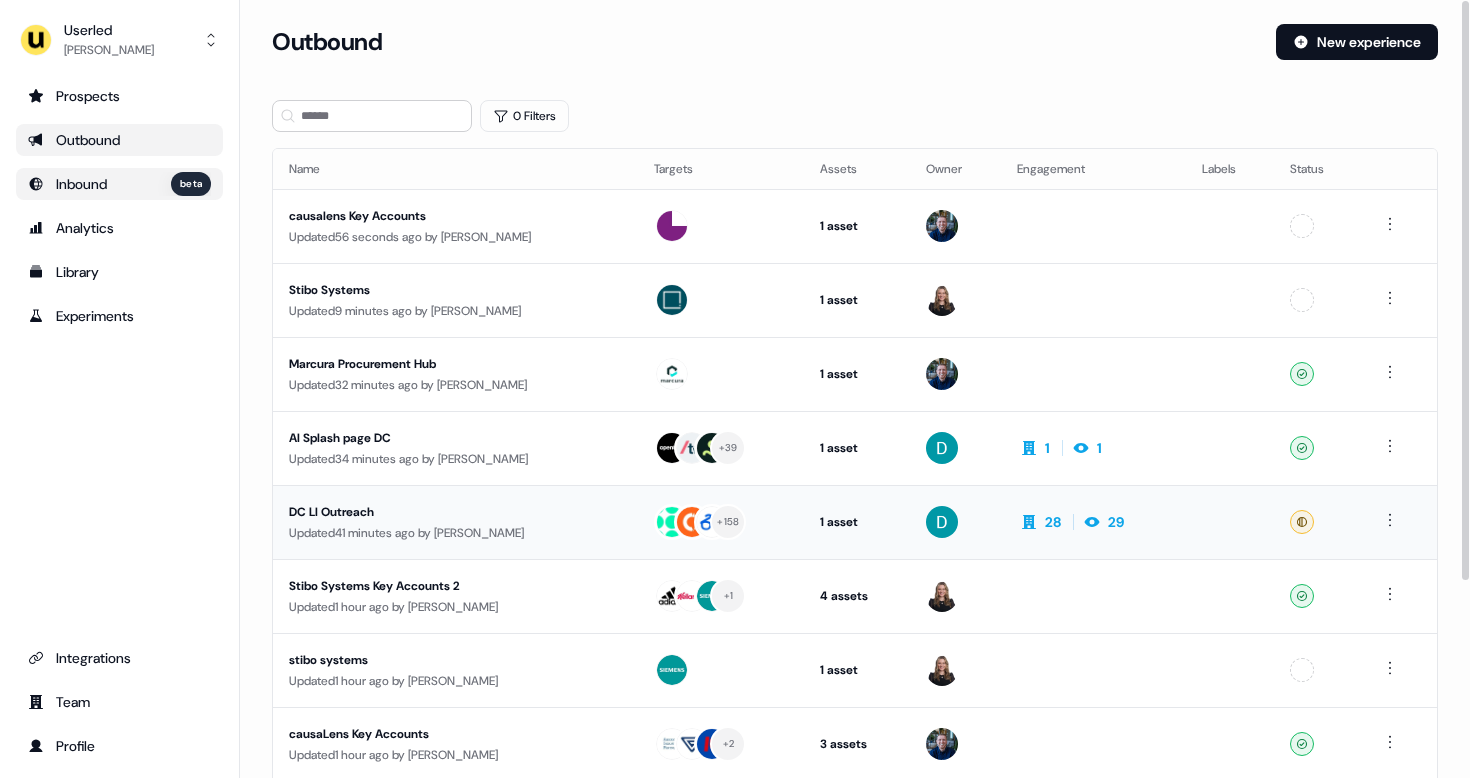 click on "DC LI Outreach" at bounding box center [455, 512] 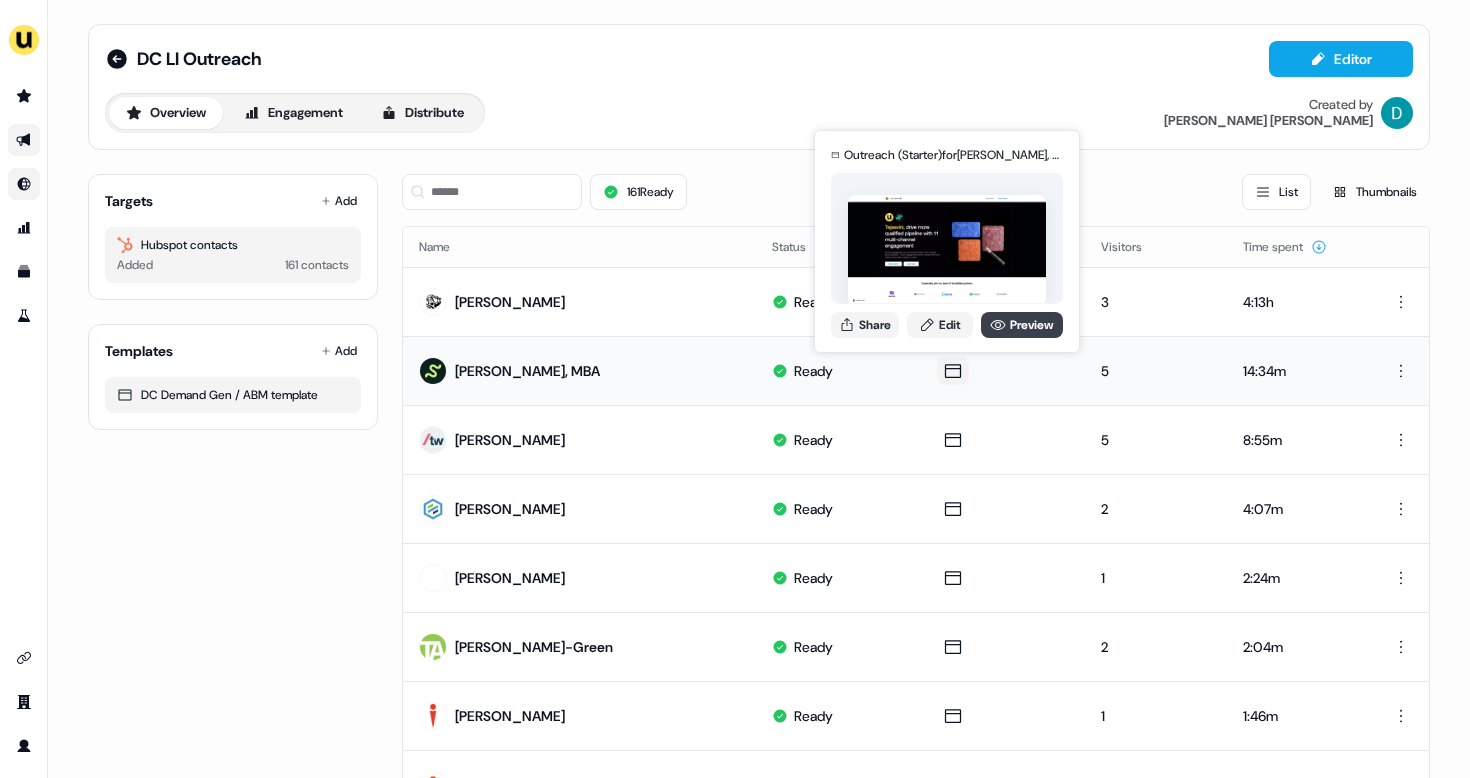 click on "Preview" at bounding box center (1022, 325) 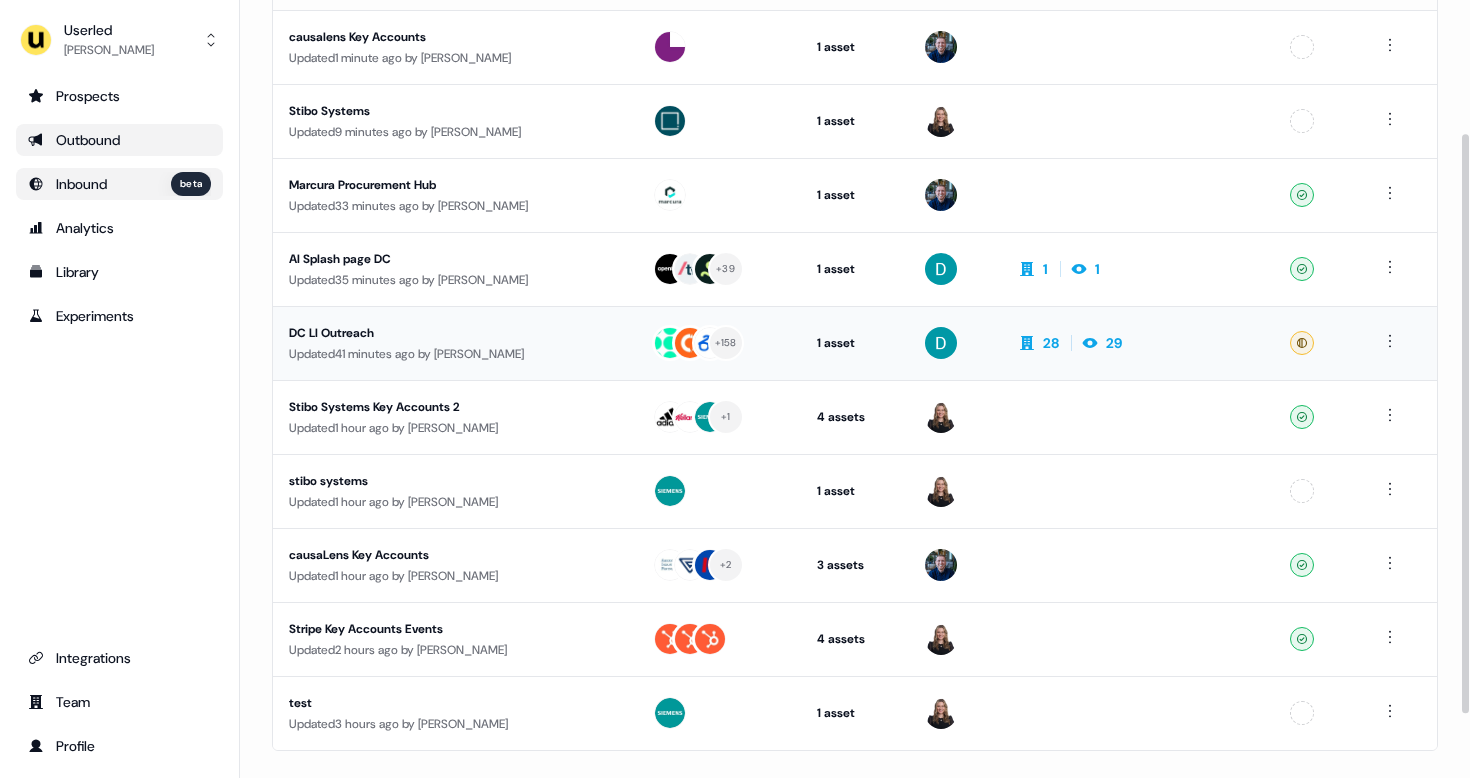 scroll, scrollTop: 263, scrollLeft: 0, axis: vertical 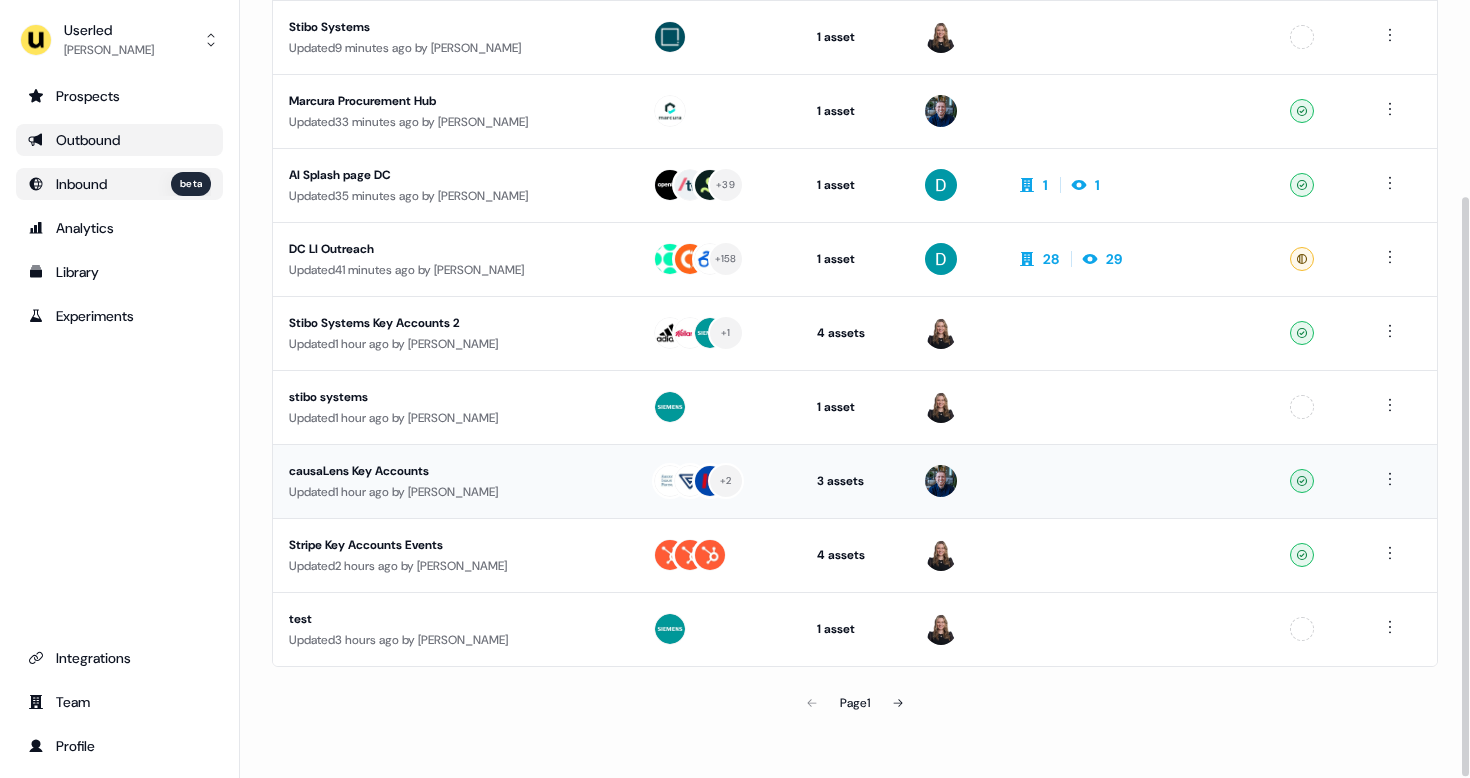 click on "+ 2" at bounding box center [726, 481] 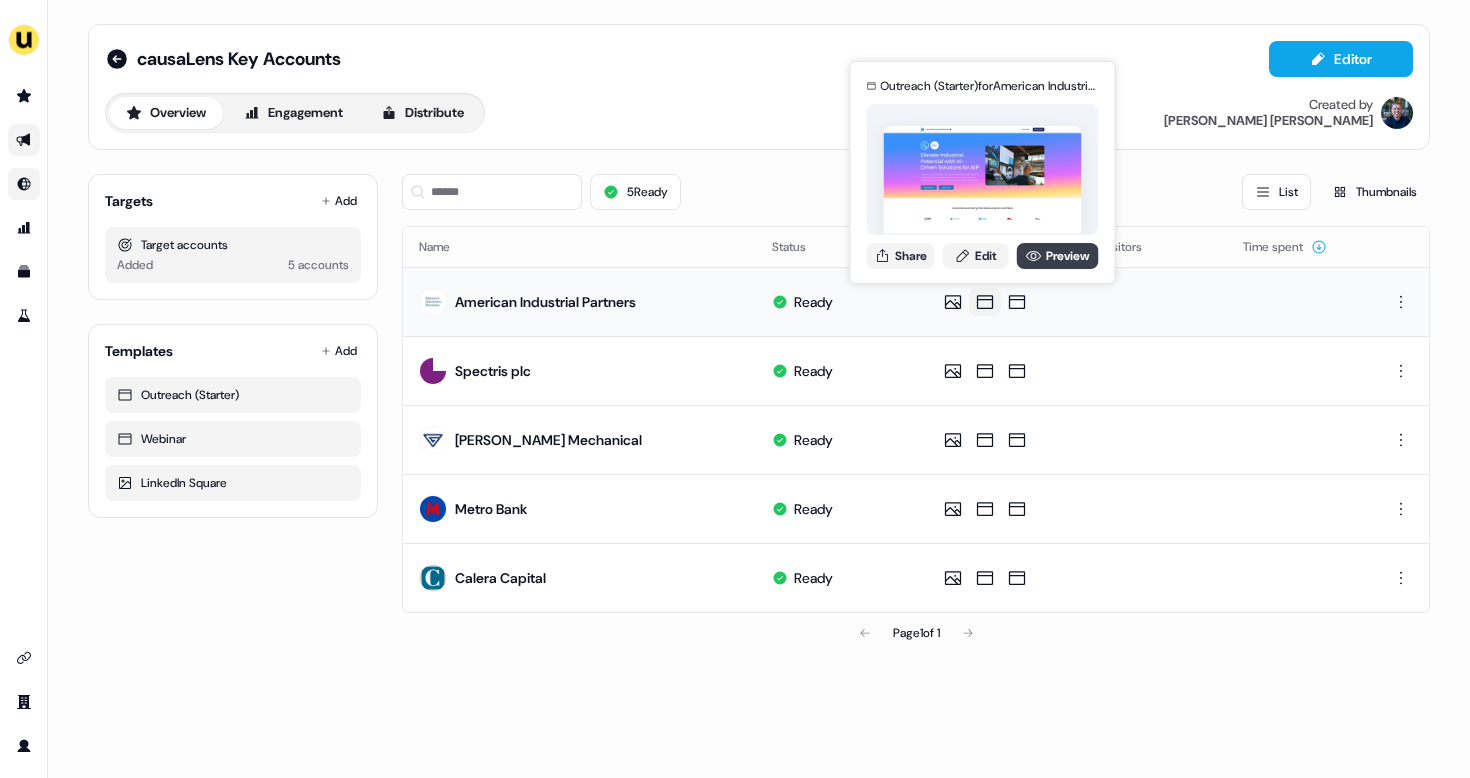 click 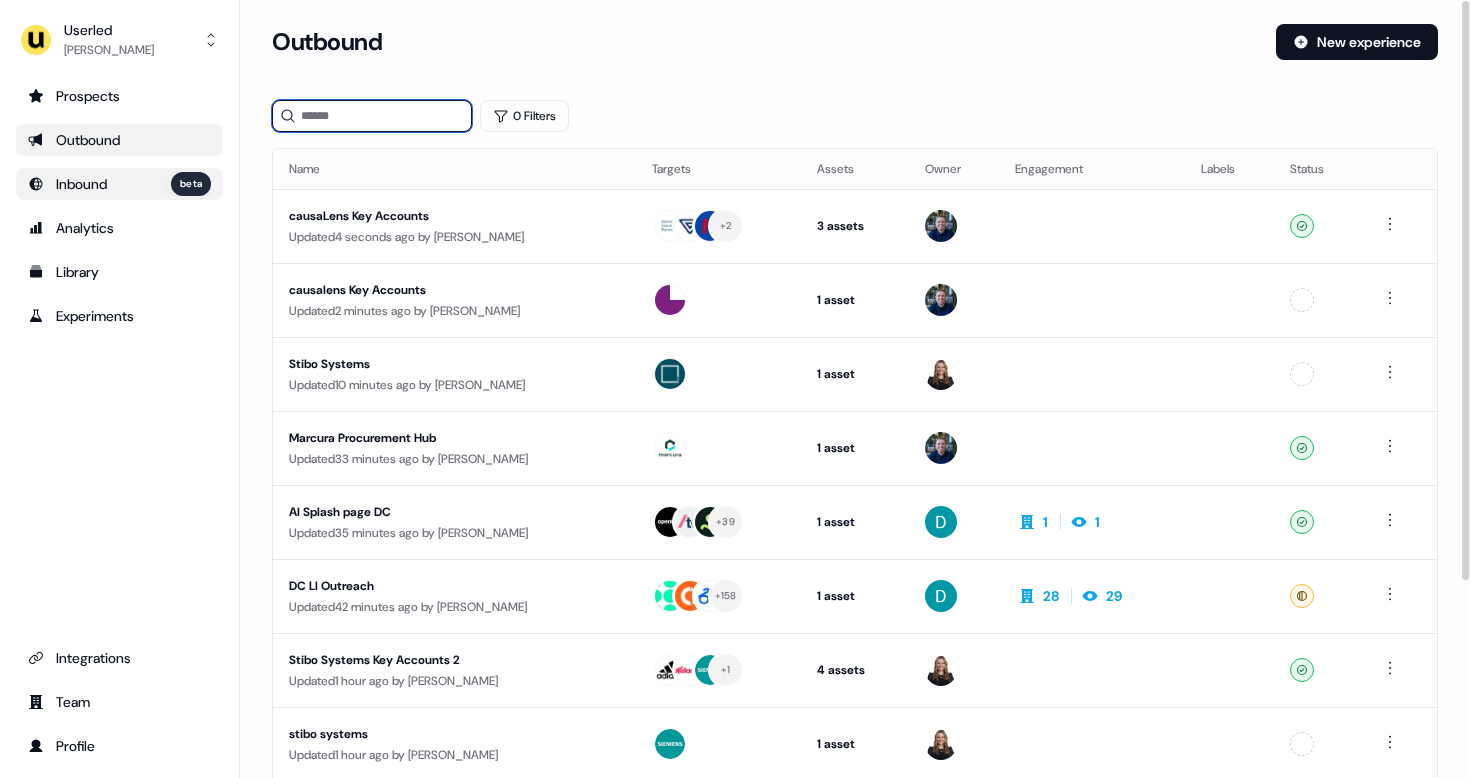 click at bounding box center [372, 116] 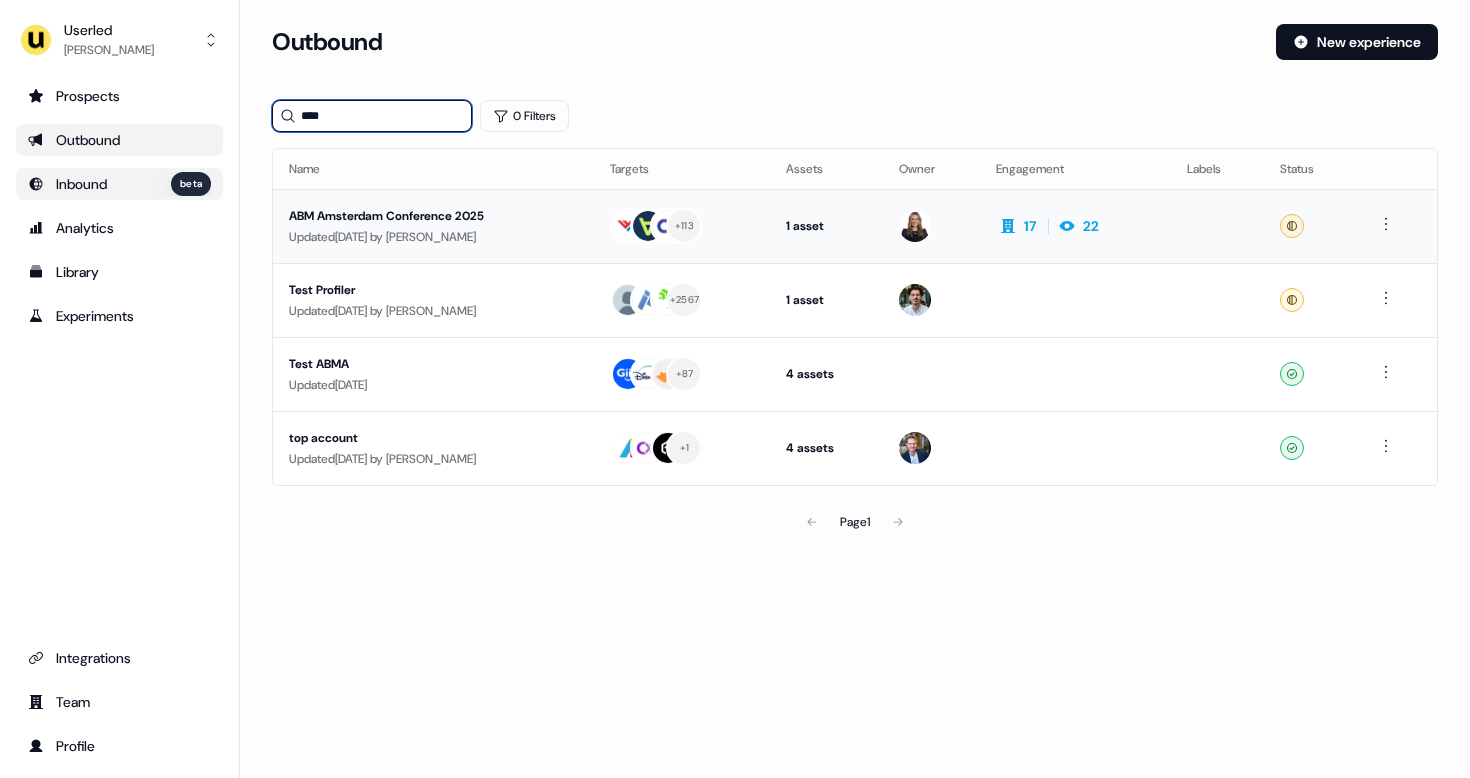 type on "****" 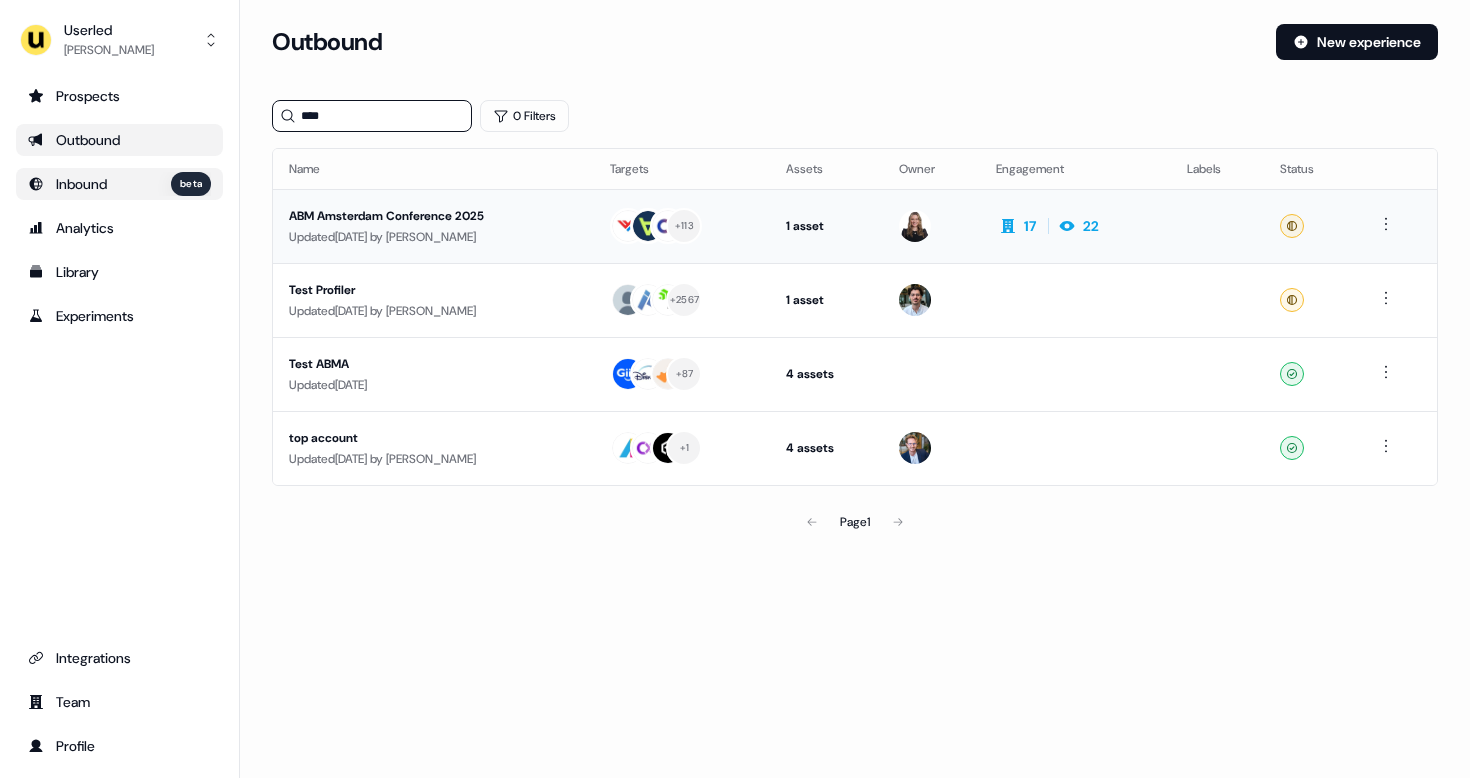 click on "ABM Amsterdam Conference 2025 Updated  2 months ago   by   James Johnson" at bounding box center (433, 226) 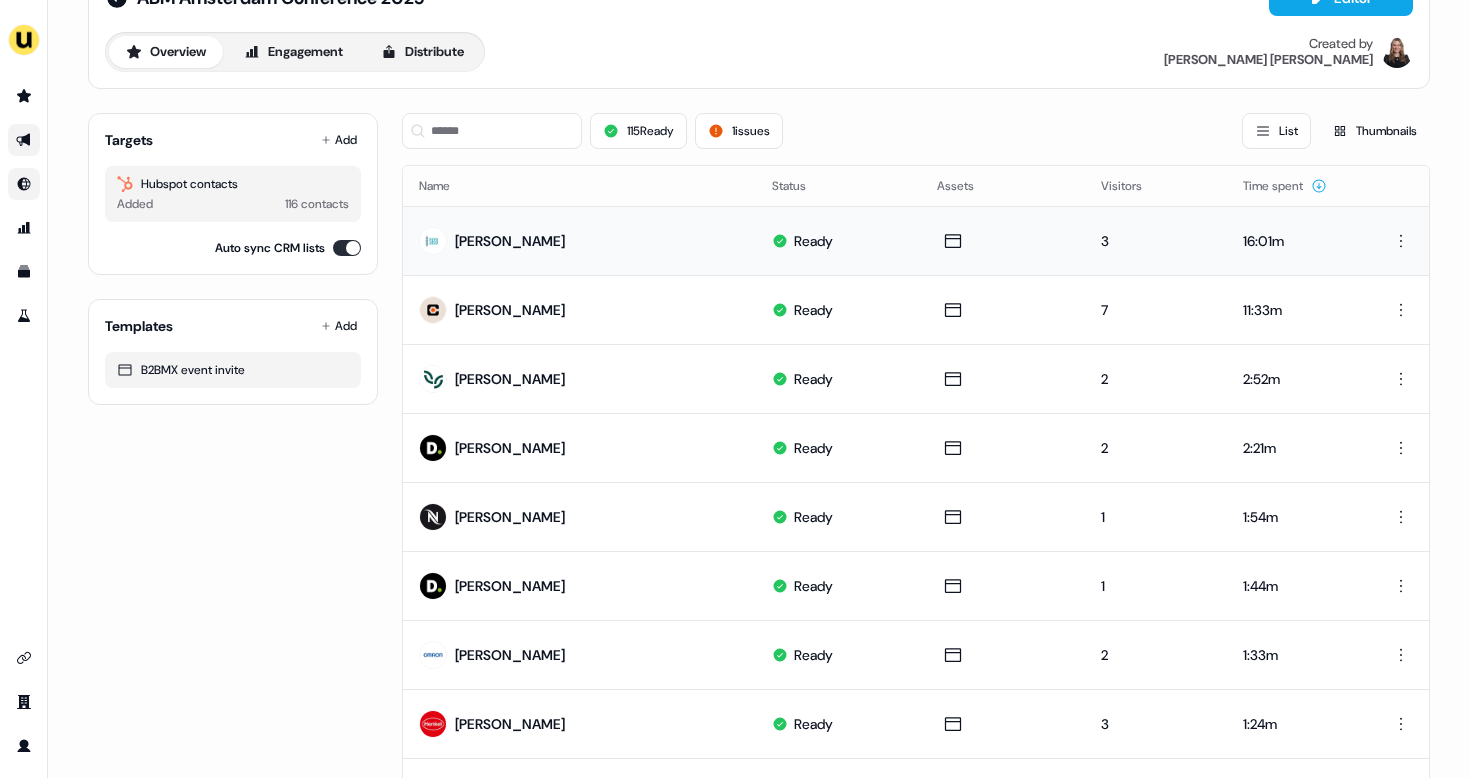 scroll, scrollTop: 68, scrollLeft: 0, axis: vertical 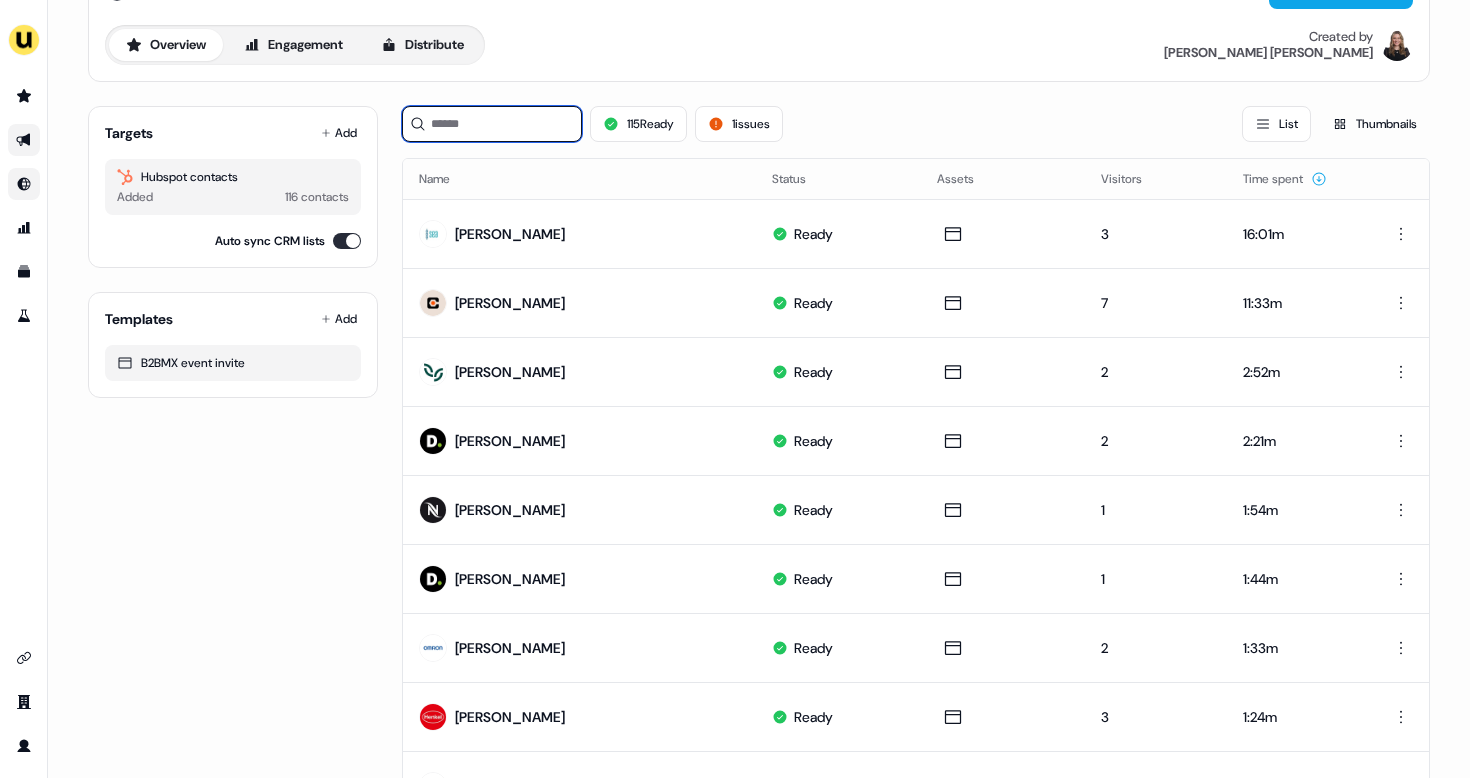 click at bounding box center (492, 124) 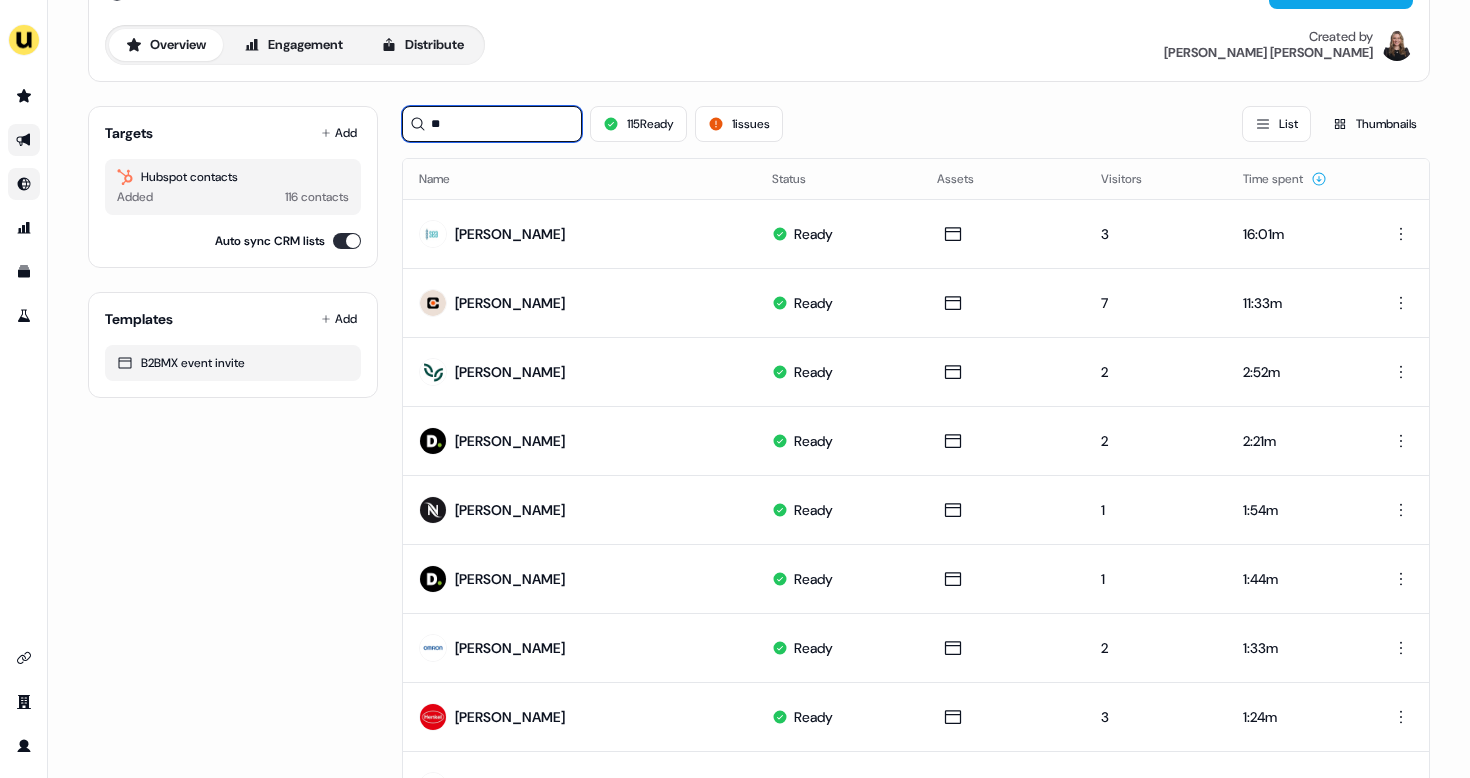scroll, scrollTop: 0, scrollLeft: 0, axis: both 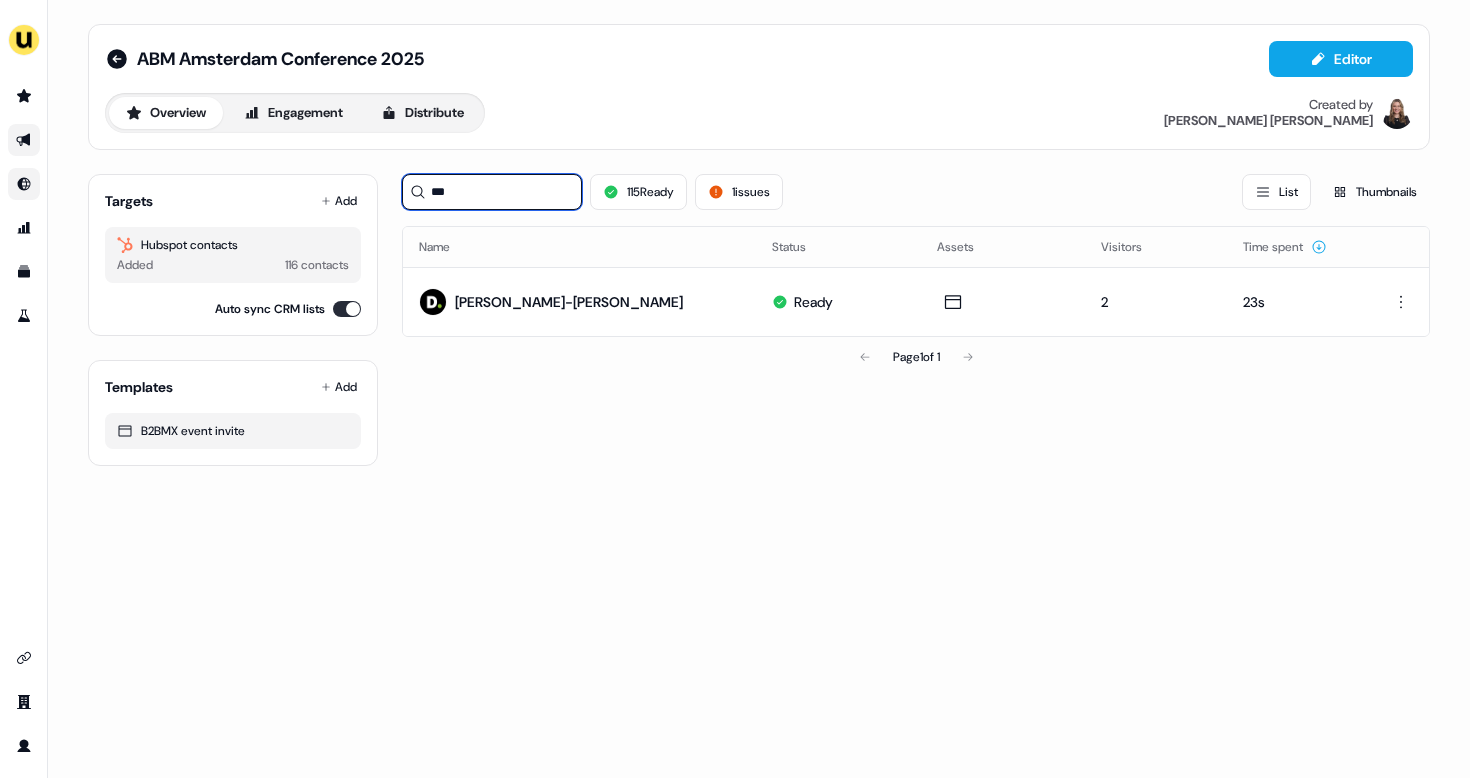 type on "****" 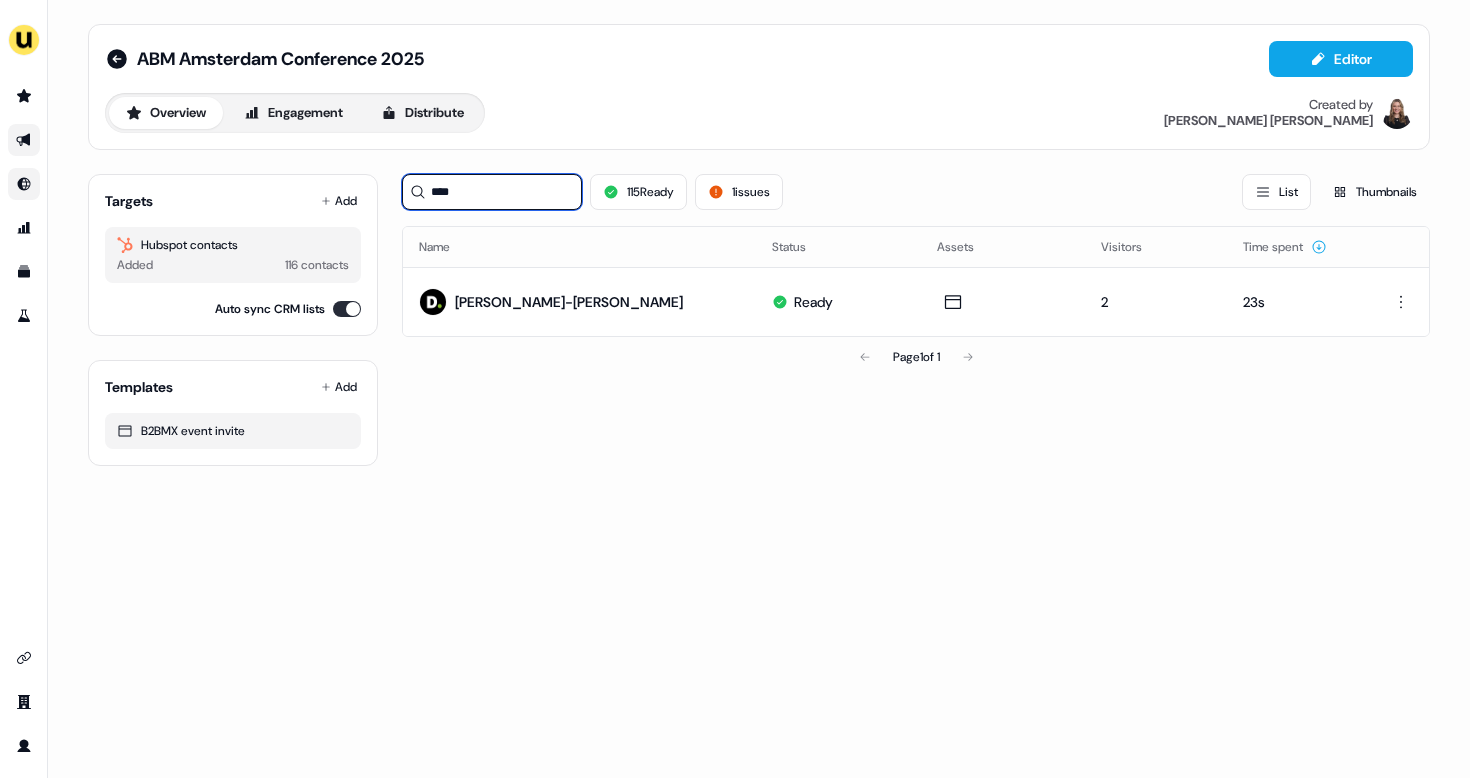 type 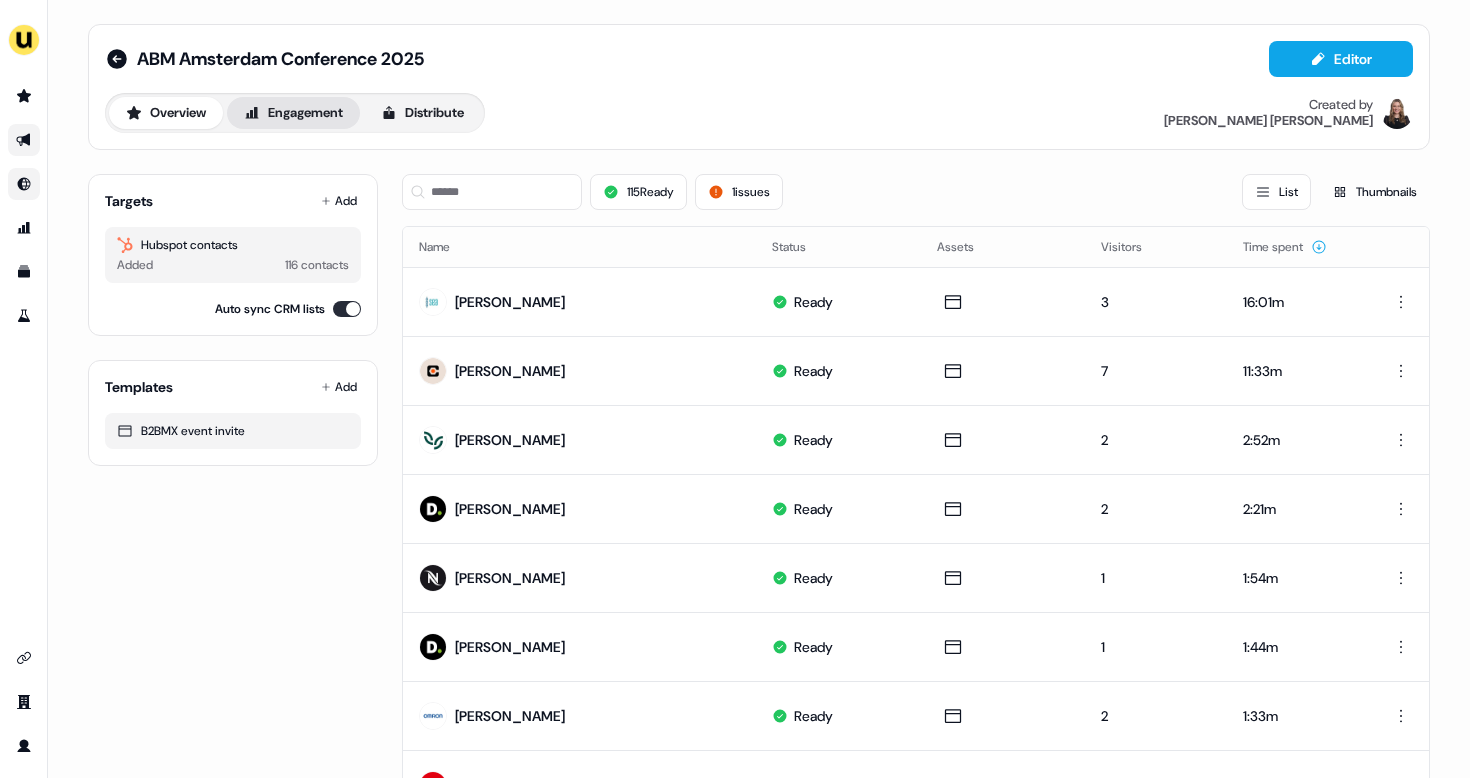 click on "Engagement" at bounding box center [293, 113] 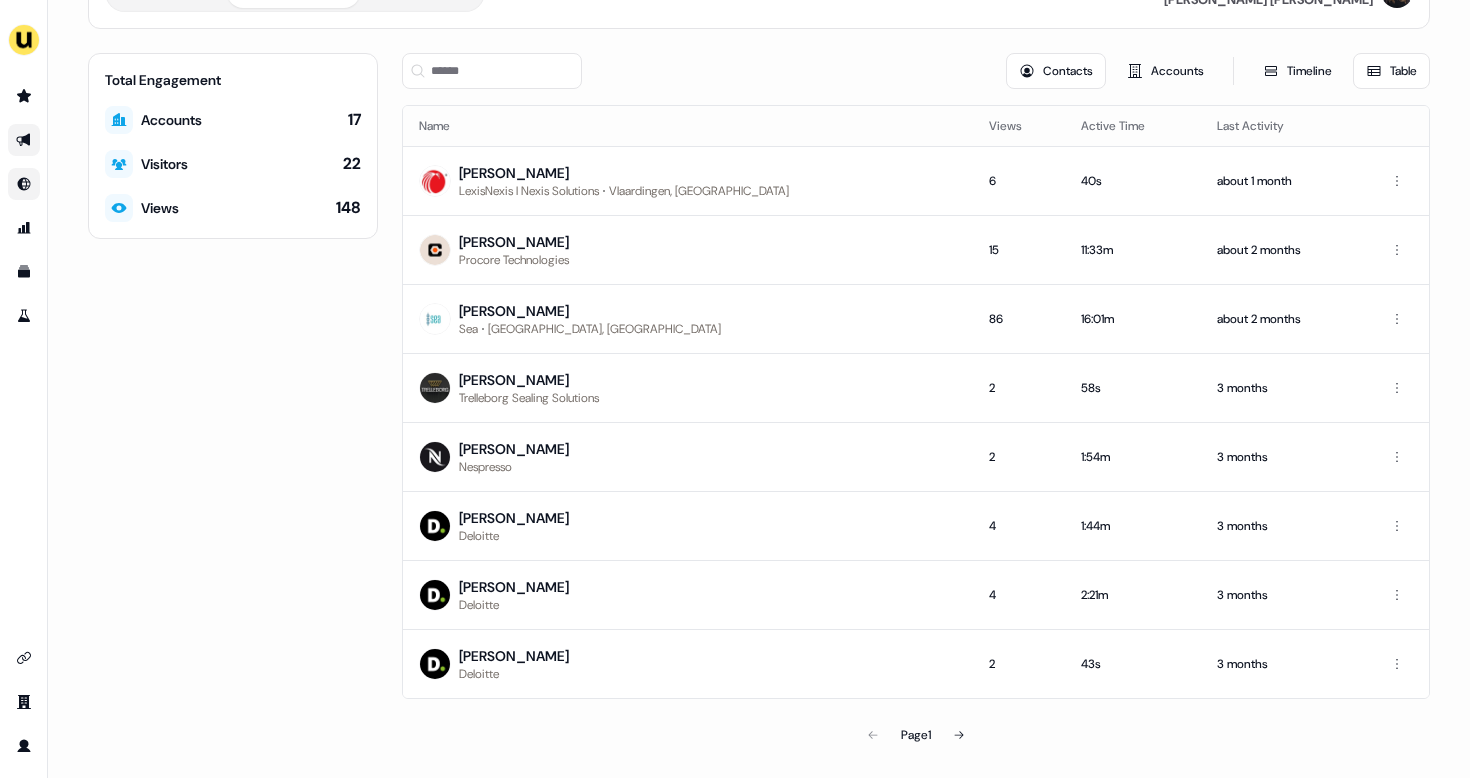scroll, scrollTop: 0, scrollLeft: 0, axis: both 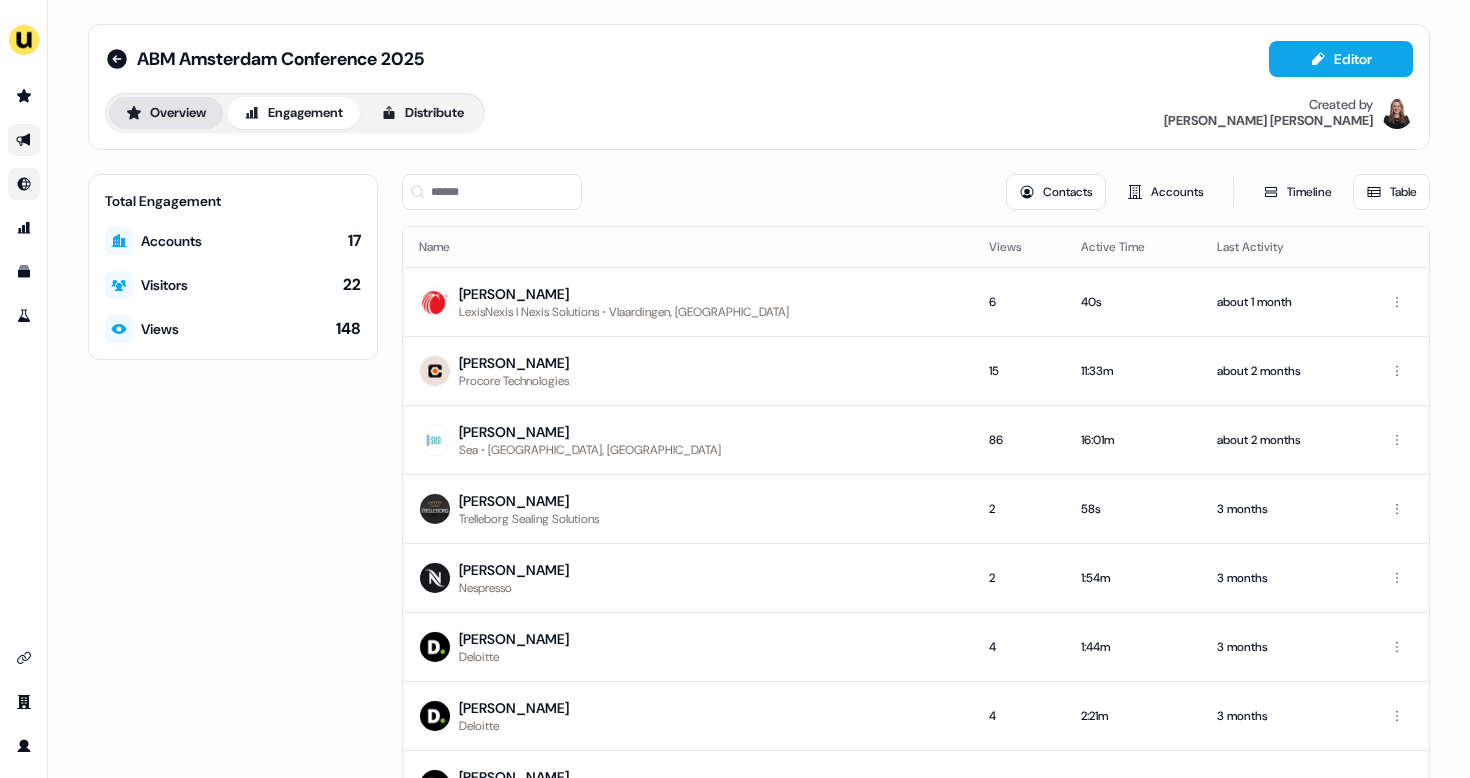 click on "Overview" at bounding box center [166, 113] 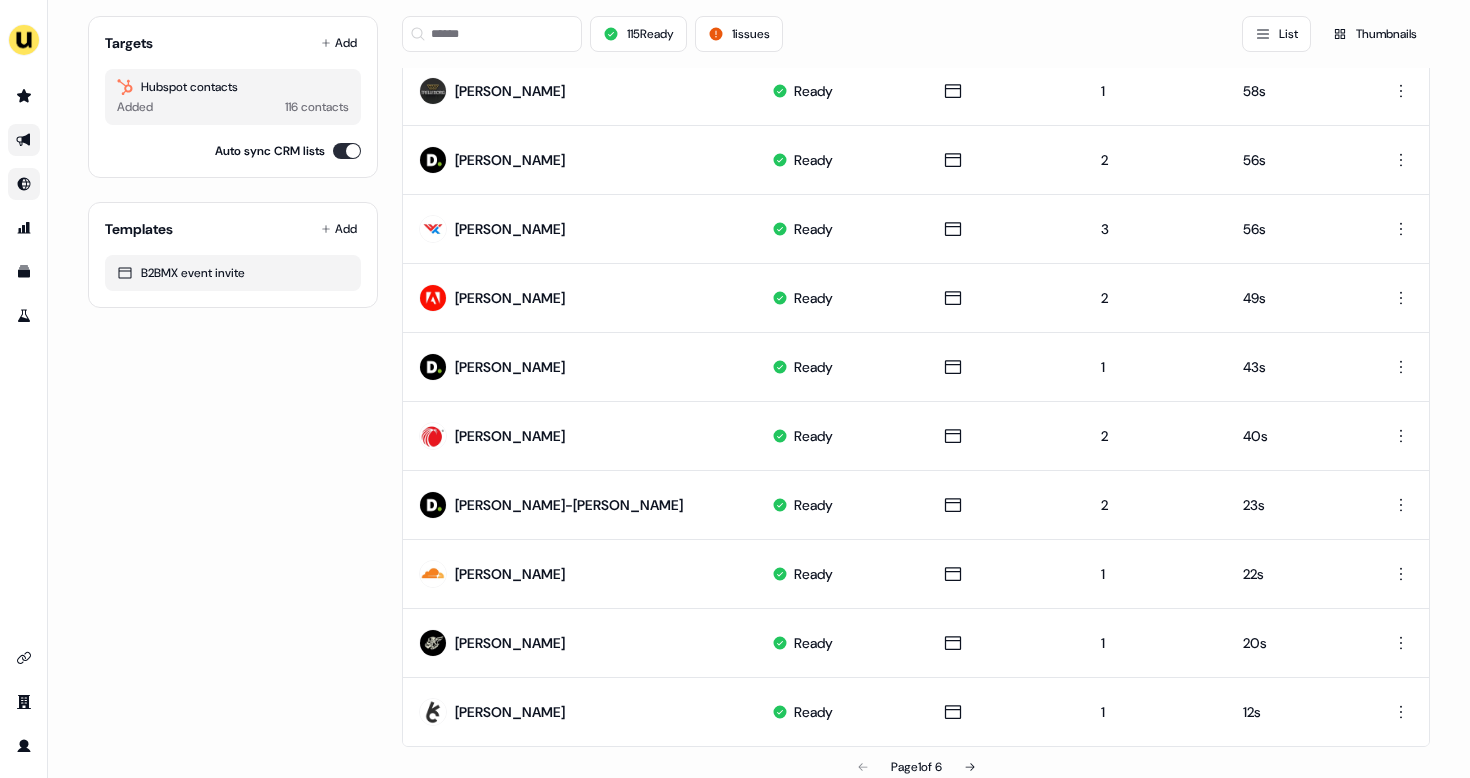 scroll, scrollTop: 933, scrollLeft: 0, axis: vertical 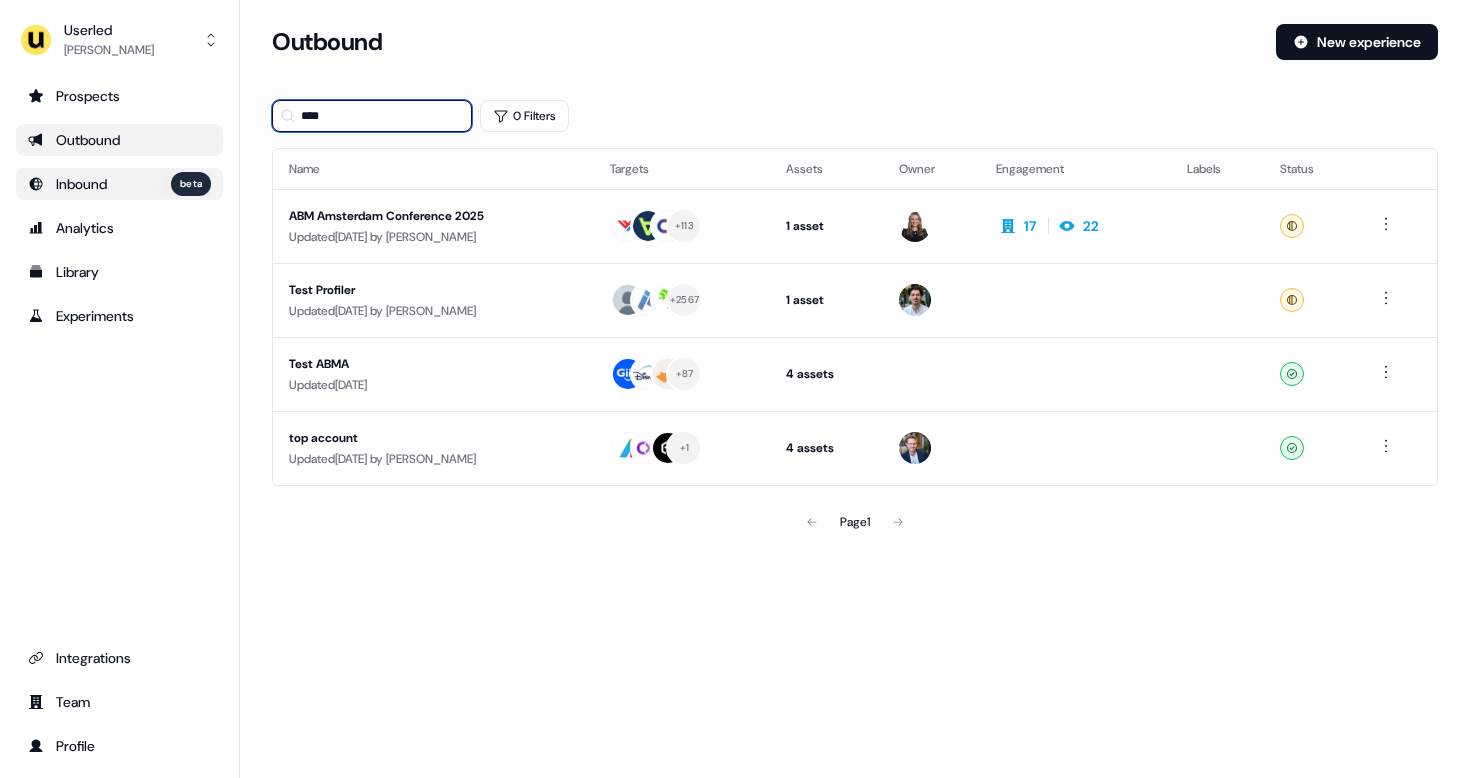 click on "****" at bounding box center (372, 116) 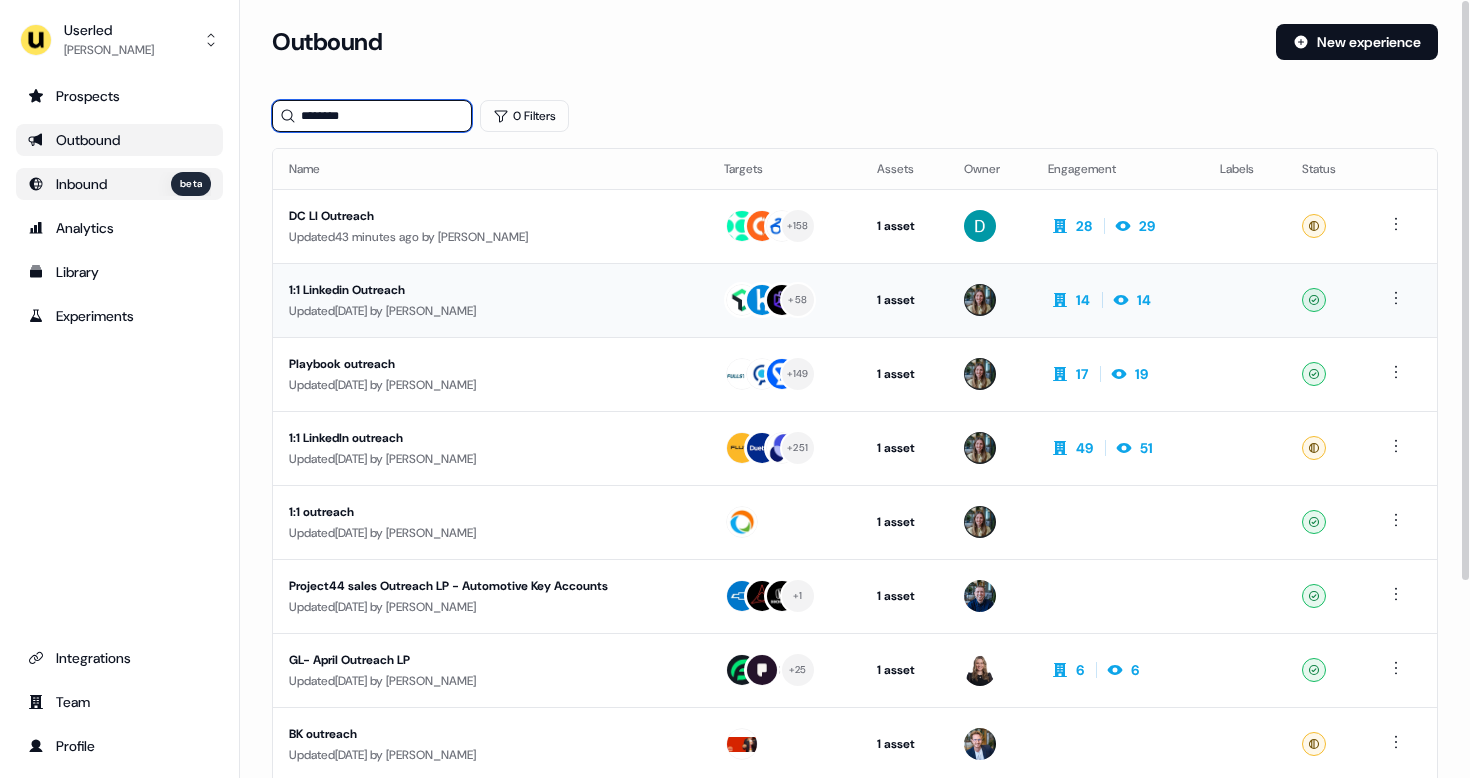 type on "********" 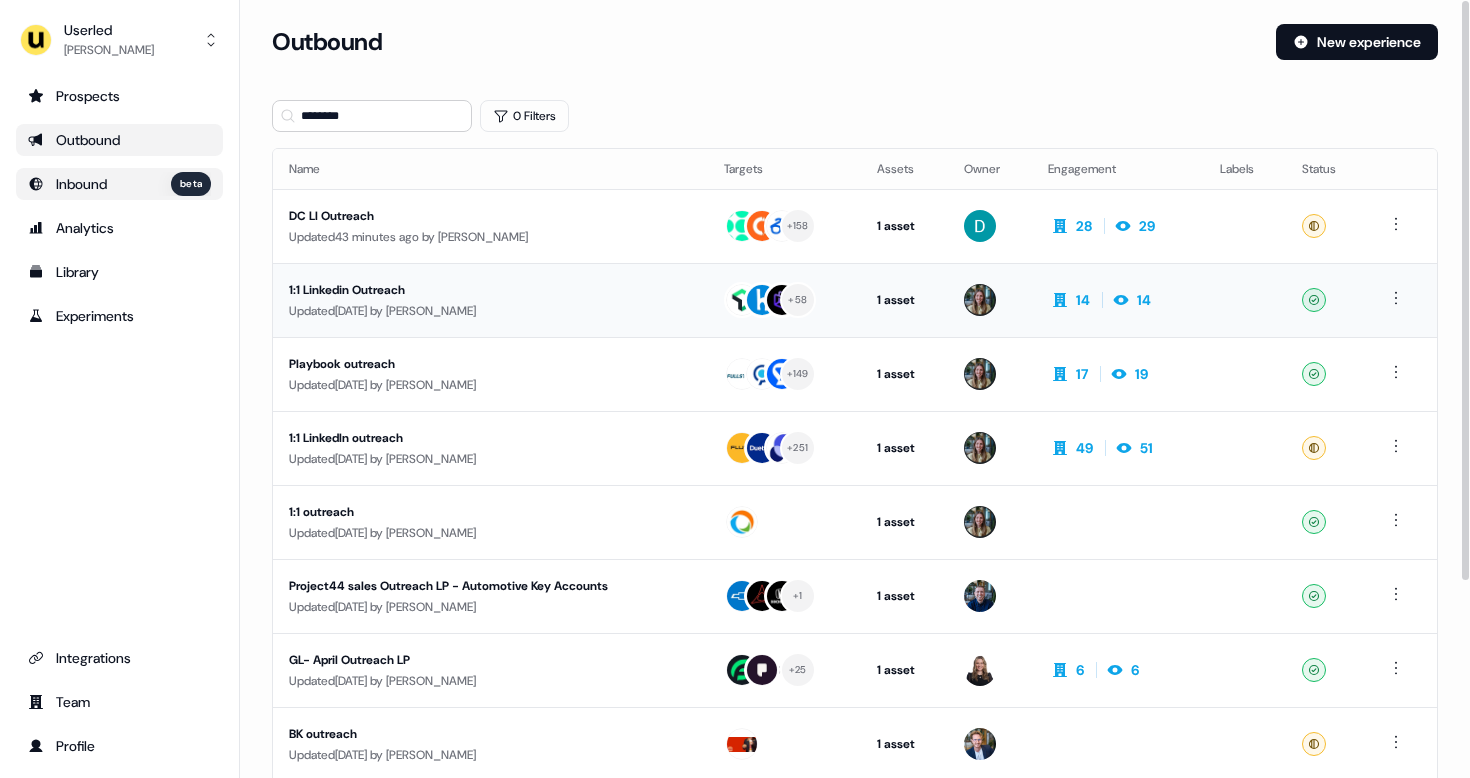 click on "1:1 Linkedin Outreach" at bounding box center (473, 290) 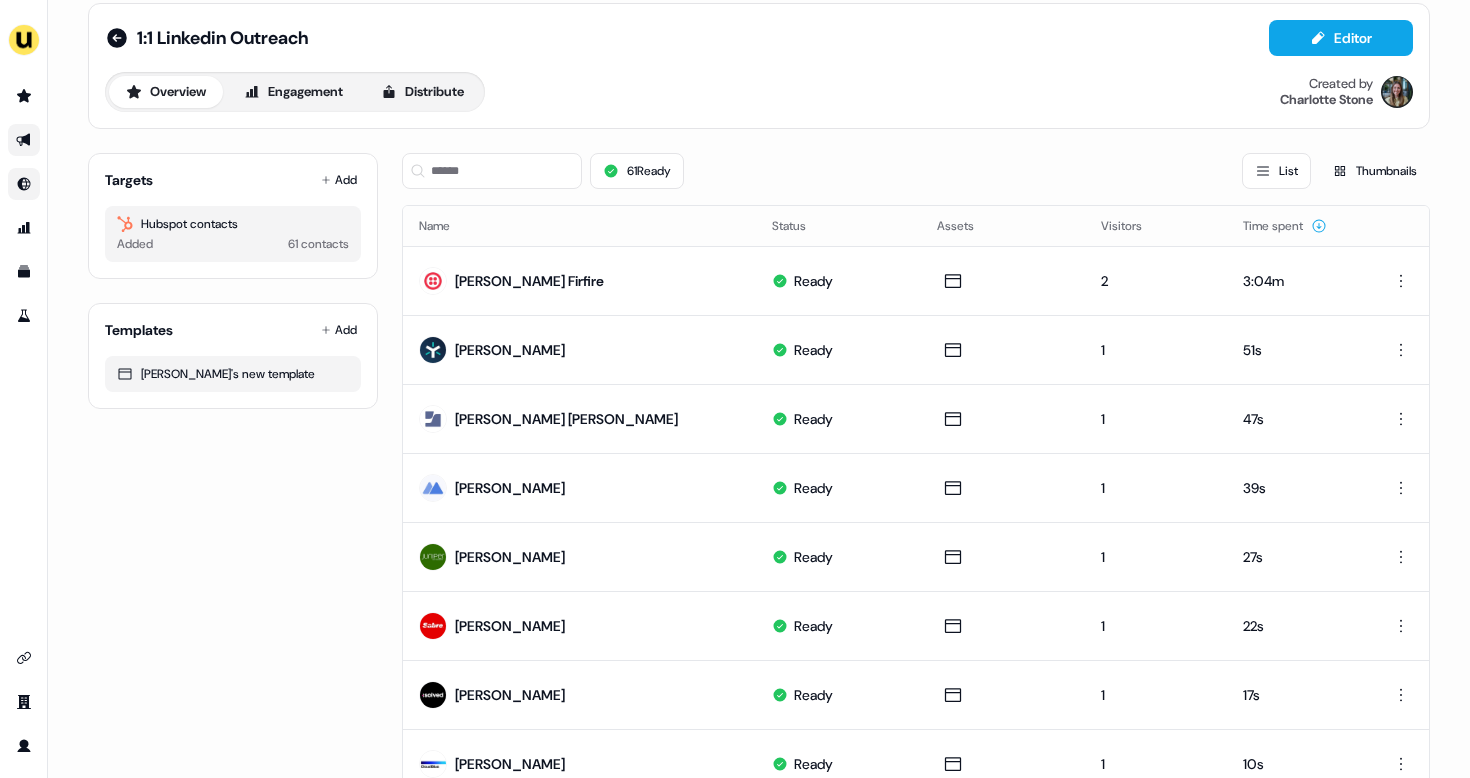 scroll, scrollTop: 0, scrollLeft: 0, axis: both 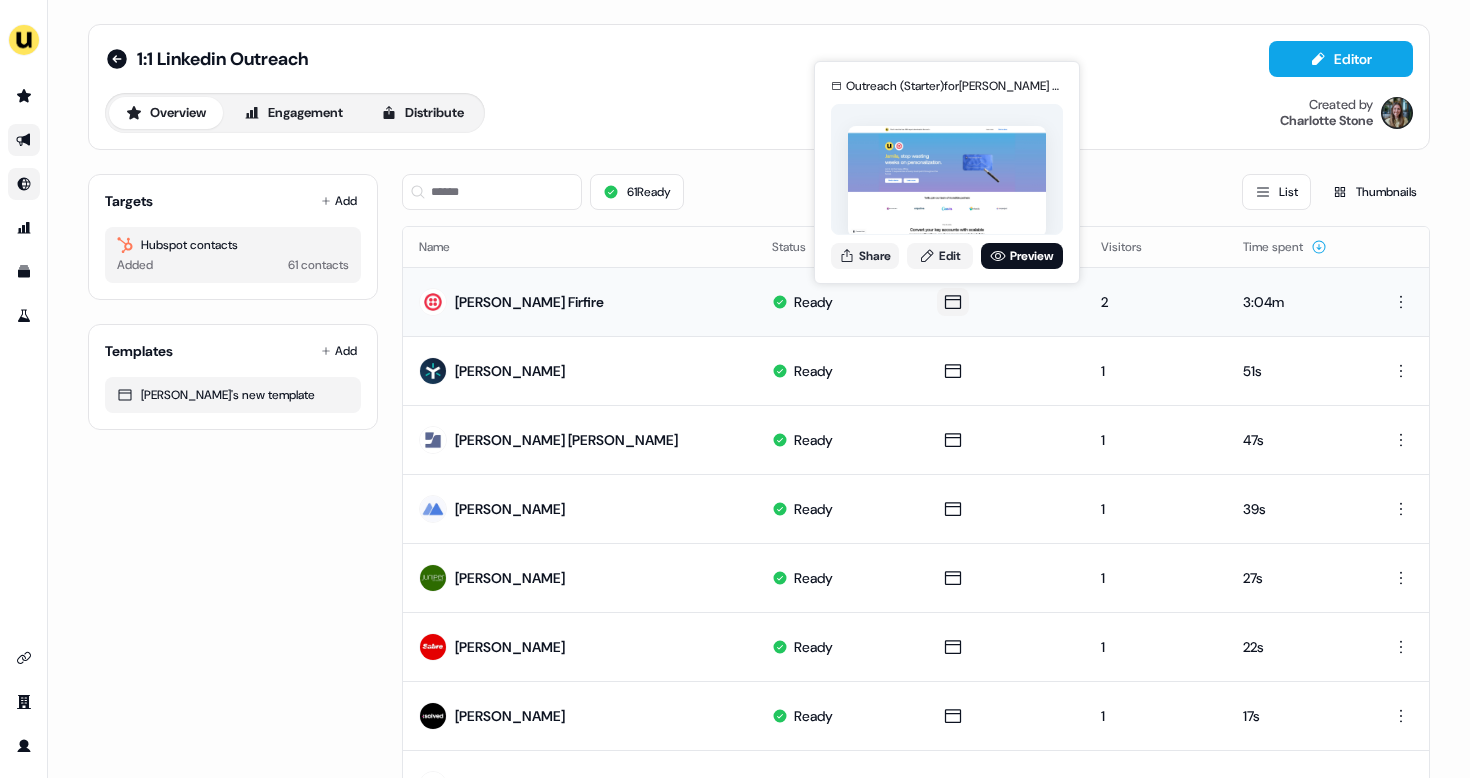 click 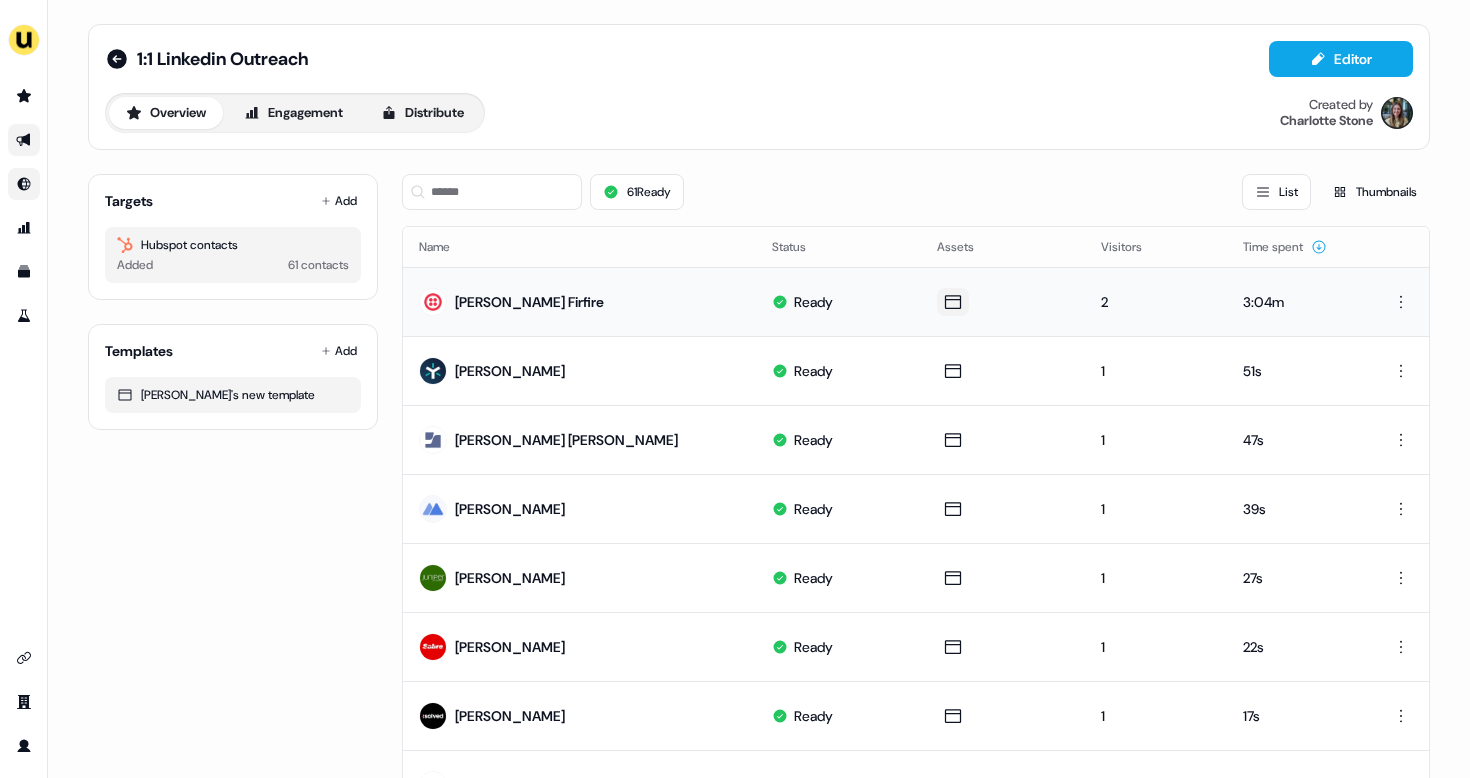 click 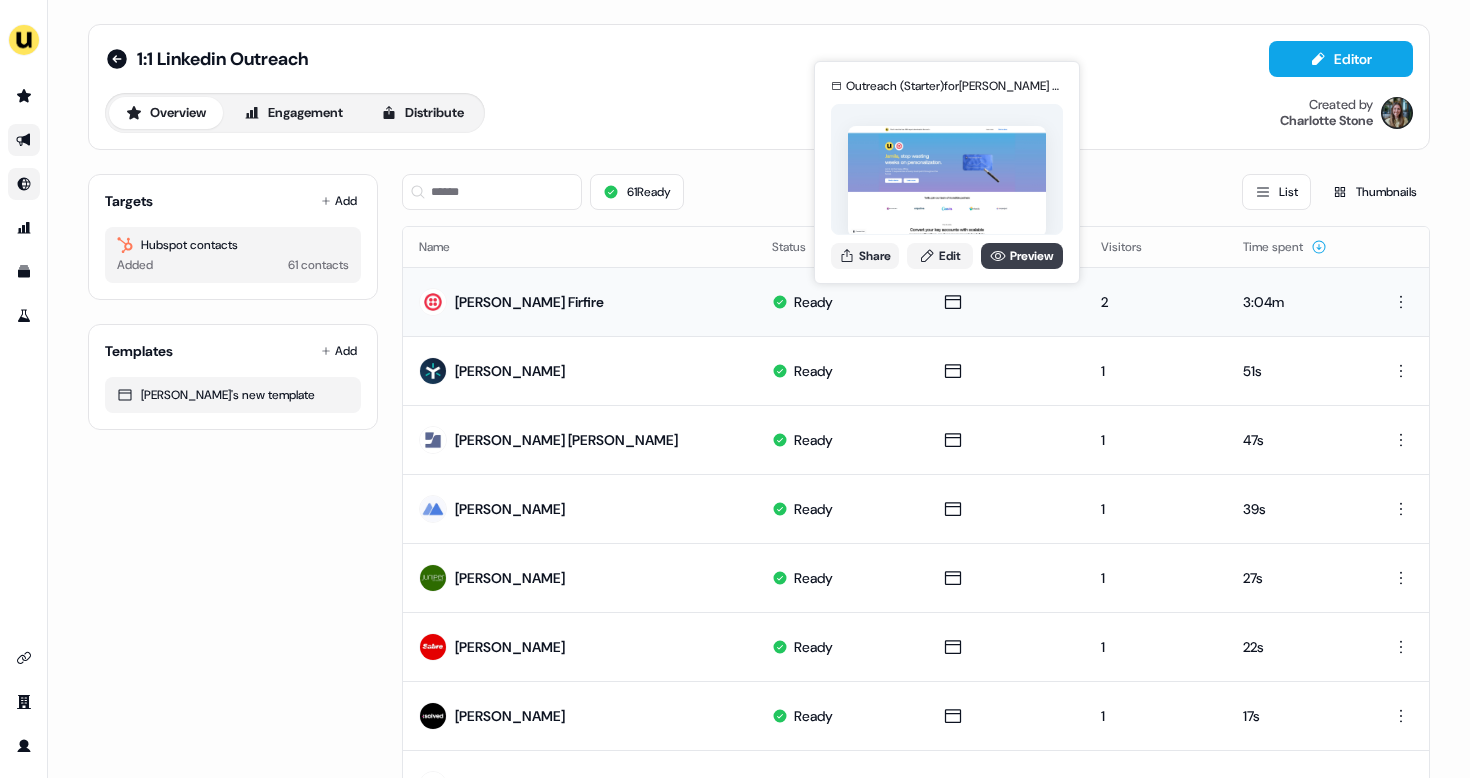 click on "Preview" at bounding box center [1022, 256] 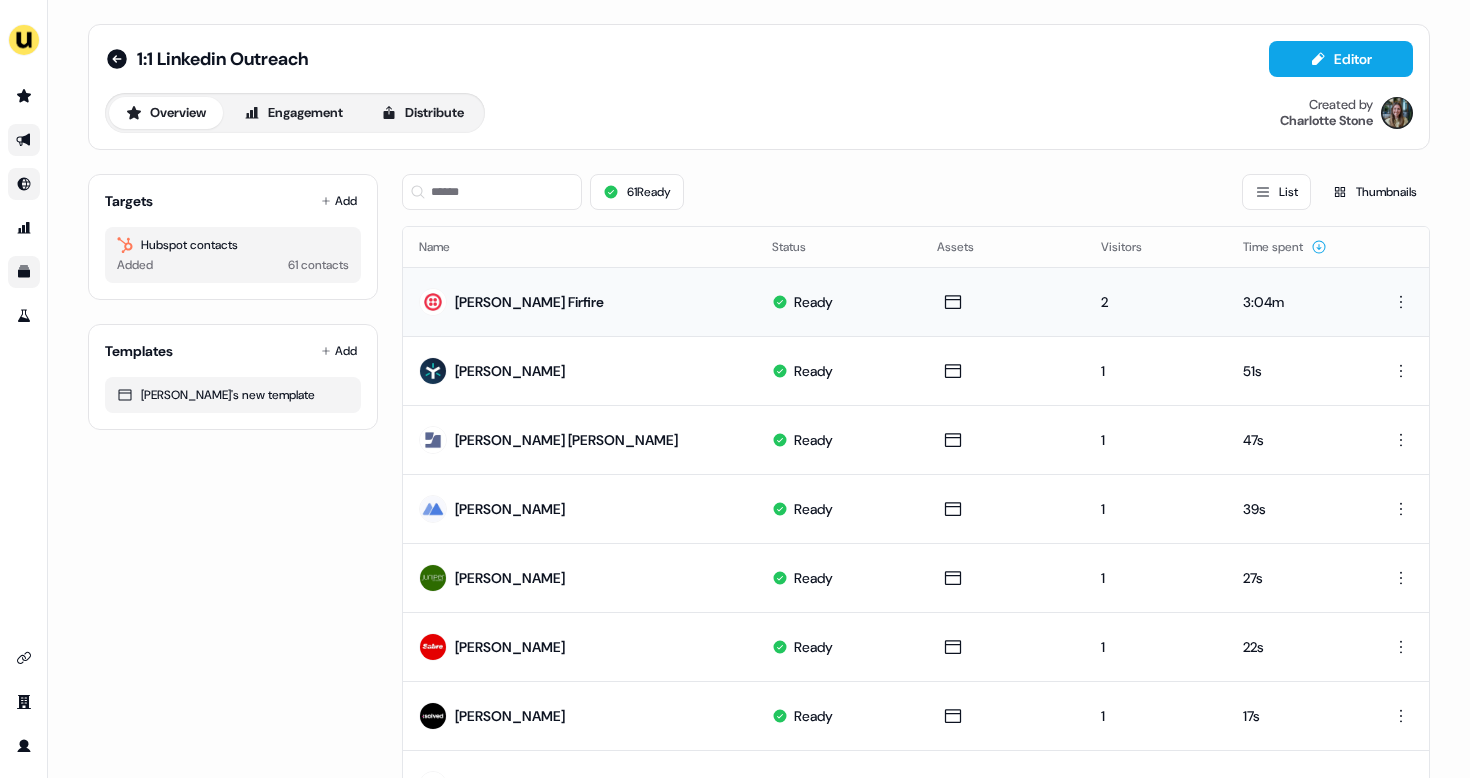 click at bounding box center [24, 272] 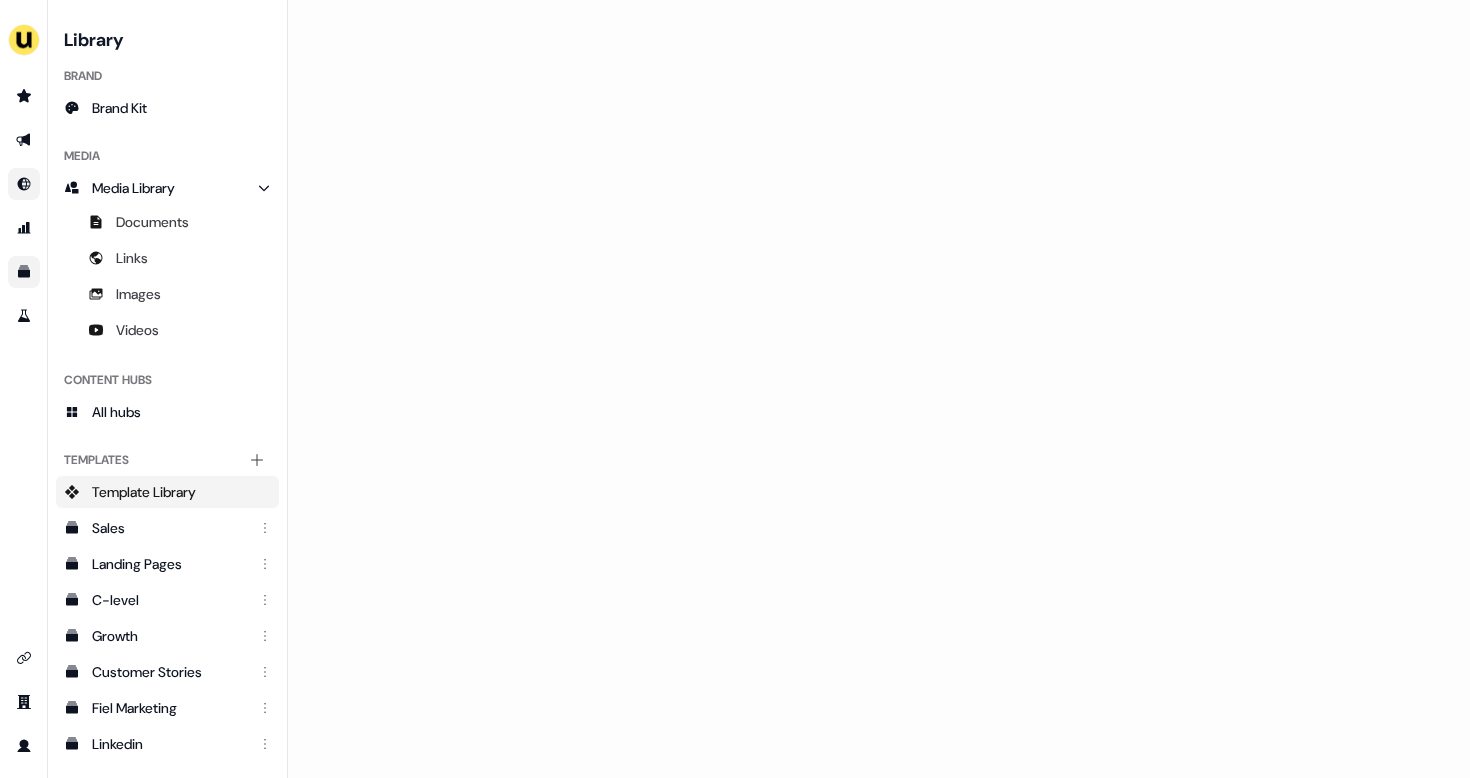 click on "Template Library" at bounding box center (167, 492) 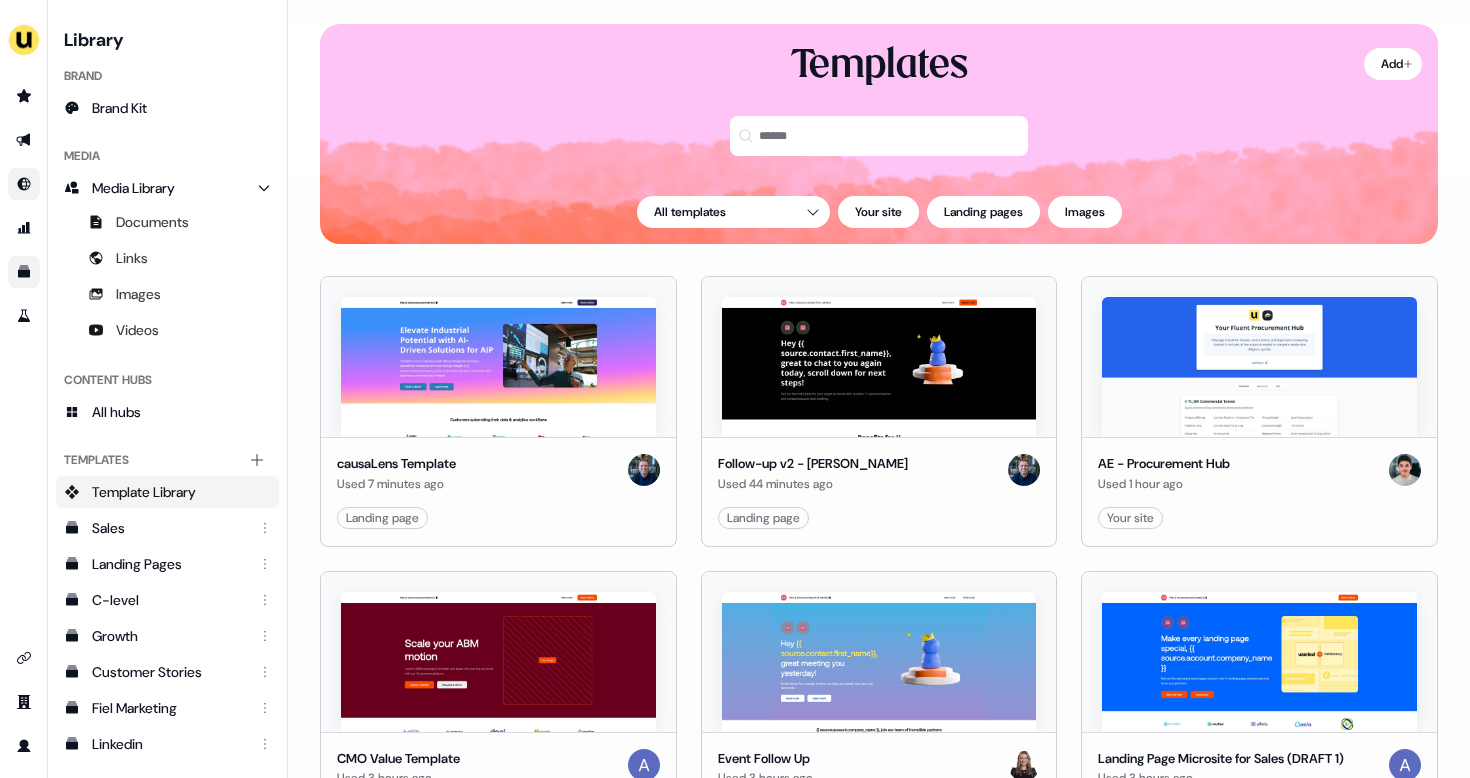click on "Template Library" at bounding box center [144, 492] 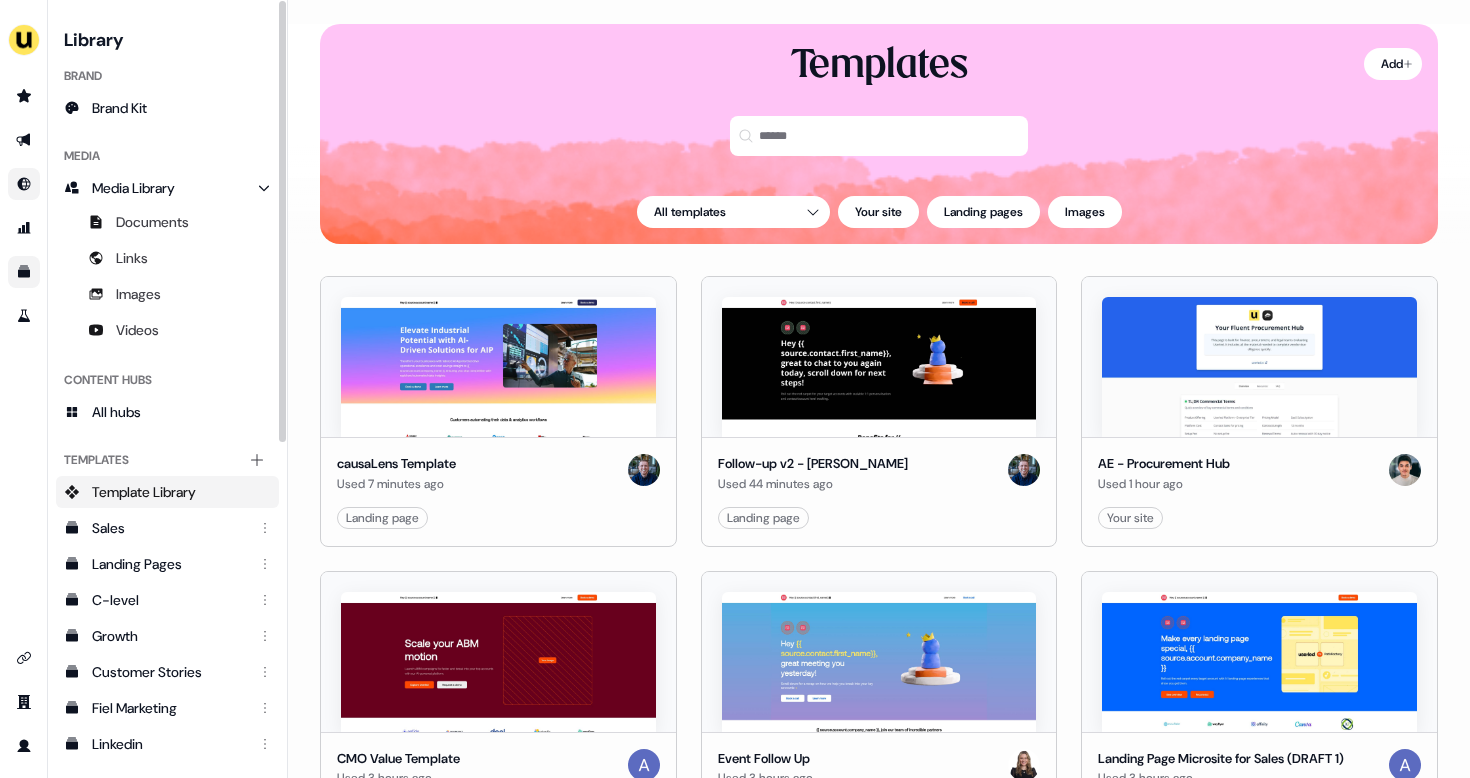 click on "Template Library" at bounding box center [144, 492] 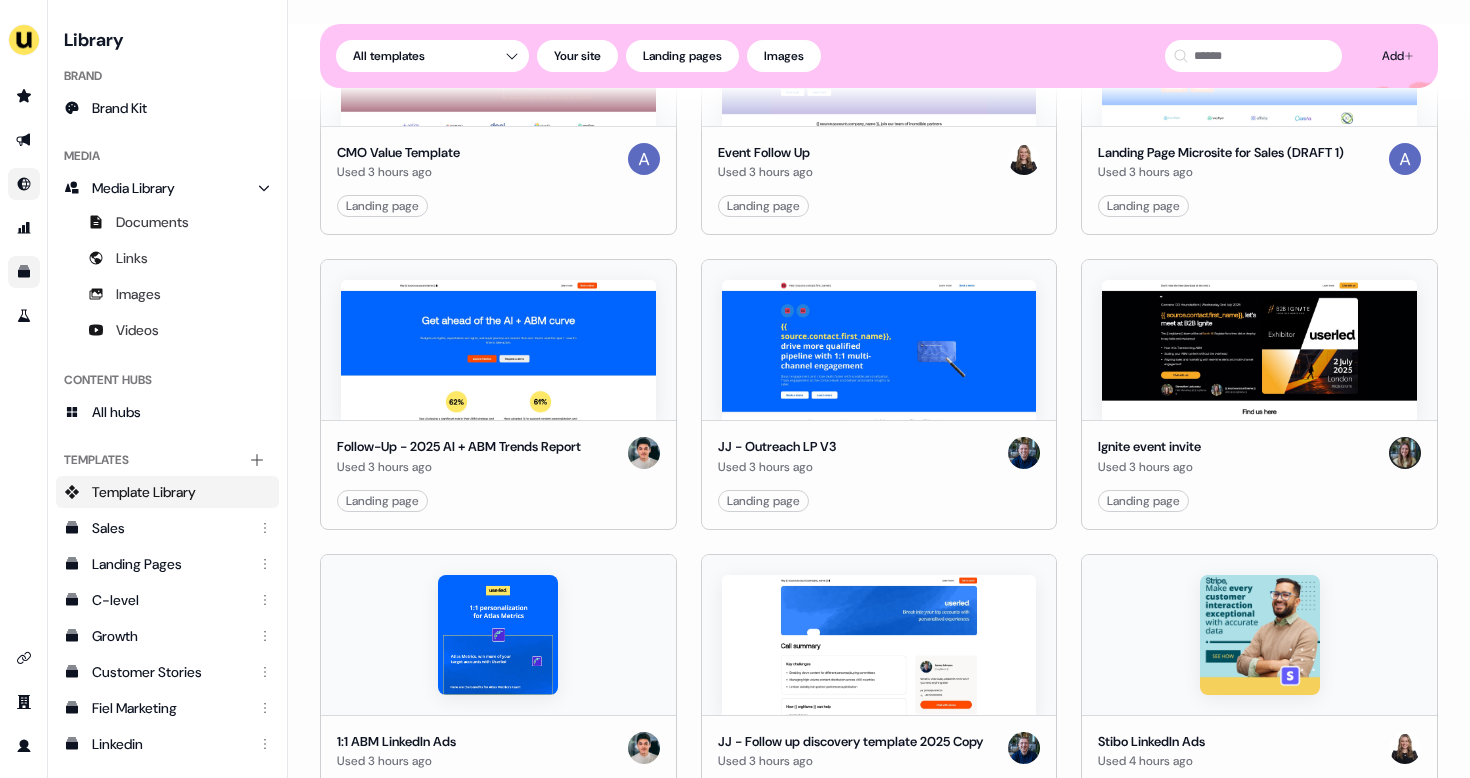 scroll, scrollTop: 669, scrollLeft: 0, axis: vertical 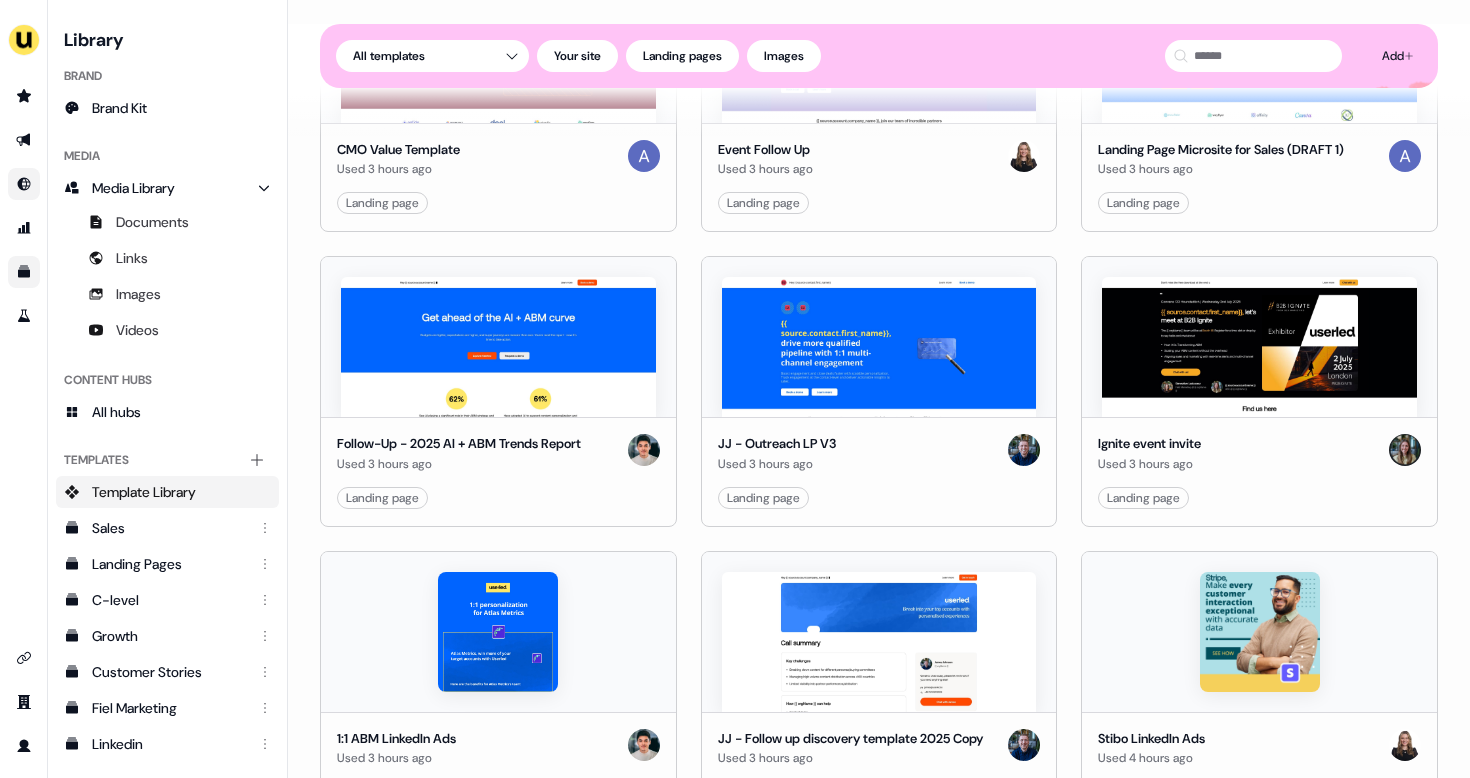 click at bounding box center (498, 632) 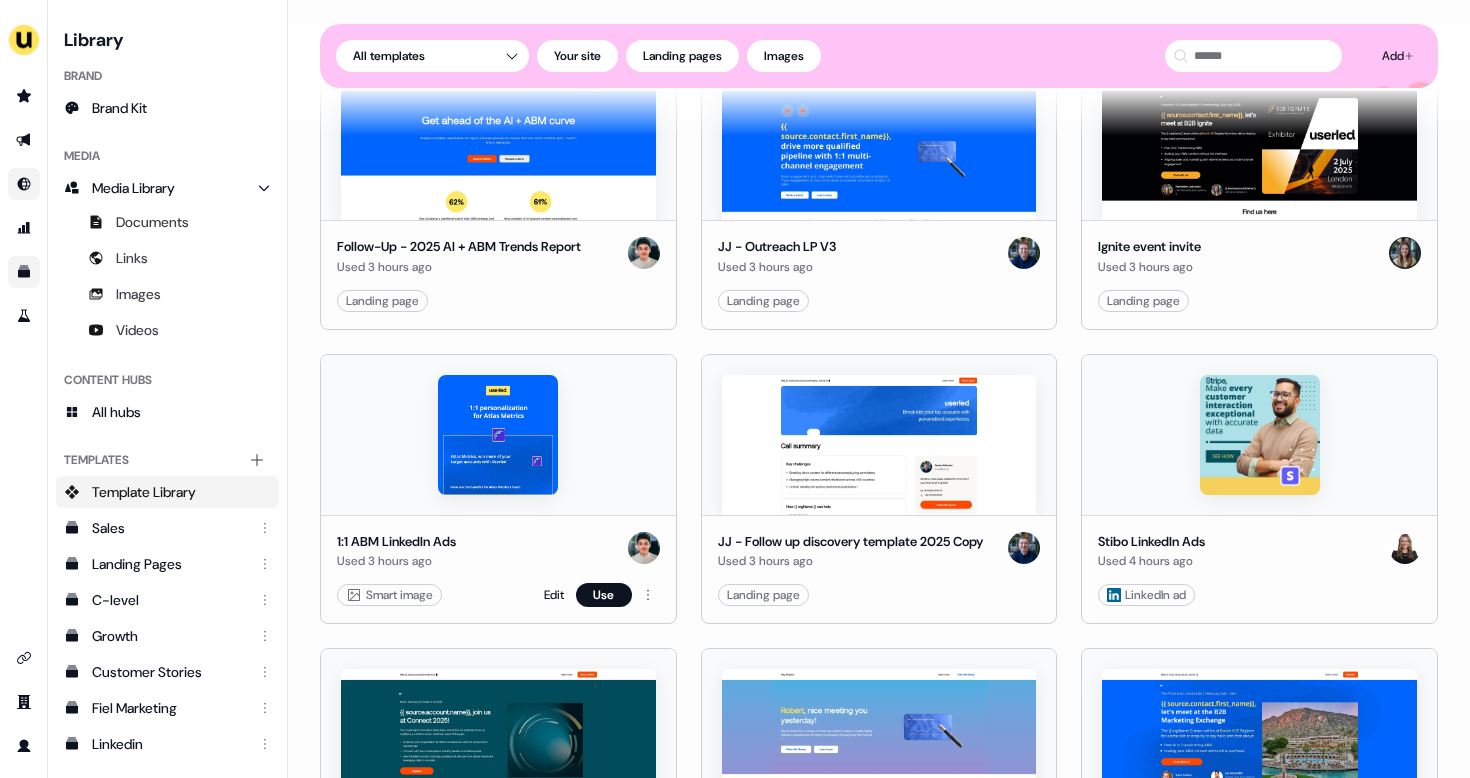 scroll, scrollTop: 874, scrollLeft: 0, axis: vertical 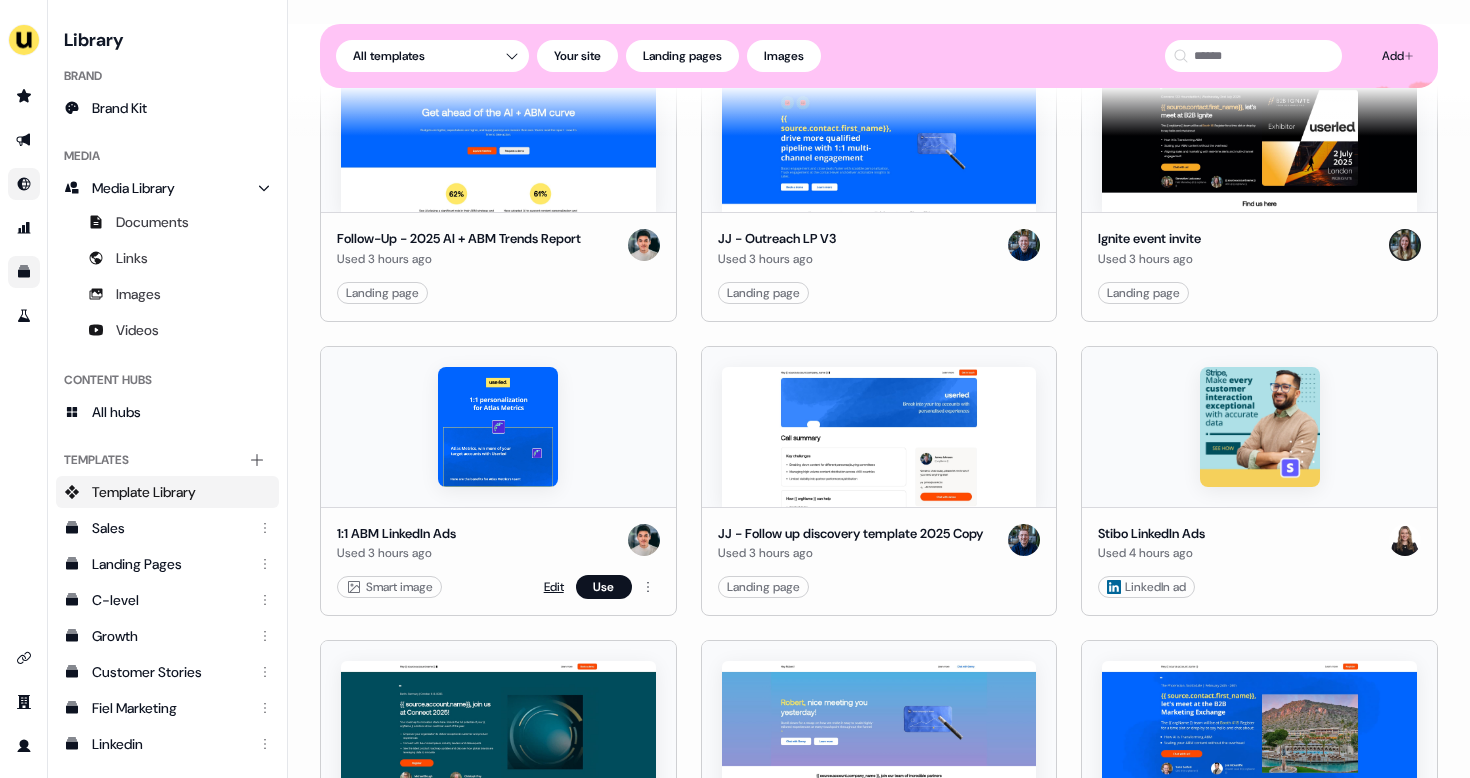 click on "Edit" at bounding box center (554, 587) 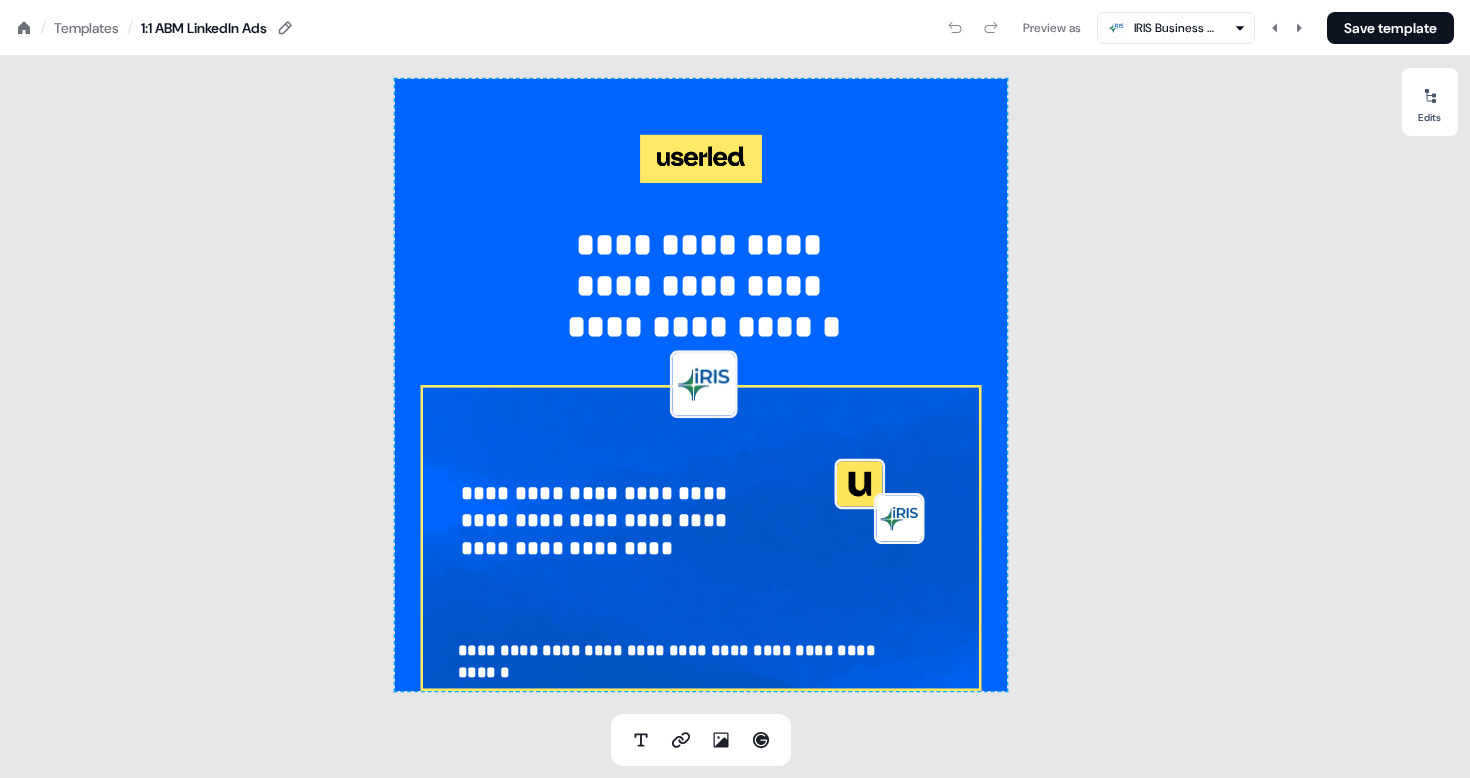 click on "**********" at bounding box center (735, 0) 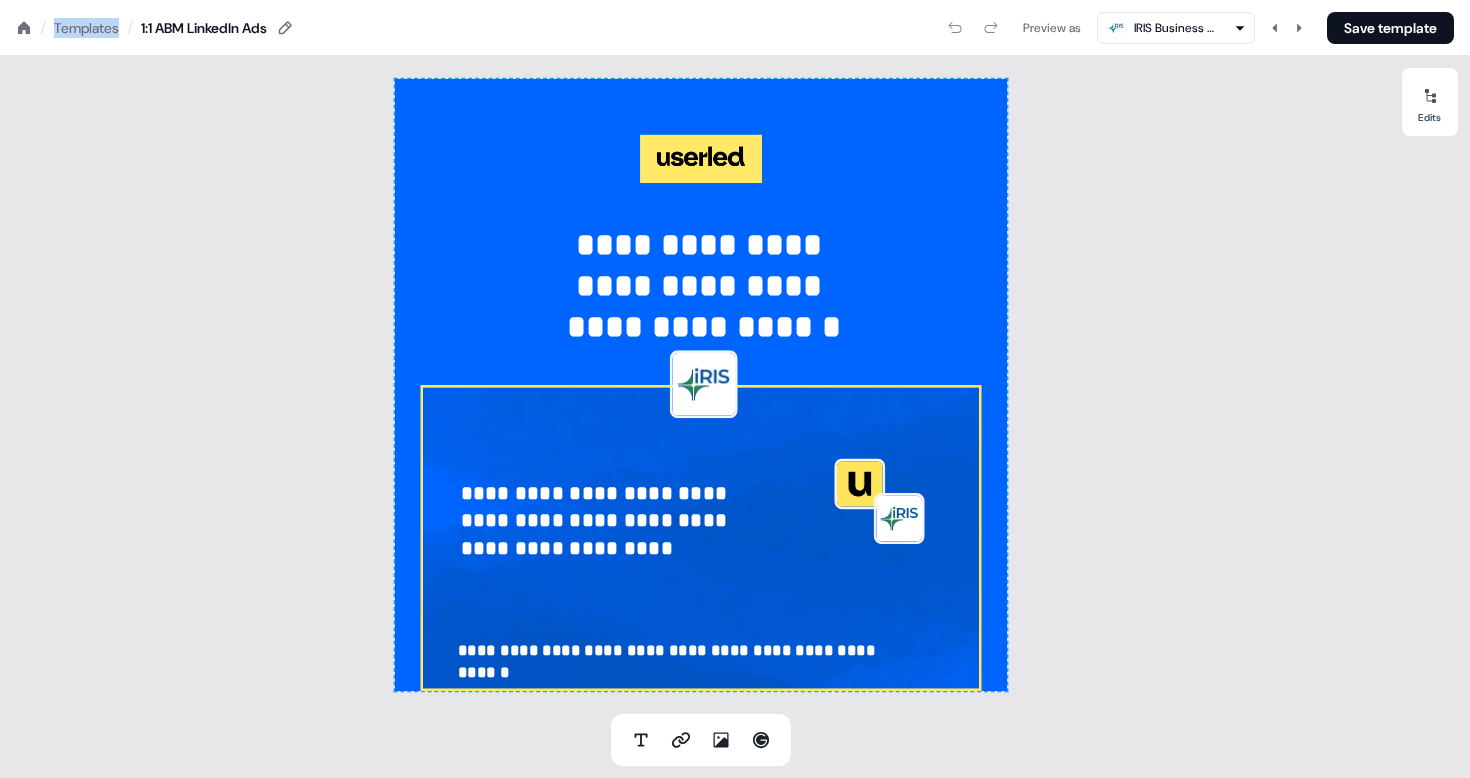 click on "/ Templates / 1:1 ABM LinkedIn Ads Preview as IRIS Business Services Limited Save template" at bounding box center (735, 28) 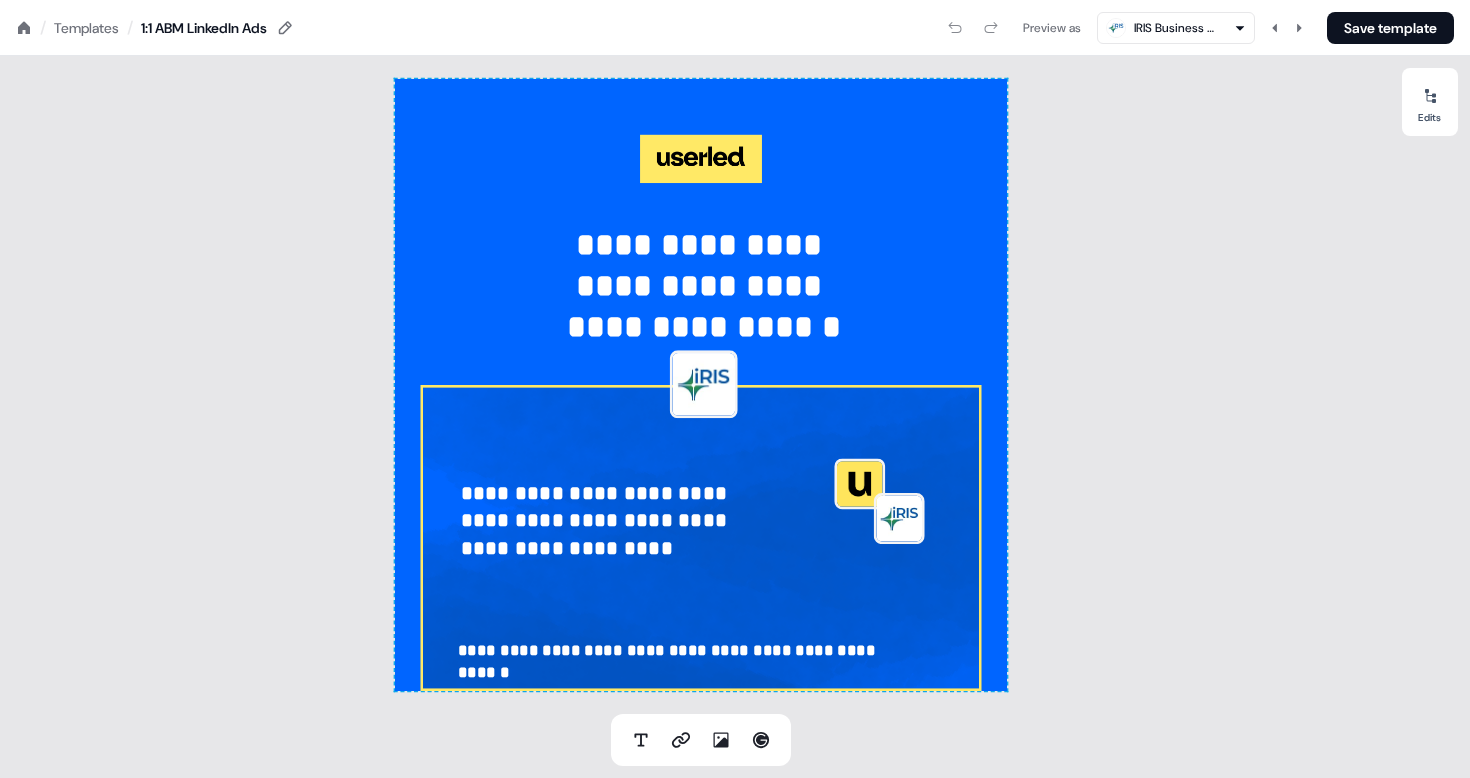 click on "Templates" at bounding box center [86, 28] 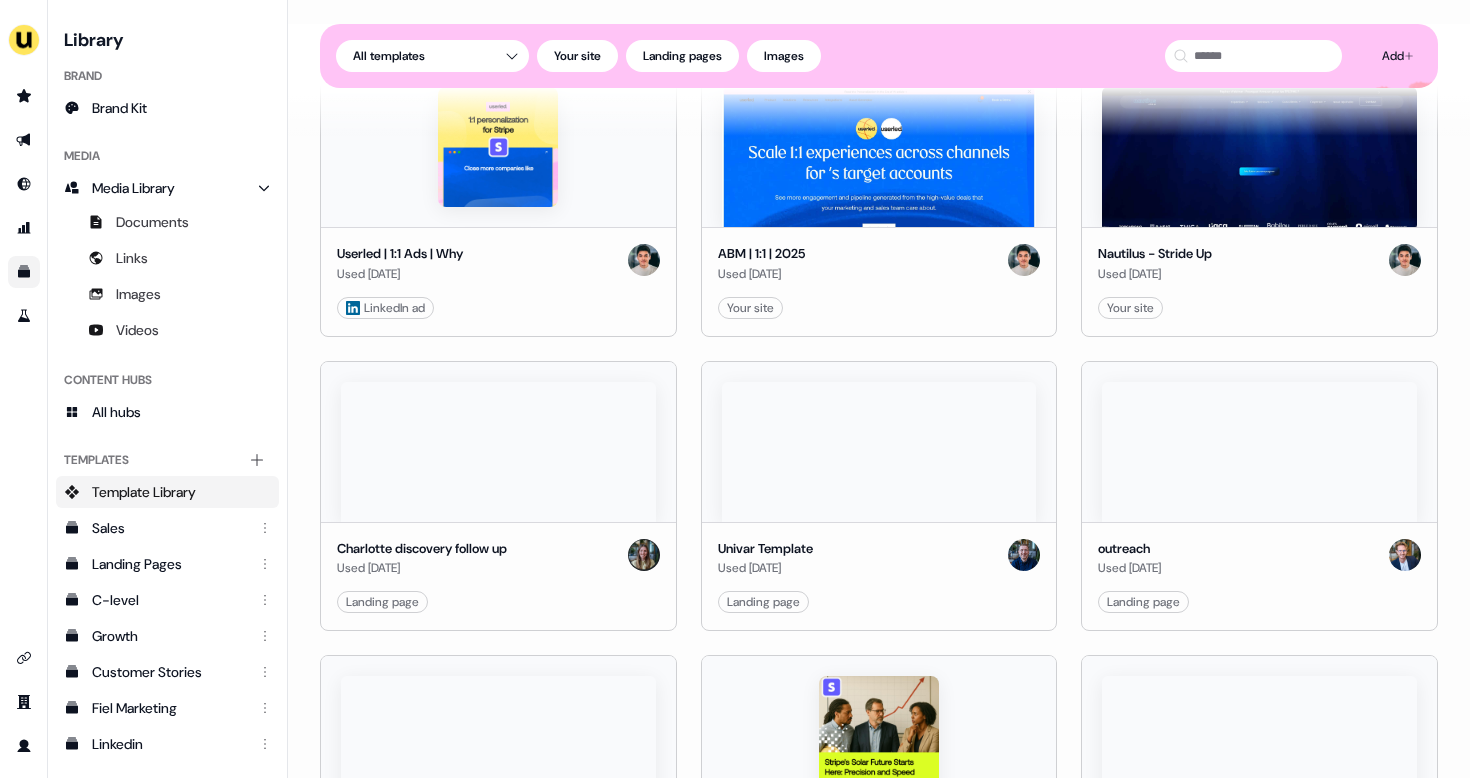scroll, scrollTop: 3218, scrollLeft: 0, axis: vertical 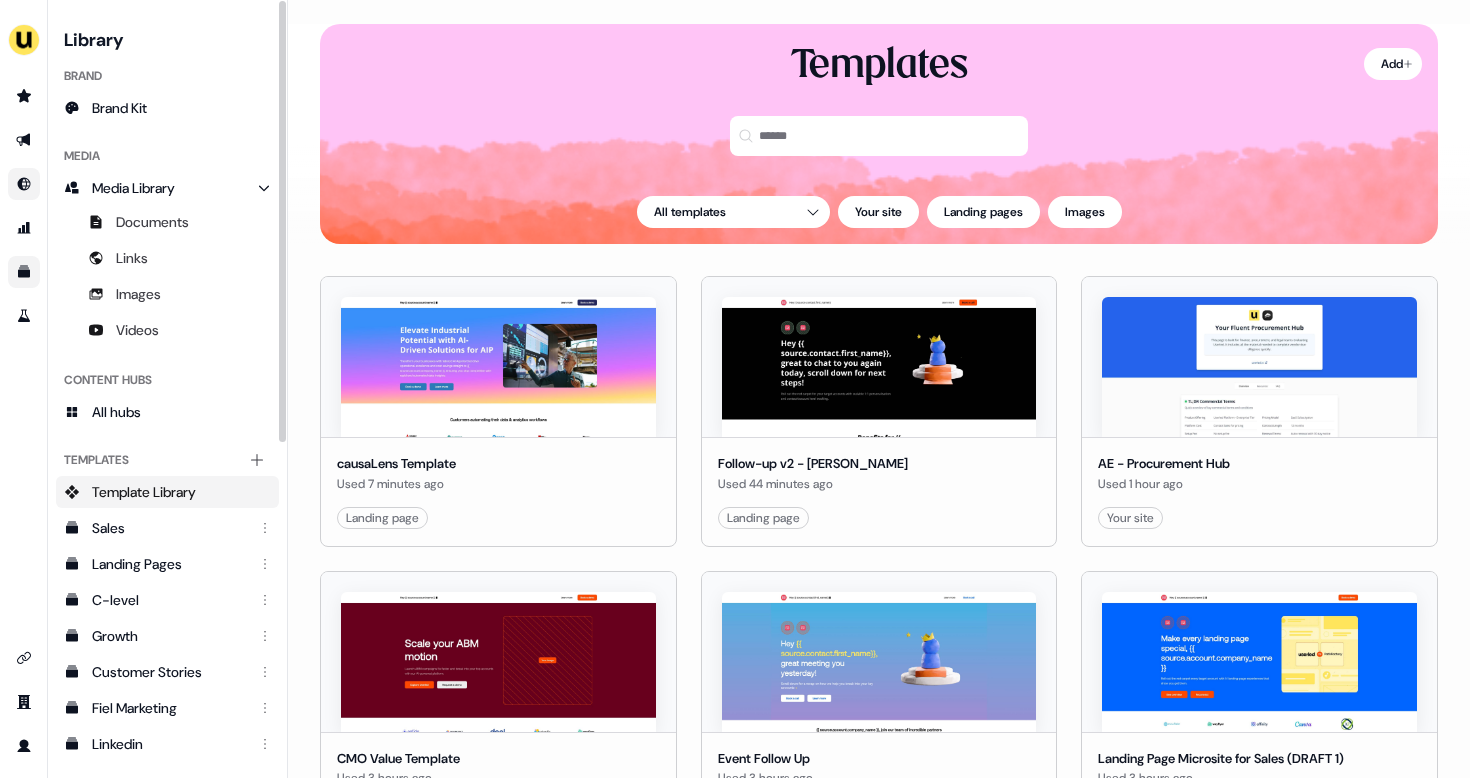 click at bounding box center (24, 184) 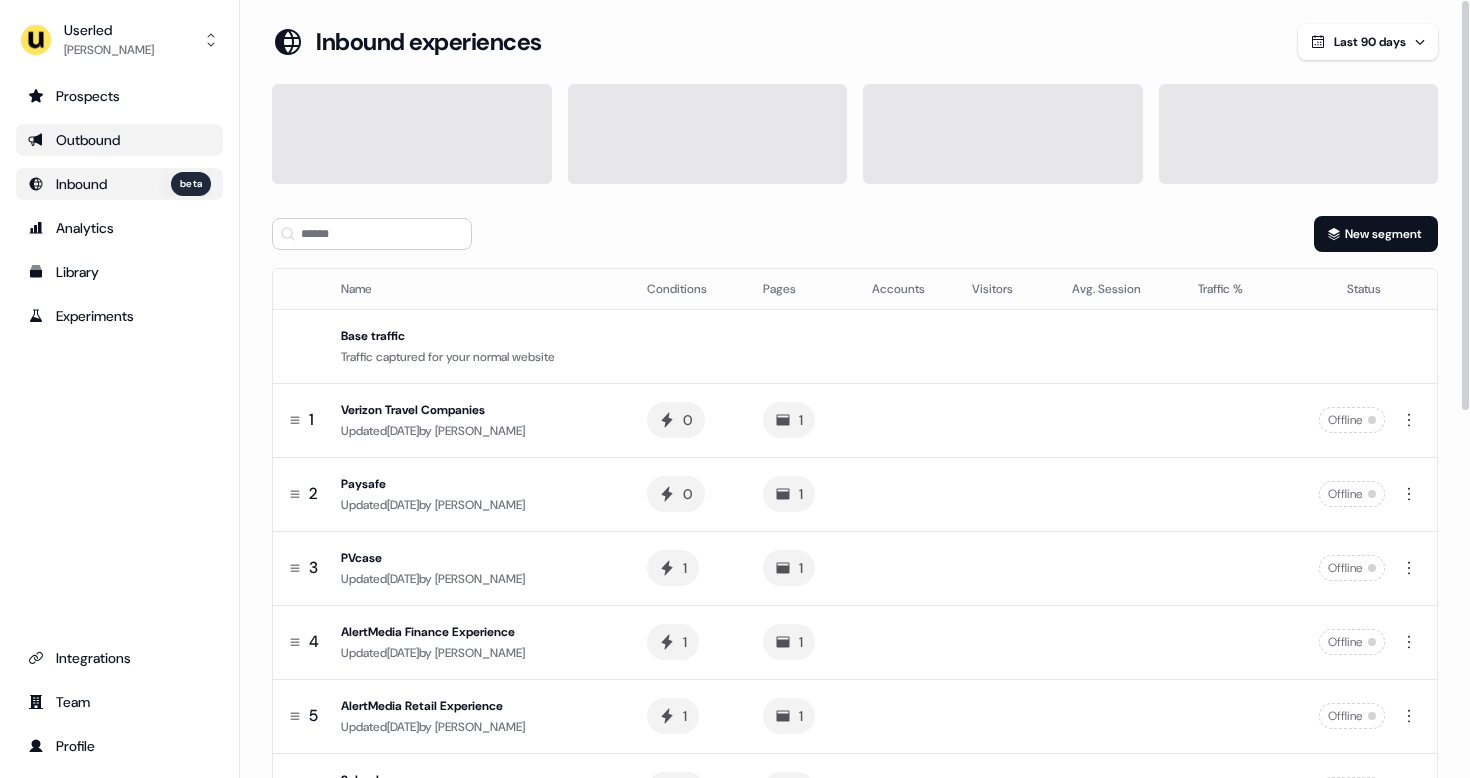 click on "Outbound" at bounding box center (119, 140) 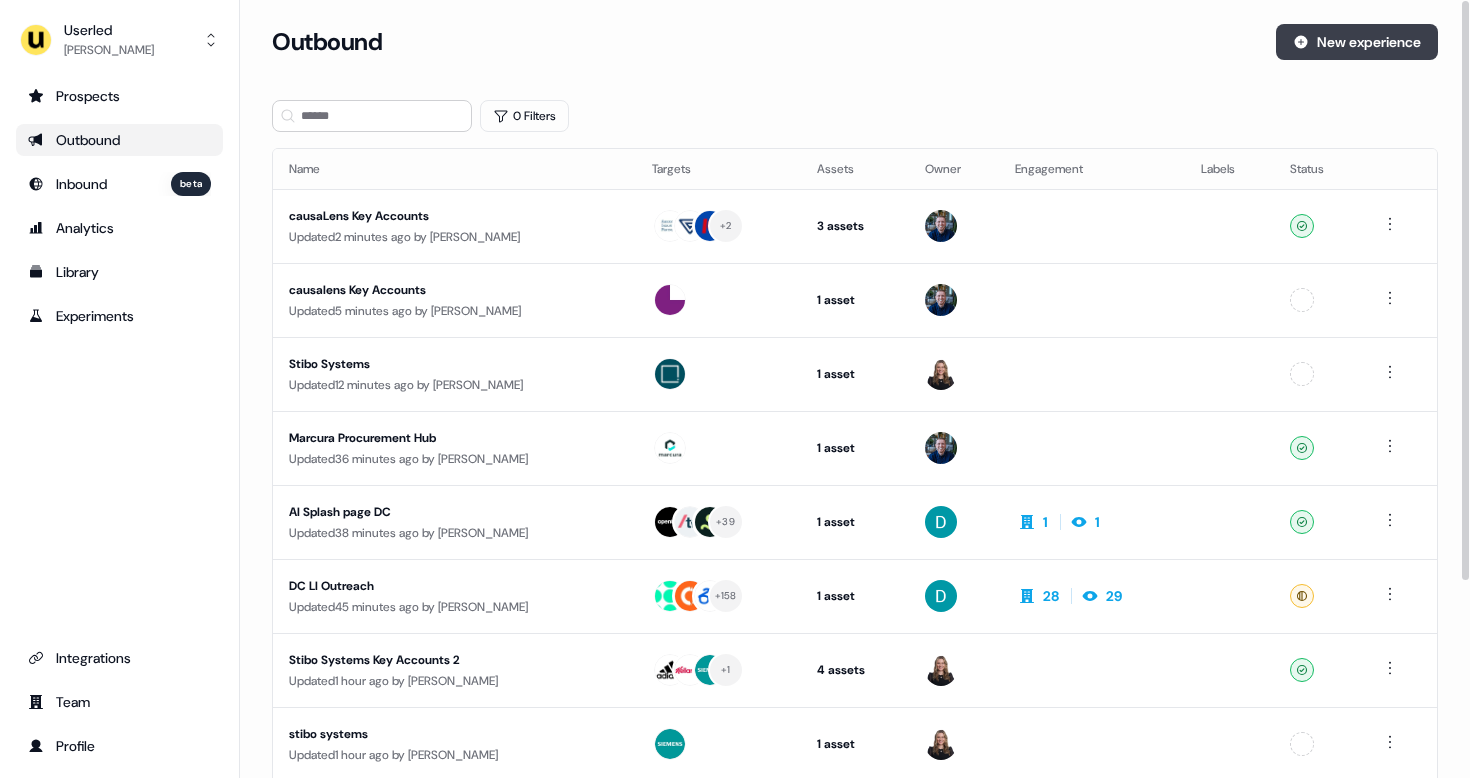 click on "New experience" at bounding box center (1357, 42) 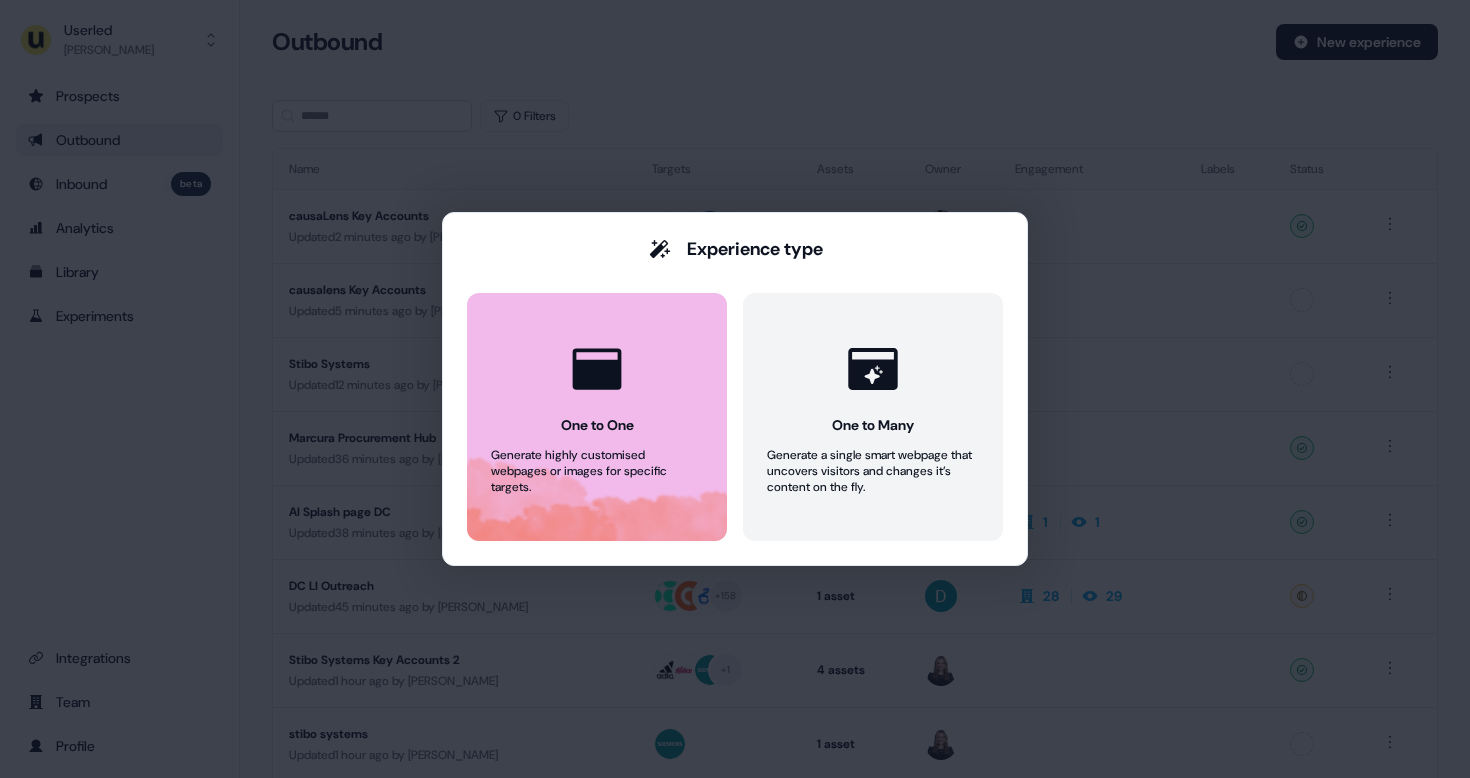 click on "One to One Generate highly customised webpages or images for specific targets." at bounding box center (597, 417) 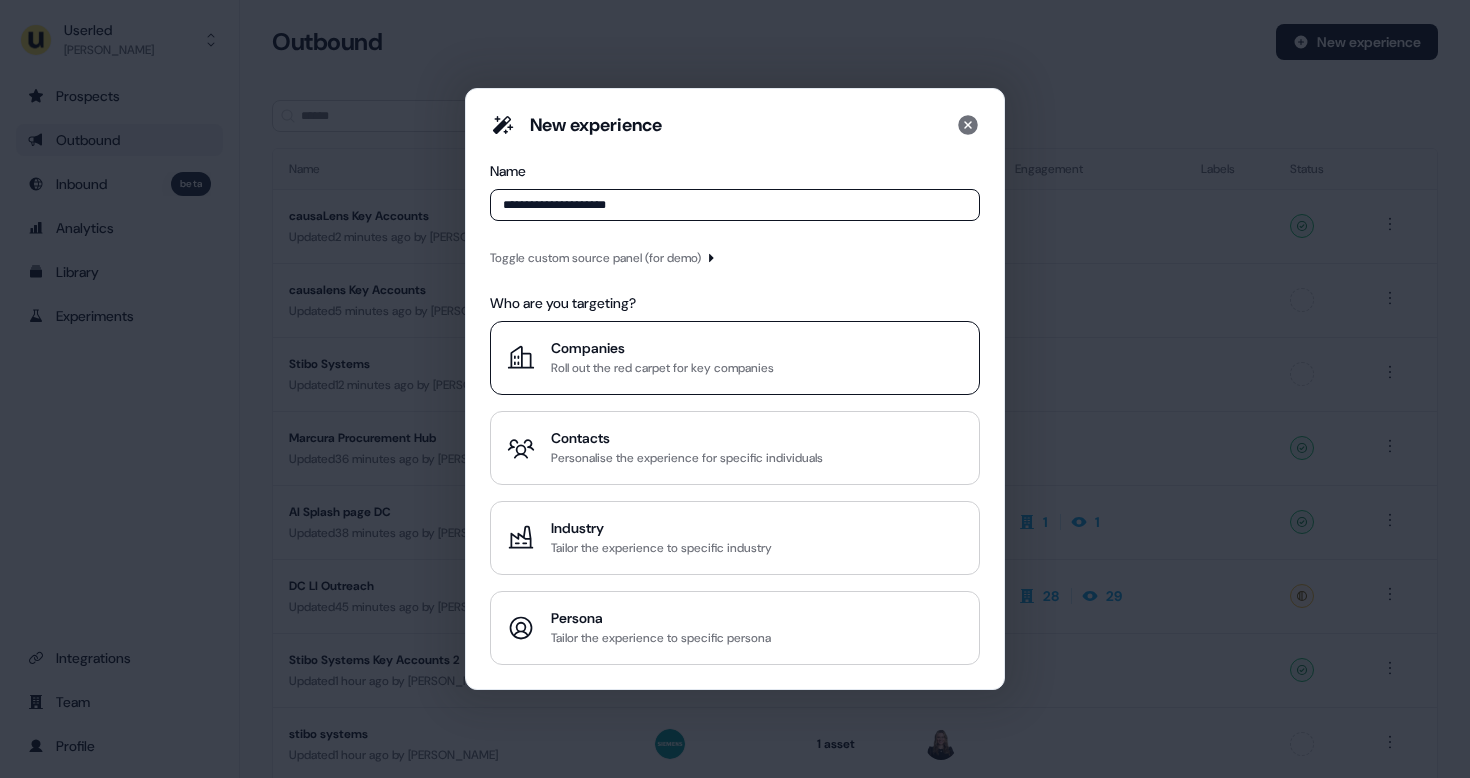 type on "**********" 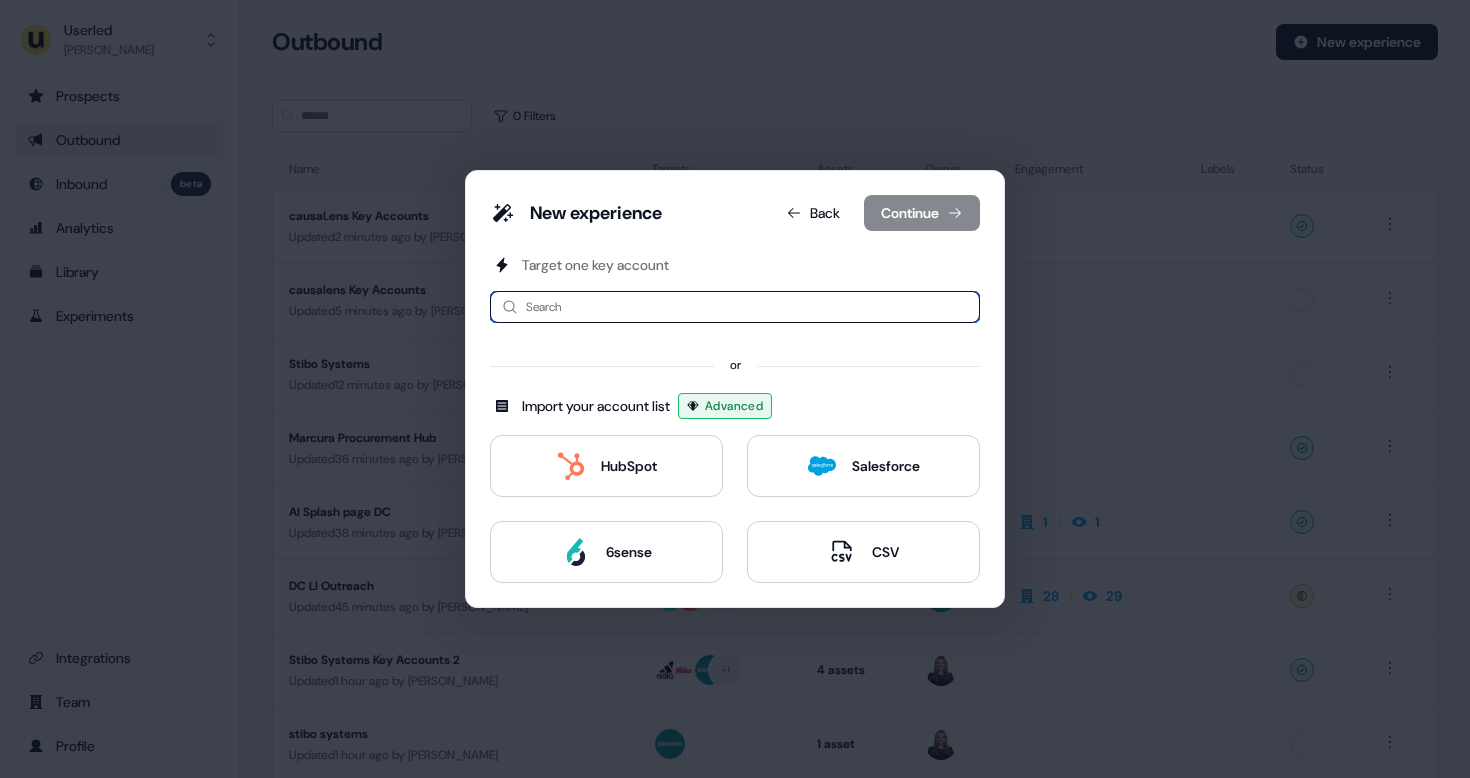 click at bounding box center [735, 307] 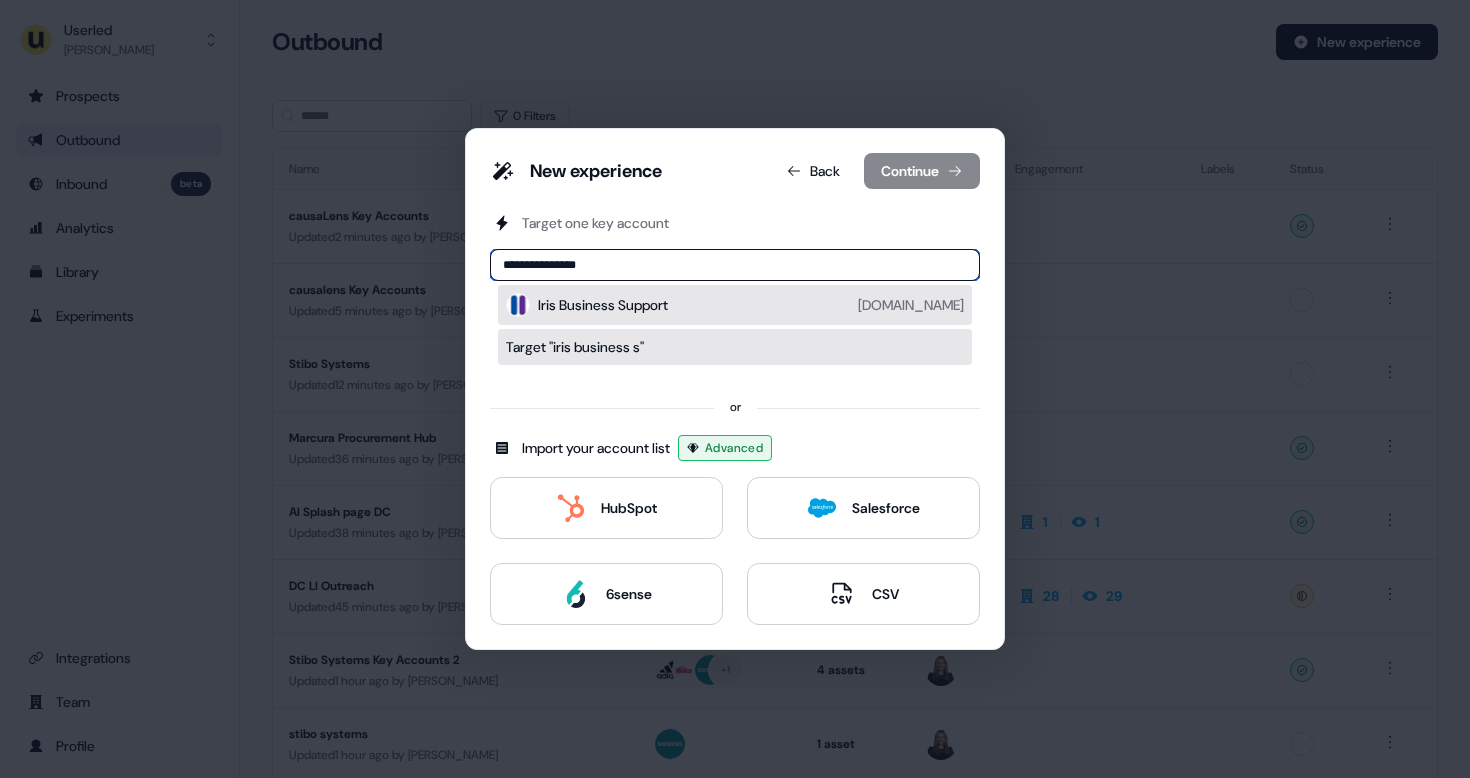 type on "**********" 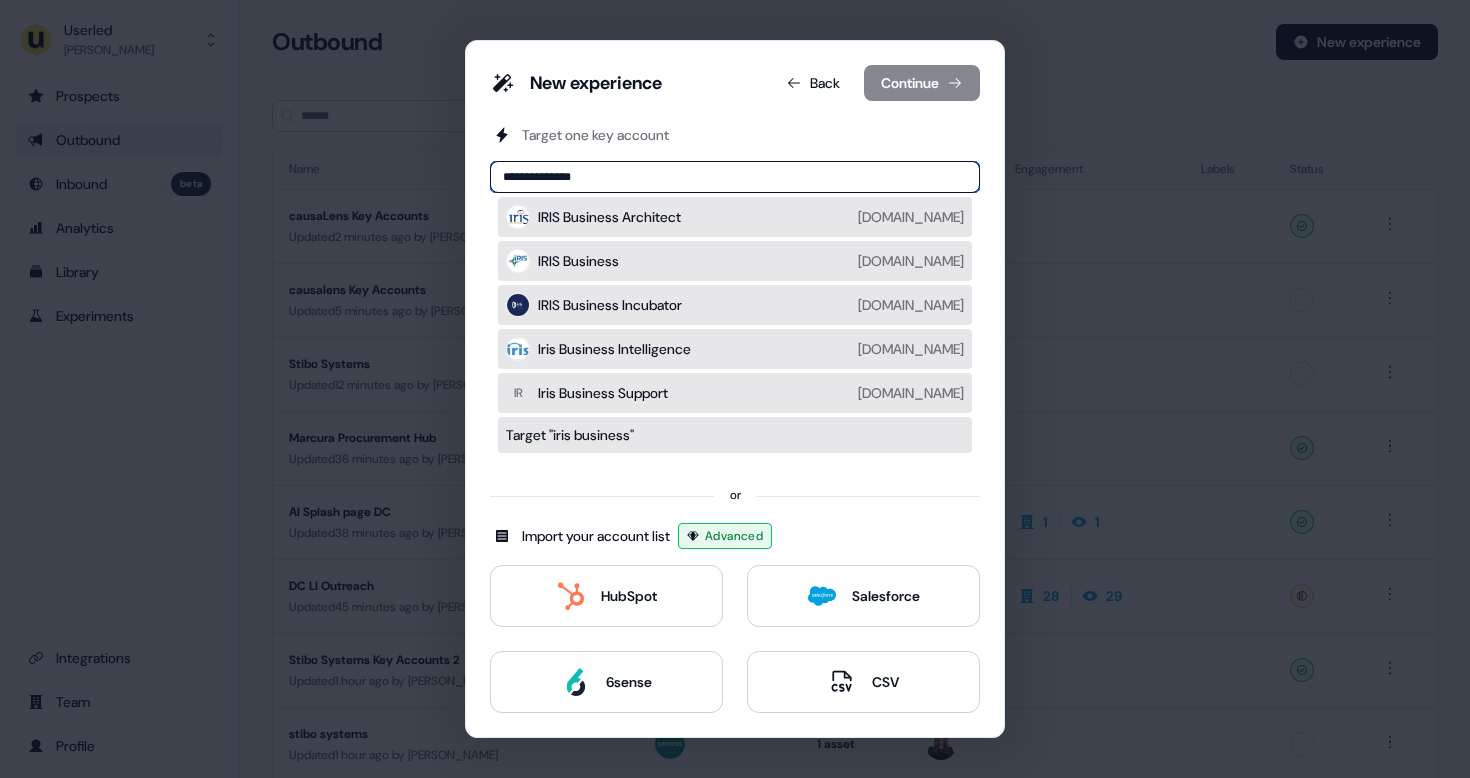 click on "IRIS Business [DOMAIN_NAME]" at bounding box center (751, 261) 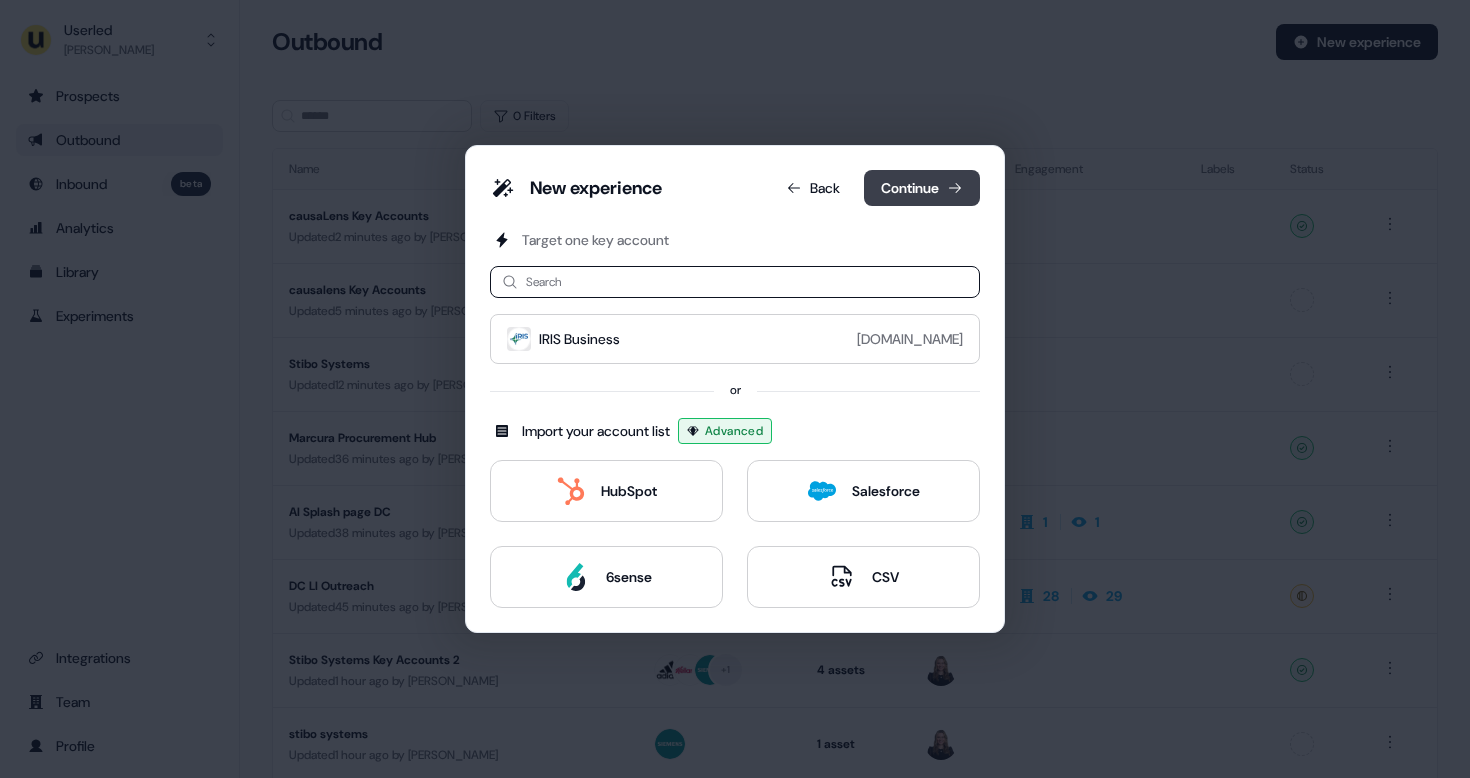 click on "Continue" at bounding box center [922, 188] 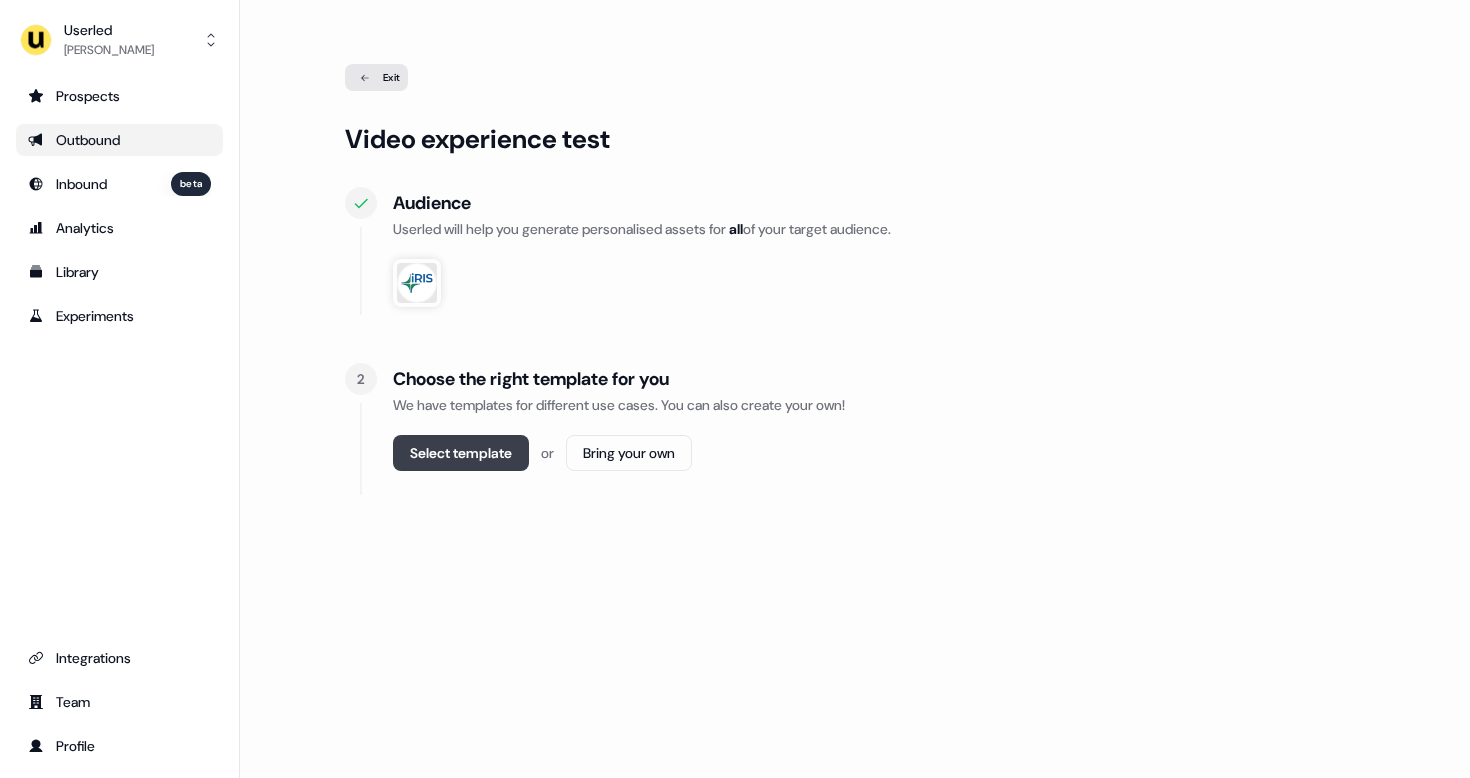 click on "Select template" at bounding box center [461, 453] 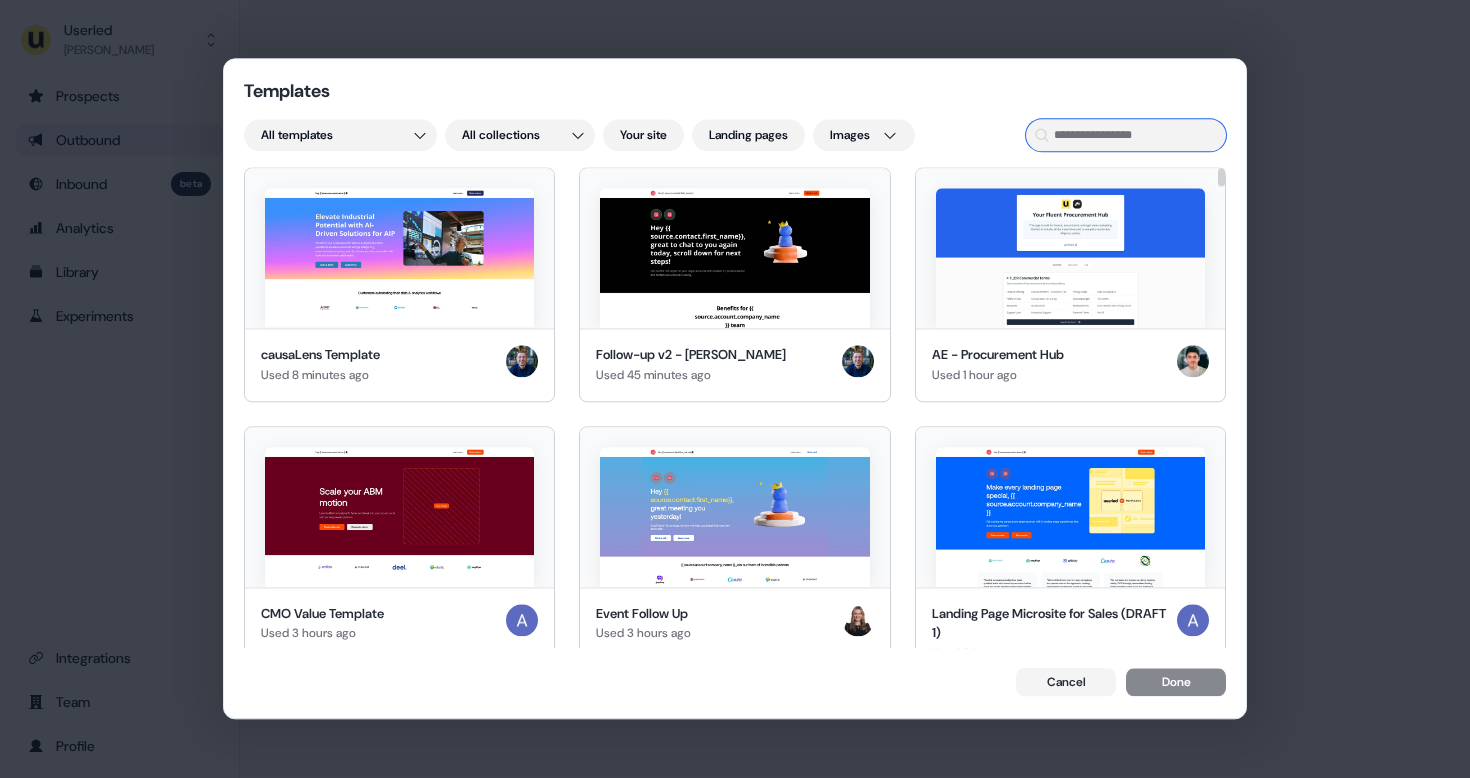 click at bounding box center [1126, 135] 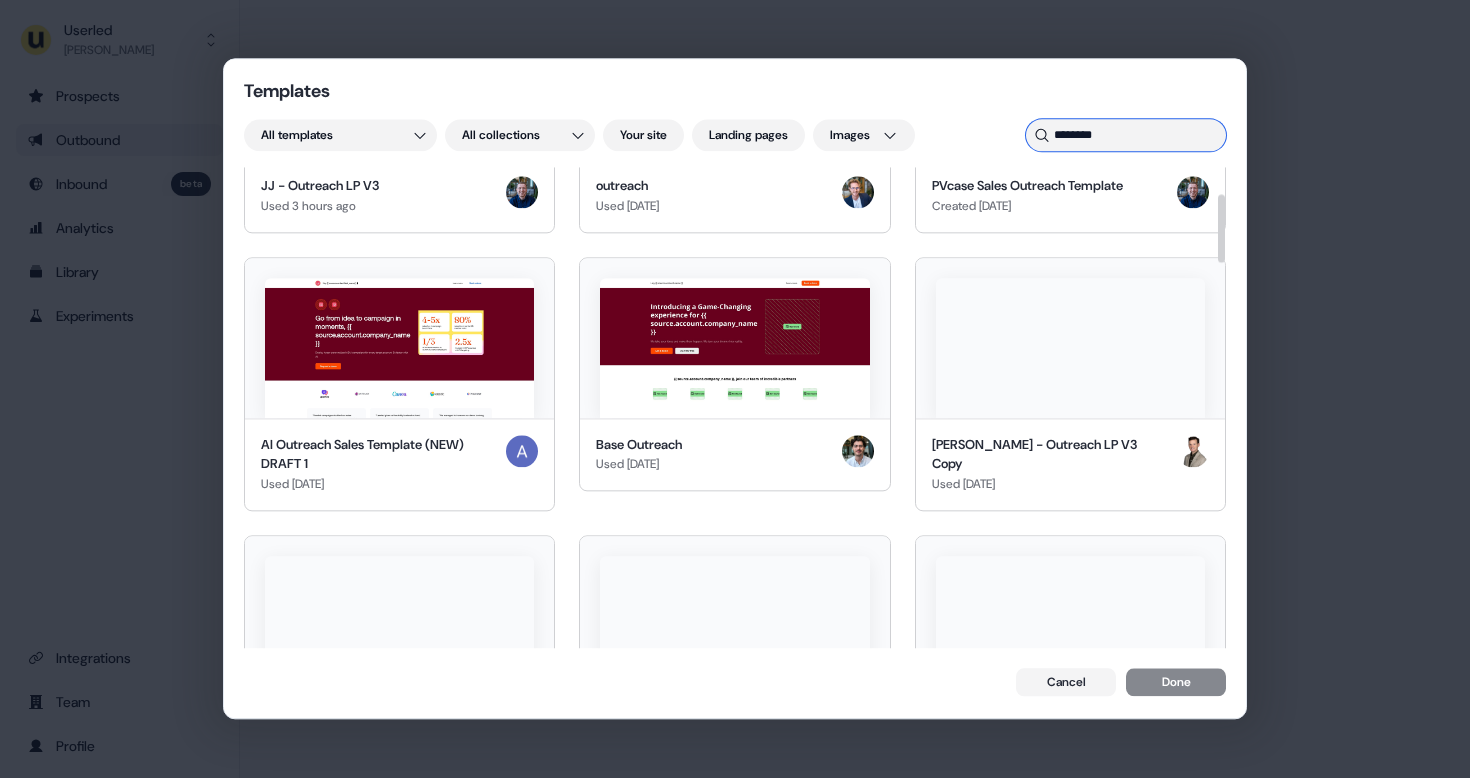 scroll, scrollTop: 239, scrollLeft: 0, axis: vertical 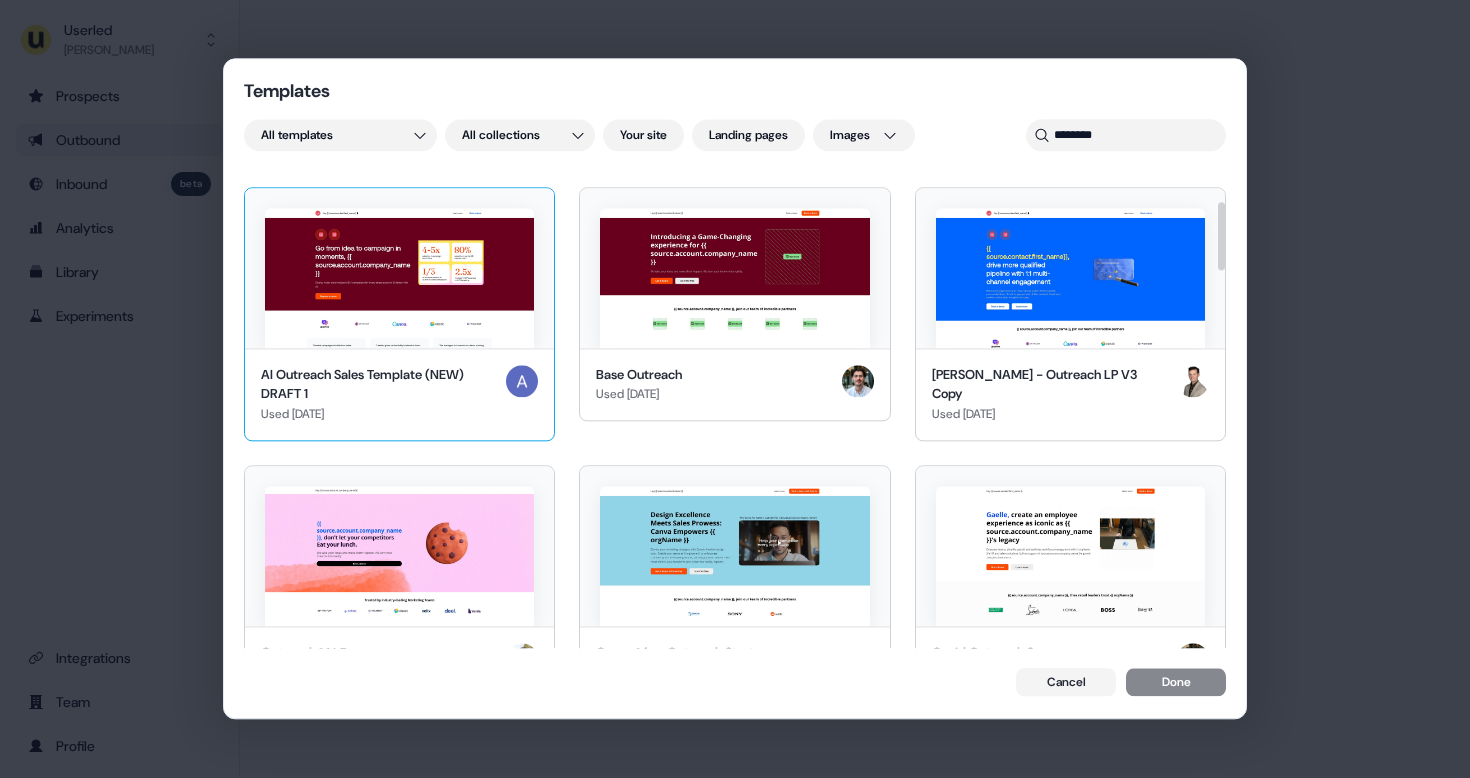 click at bounding box center [399, 278] 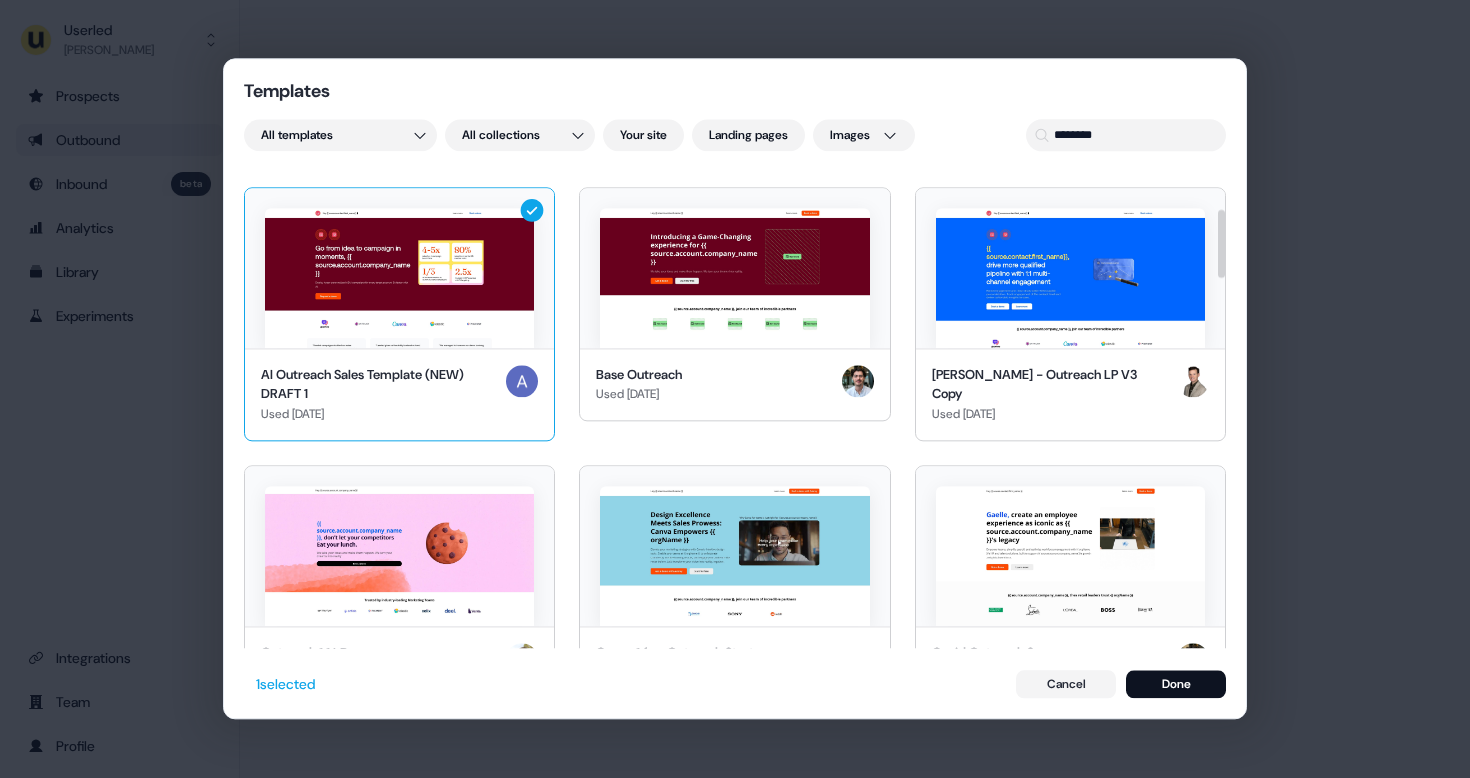 scroll, scrollTop: 349, scrollLeft: 0, axis: vertical 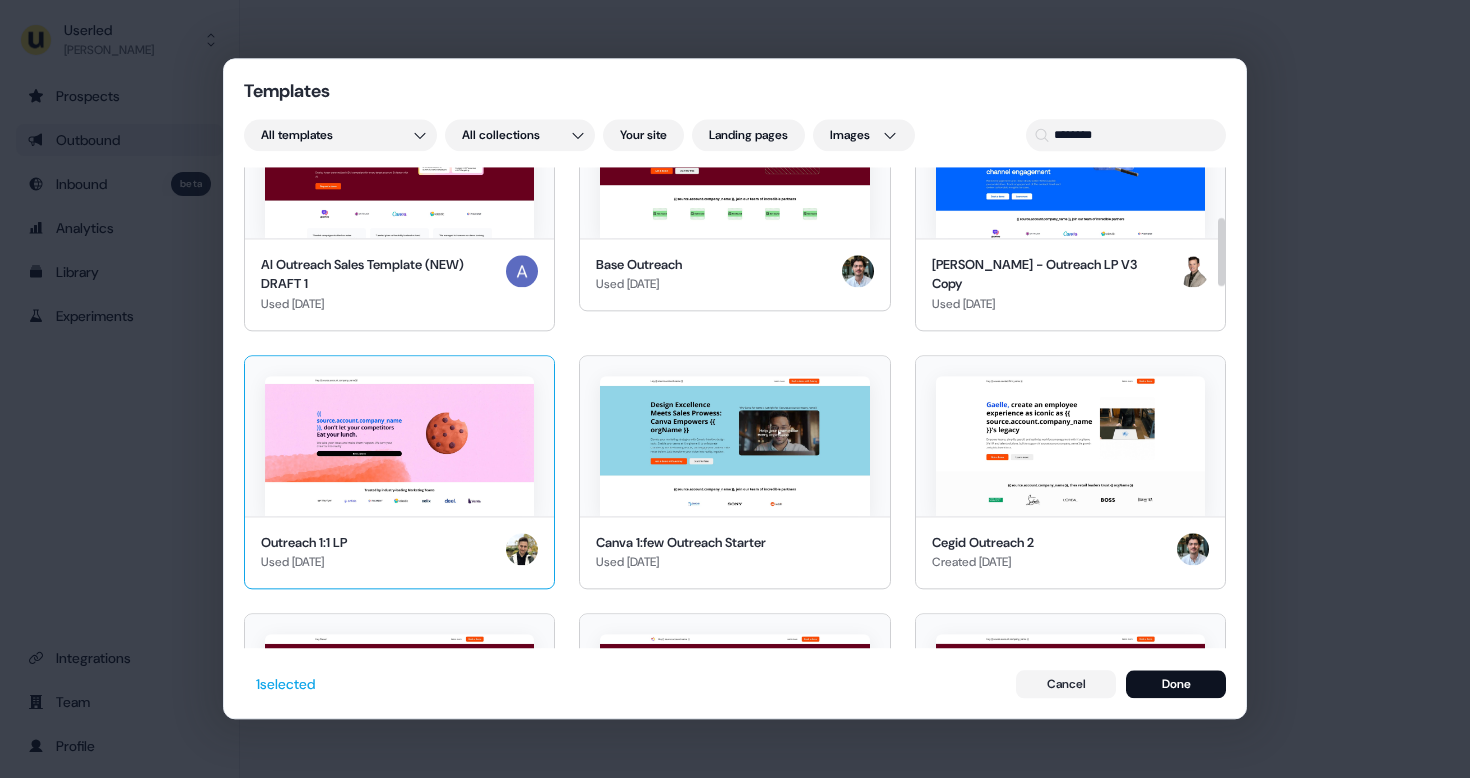 click at bounding box center (399, 446) 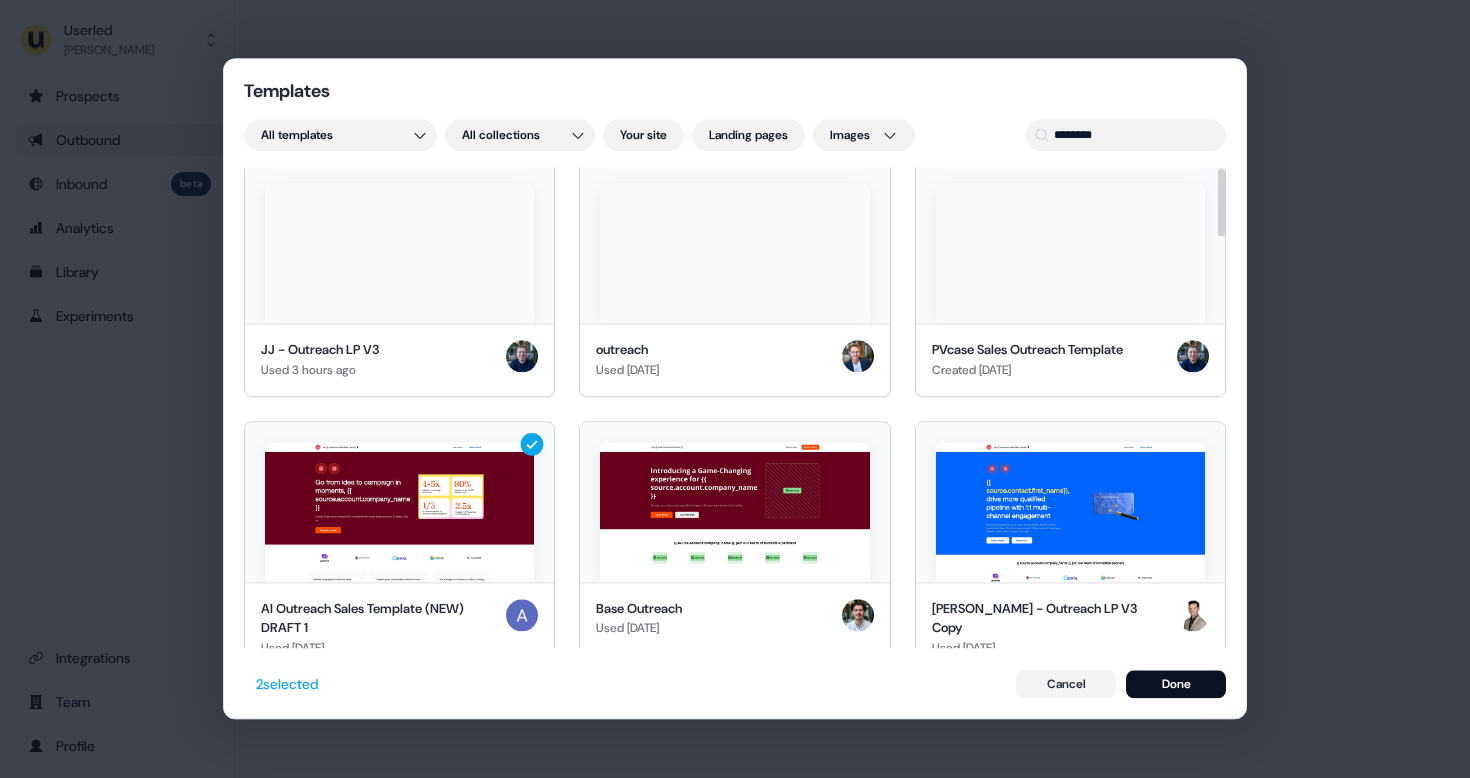 scroll, scrollTop: 0, scrollLeft: 0, axis: both 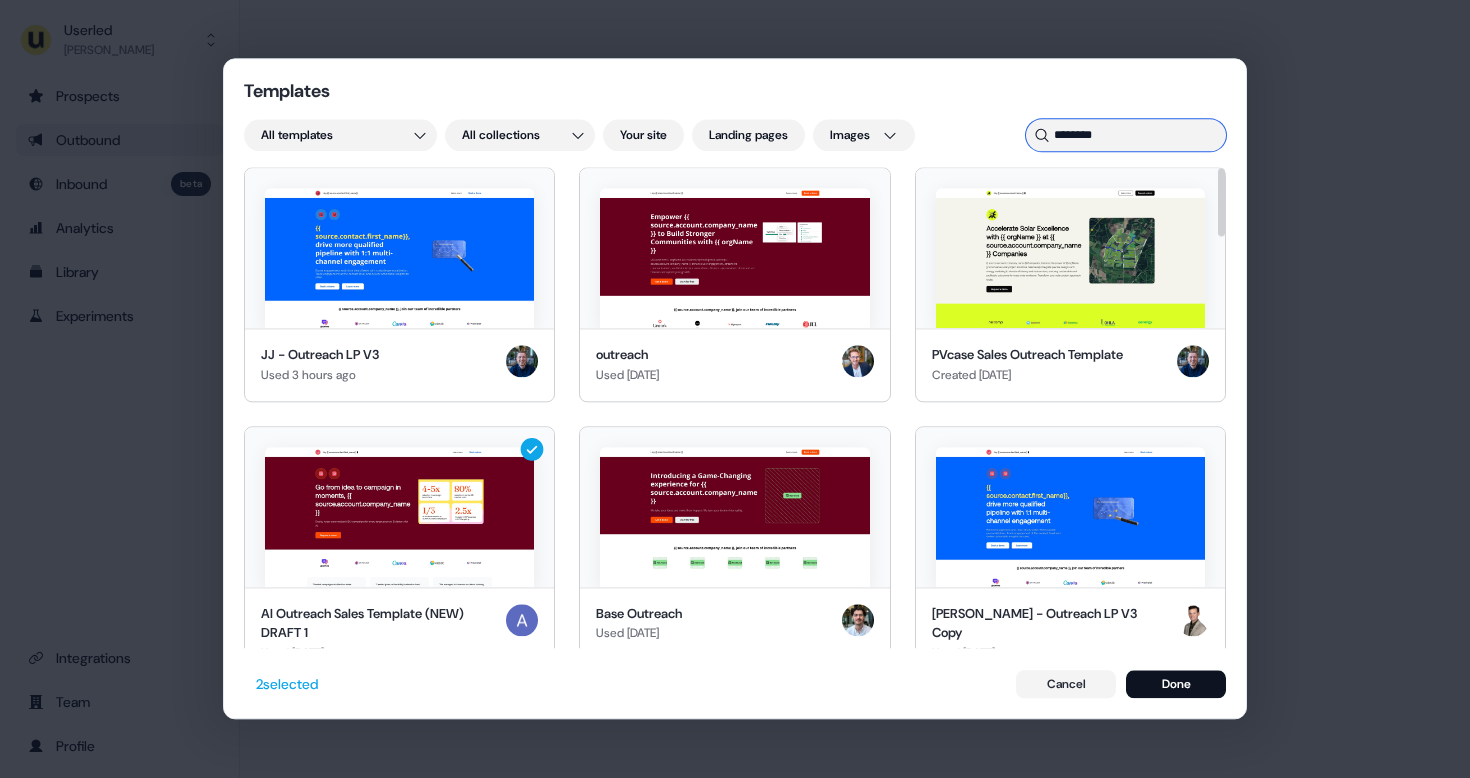click on "********" at bounding box center [1126, 135] 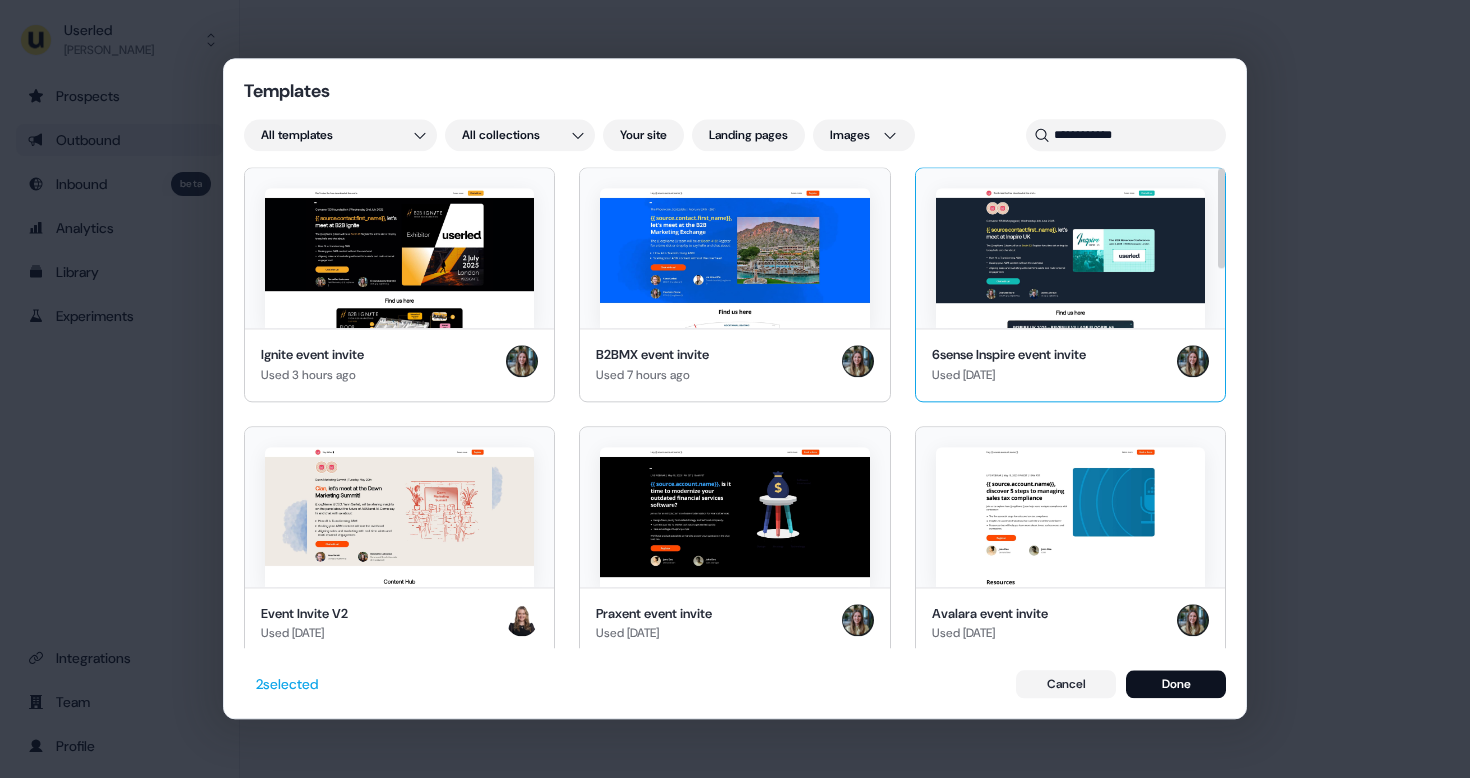 click at bounding box center (1070, 248) 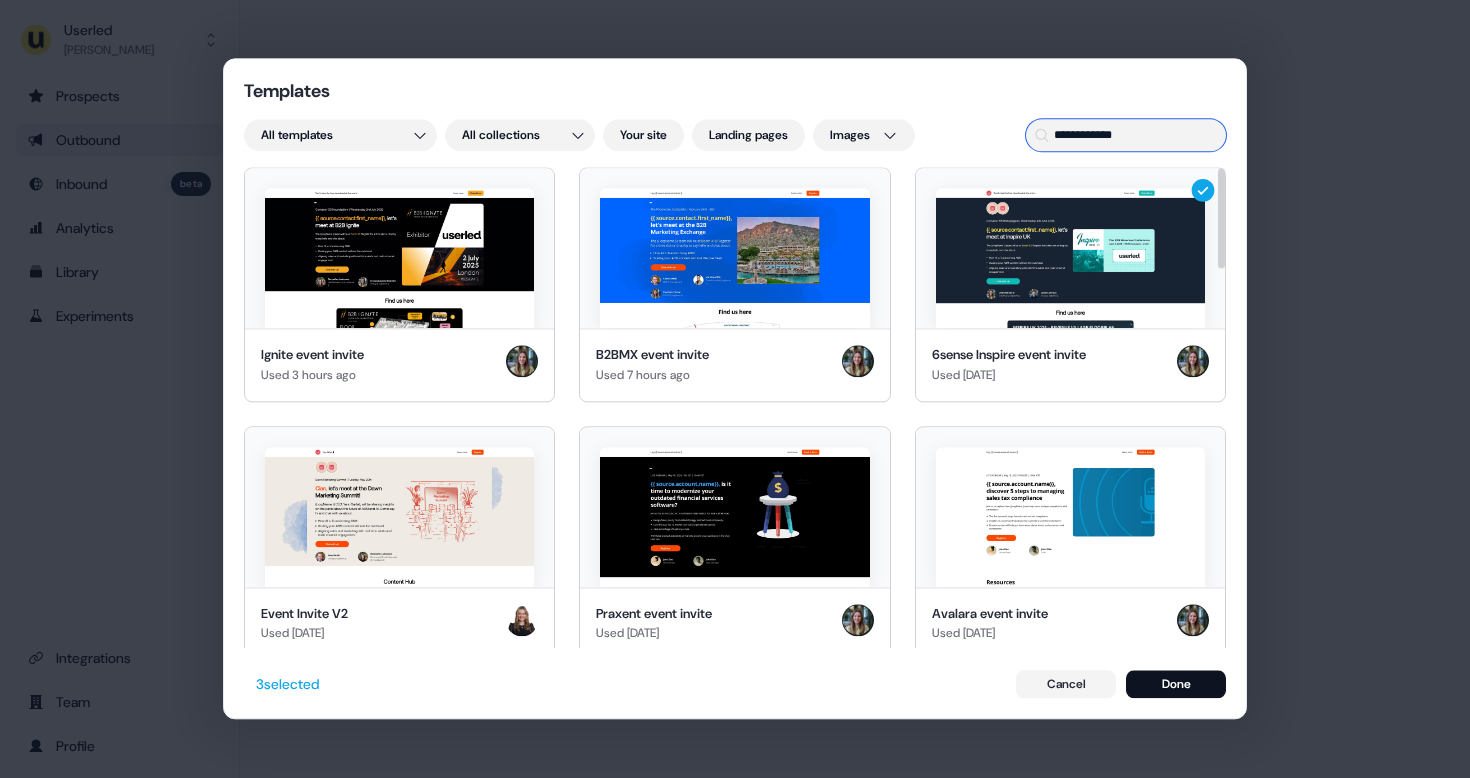 click on "**********" at bounding box center (1126, 135) 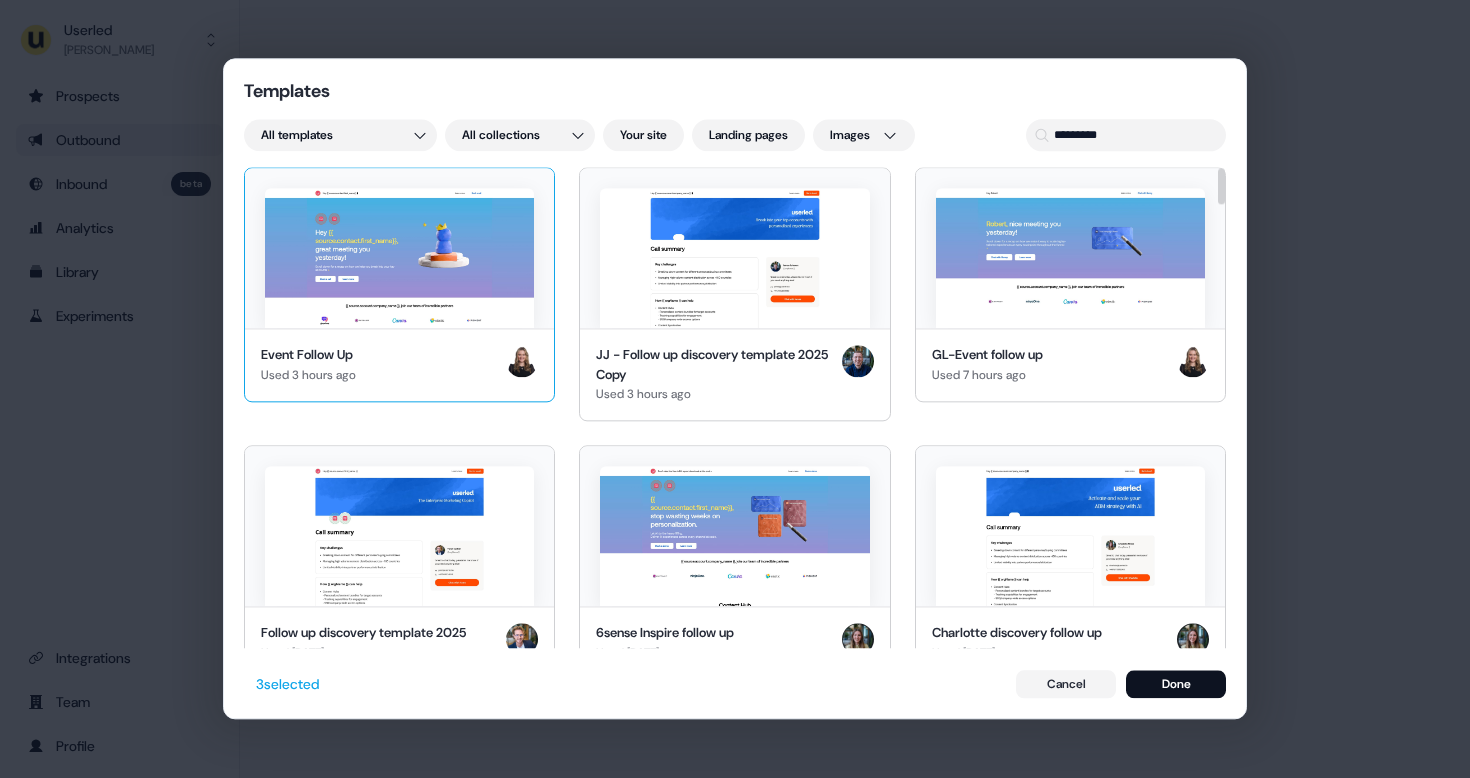 click at bounding box center (399, 258) 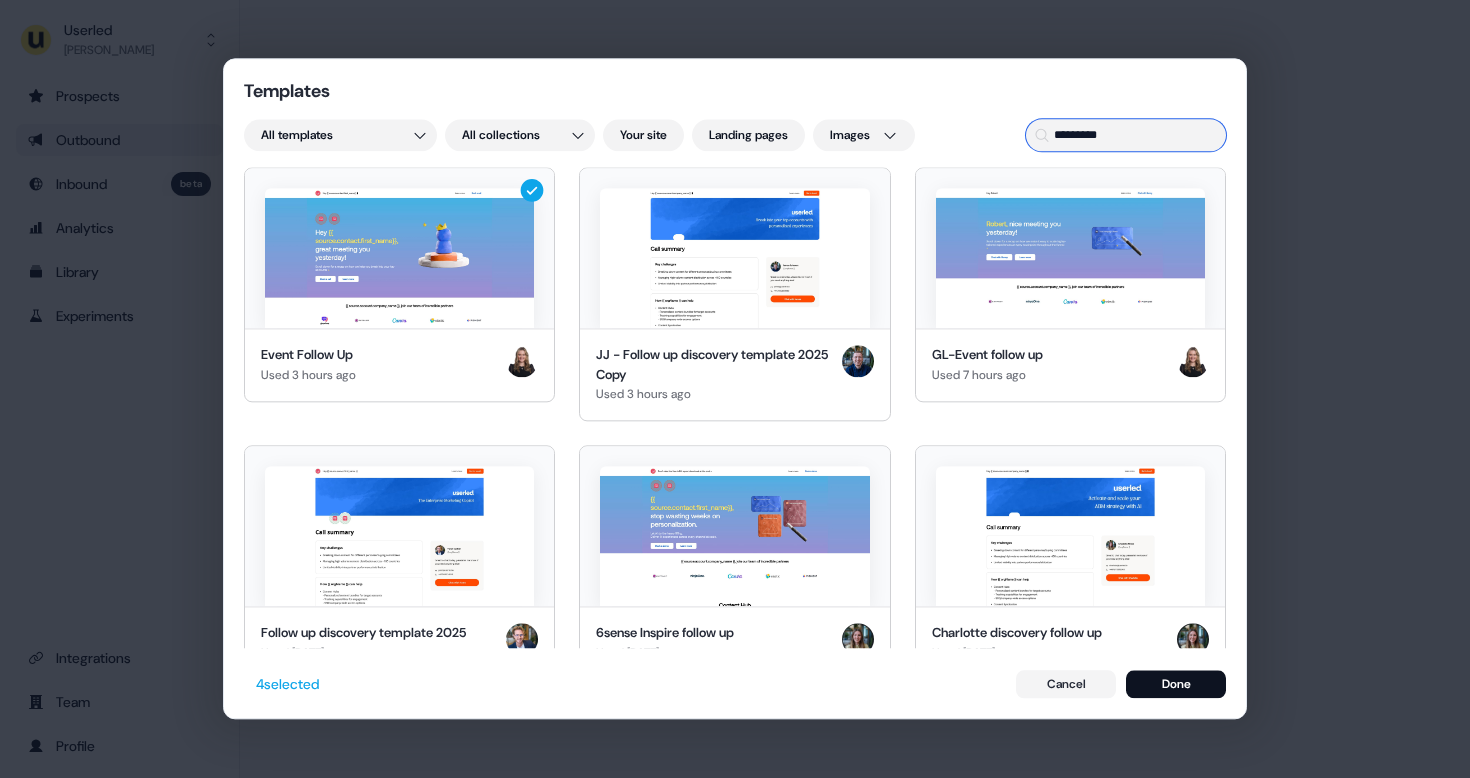 click on "*********" at bounding box center (1126, 135) 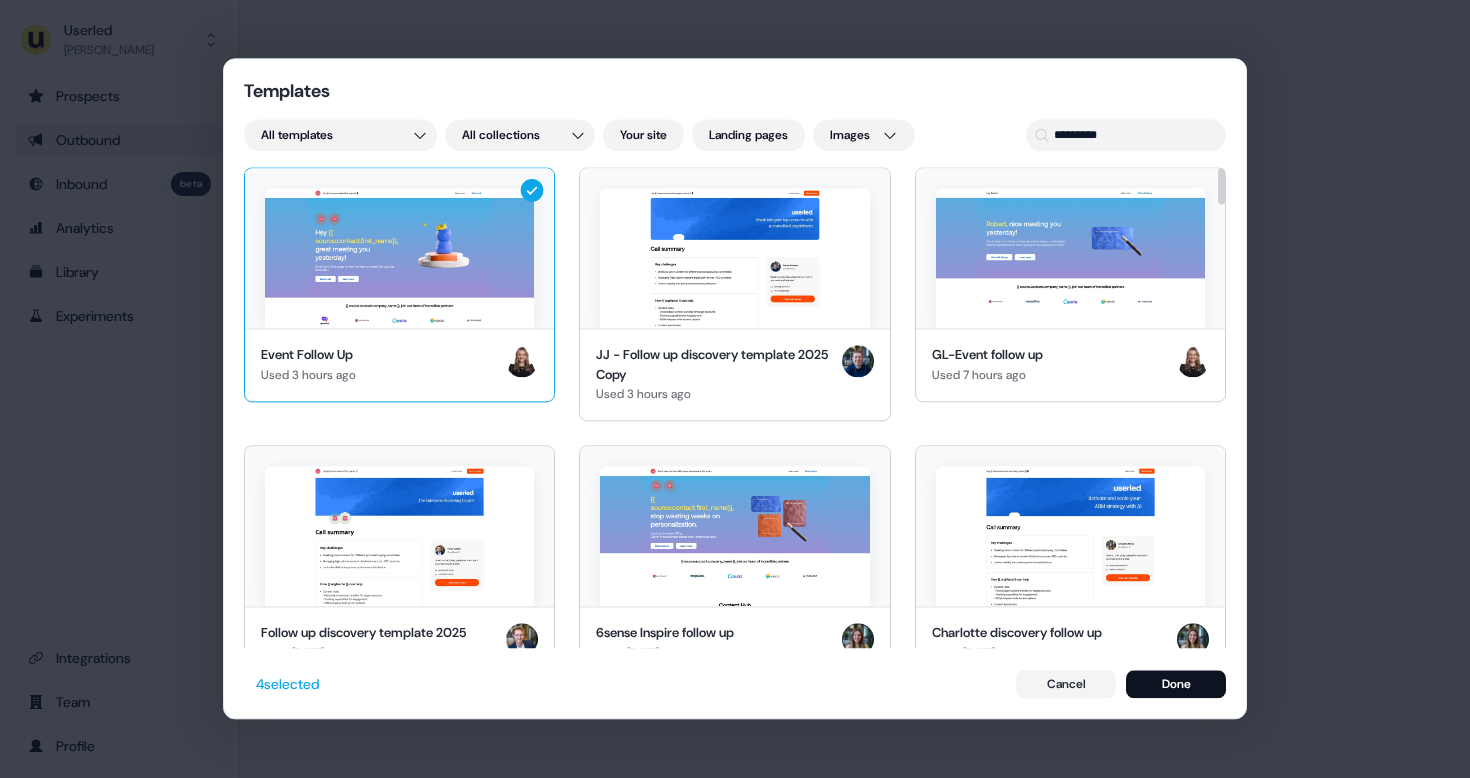 click at bounding box center (399, 258) 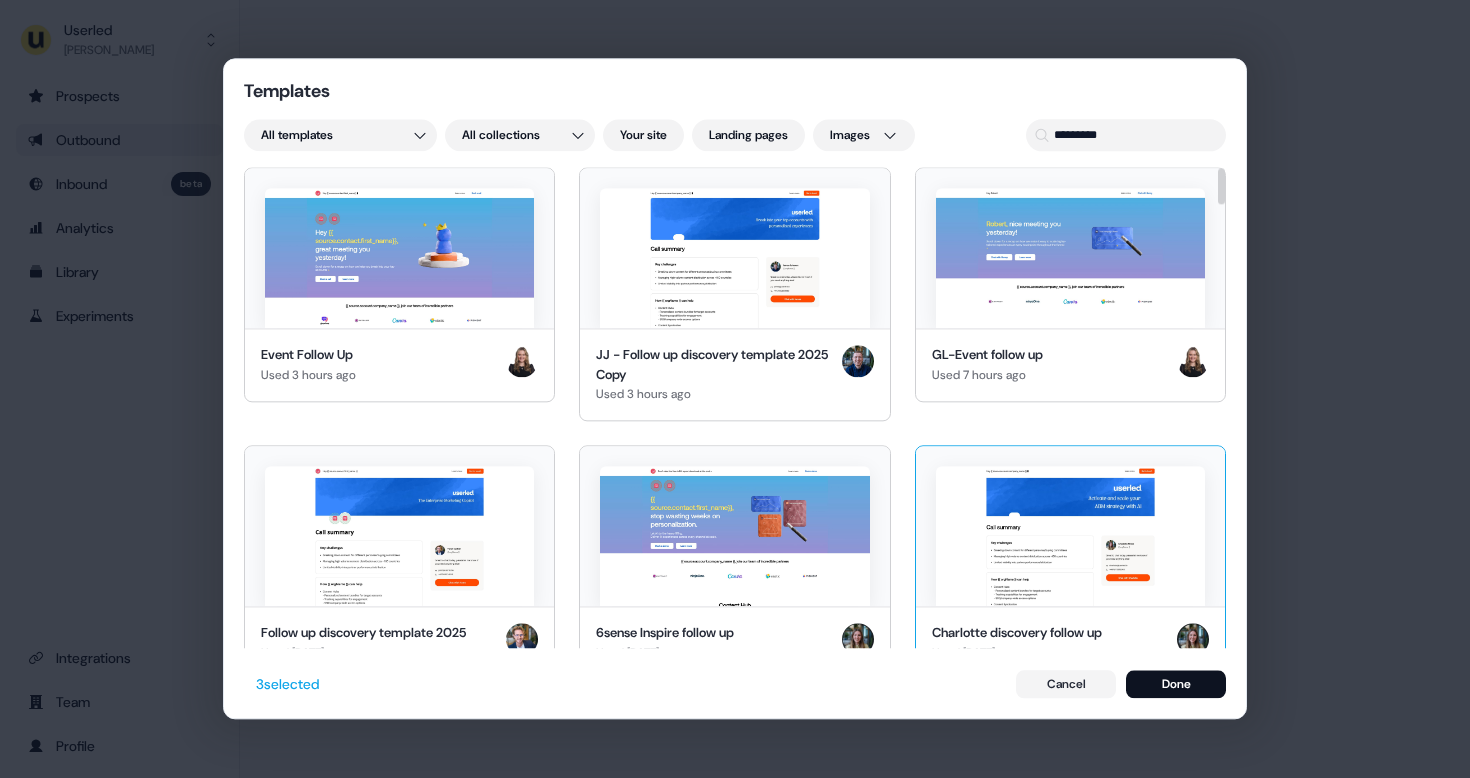 click at bounding box center (1070, 536) 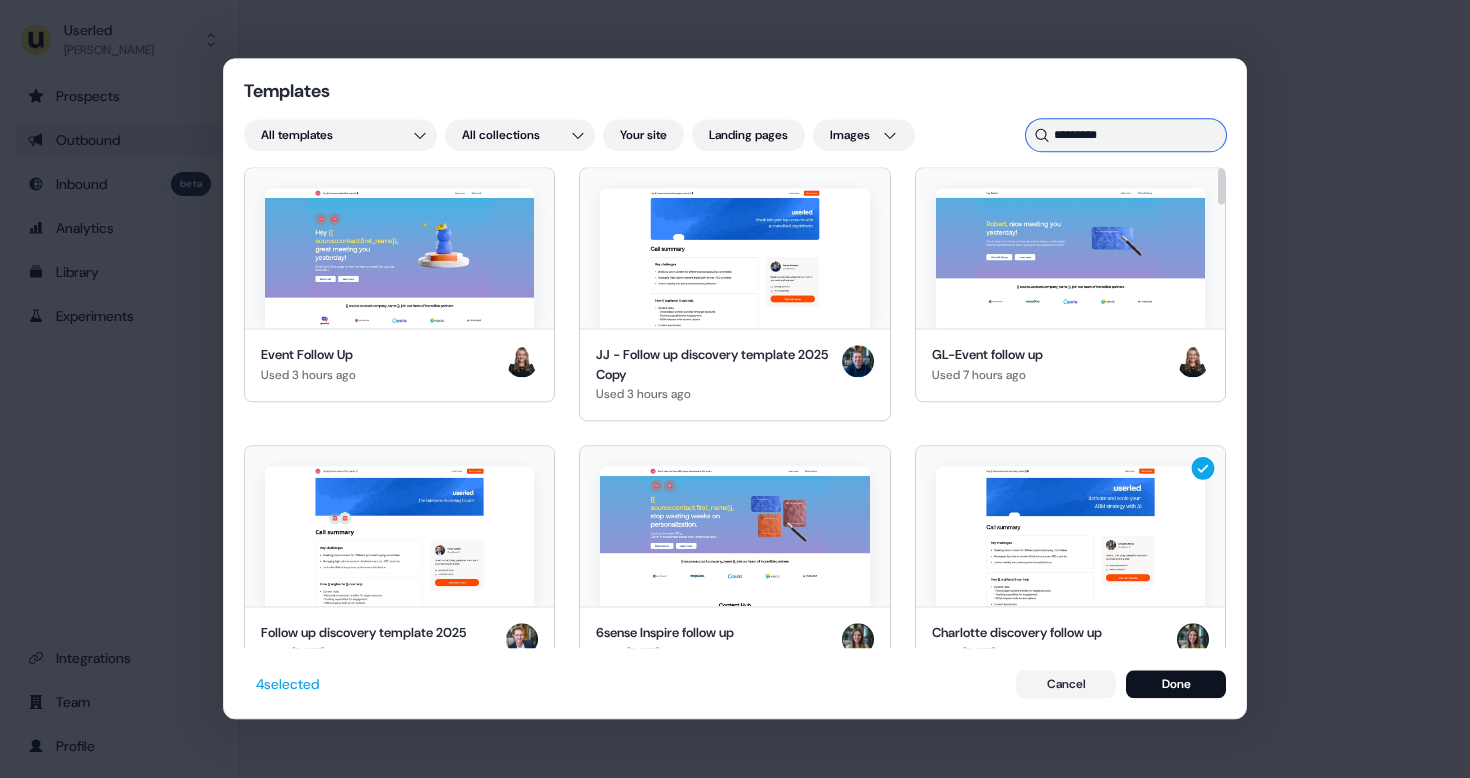 click on "*********" at bounding box center [1126, 135] 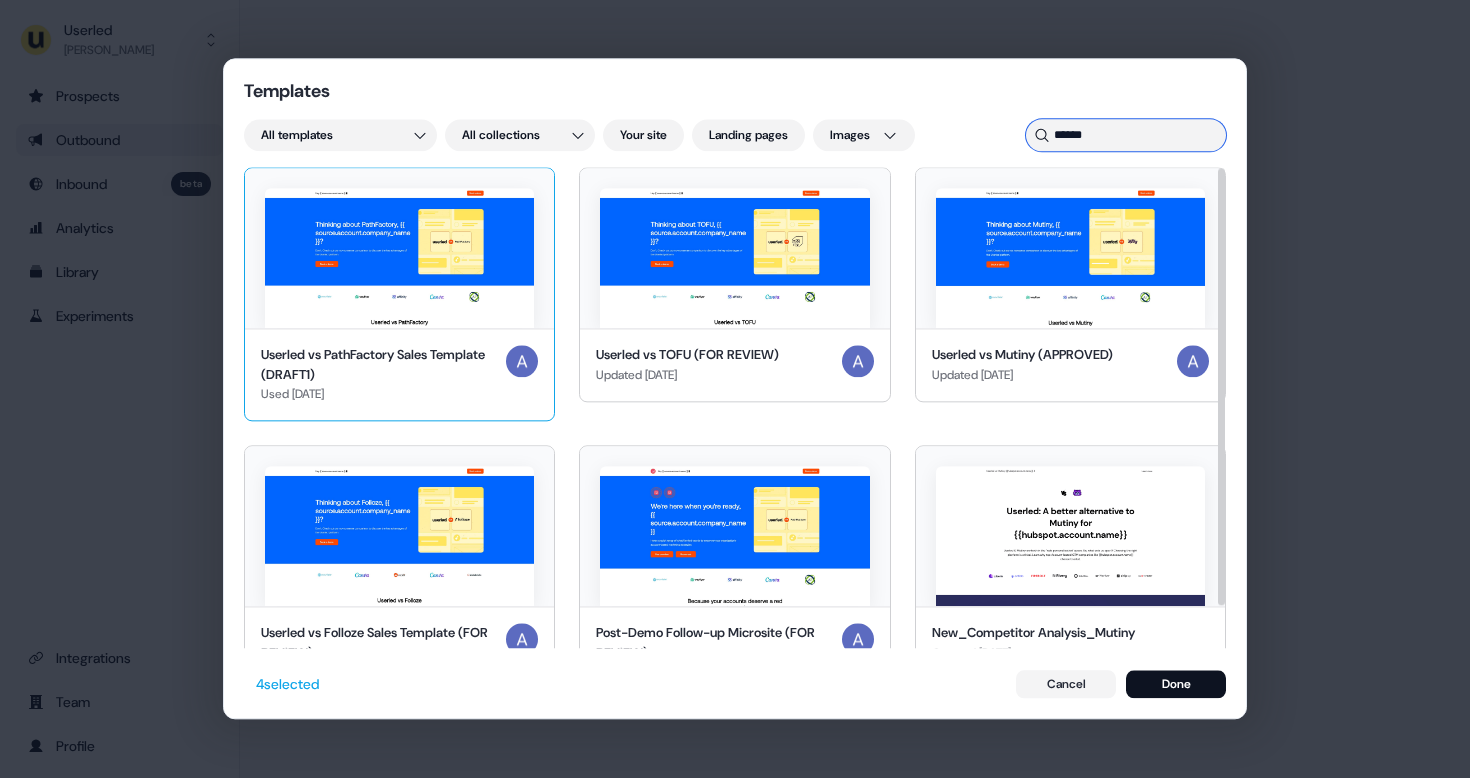 type on "******" 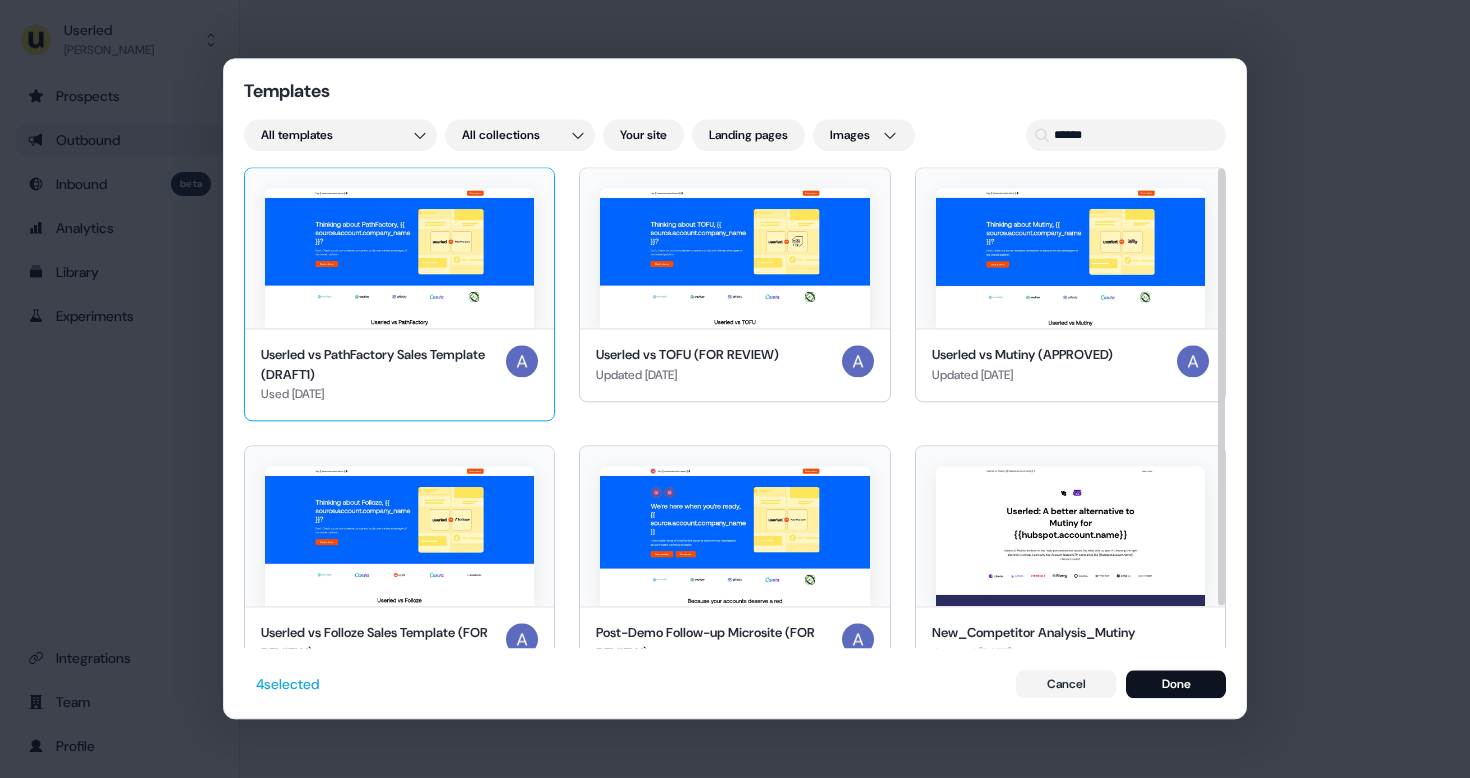 click at bounding box center [399, 258] 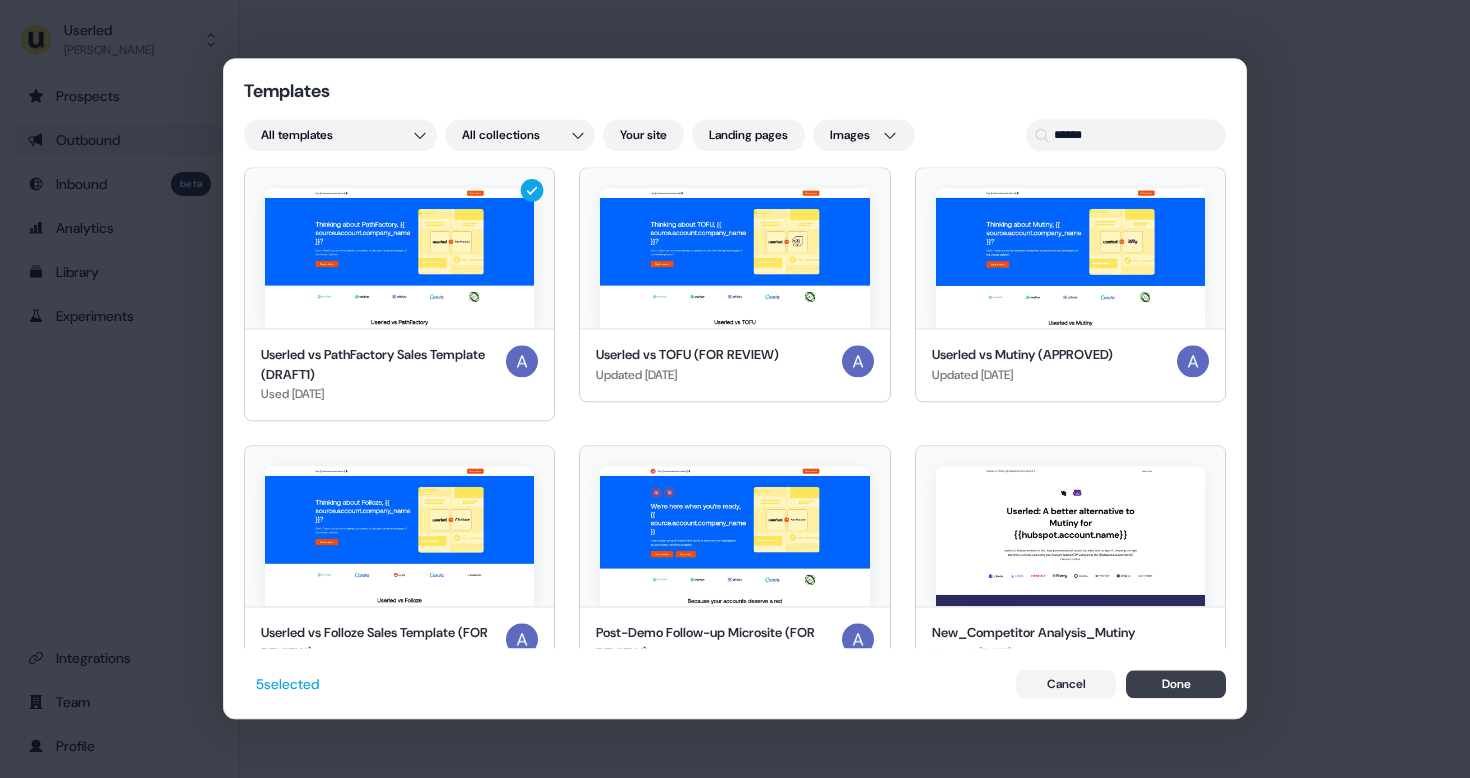 click on "Done" at bounding box center [1176, 685] 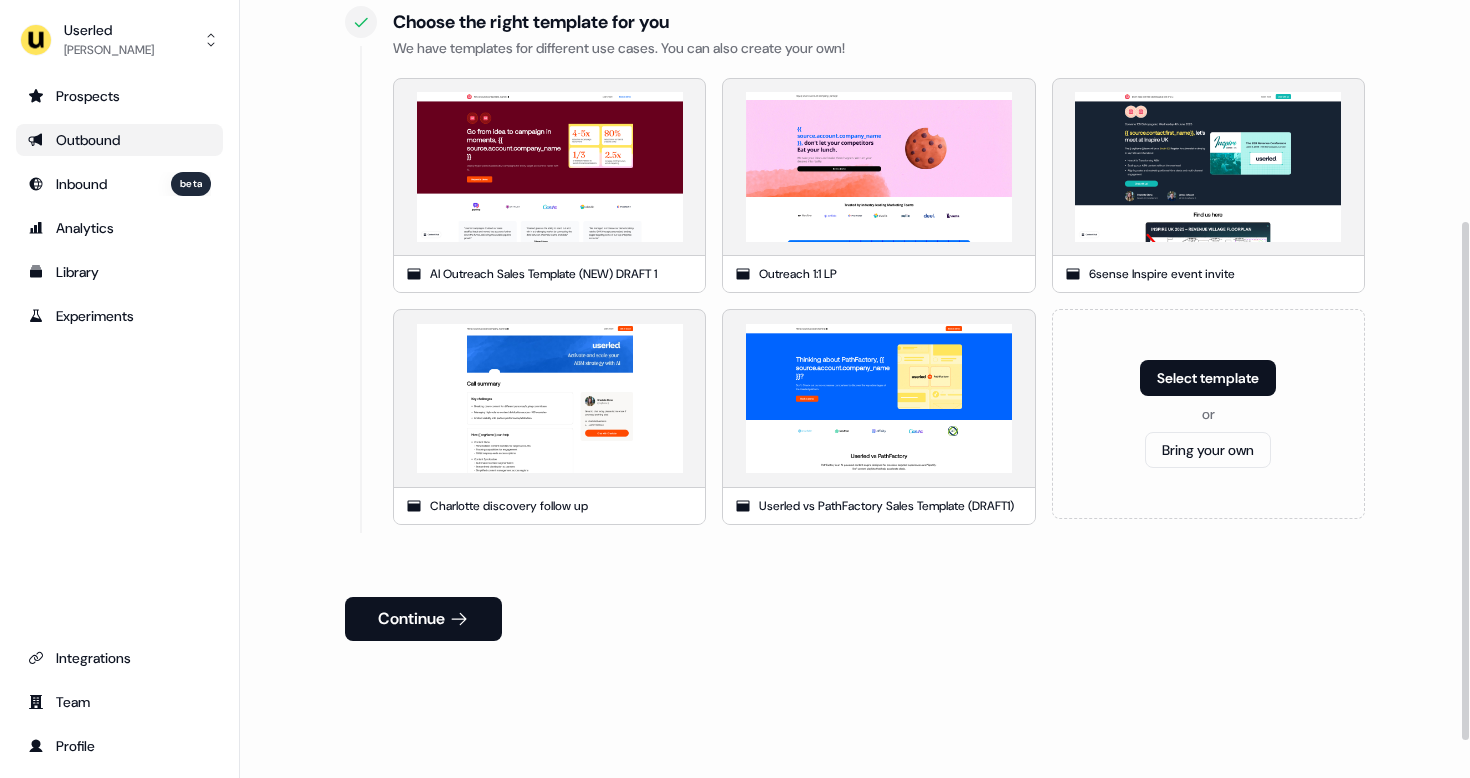 scroll, scrollTop: 387, scrollLeft: 0, axis: vertical 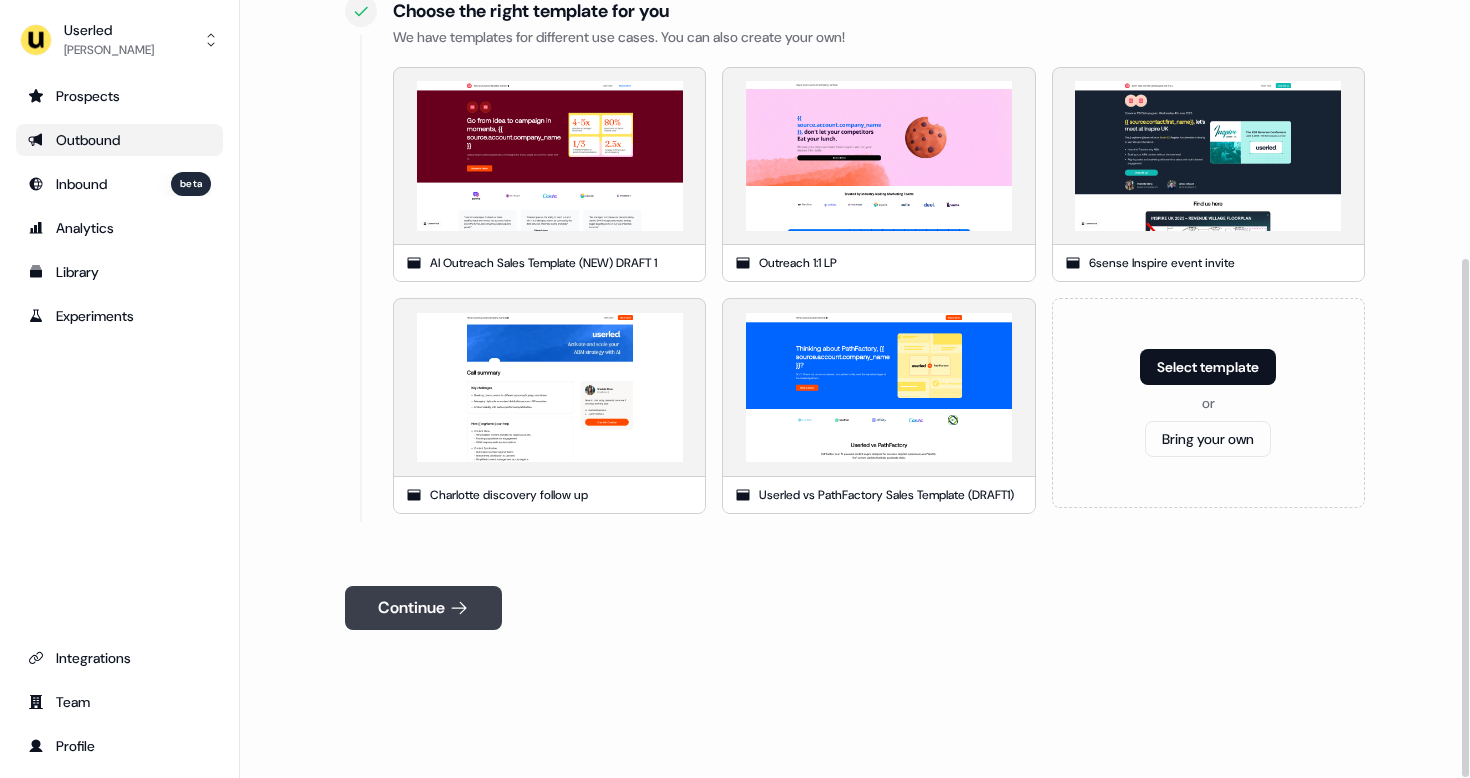 click on "Continue" at bounding box center (423, 608) 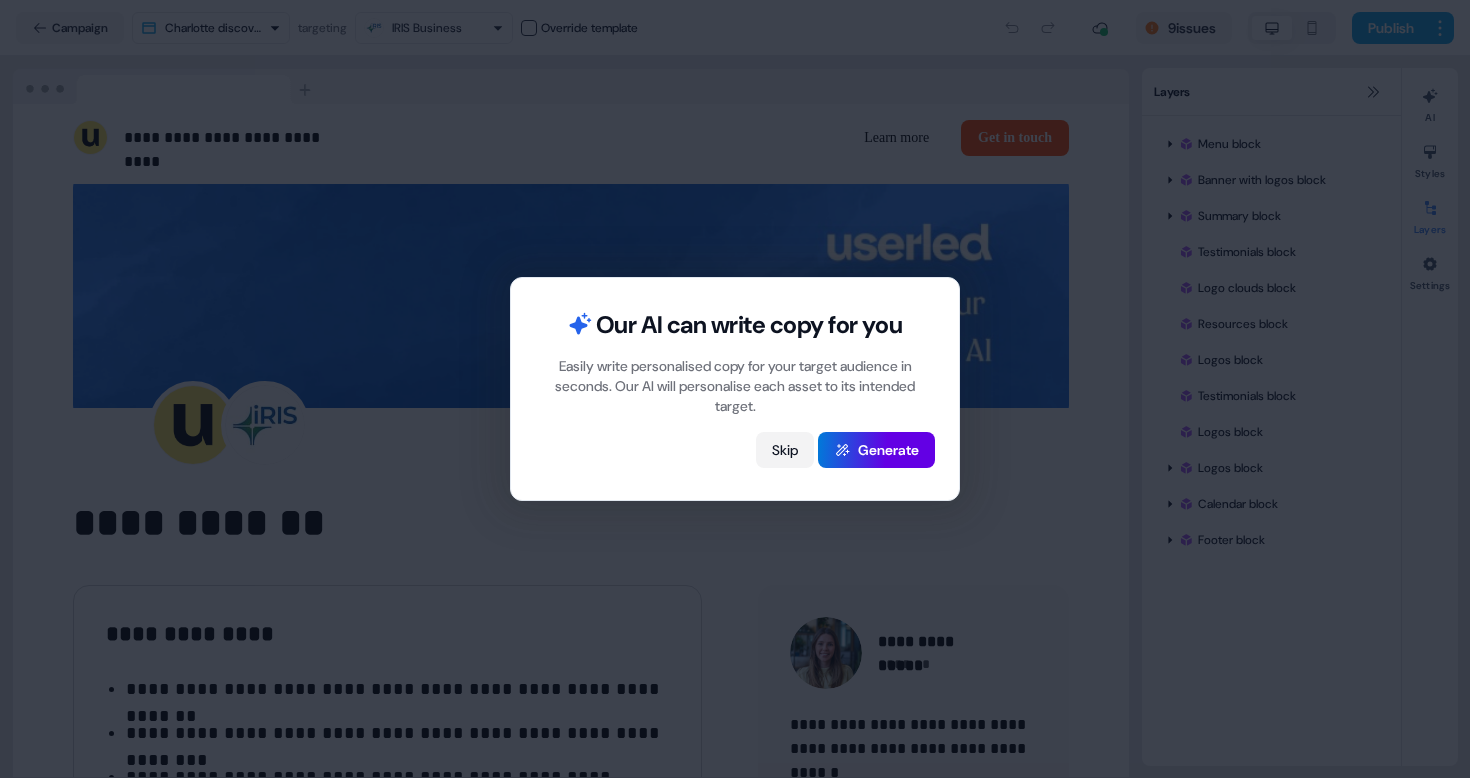 click on "Skip" at bounding box center (785, 450) 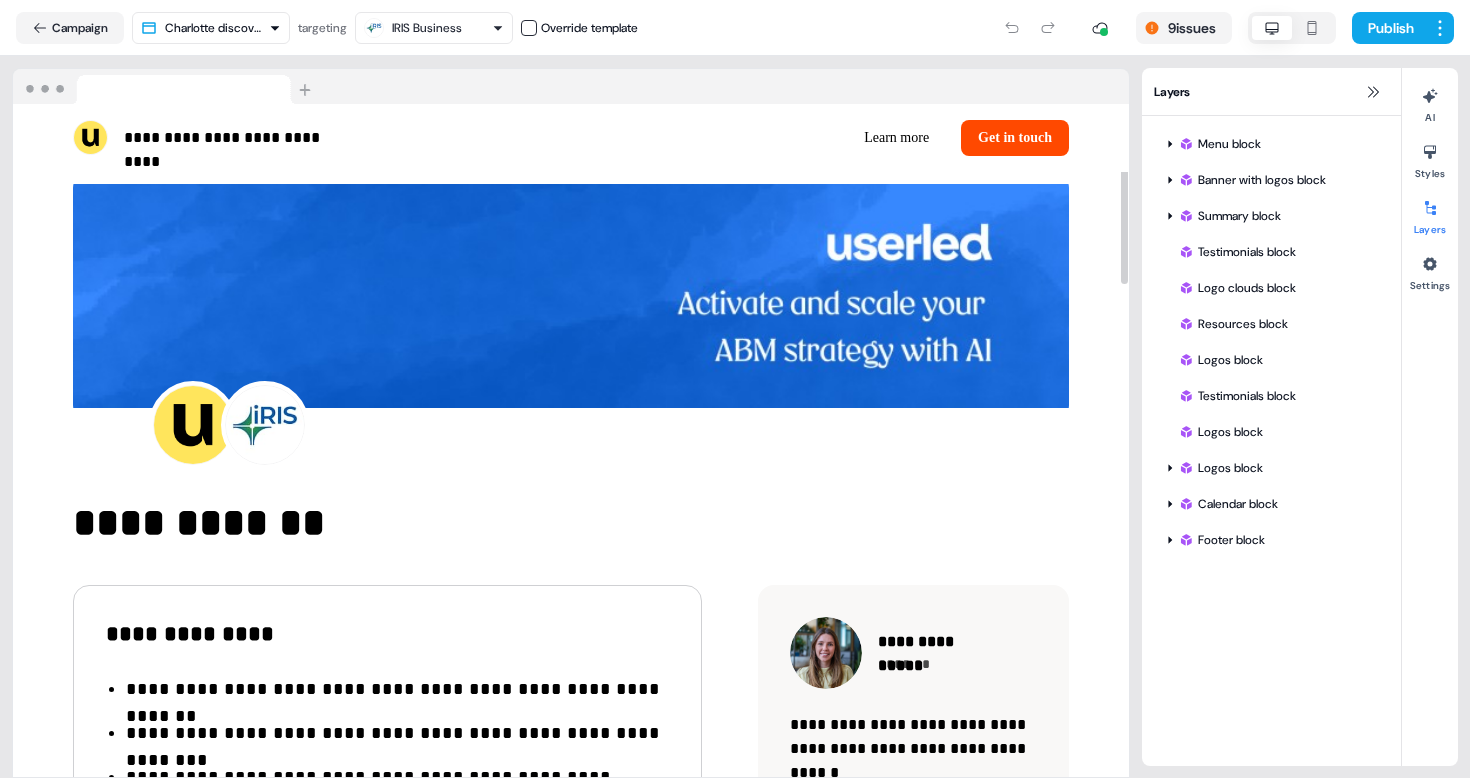 click on "**********" at bounding box center (735, 389) 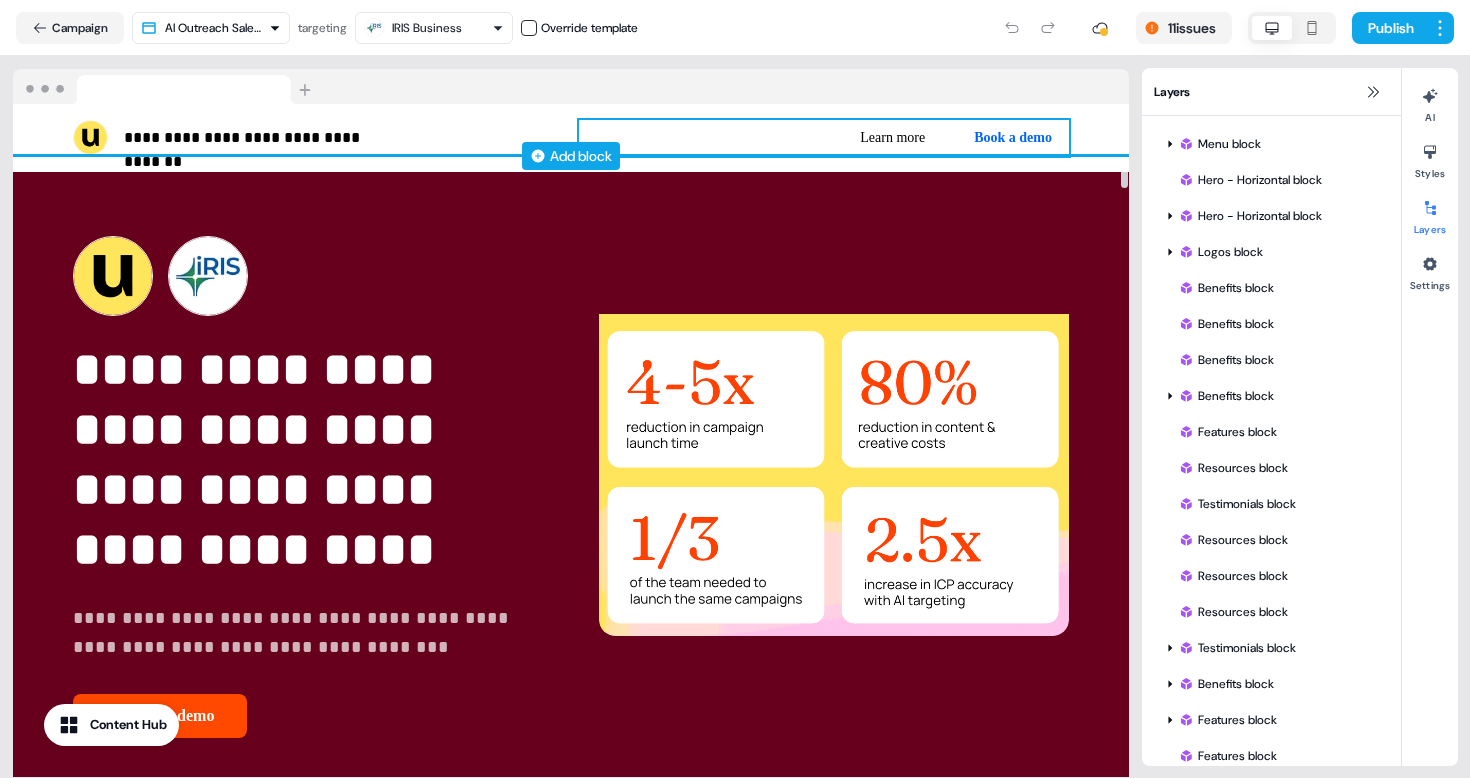 scroll, scrollTop: 0, scrollLeft: 0, axis: both 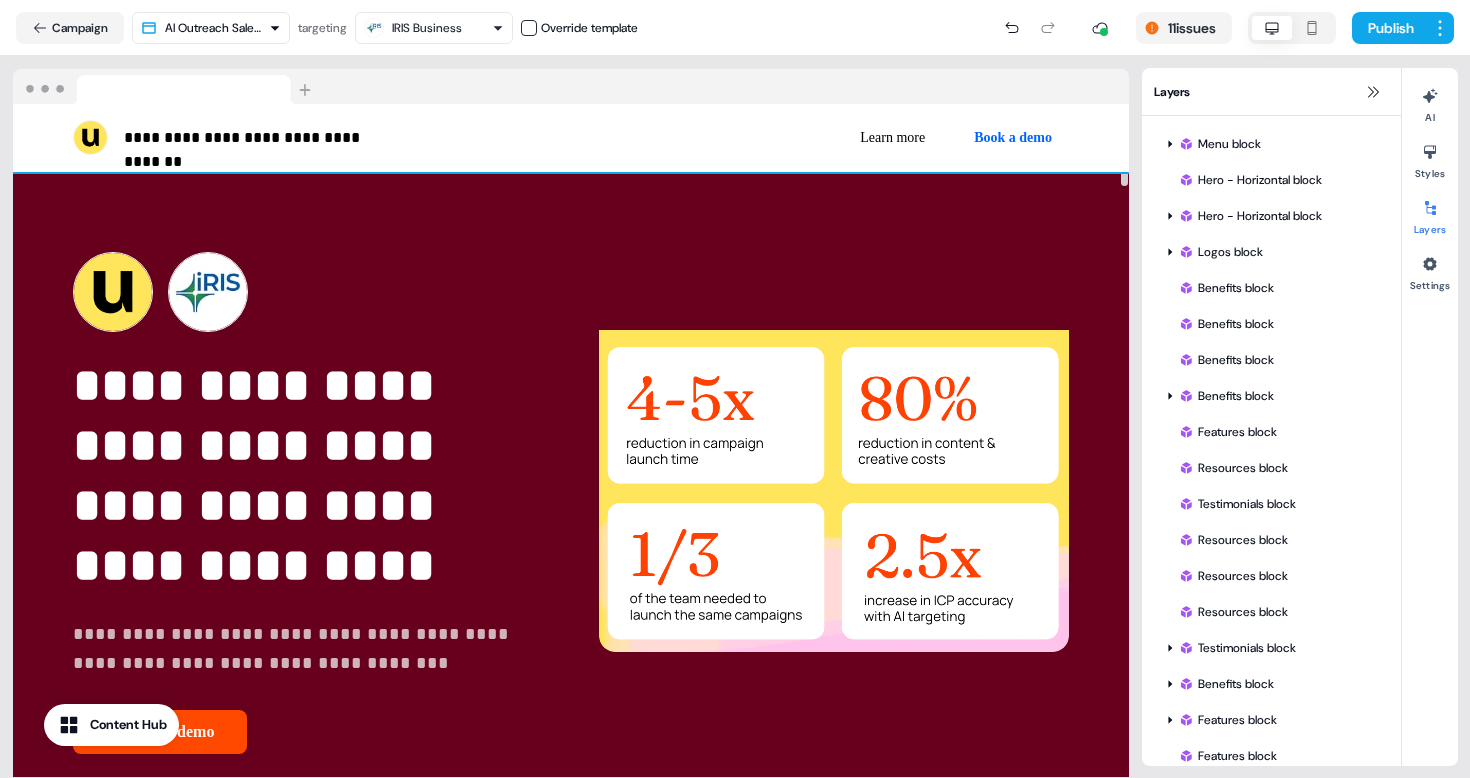 type 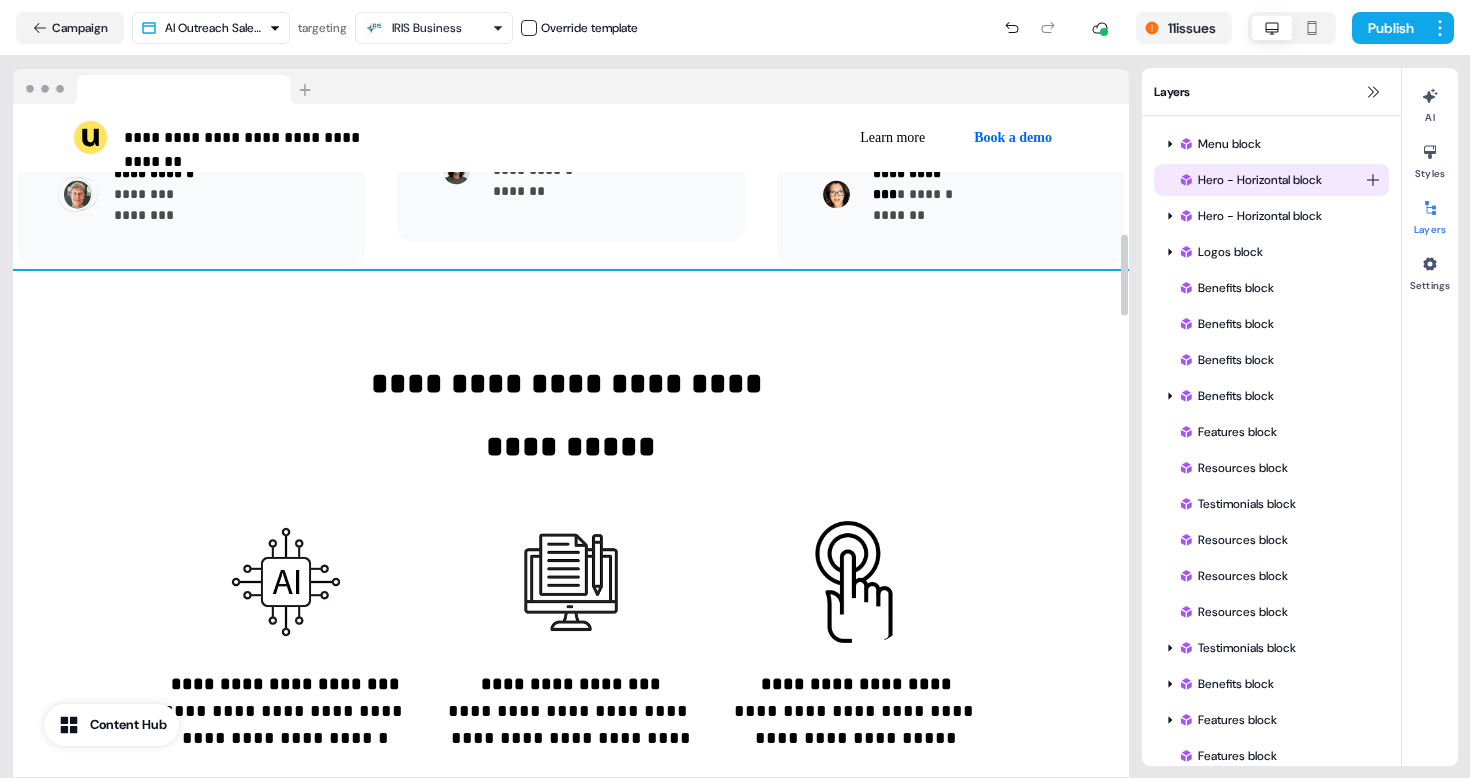 scroll, scrollTop: 1024, scrollLeft: 0, axis: vertical 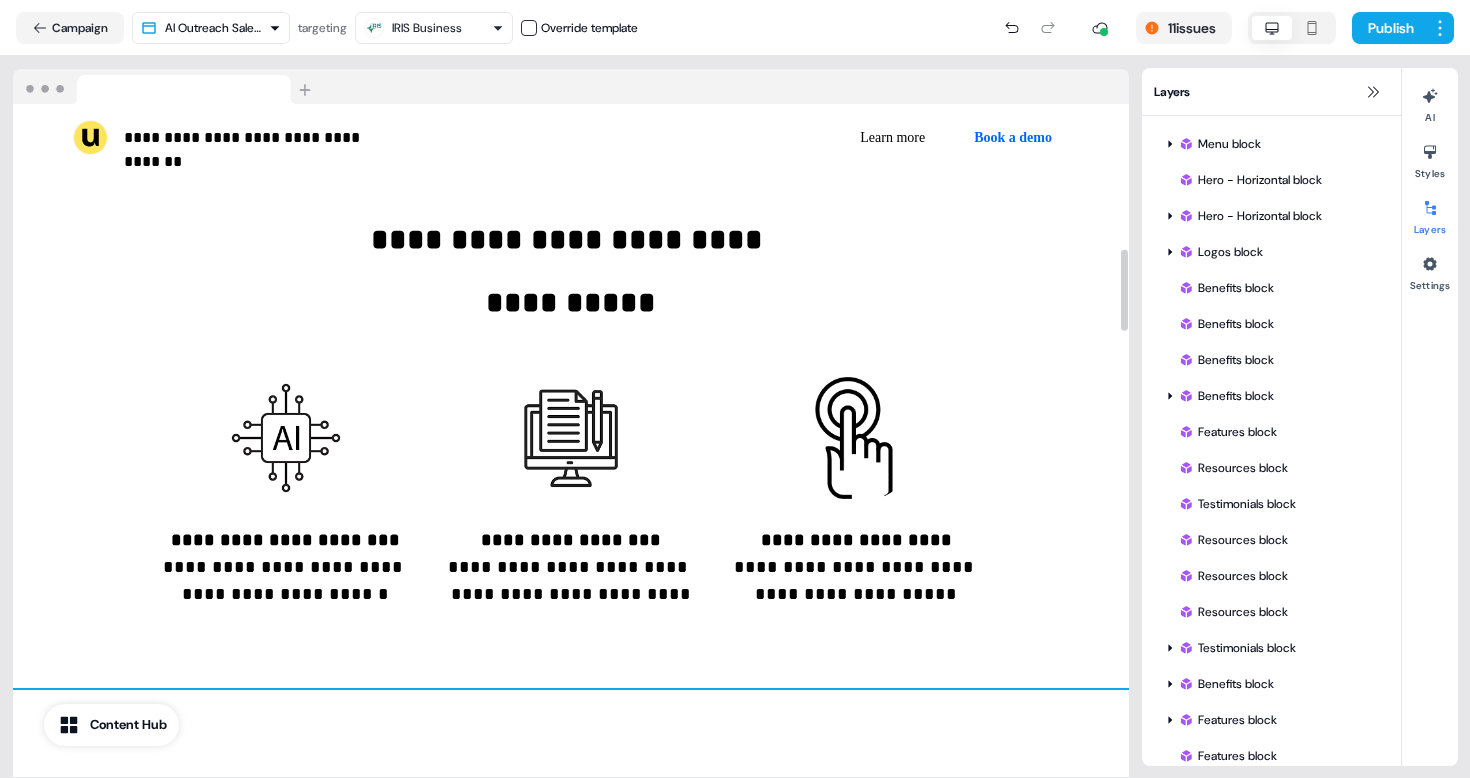 click on "**********" at bounding box center (571, 407) 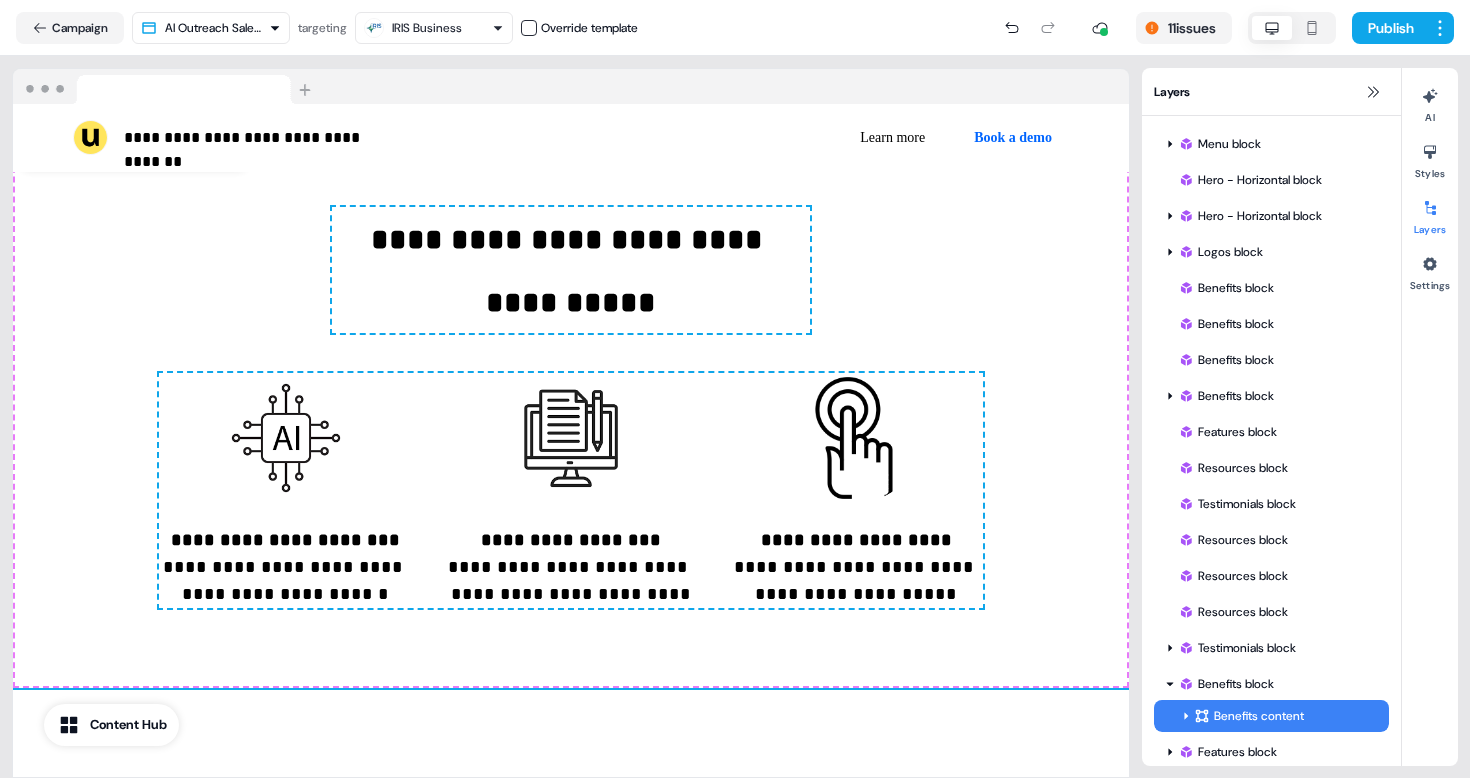 click on "**********" at bounding box center (735, 389) 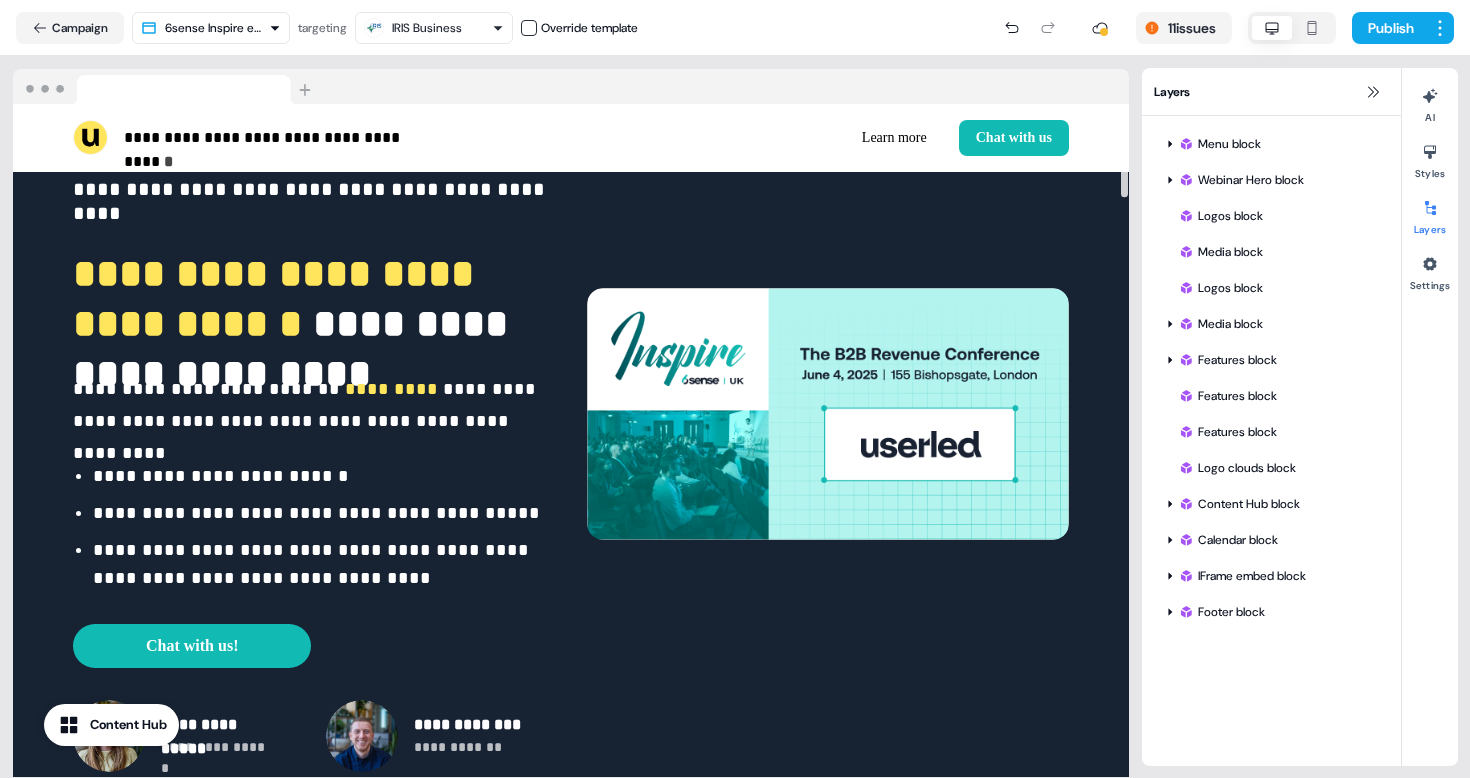 scroll, scrollTop: 128, scrollLeft: 0, axis: vertical 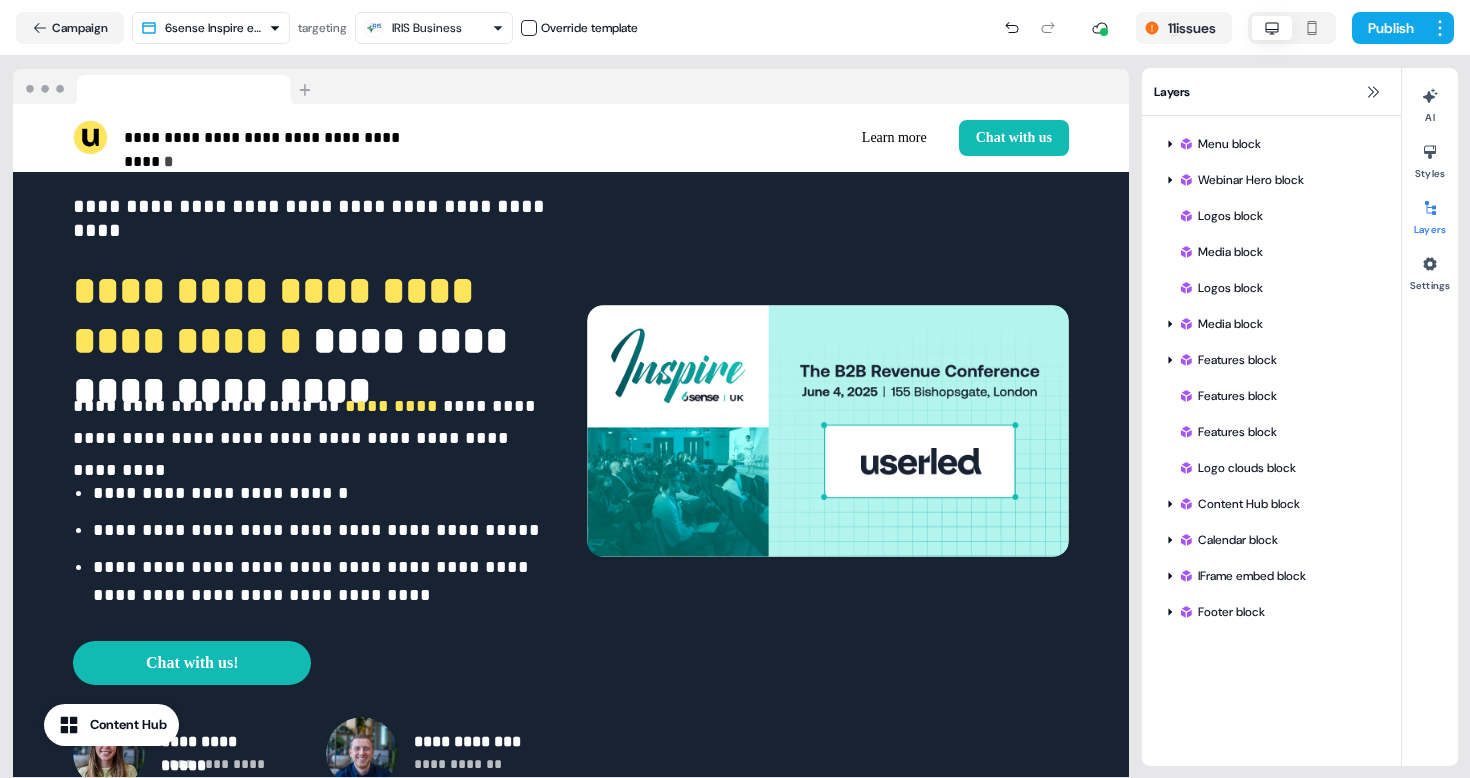 click on "**********" at bounding box center (735, 389) 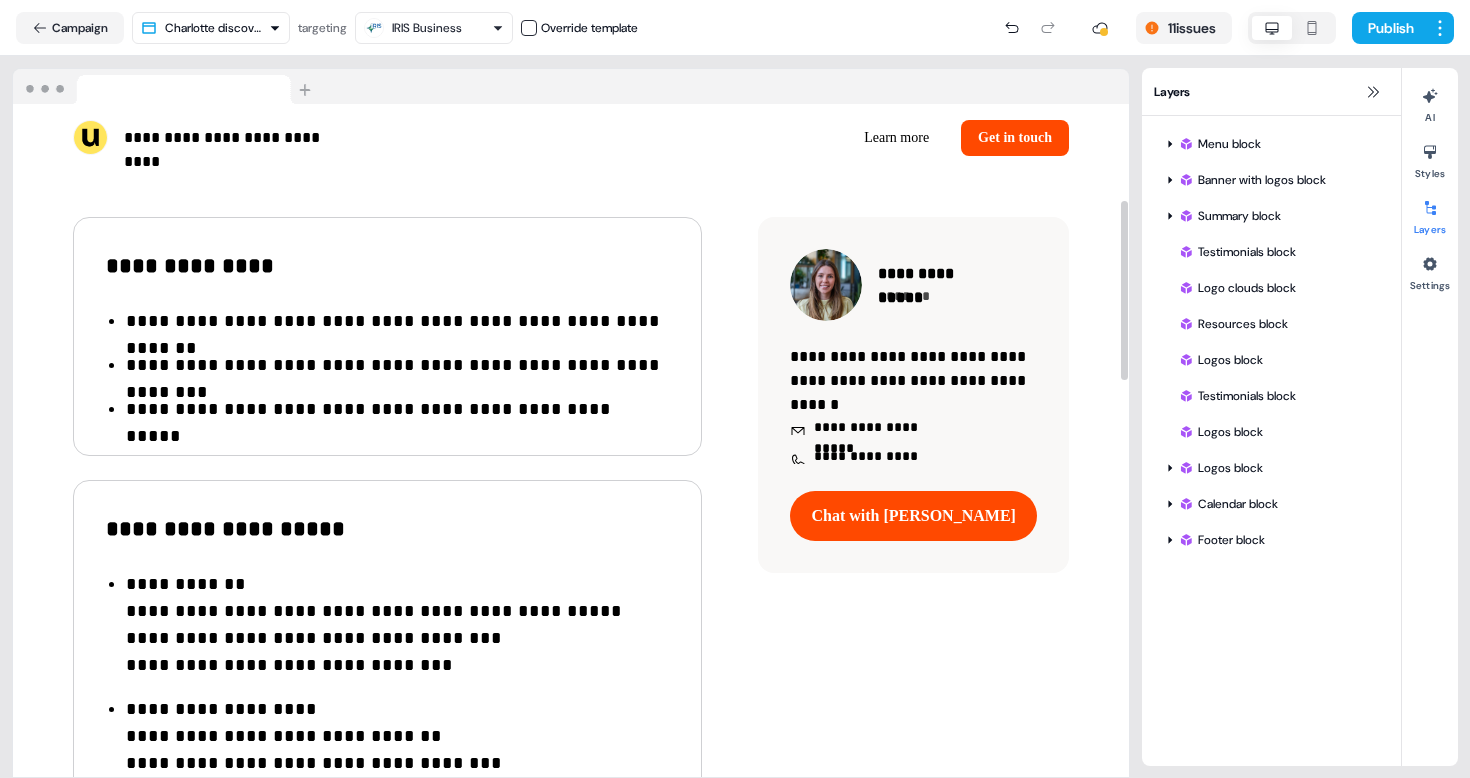 scroll, scrollTop: 370, scrollLeft: 0, axis: vertical 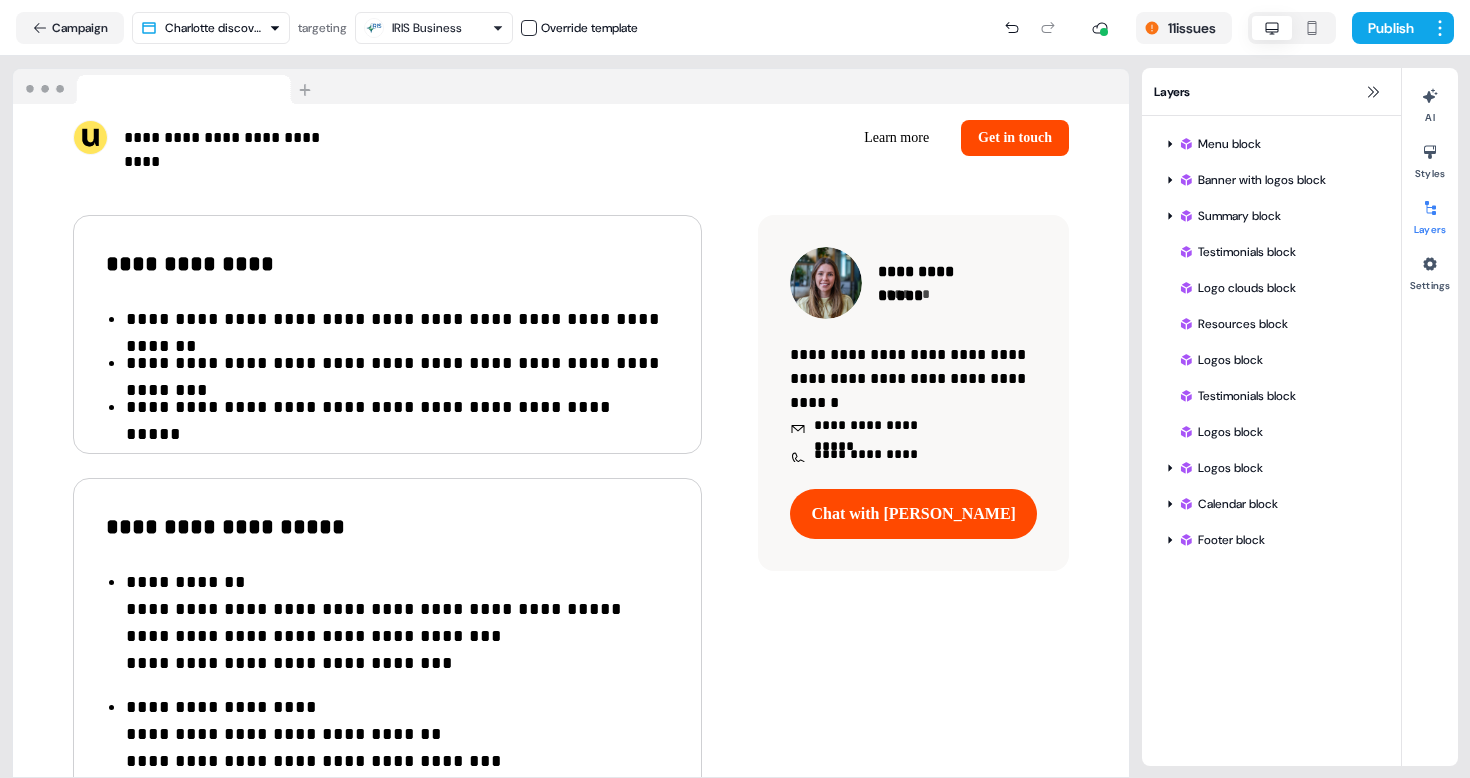click on "**********" at bounding box center [735, 389] 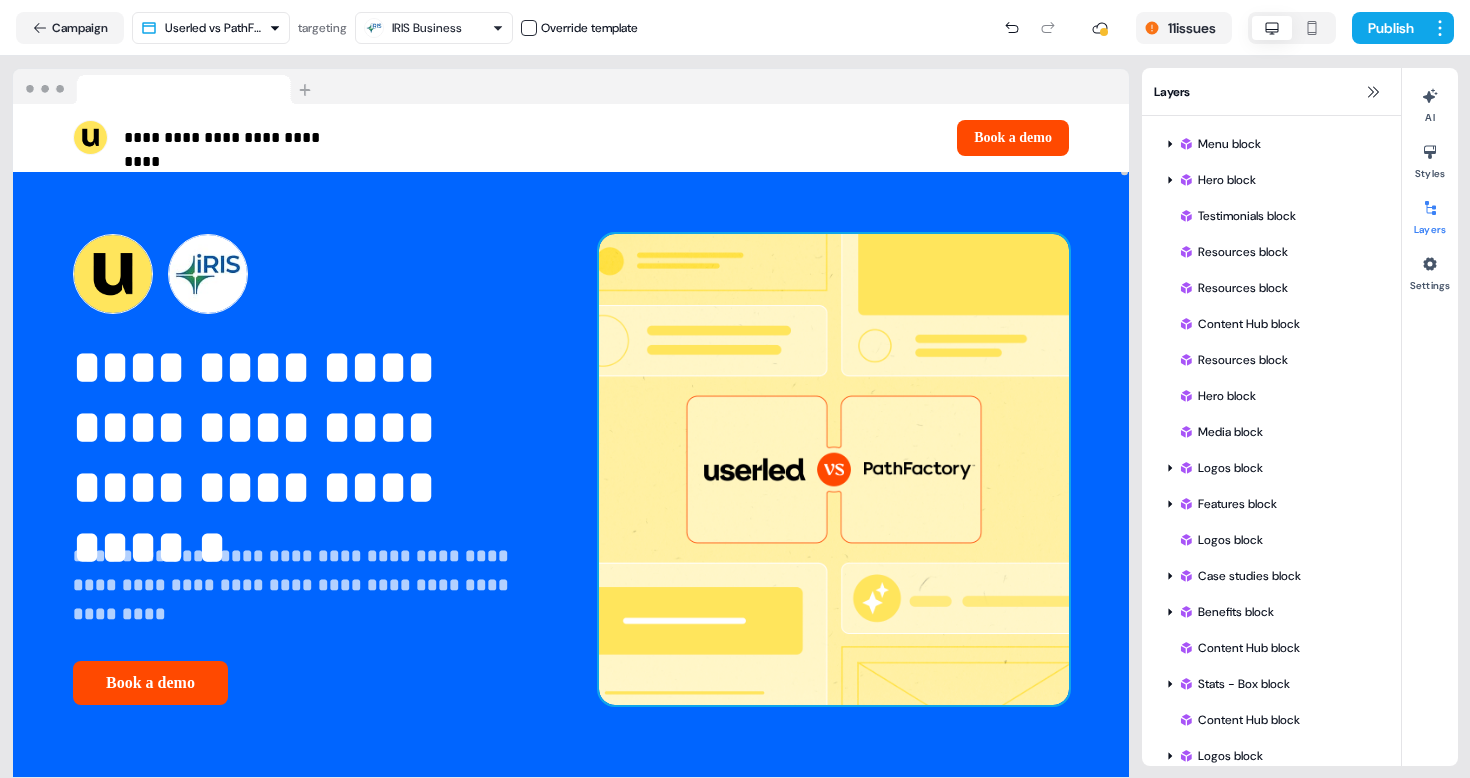scroll, scrollTop: 21, scrollLeft: 0, axis: vertical 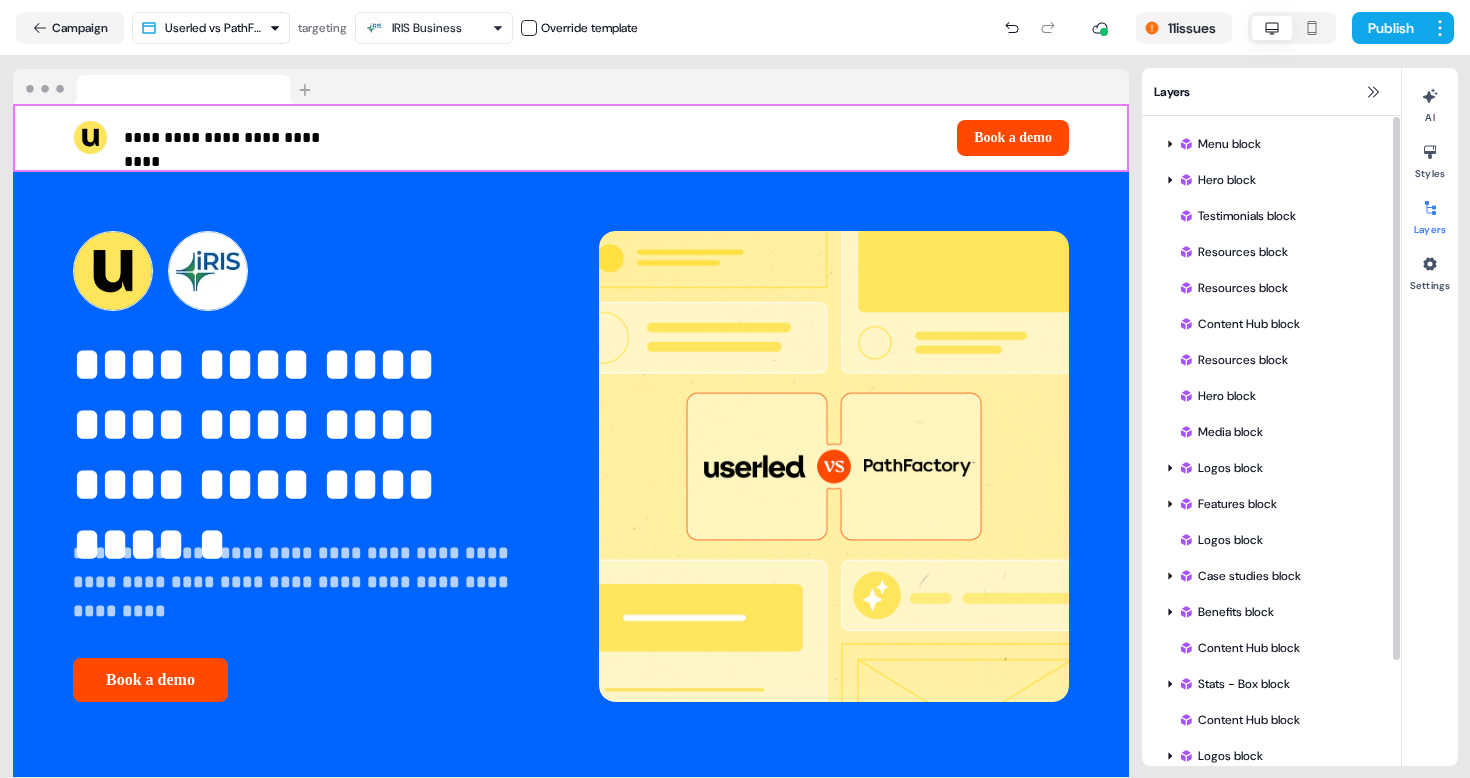 click 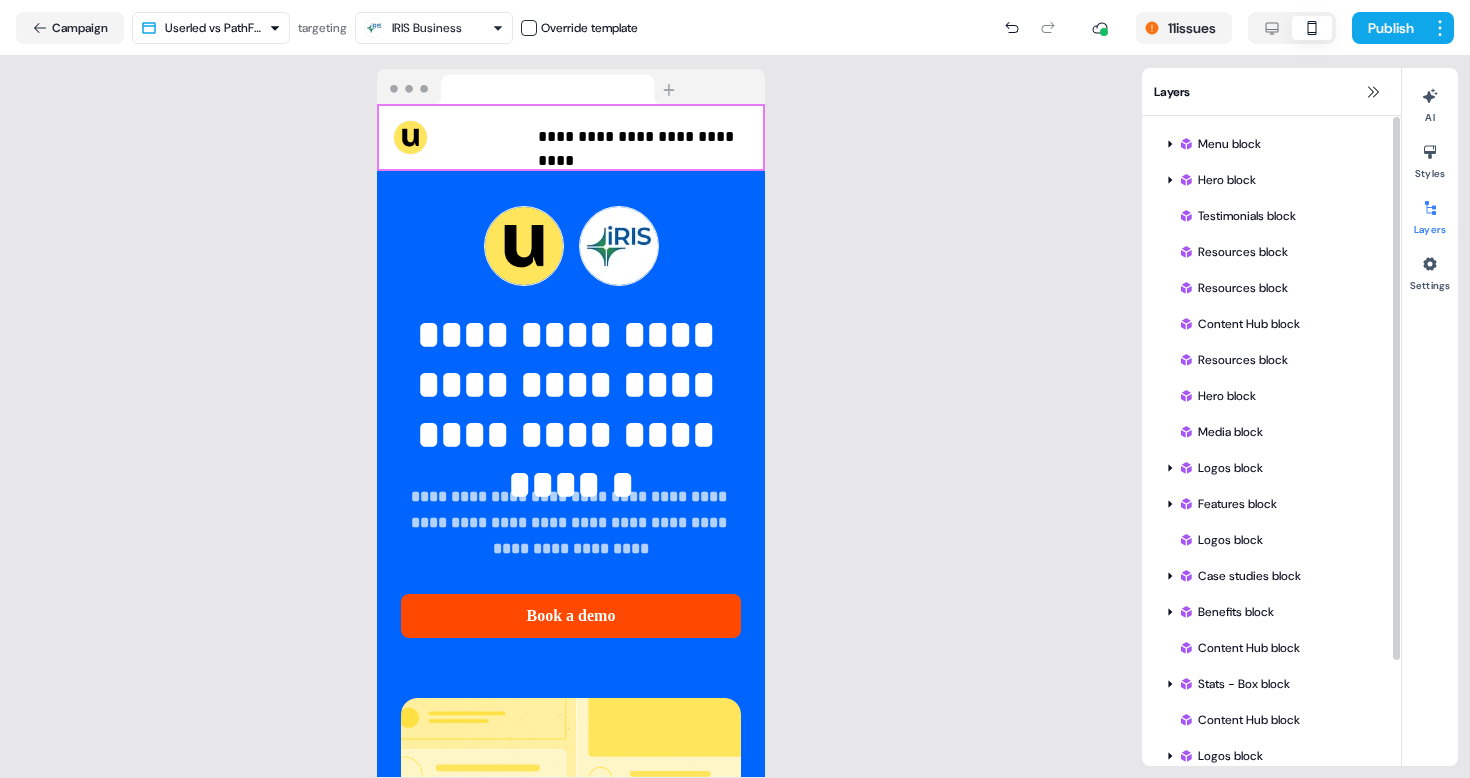 click on "**********" at bounding box center (571, 417) 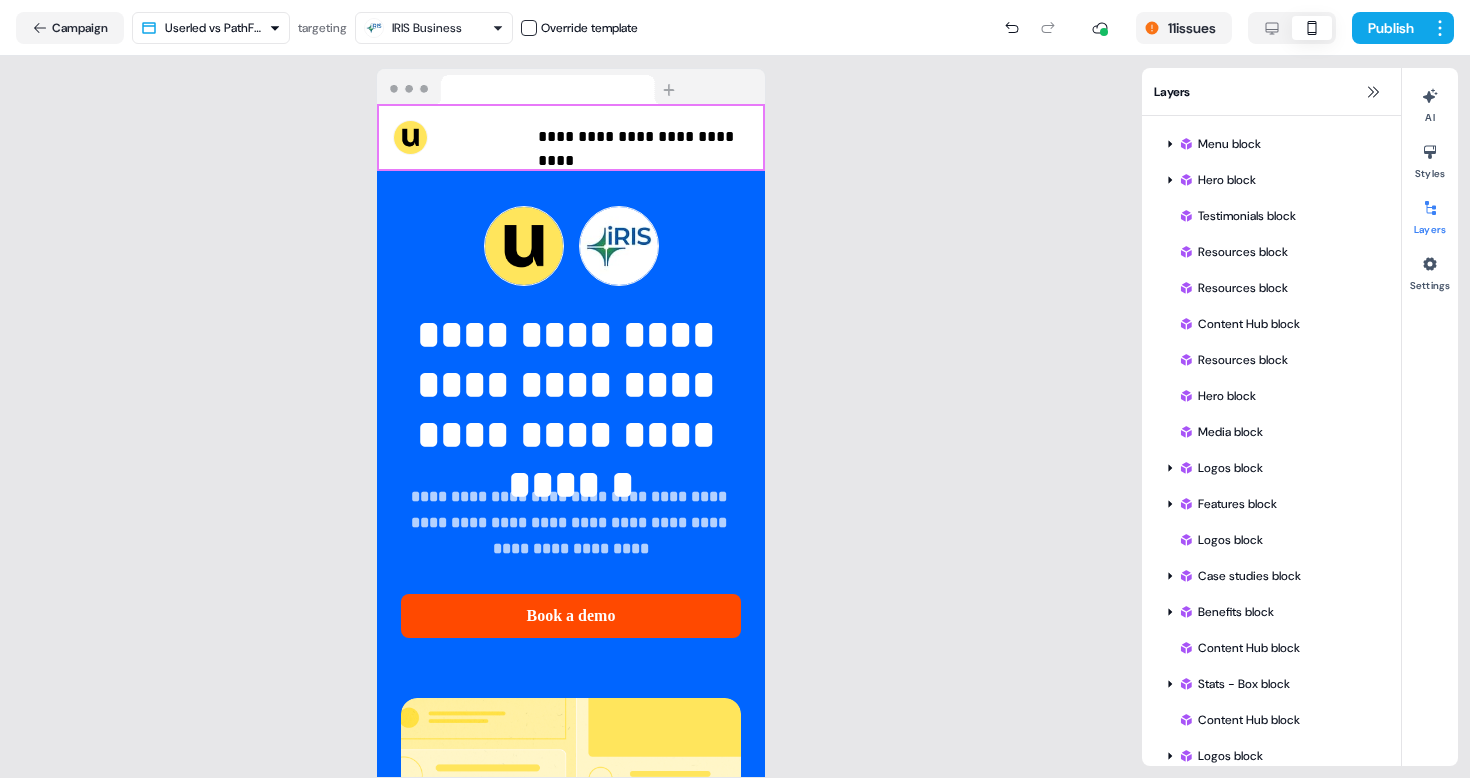 click on "**********" at bounding box center (571, 417) 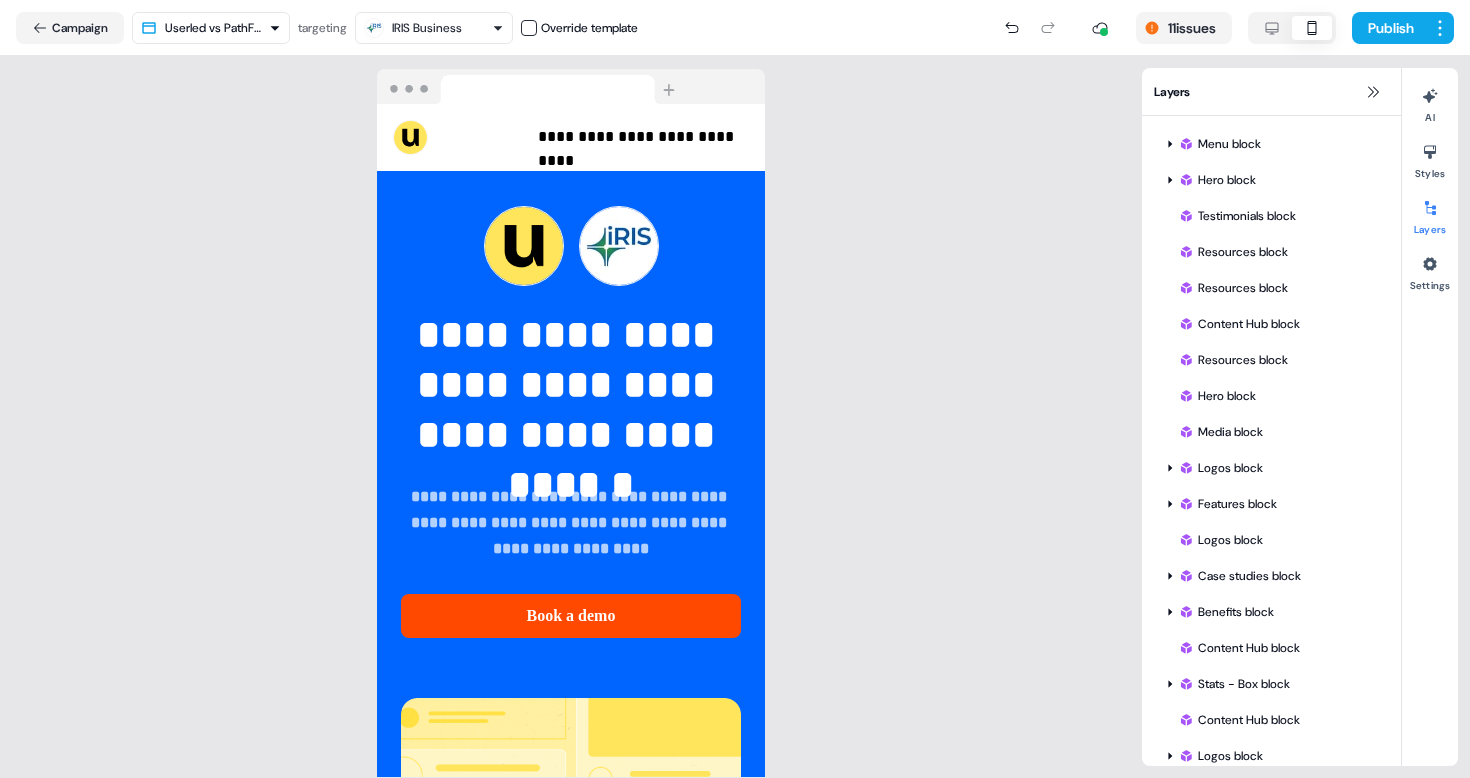 click on "**********" at bounding box center [735, 389] 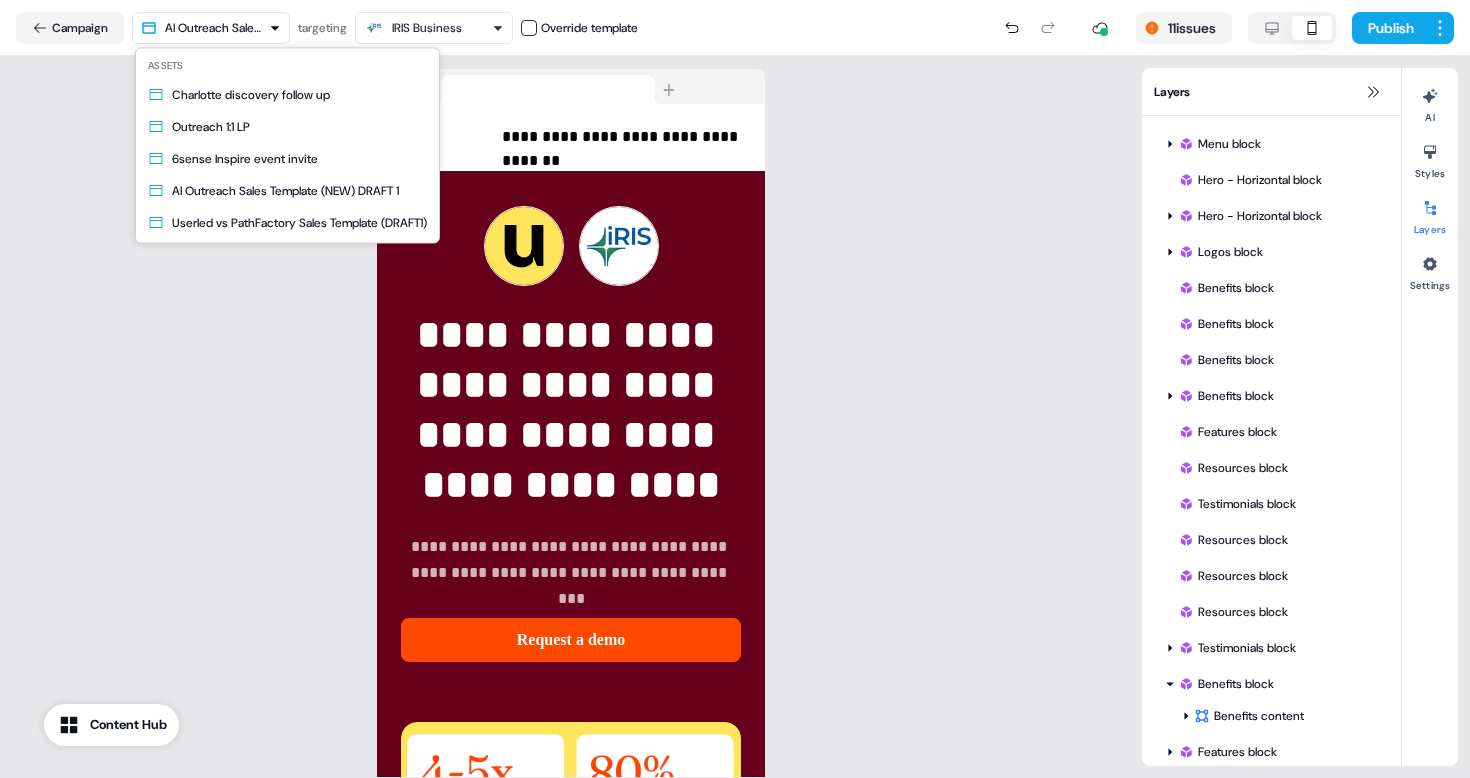 click on "**********" at bounding box center [735, 389] 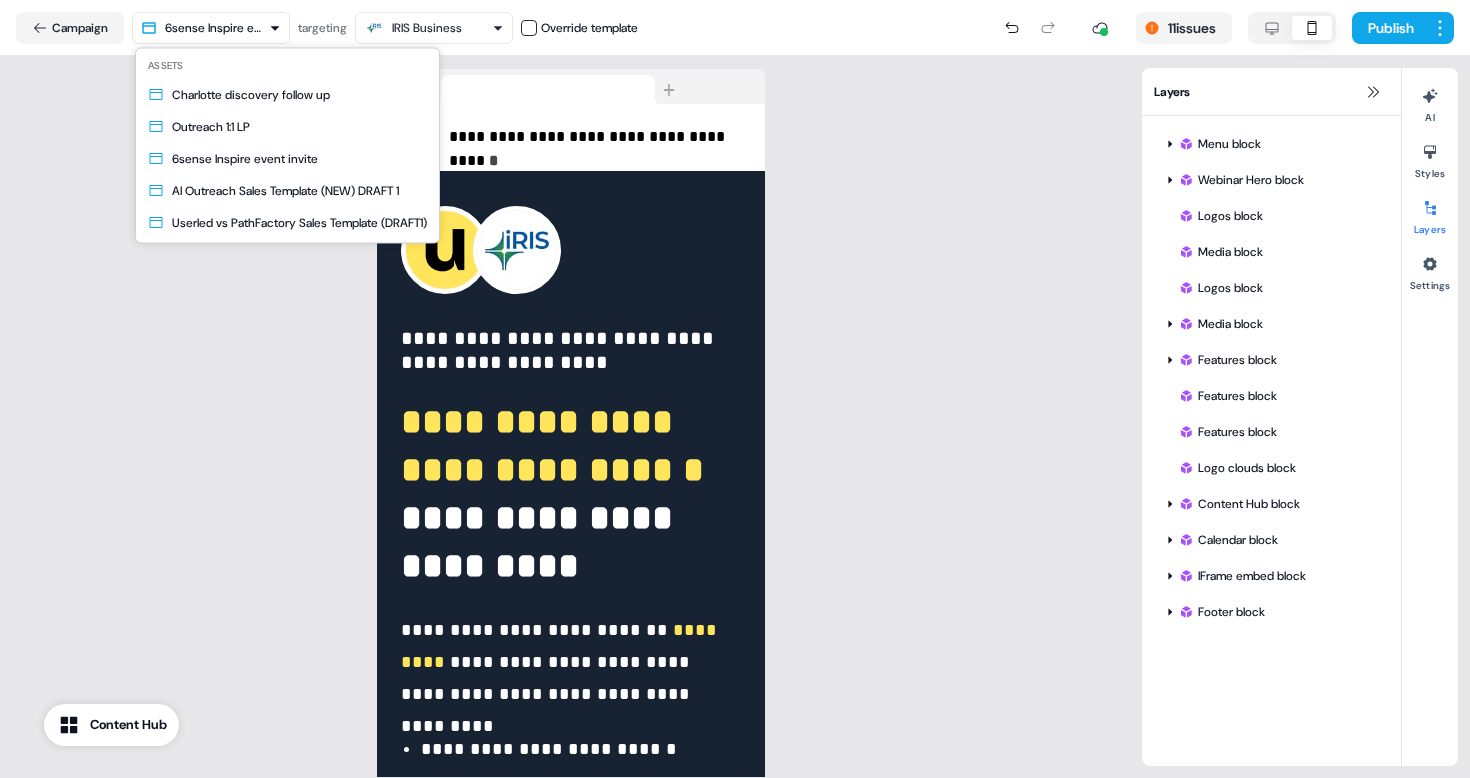 click on "**********" at bounding box center [735, 389] 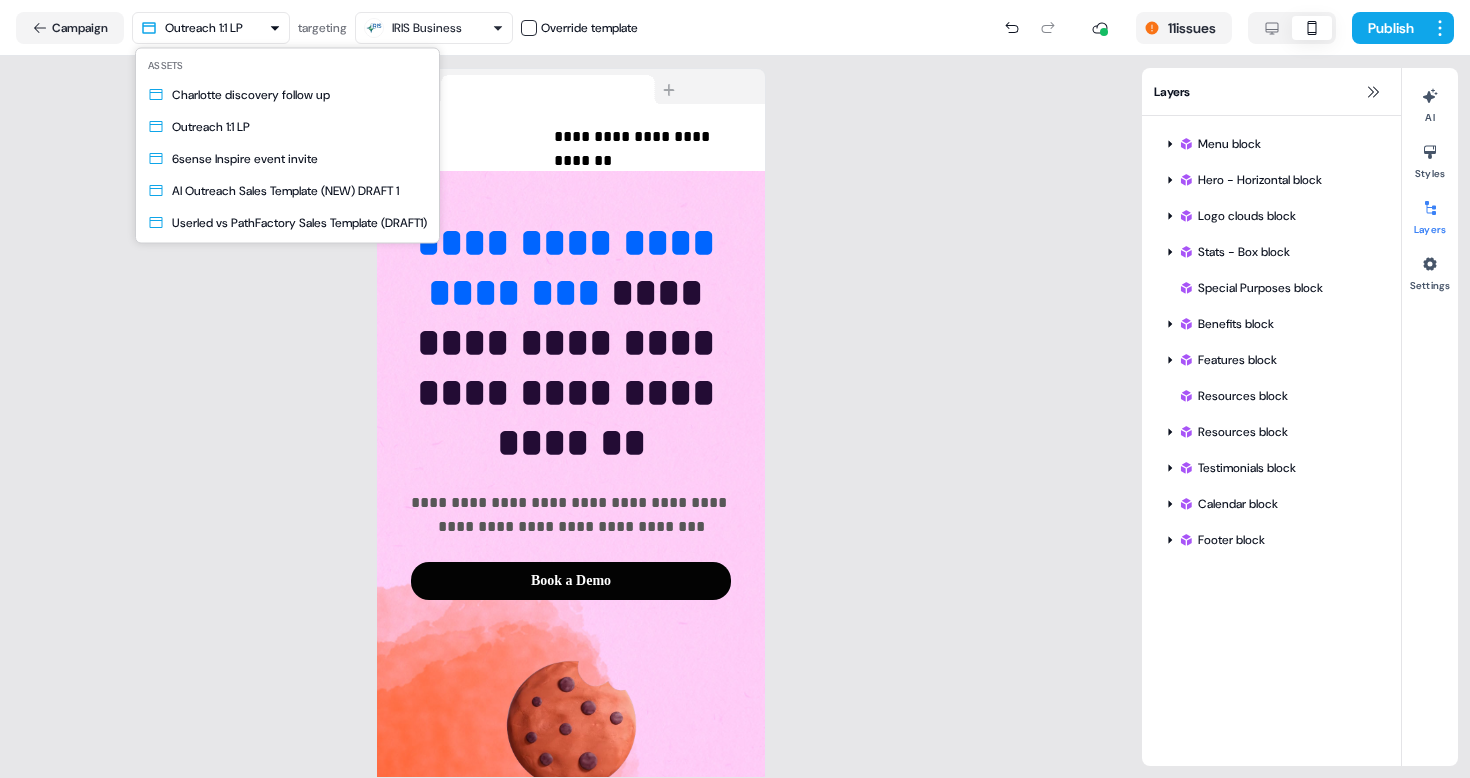click on "**********" at bounding box center [735, 389] 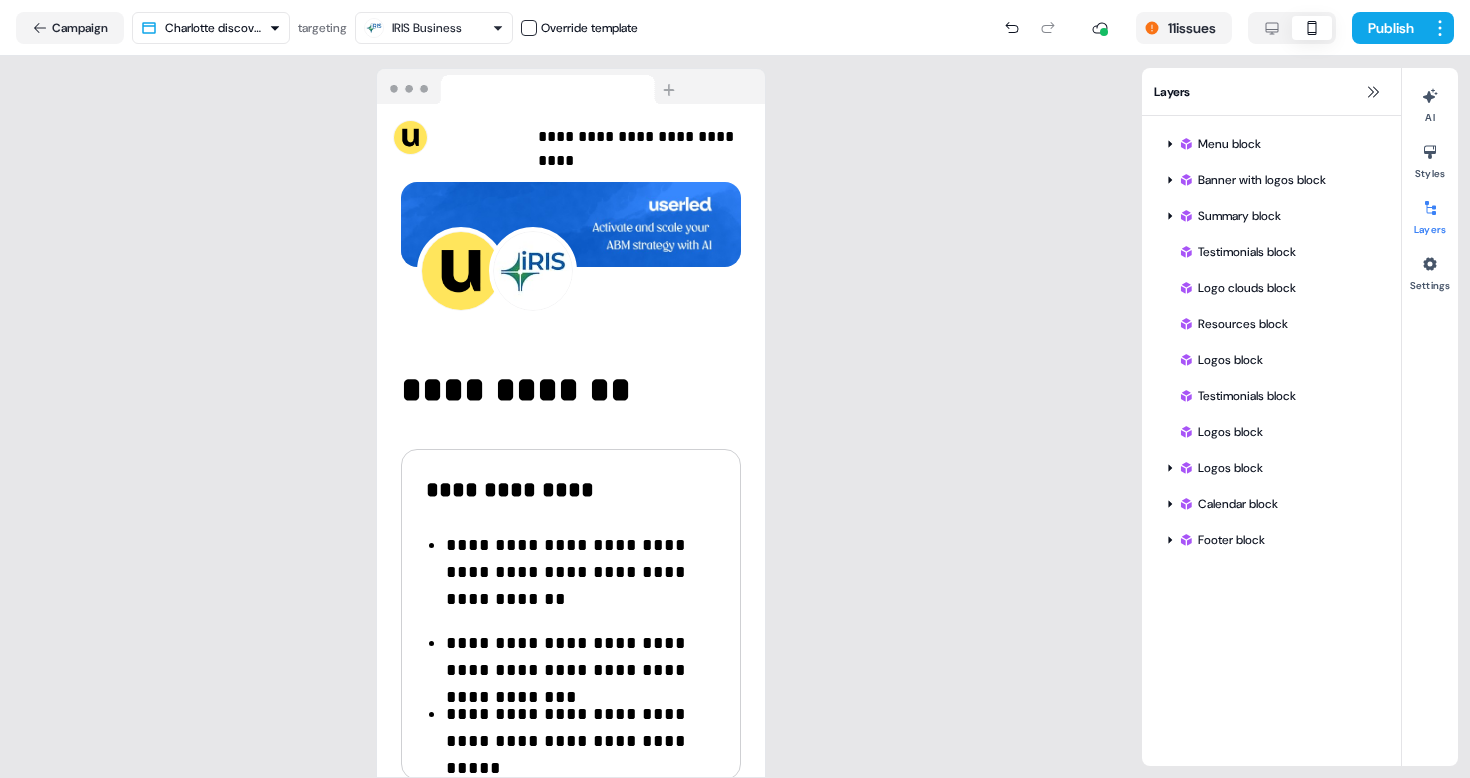 click on "**********" at bounding box center [735, 389] 